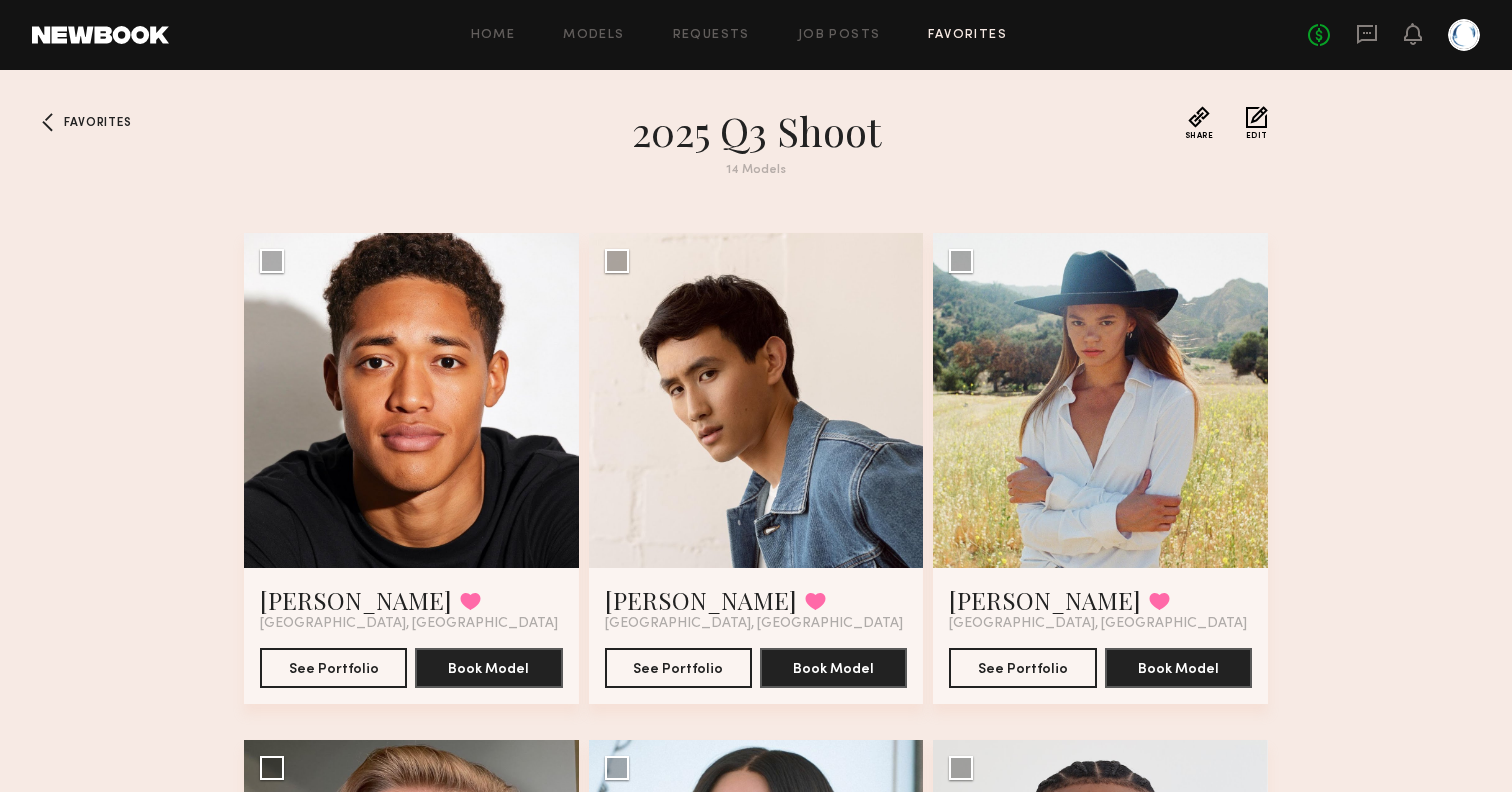 scroll, scrollTop: 0, scrollLeft: 0, axis: both 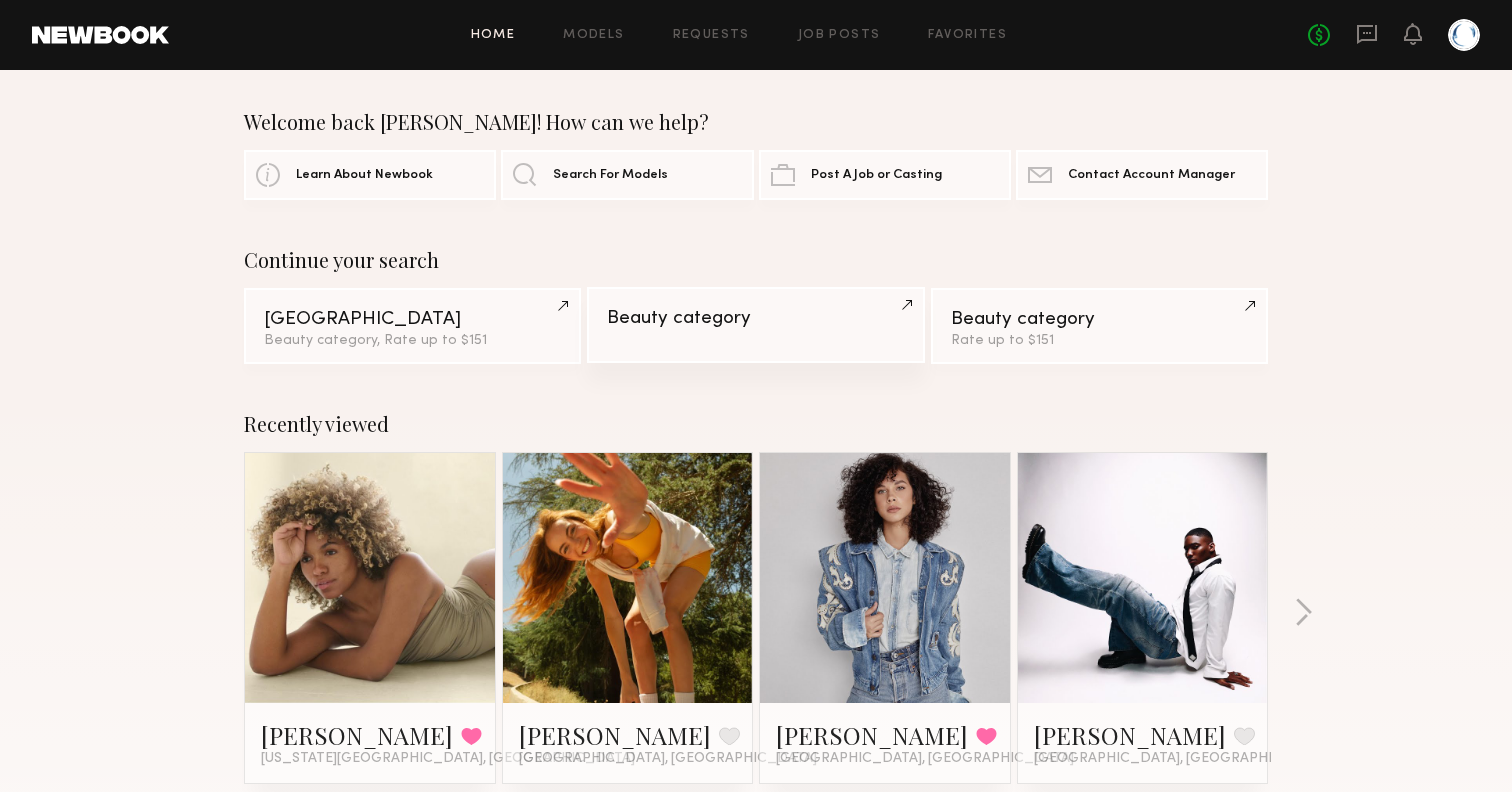 click on "Beauty category" 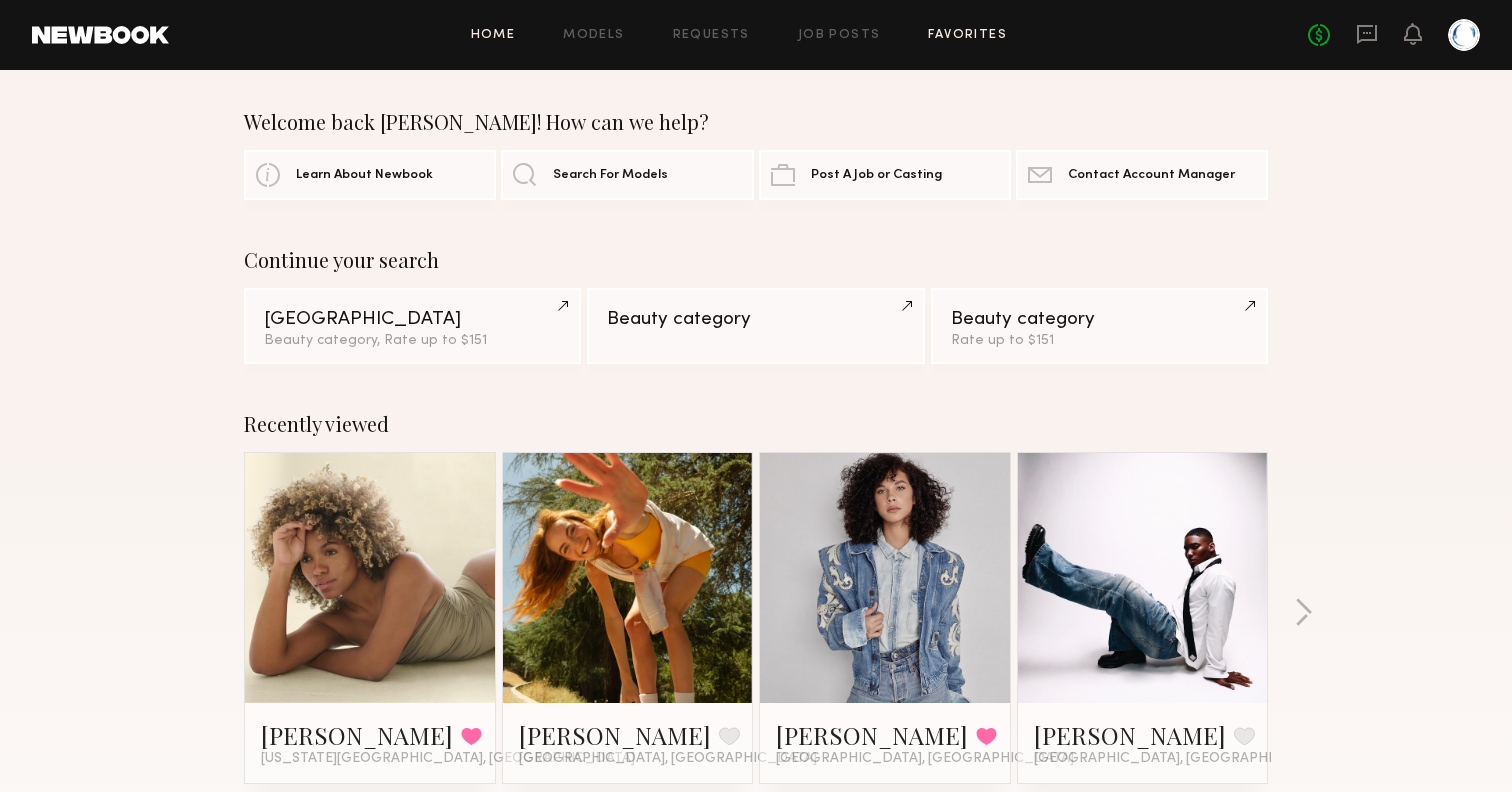 click on "Favorites" 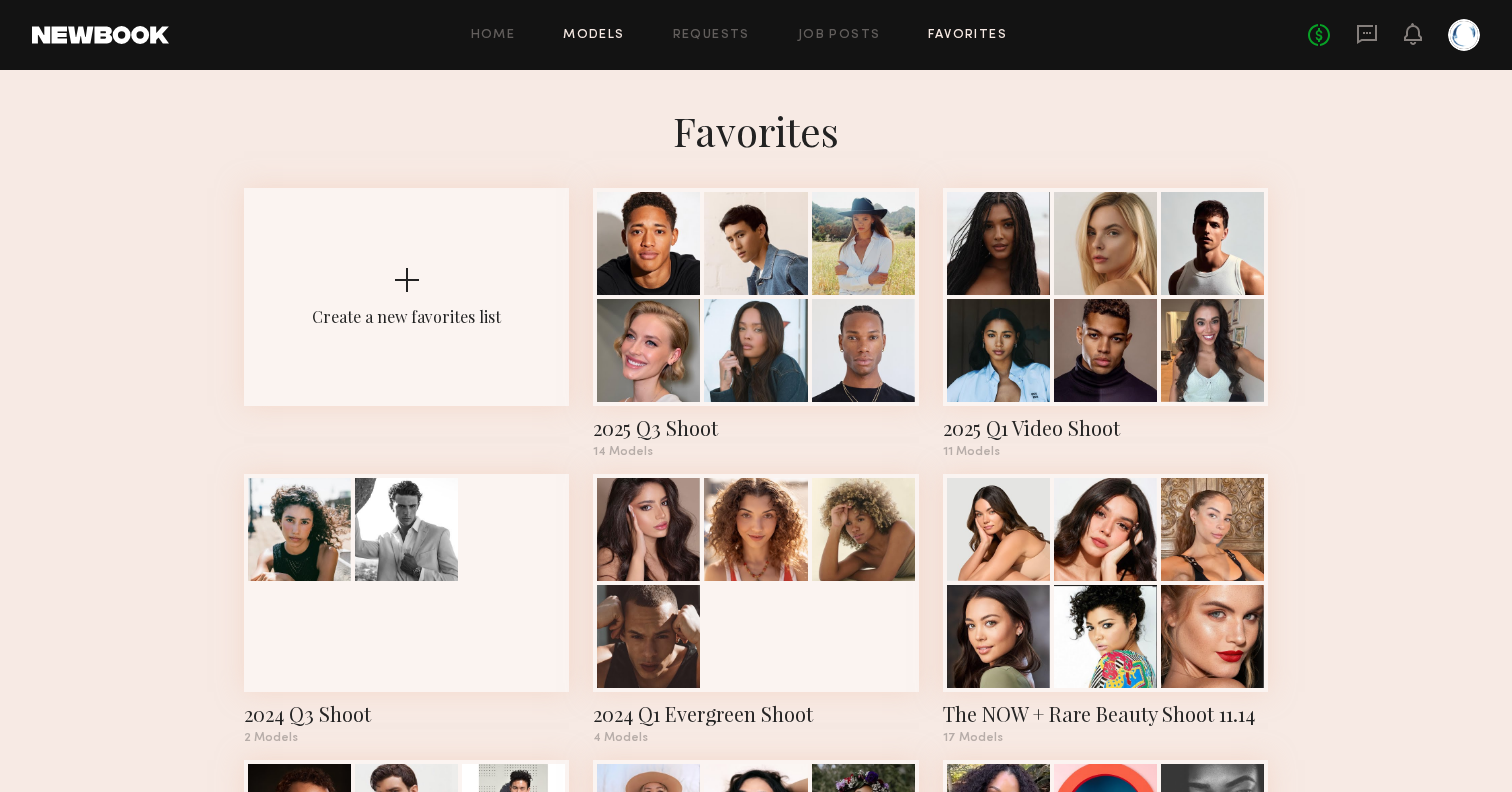 click on "Models" 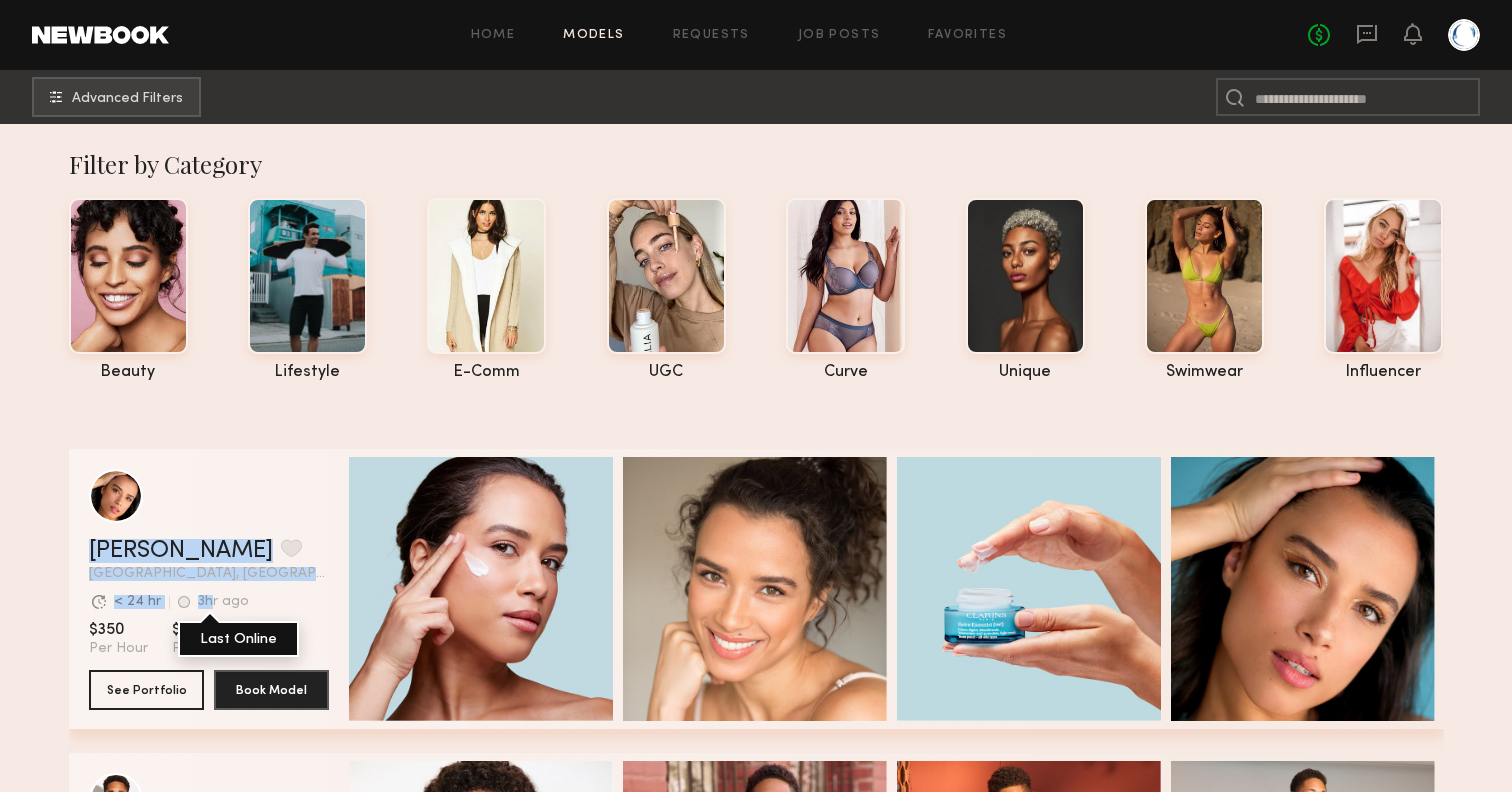 drag, startPoint x: 172, startPoint y: 251, endPoint x: 209, endPoint y: 607, distance: 357.9176 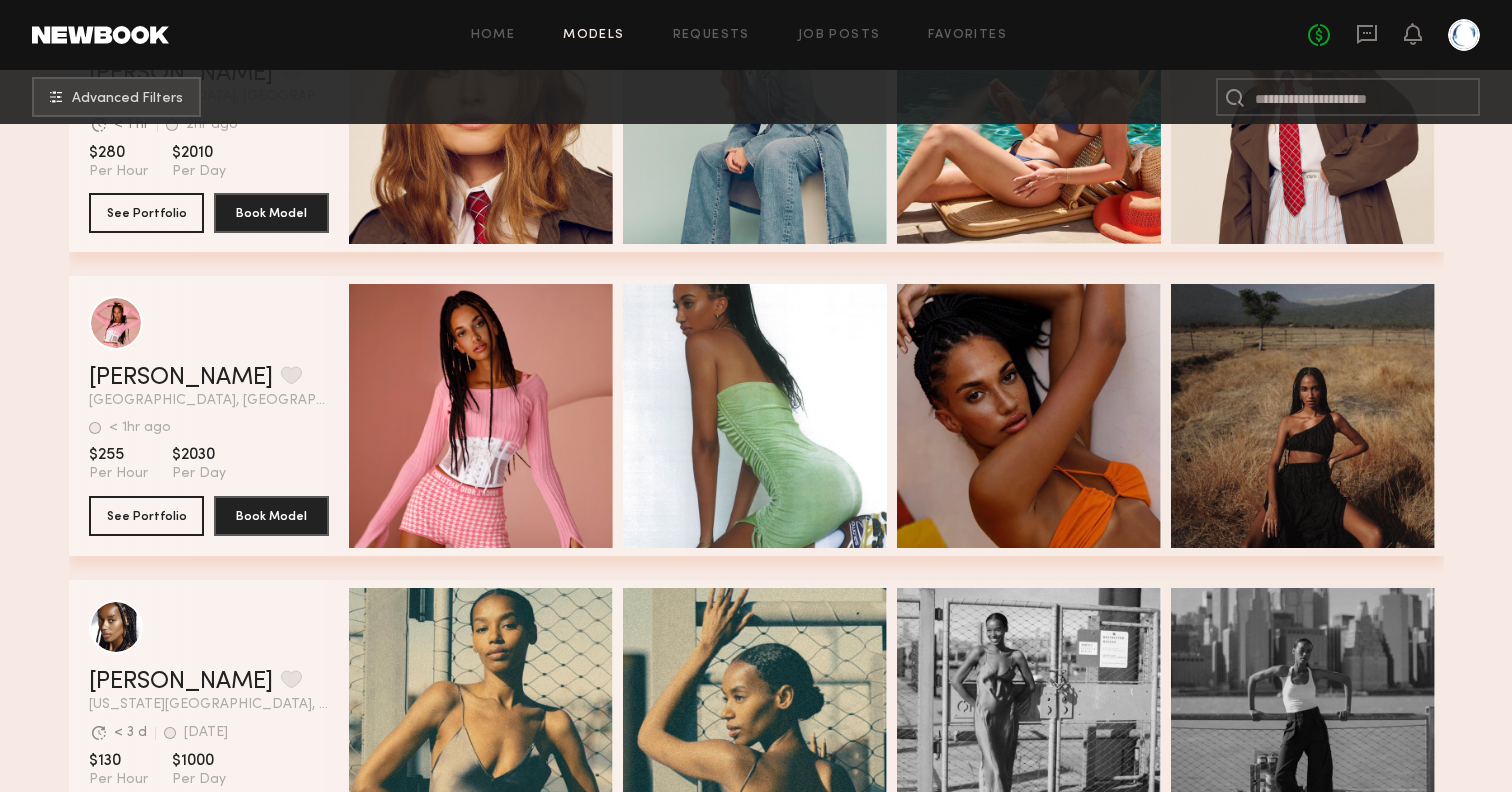 scroll, scrollTop: 943, scrollLeft: 0, axis: vertical 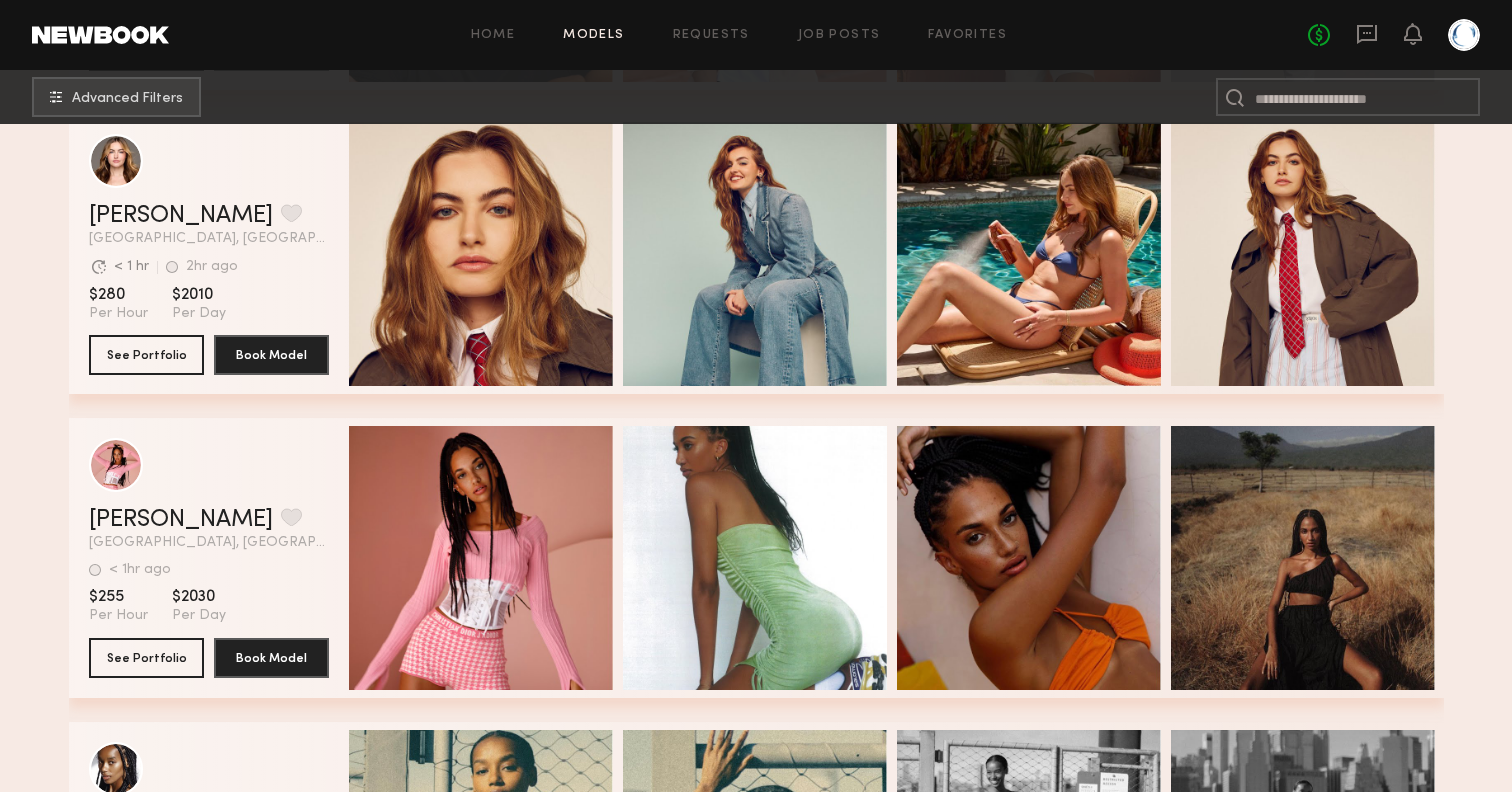 click on "Models" 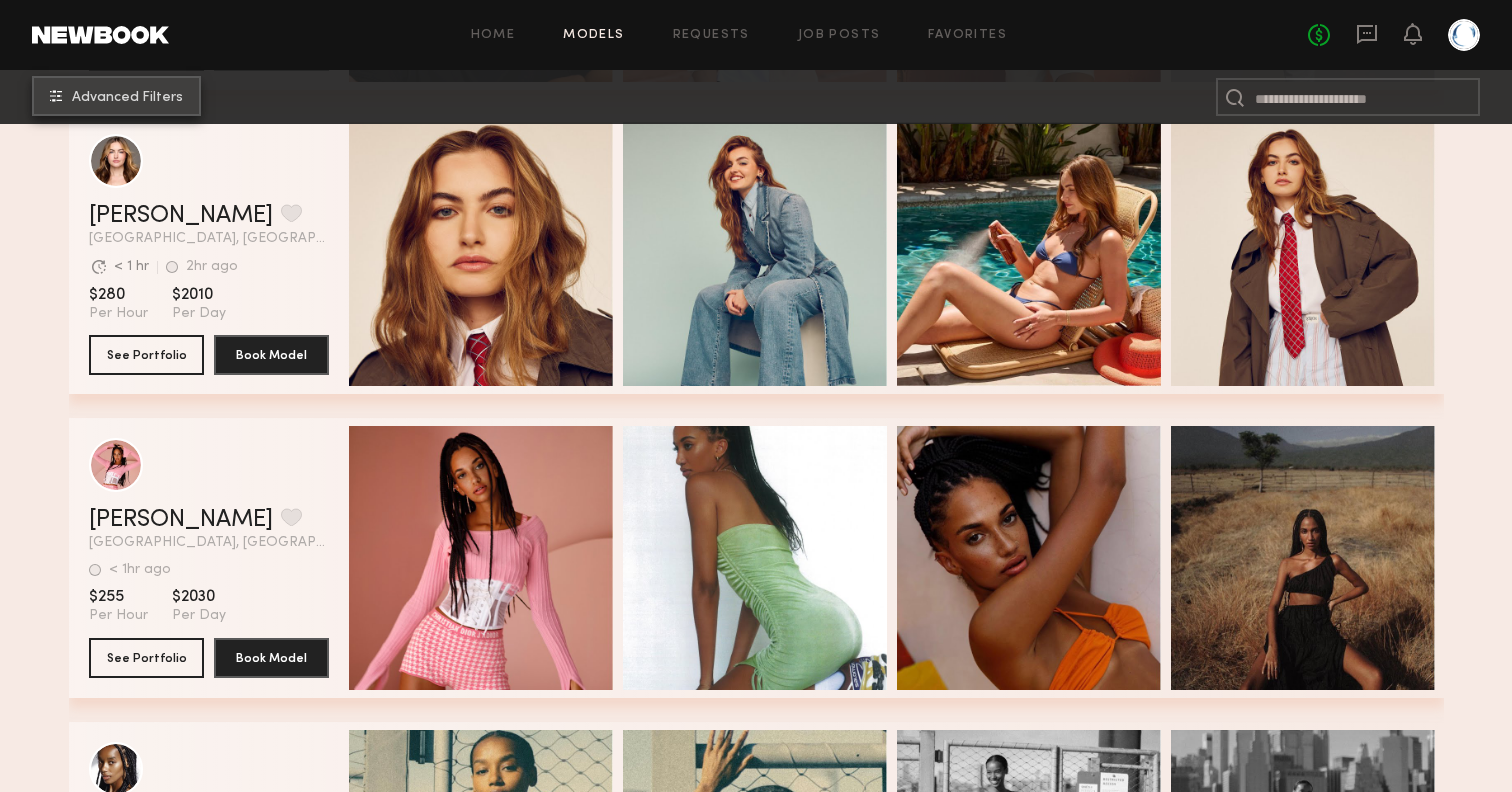 click on "Advanced Filters" 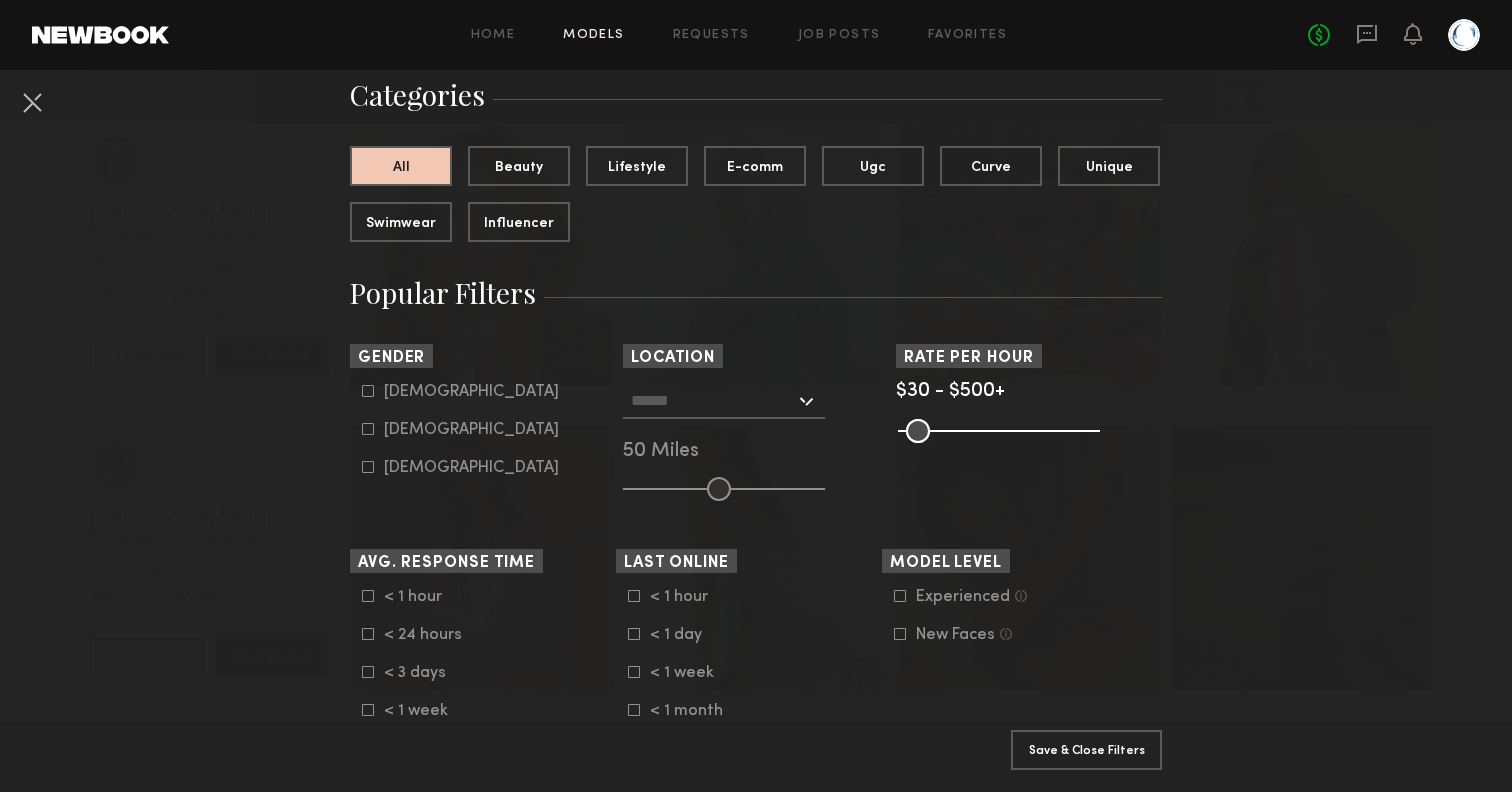 scroll, scrollTop: 184, scrollLeft: 0, axis: vertical 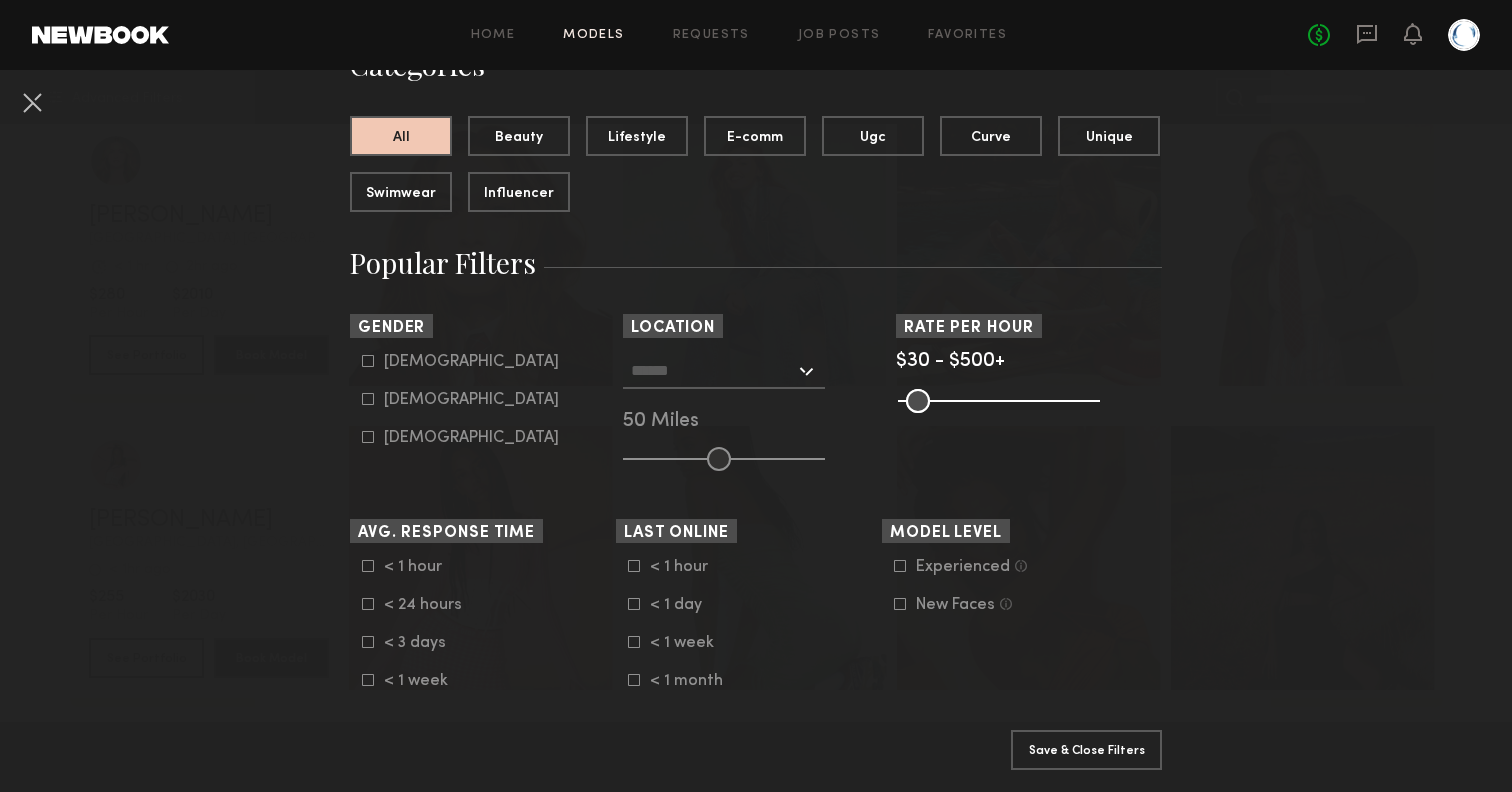 click on "[DEMOGRAPHIC_DATA]" 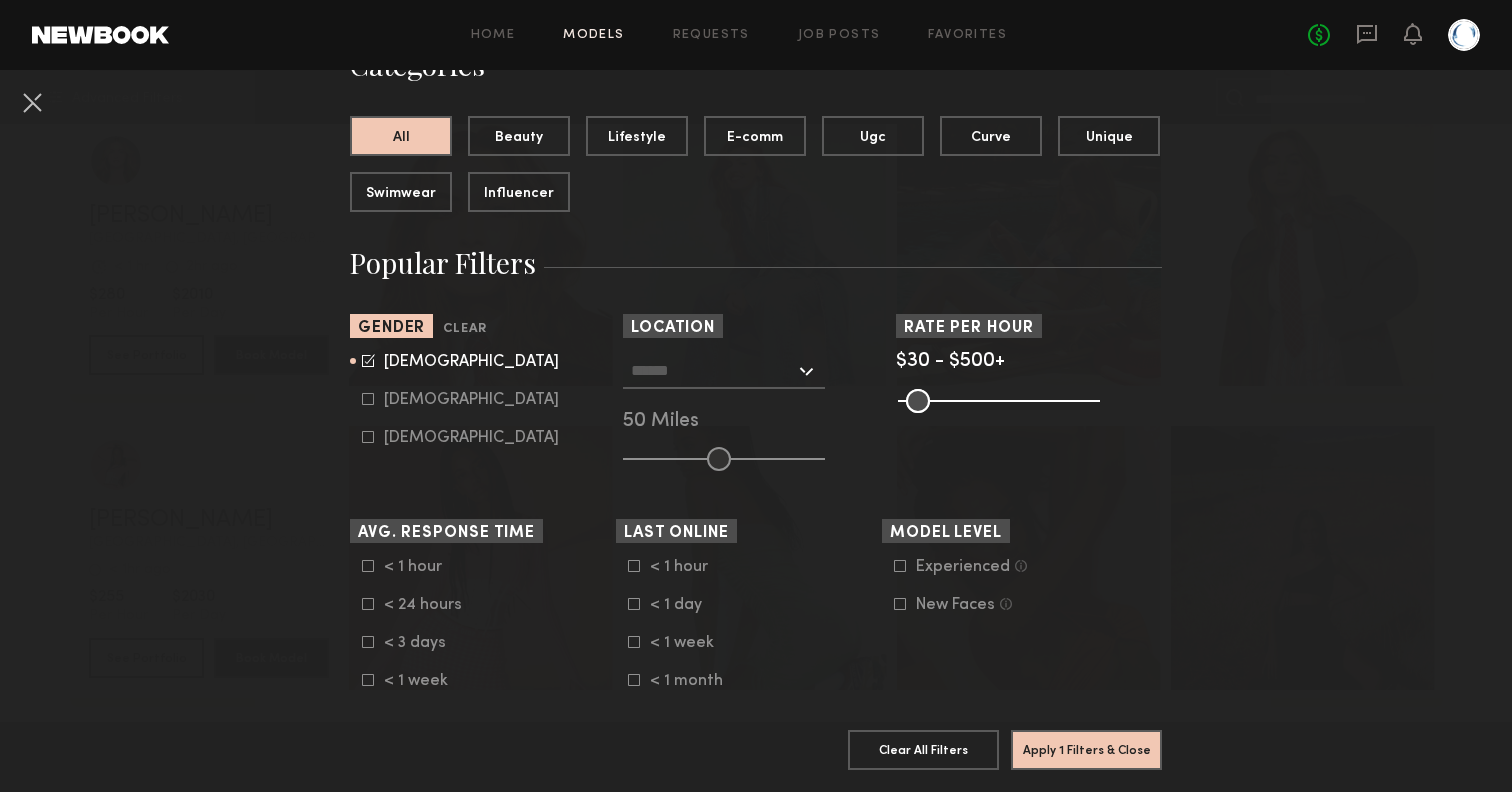 click 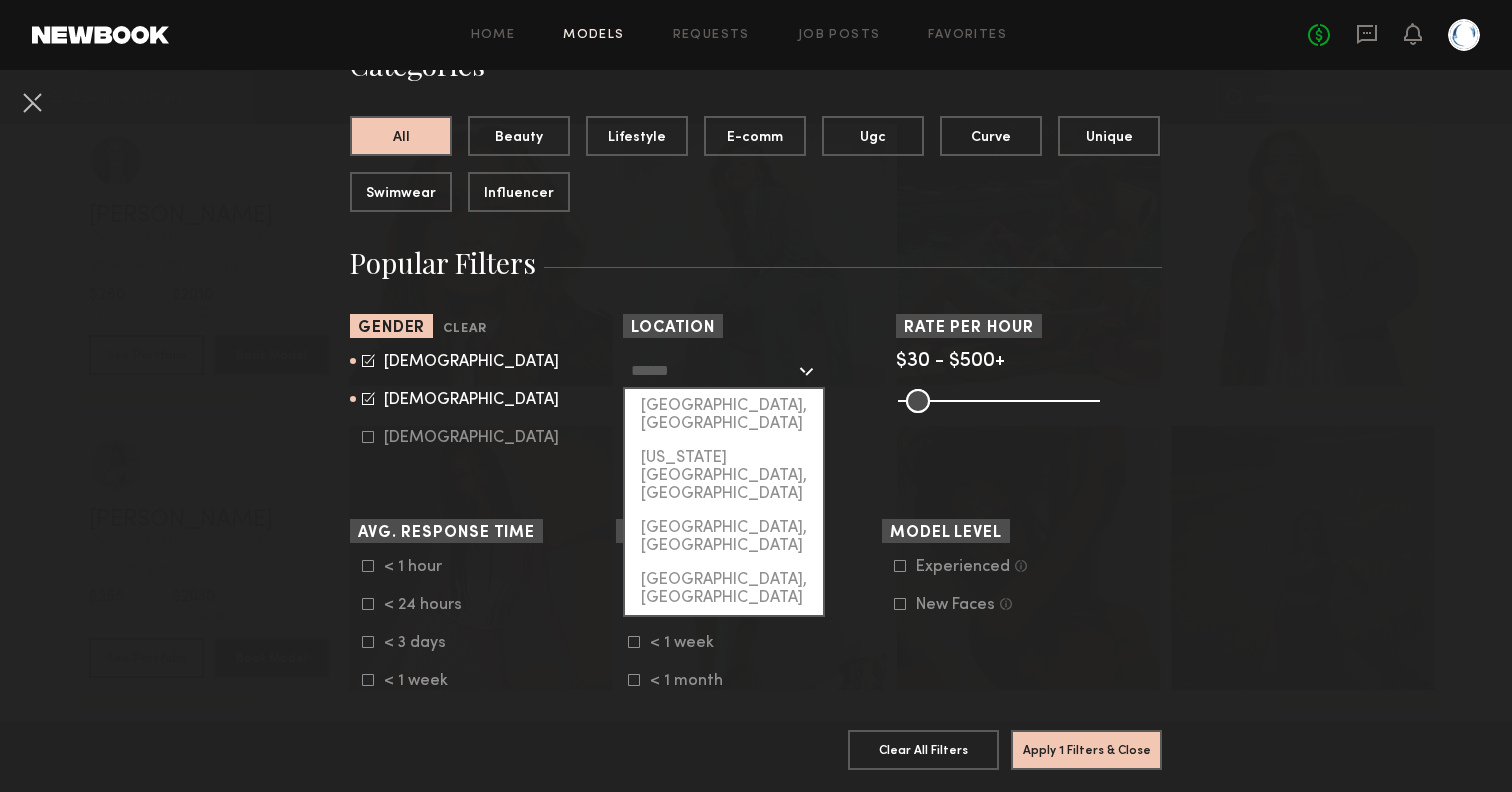 click 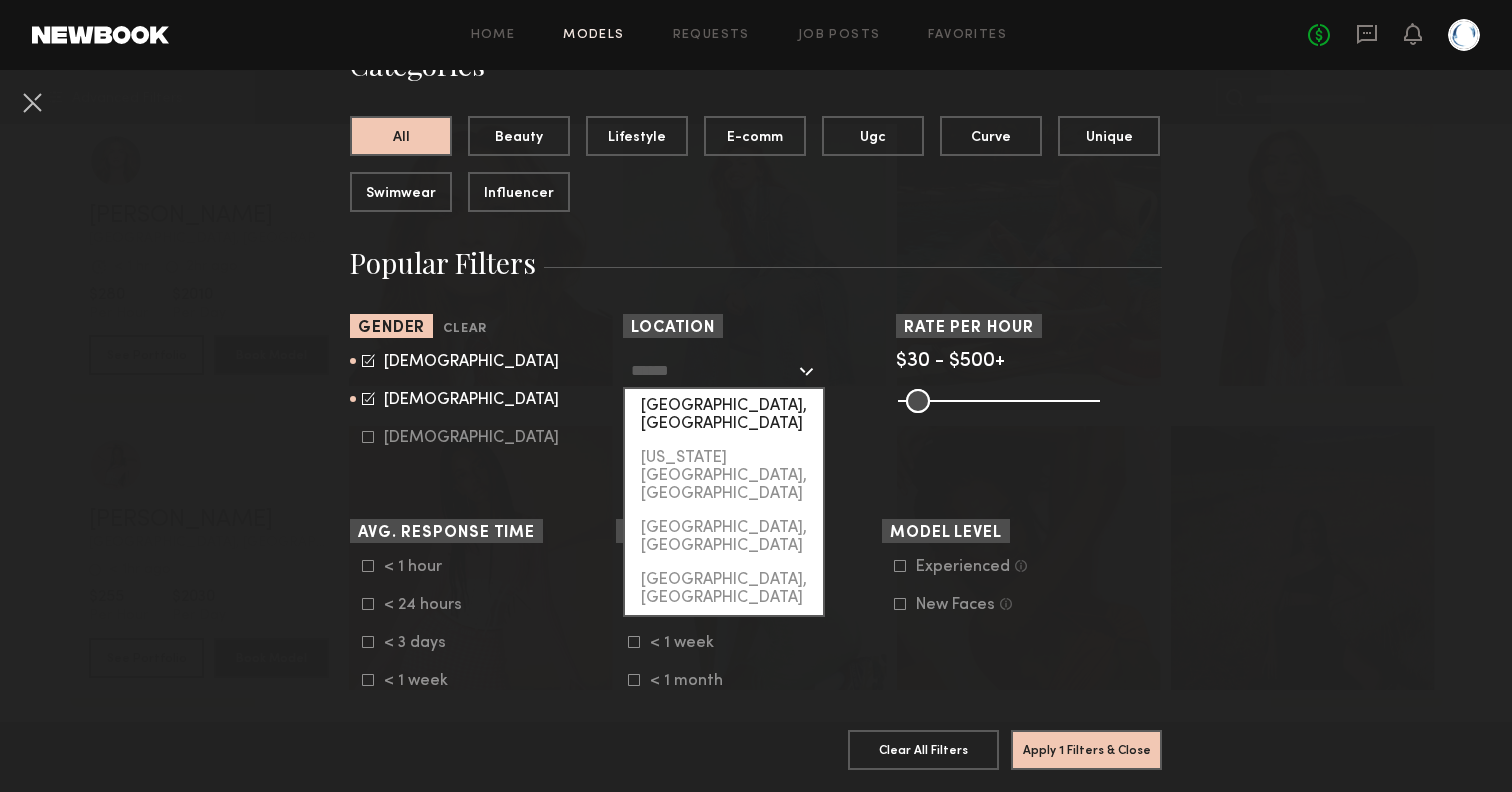 click on "[GEOGRAPHIC_DATA], [GEOGRAPHIC_DATA]" 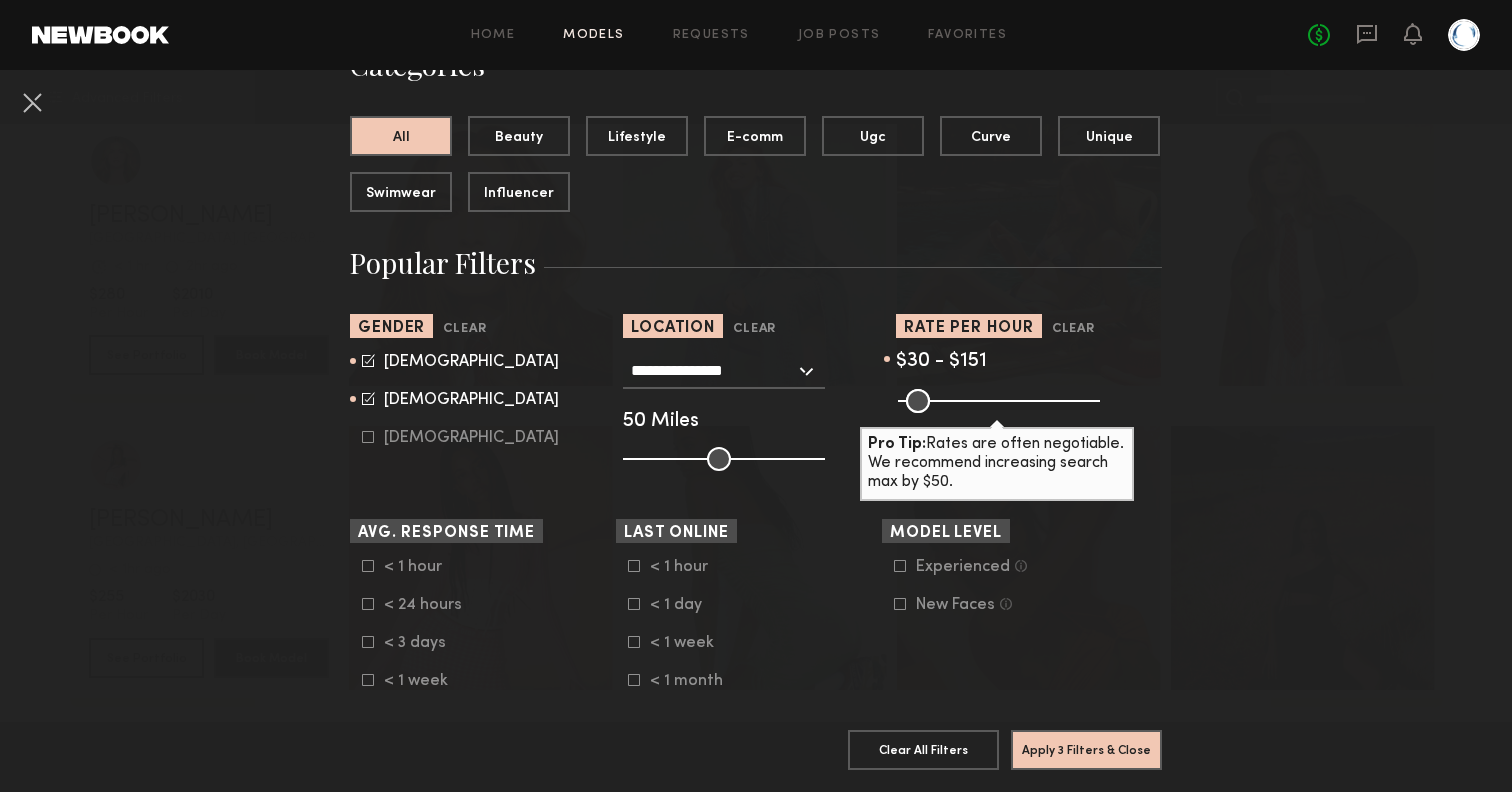 drag, startPoint x: 1082, startPoint y: 397, endPoint x: 956, endPoint y: 401, distance: 126.06348 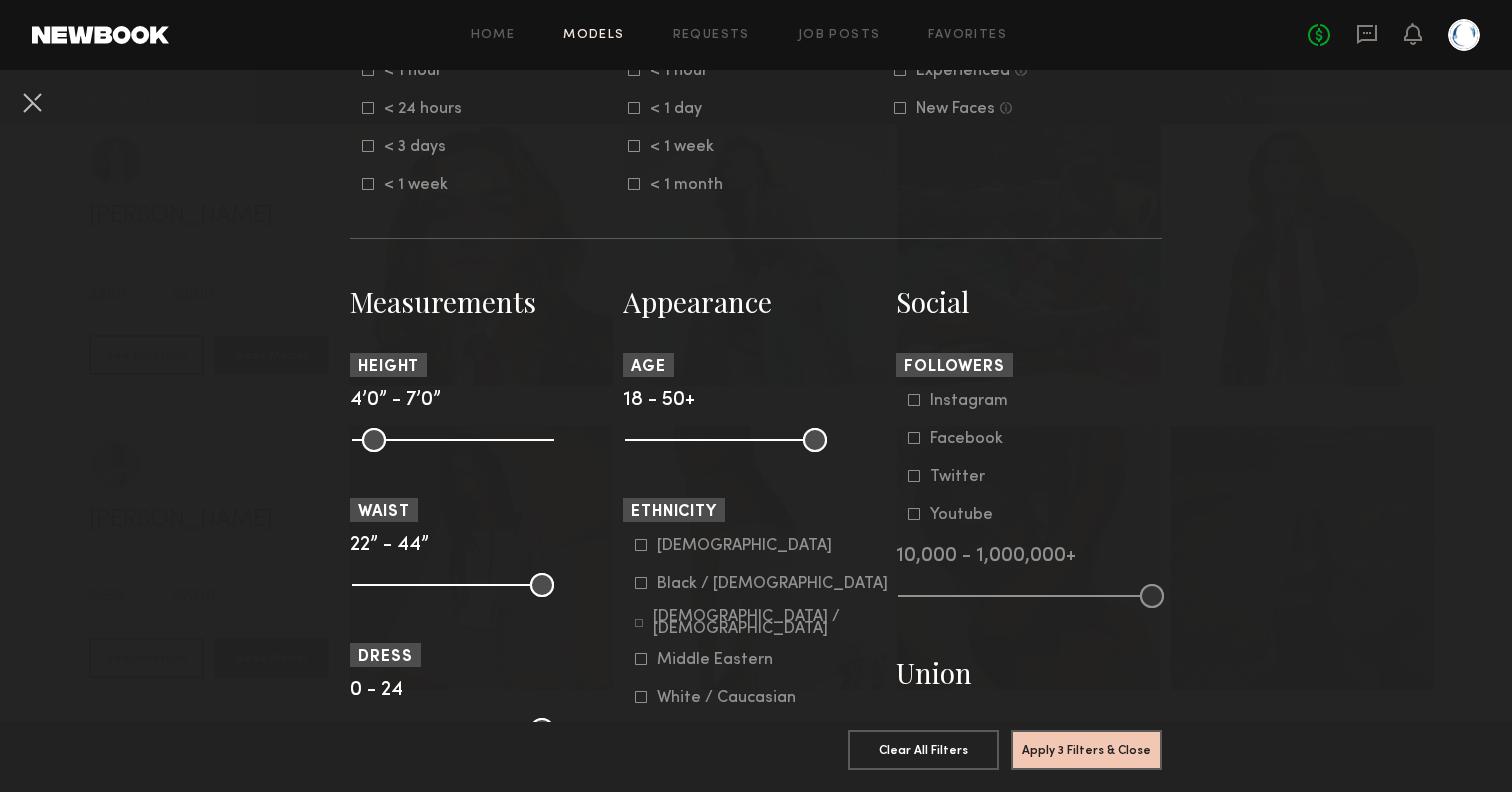 scroll, scrollTop: 686, scrollLeft: 0, axis: vertical 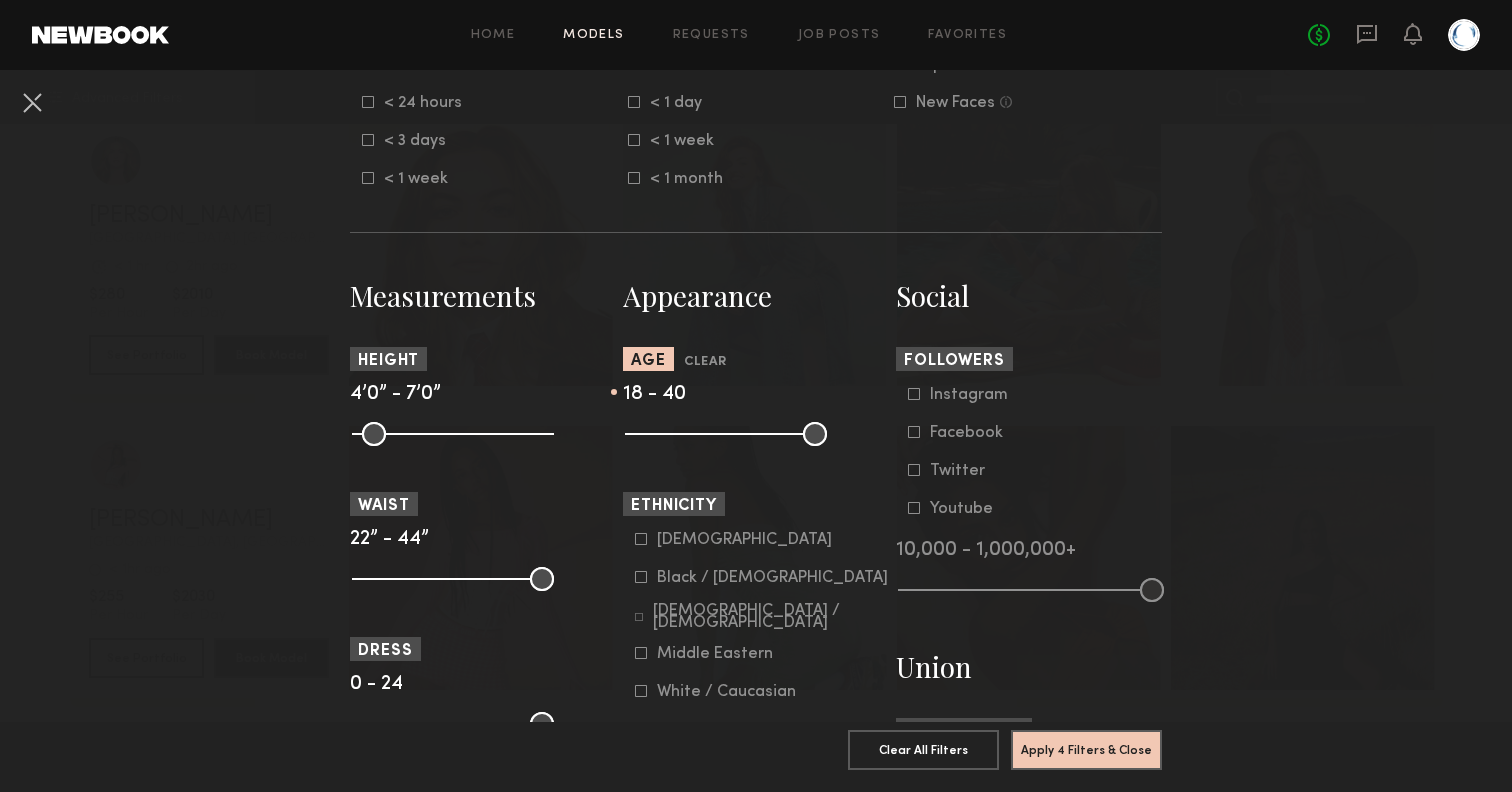 drag, startPoint x: 809, startPoint y: 437, endPoint x: 759, endPoint y: 434, distance: 50.08992 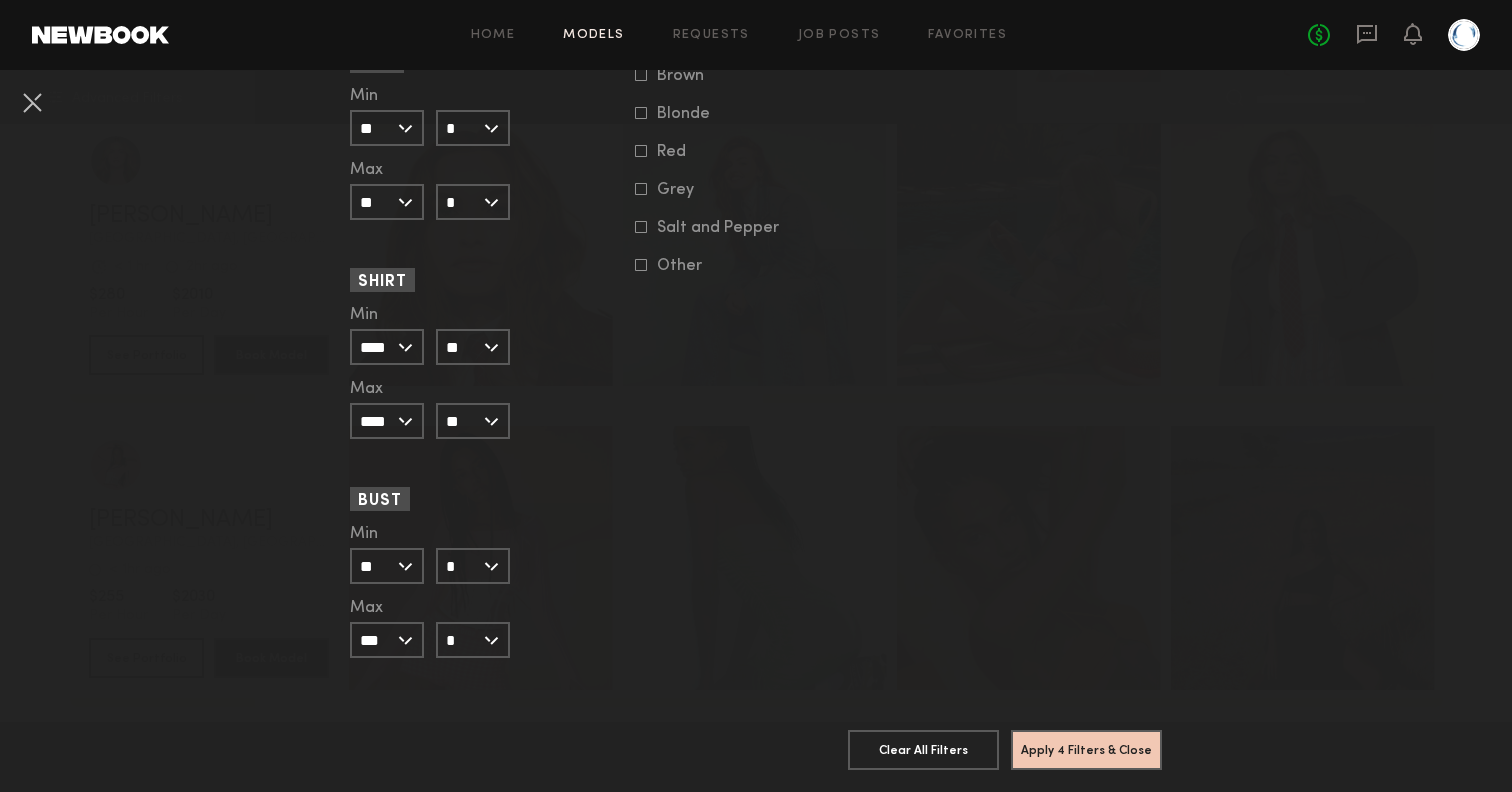 scroll, scrollTop: 1854, scrollLeft: 0, axis: vertical 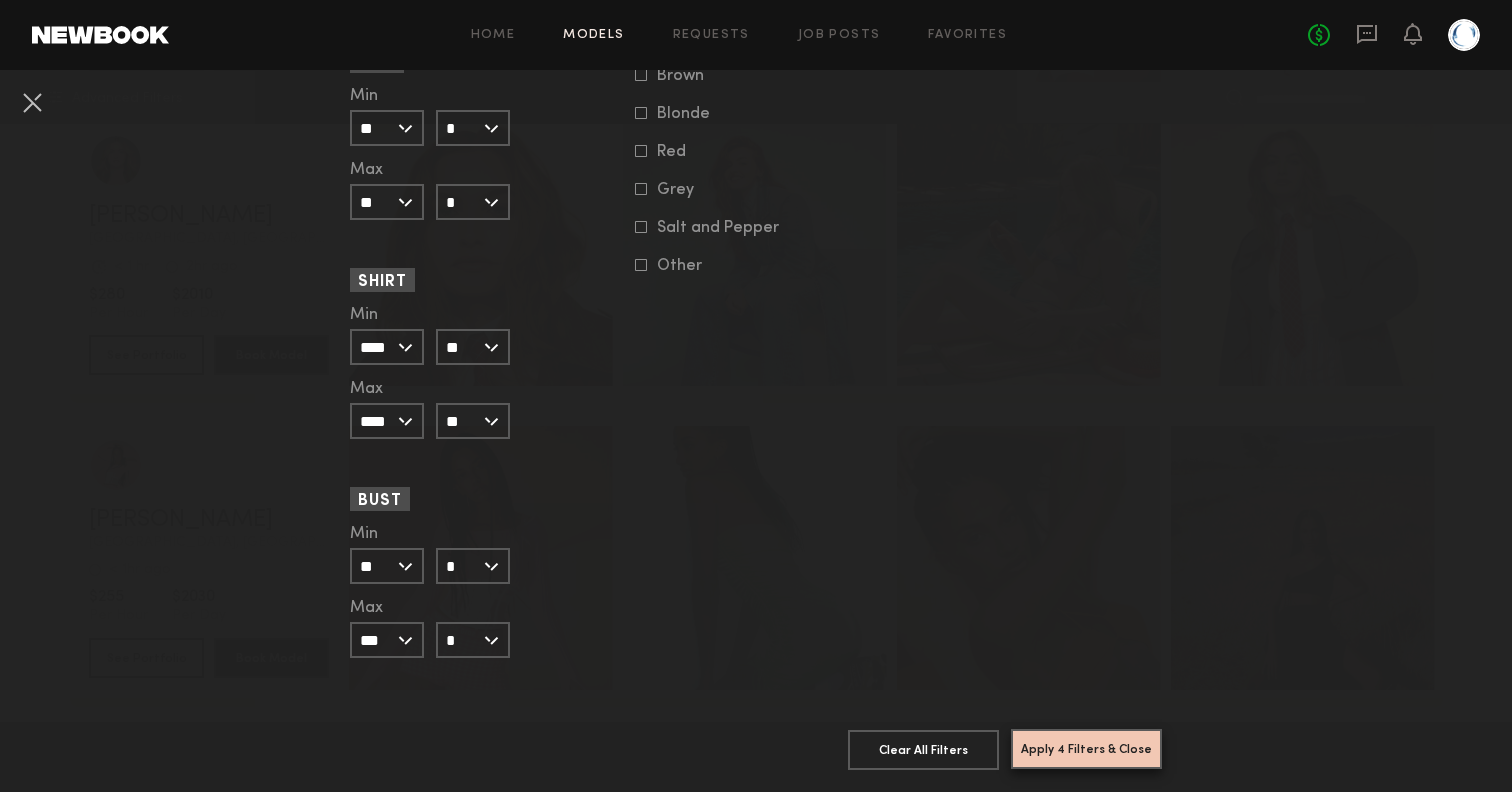 click on "Apply 4 Filters & Close" 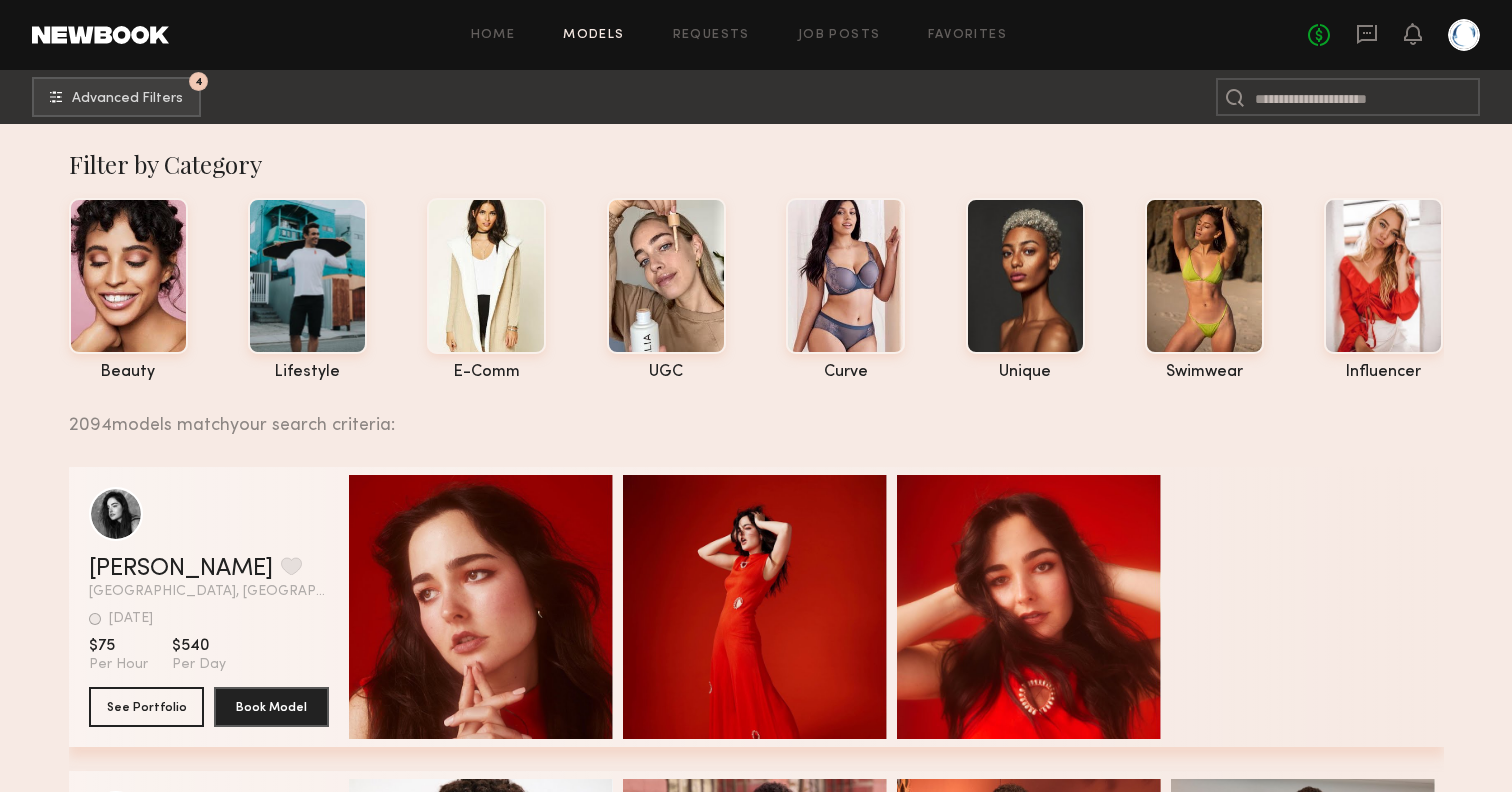 scroll, scrollTop: 0, scrollLeft: 0, axis: both 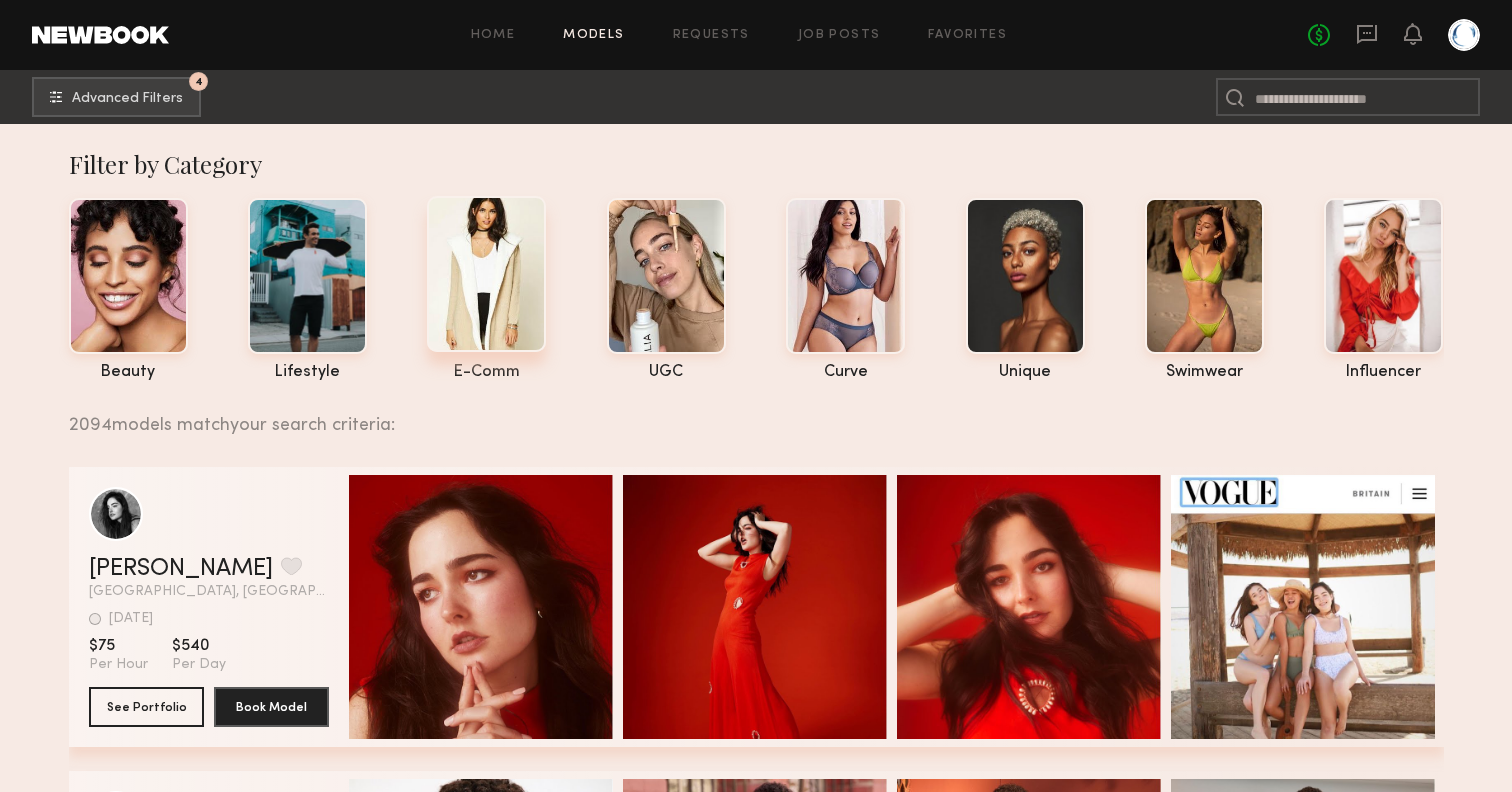 click 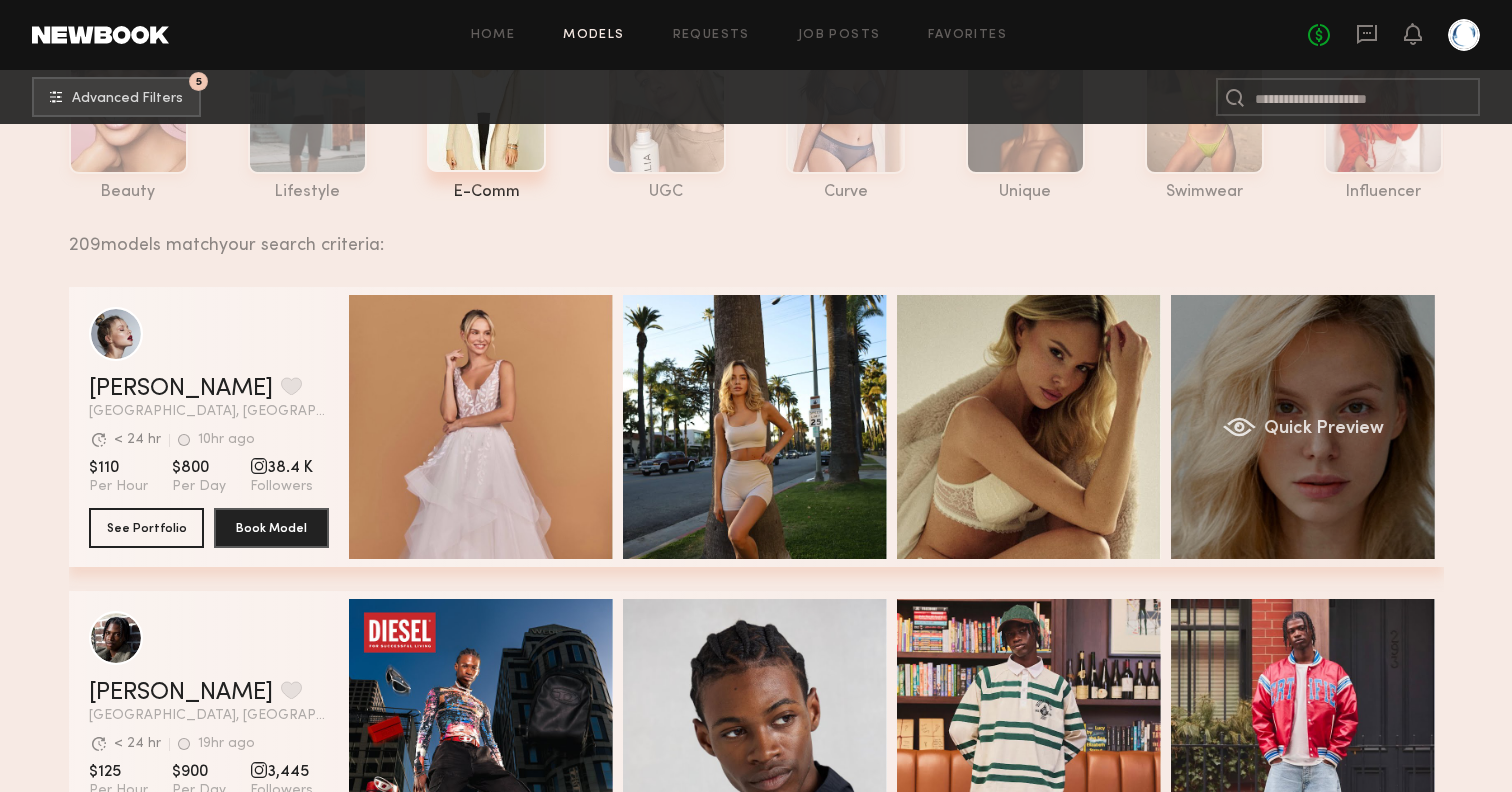 scroll, scrollTop: 125, scrollLeft: 0, axis: vertical 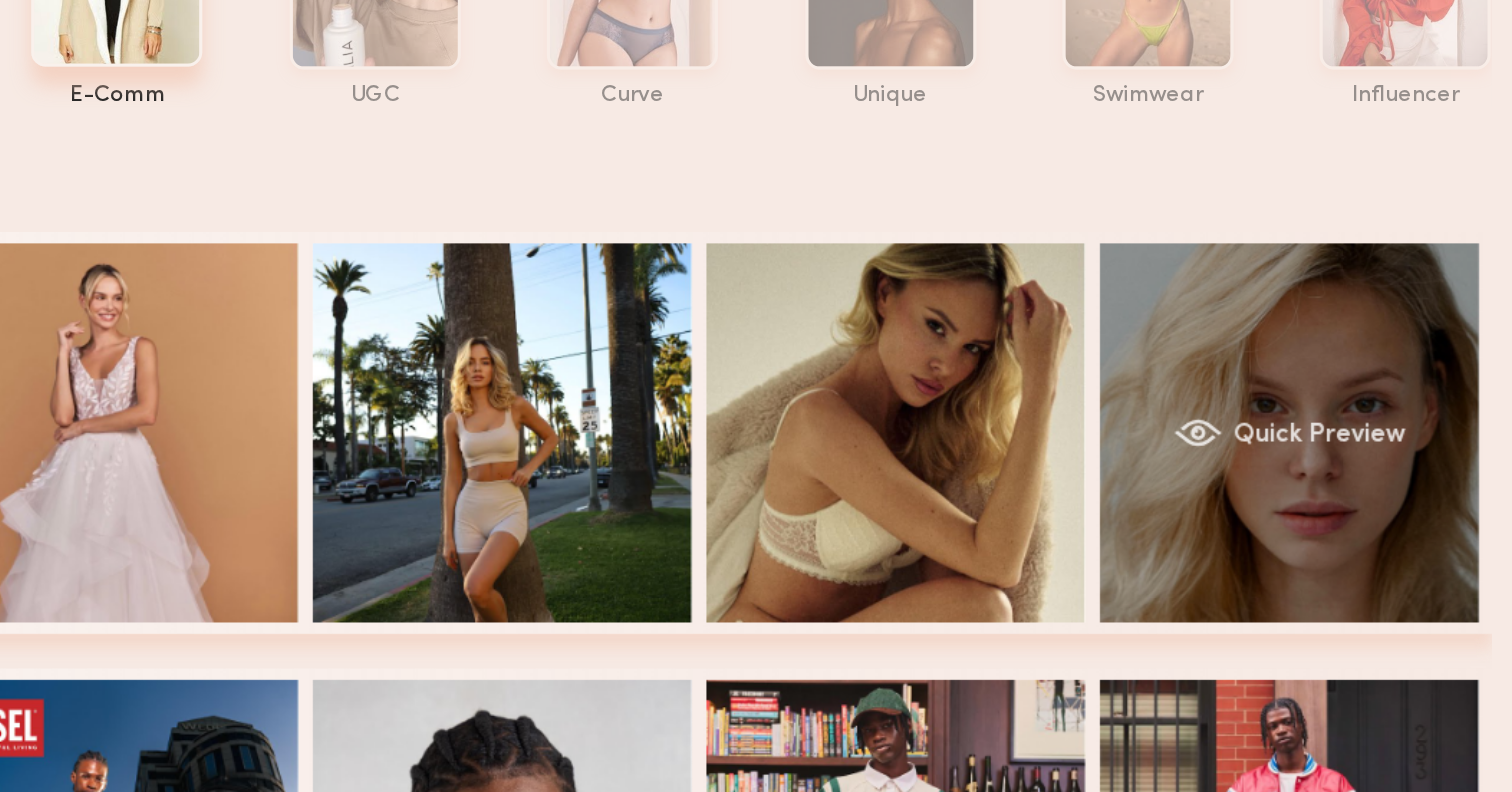 click on "Quick Preview" 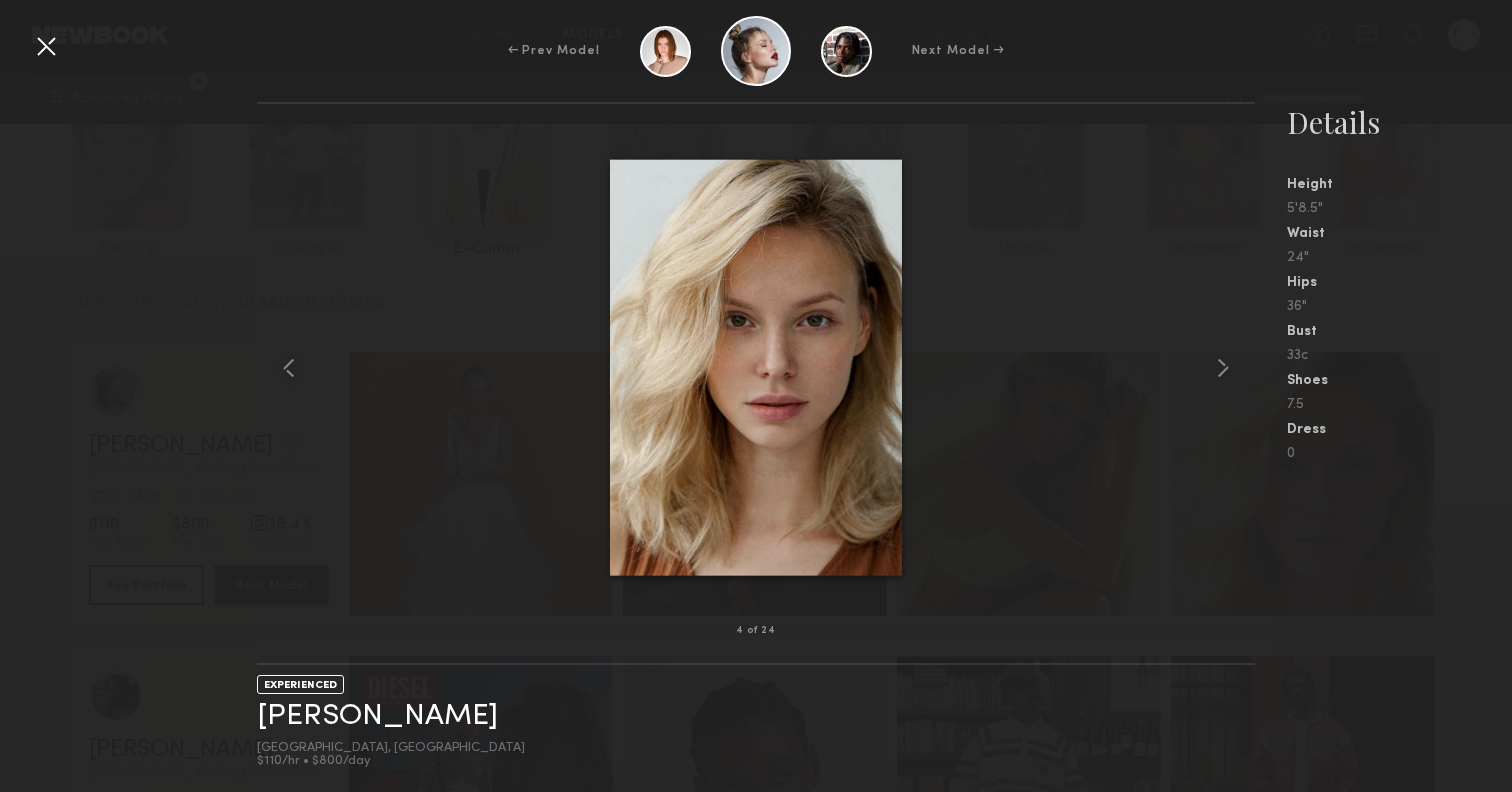 scroll, scrollTop: 113, scrollLeft: 0, axis: vertical 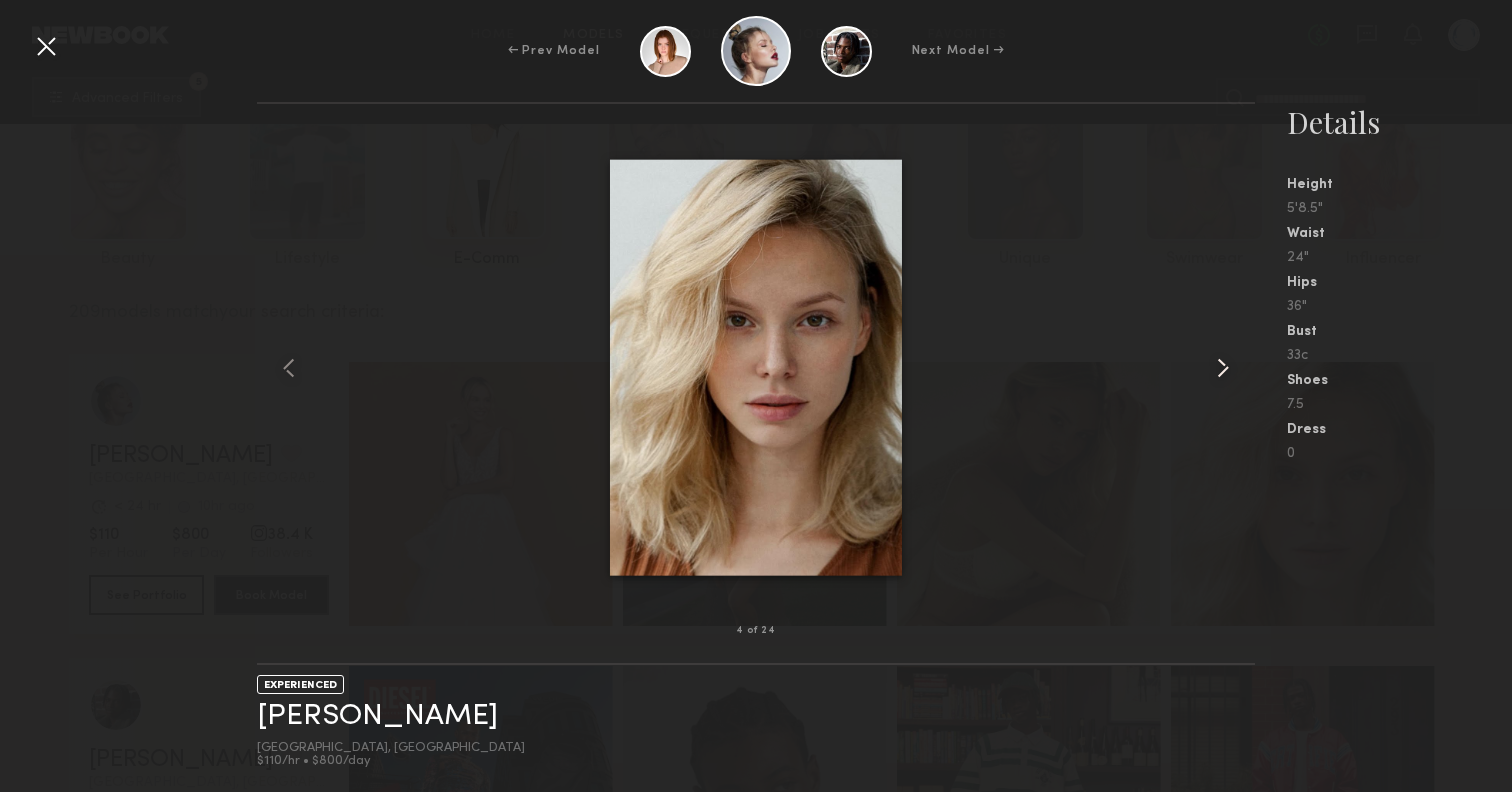 click at bounding box center (1223, 368) 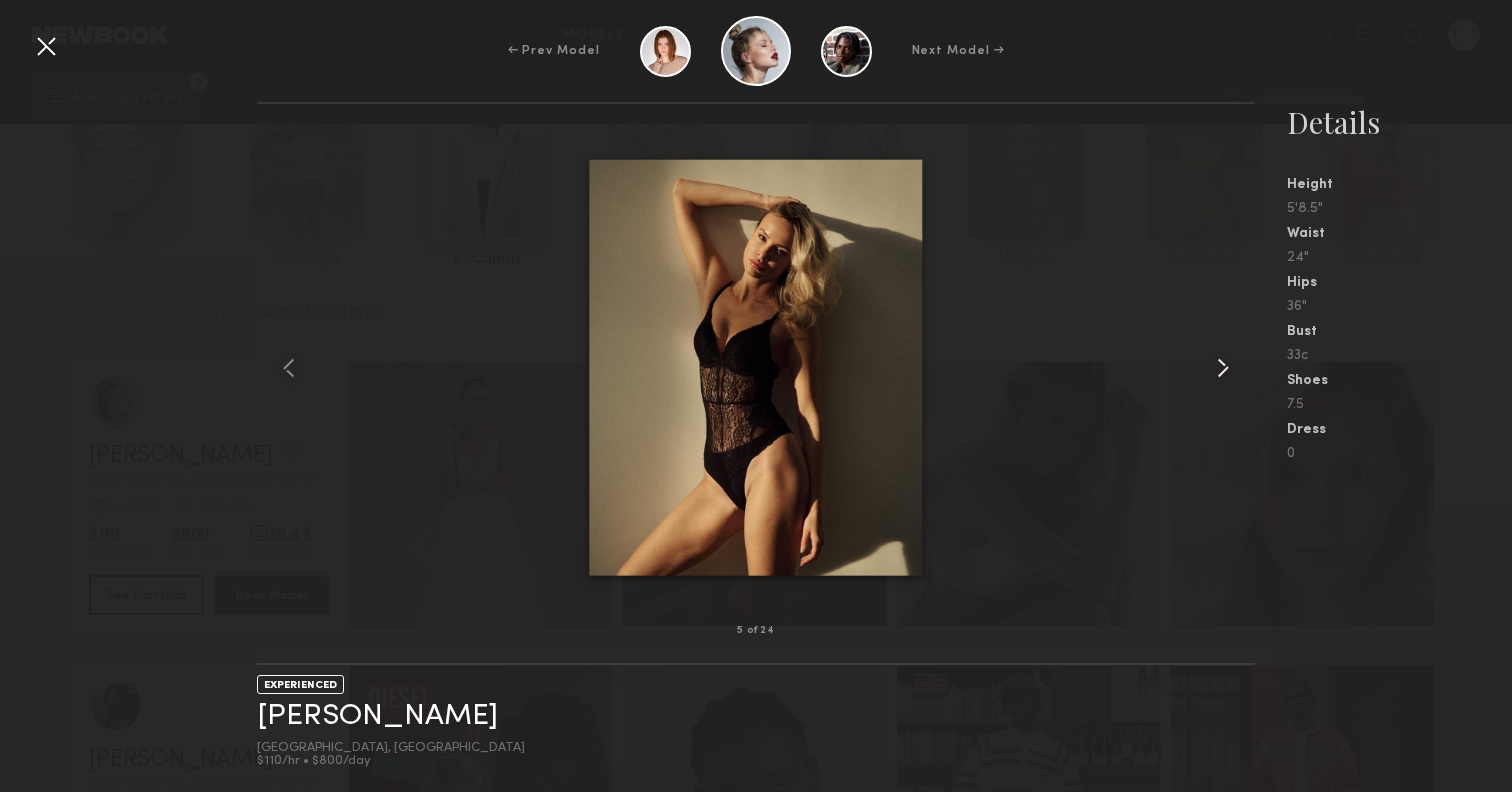 click at bounding box center [1223, 368] 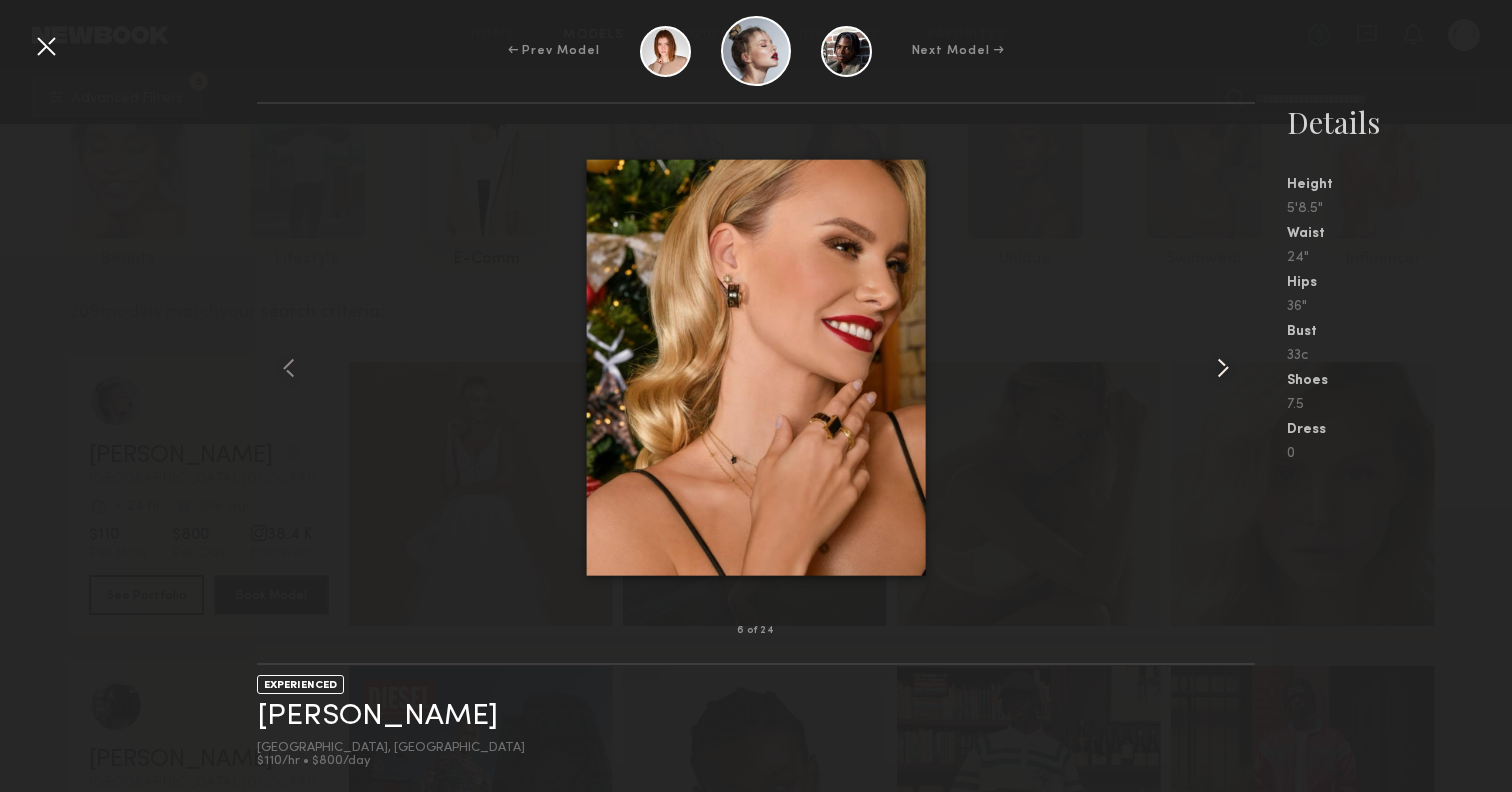 click at bounding box center (1223, 368) 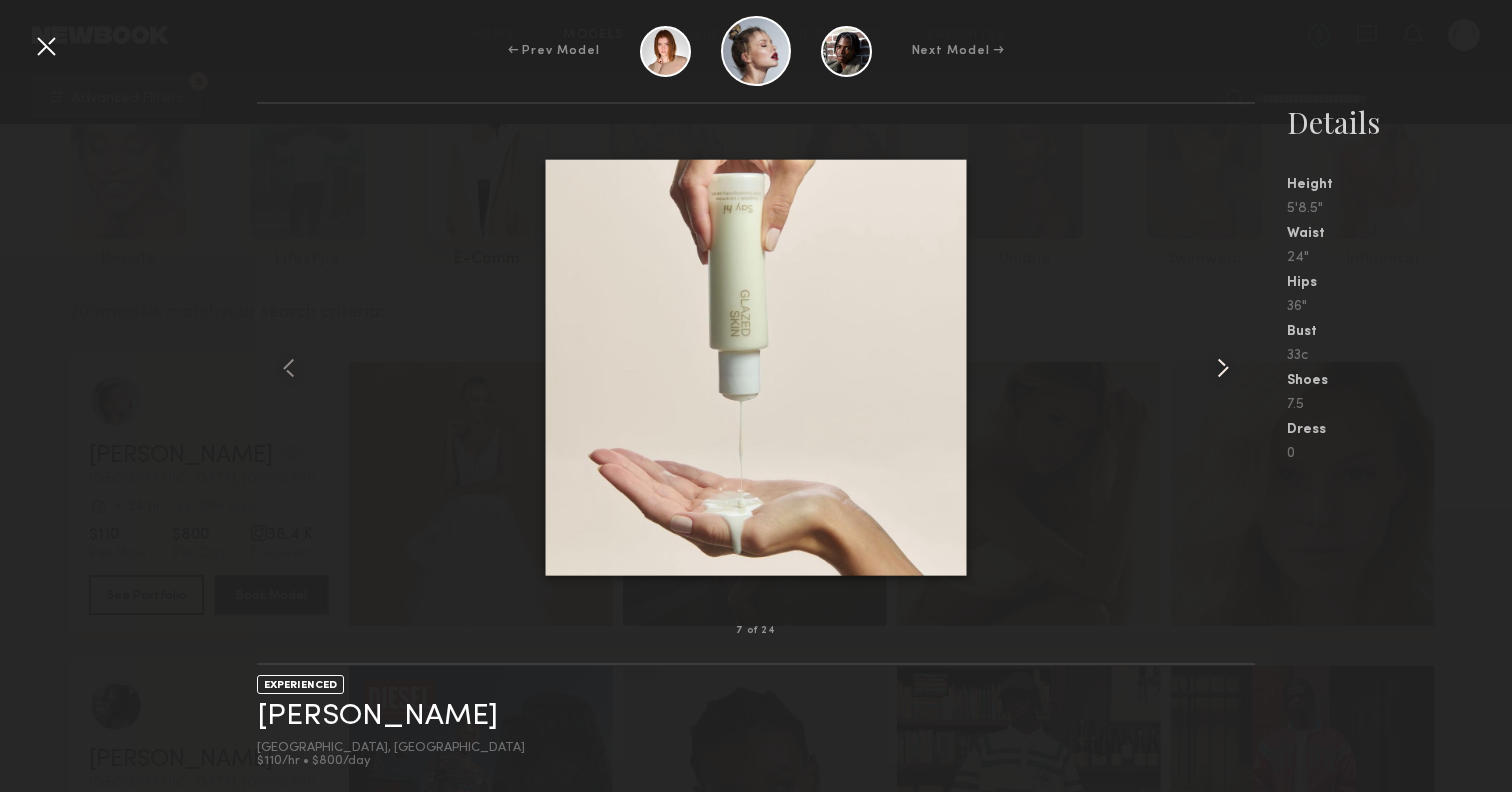 click at bounding box center (1223, 368) 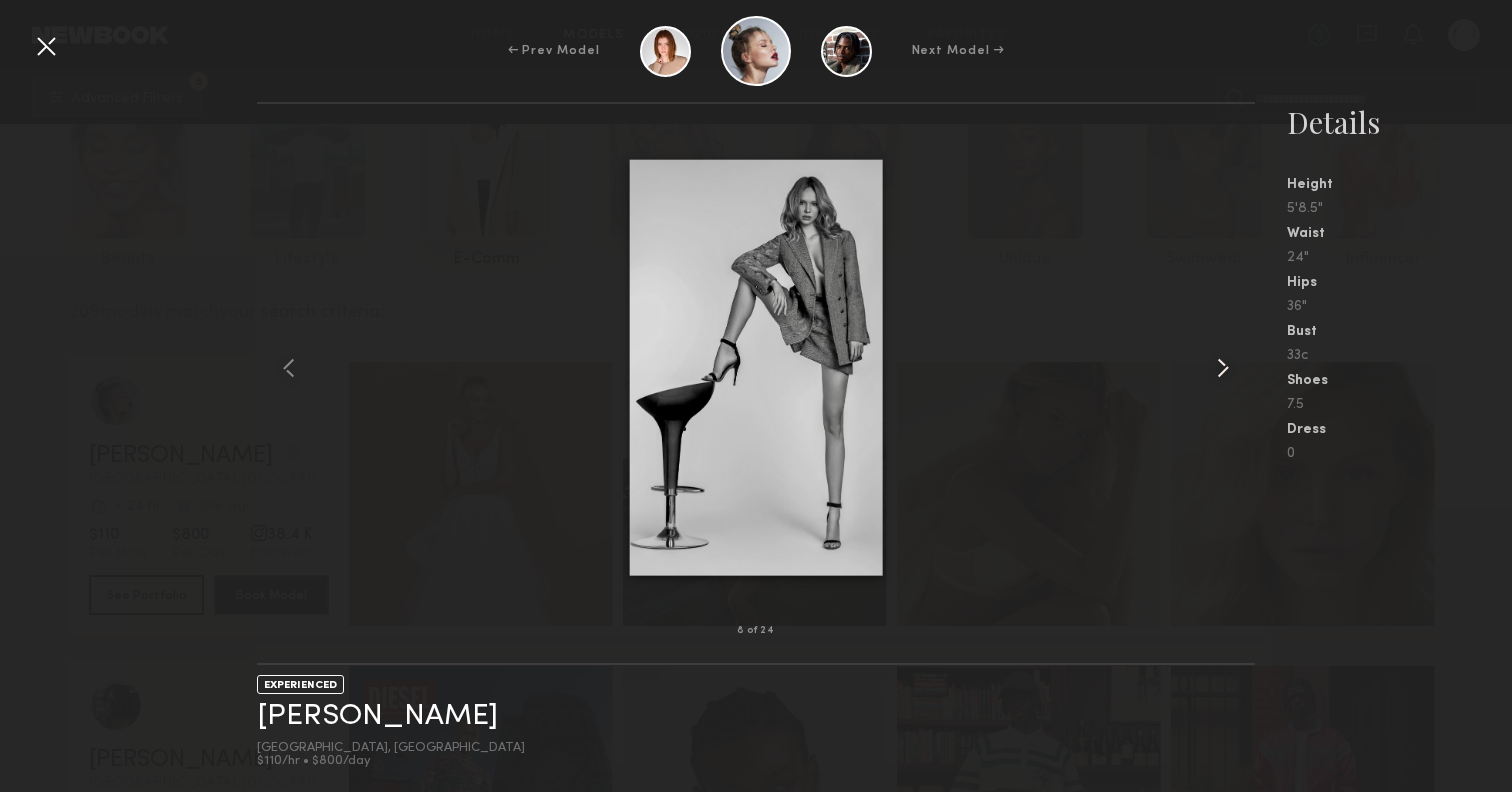 click at bounding box center (1223, 368) 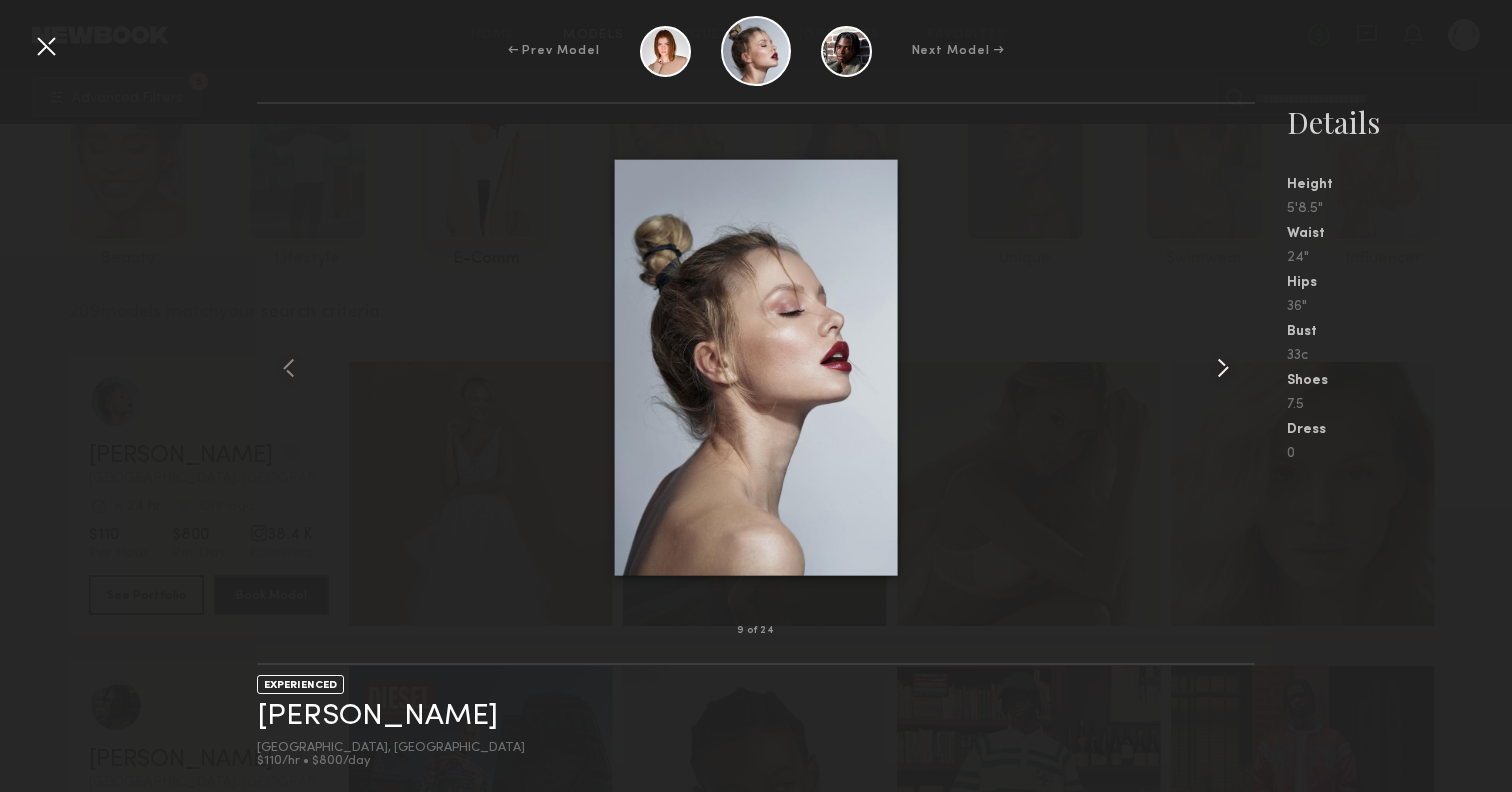 click at bounding box center (1223, 368) 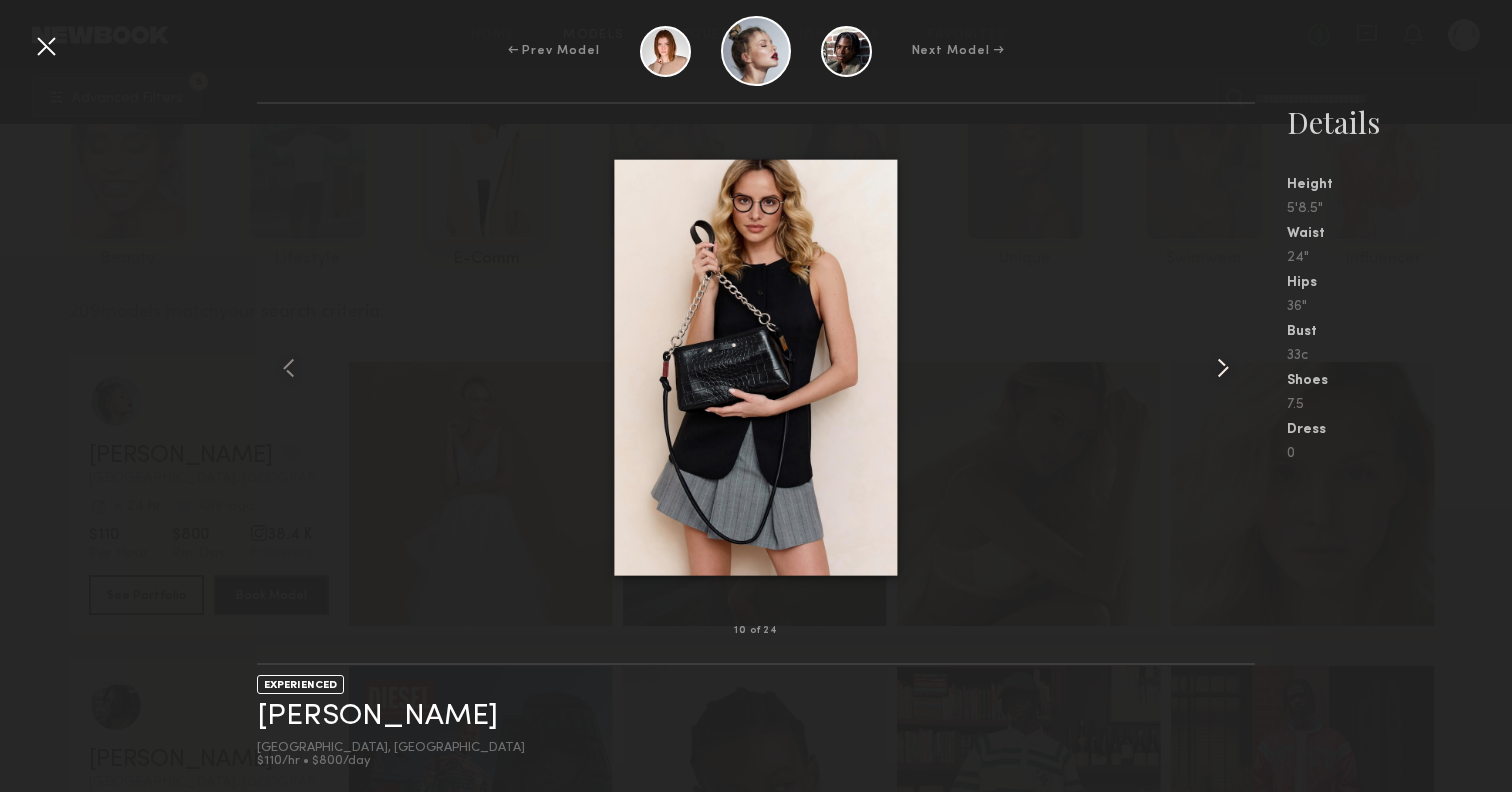 click at bounding box center (1223, 368) 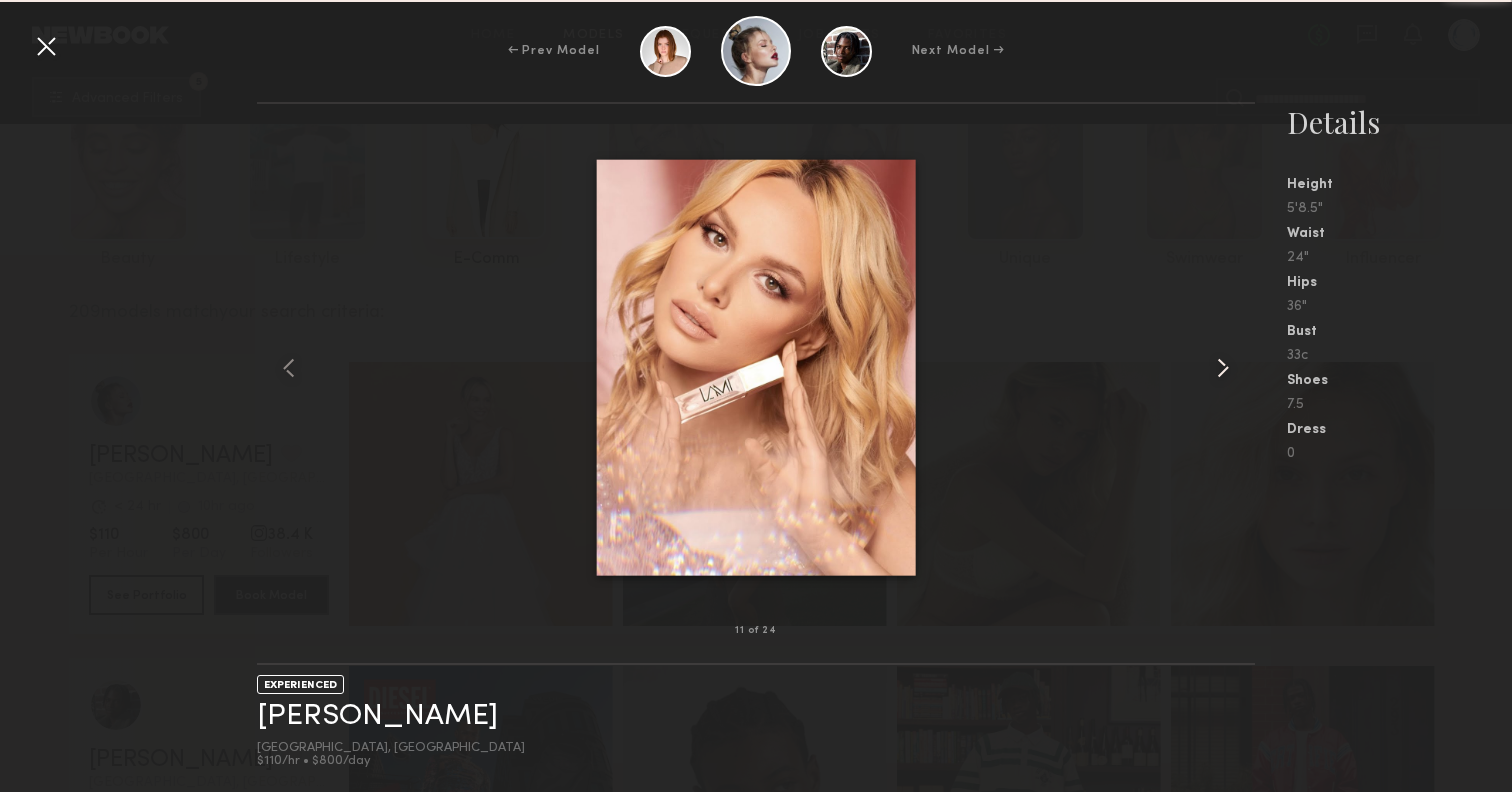 click at bounding box center [1223, 368] 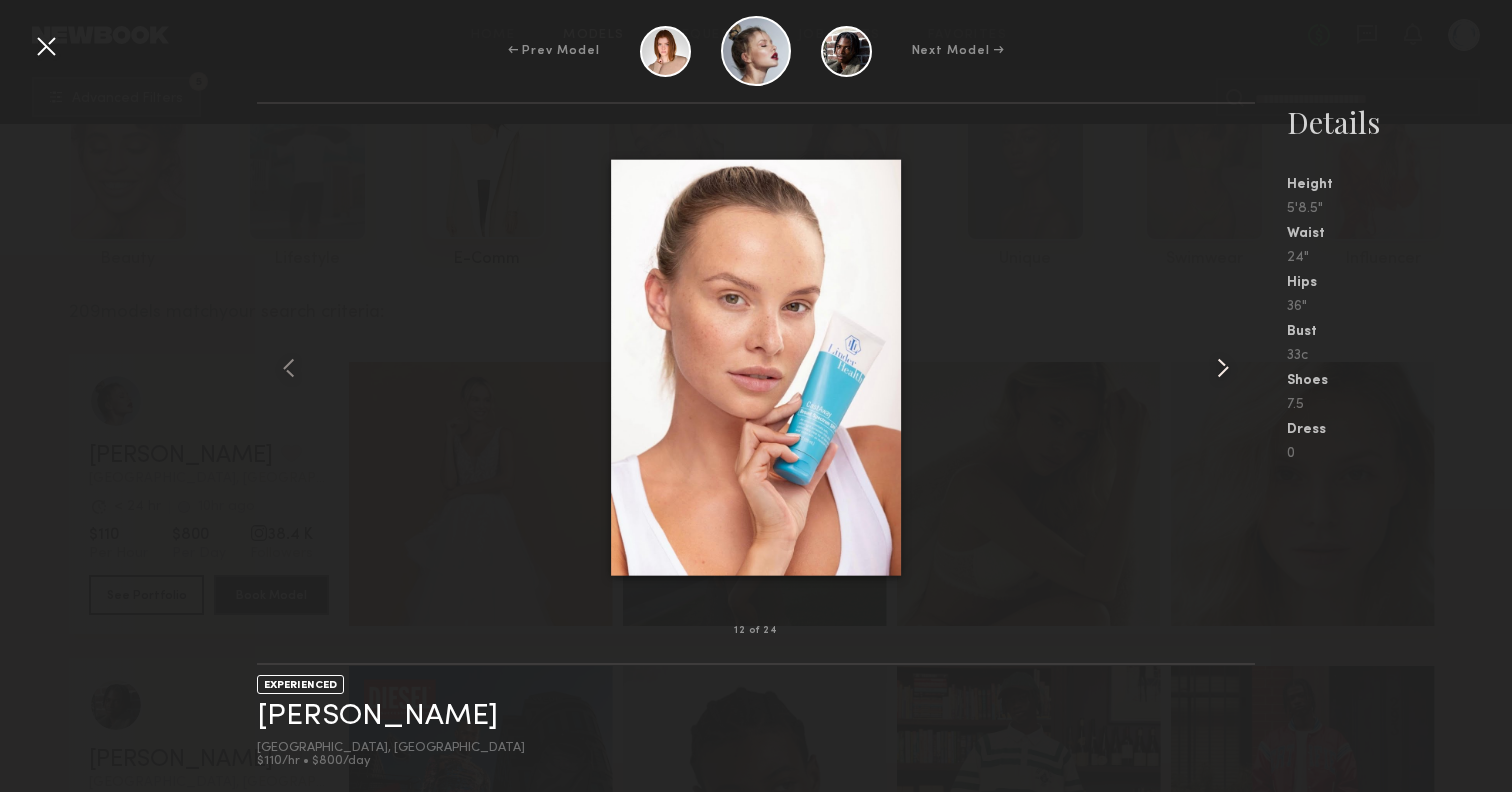 click at bounding box center [1223, 368] 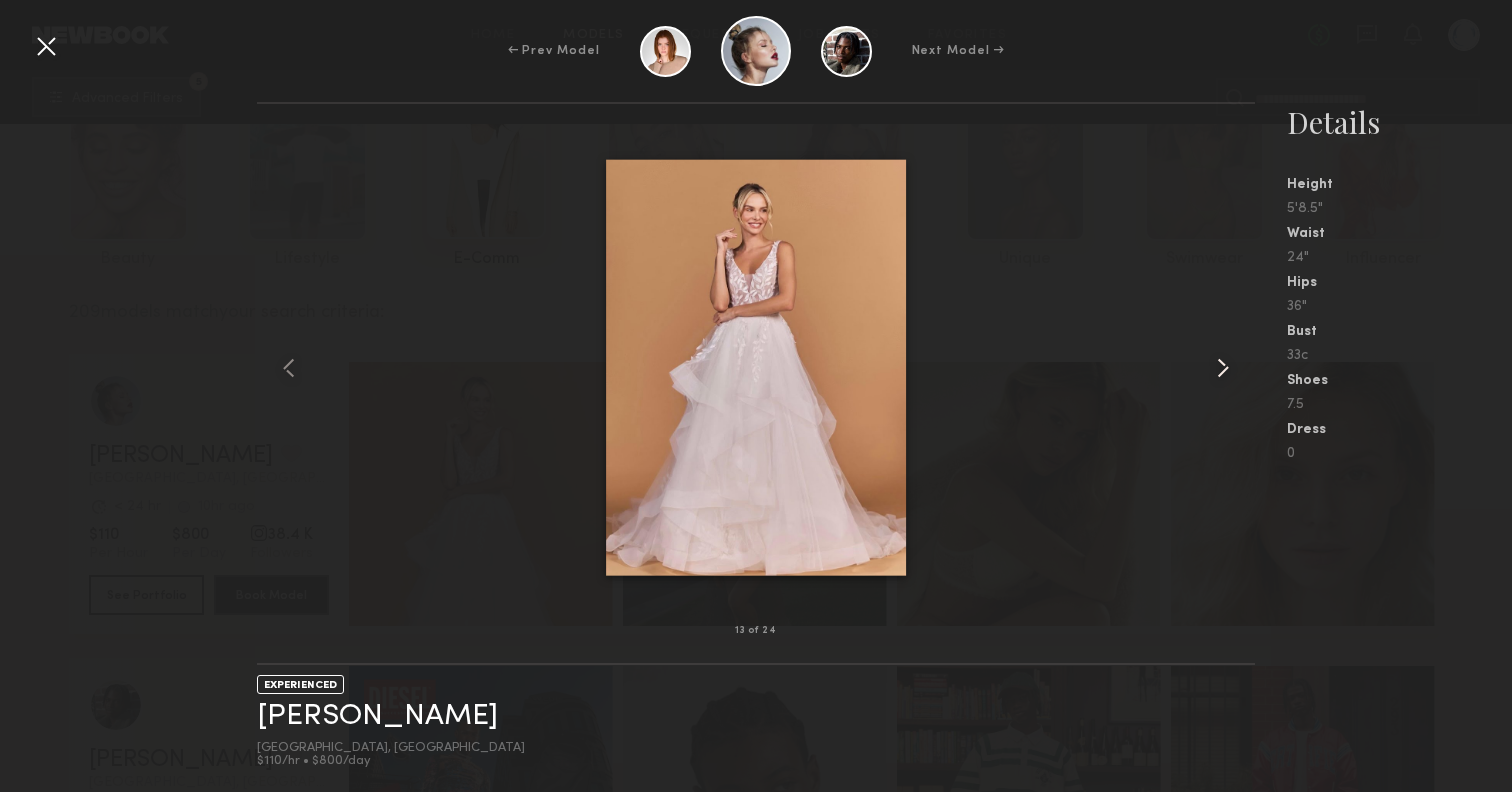 click at bounding box center [1223, 368] 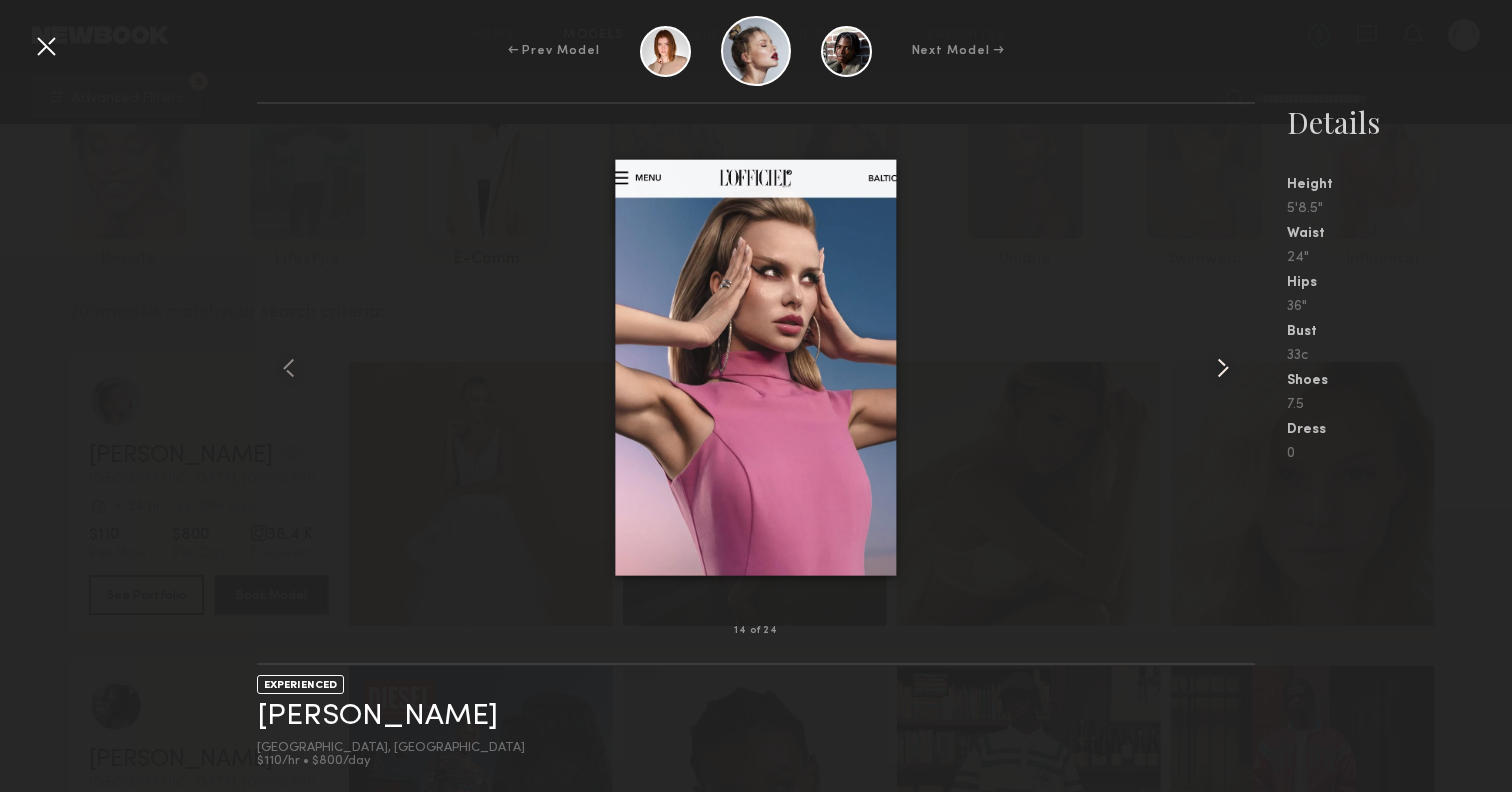 click at bounding box center (1223, 368) 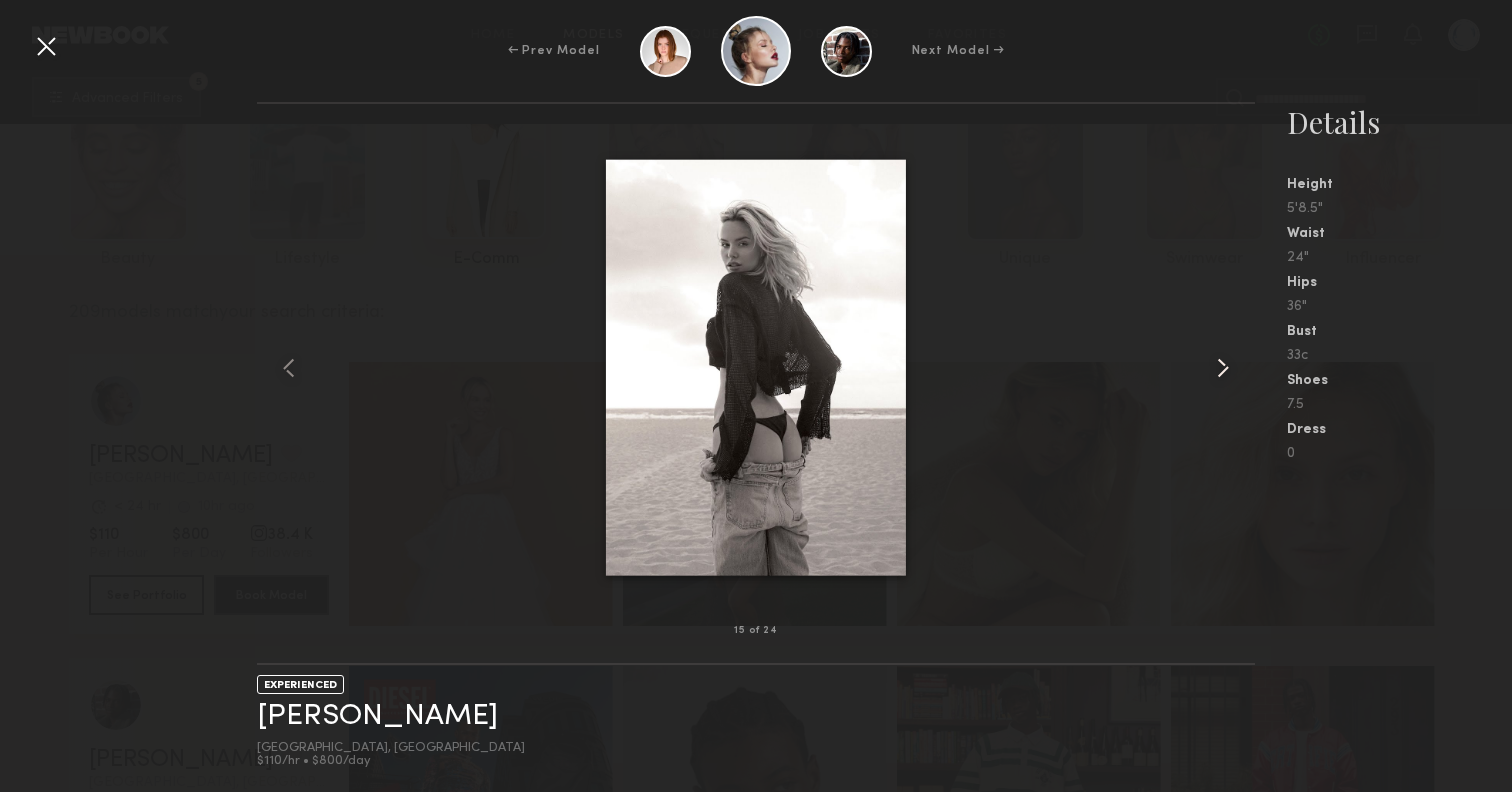 click at bounding box center [1223, 368] 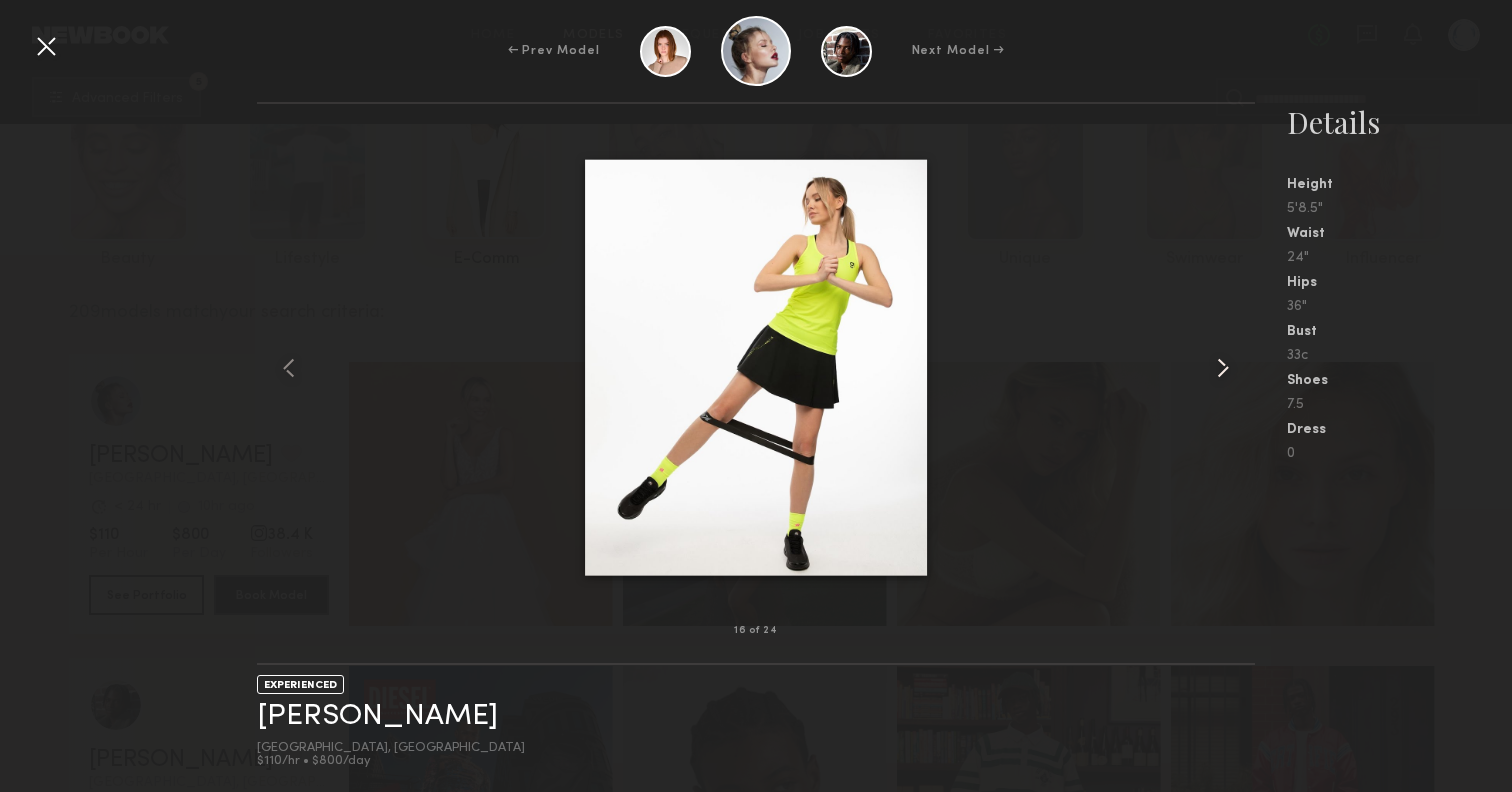 click at bounding box center [1223, 368] 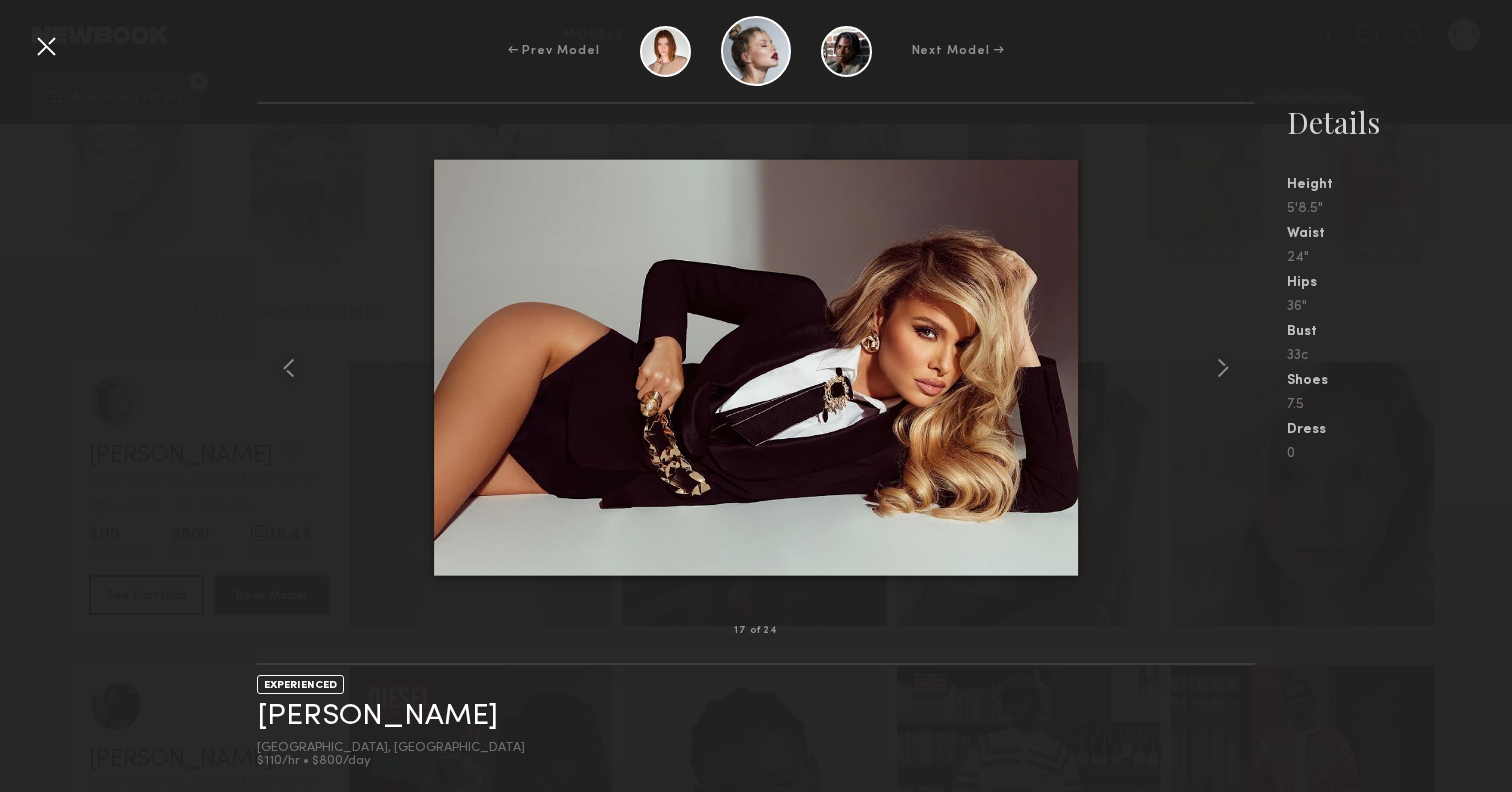 click at bounding box center [46, 46] 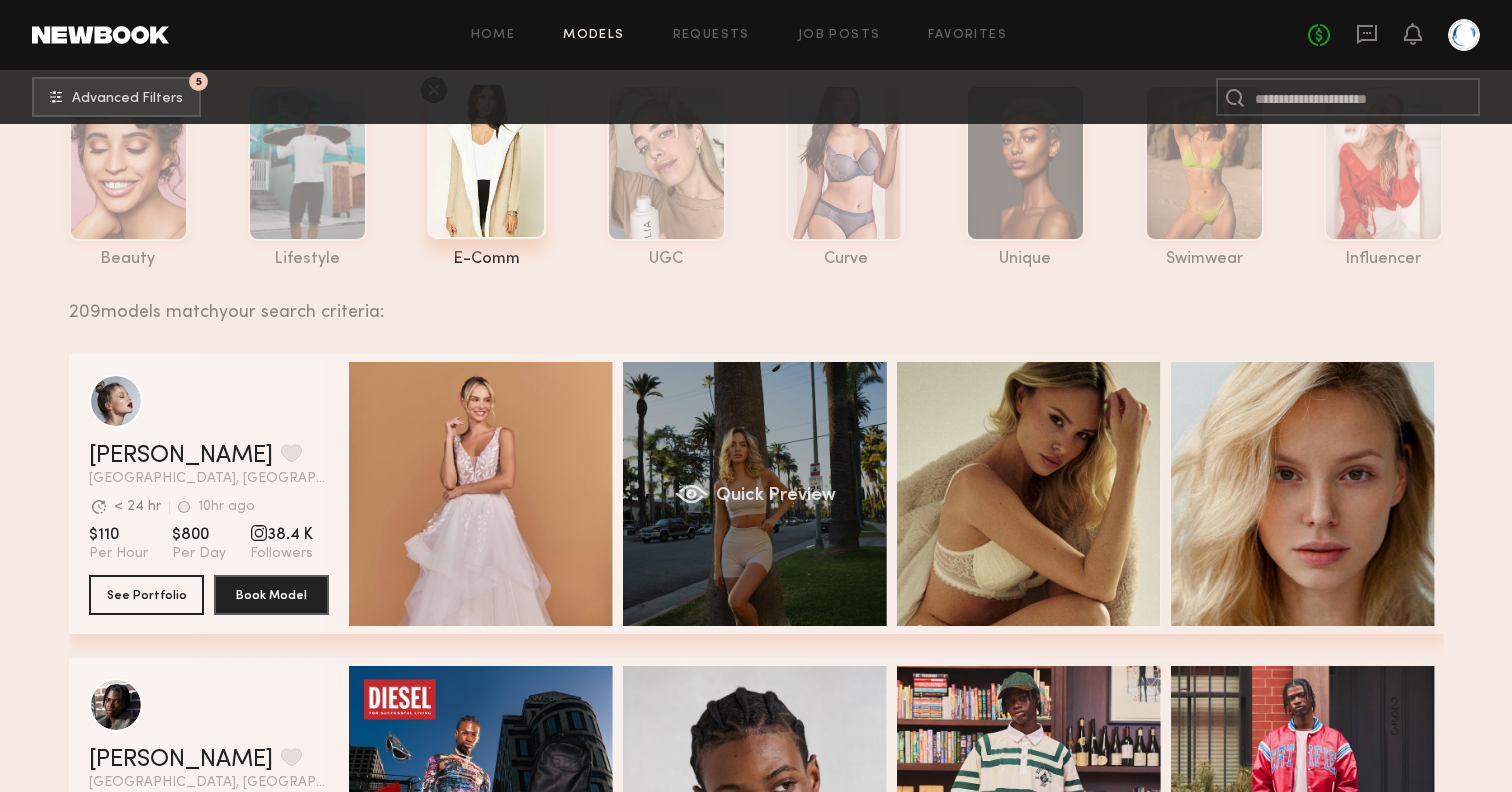 click on "Quick Preview" 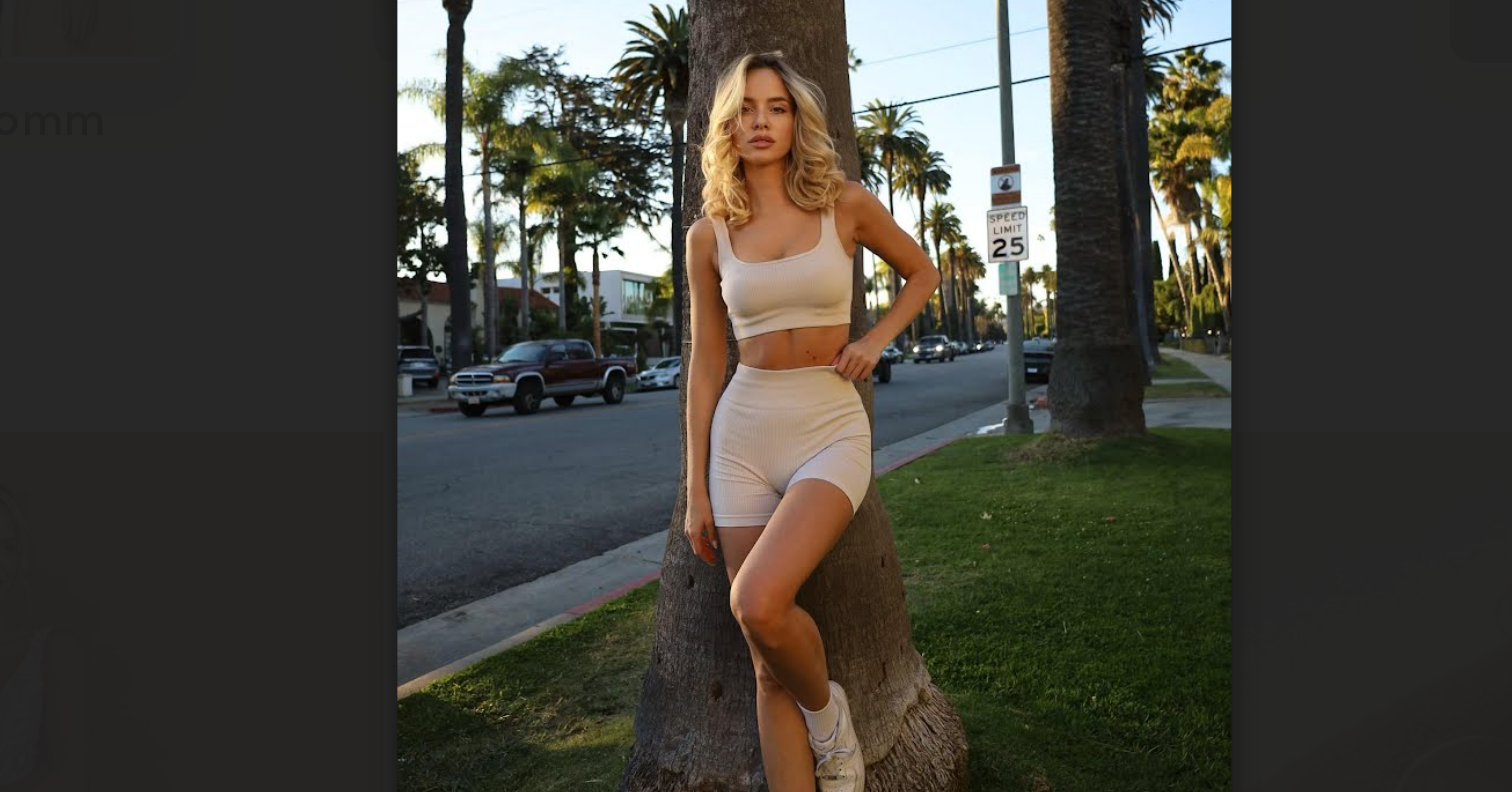 scroll, scrollTop: 103, scrollLeft: 0, axis: vertical 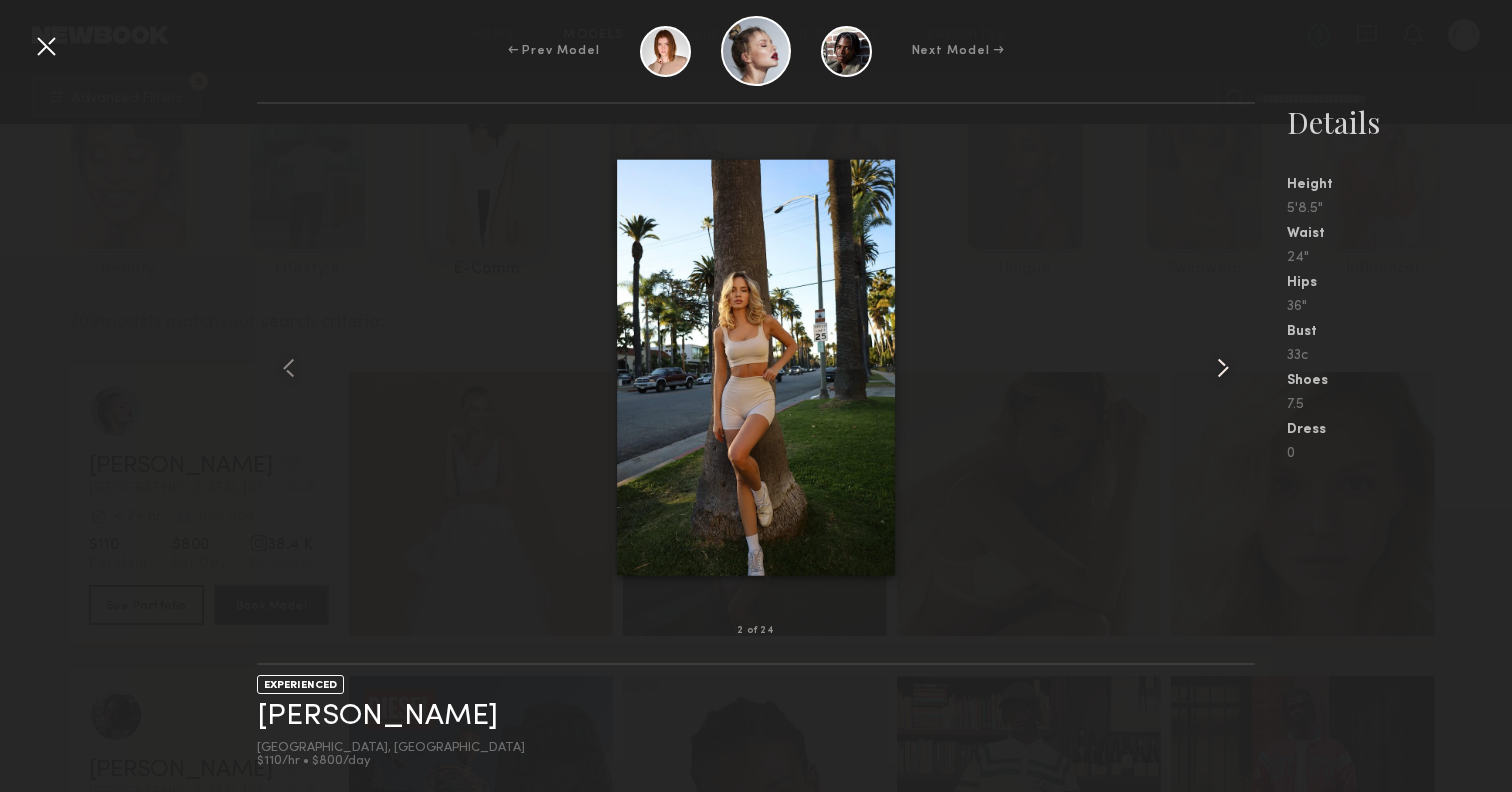 click at bounding box center [1223, 368] 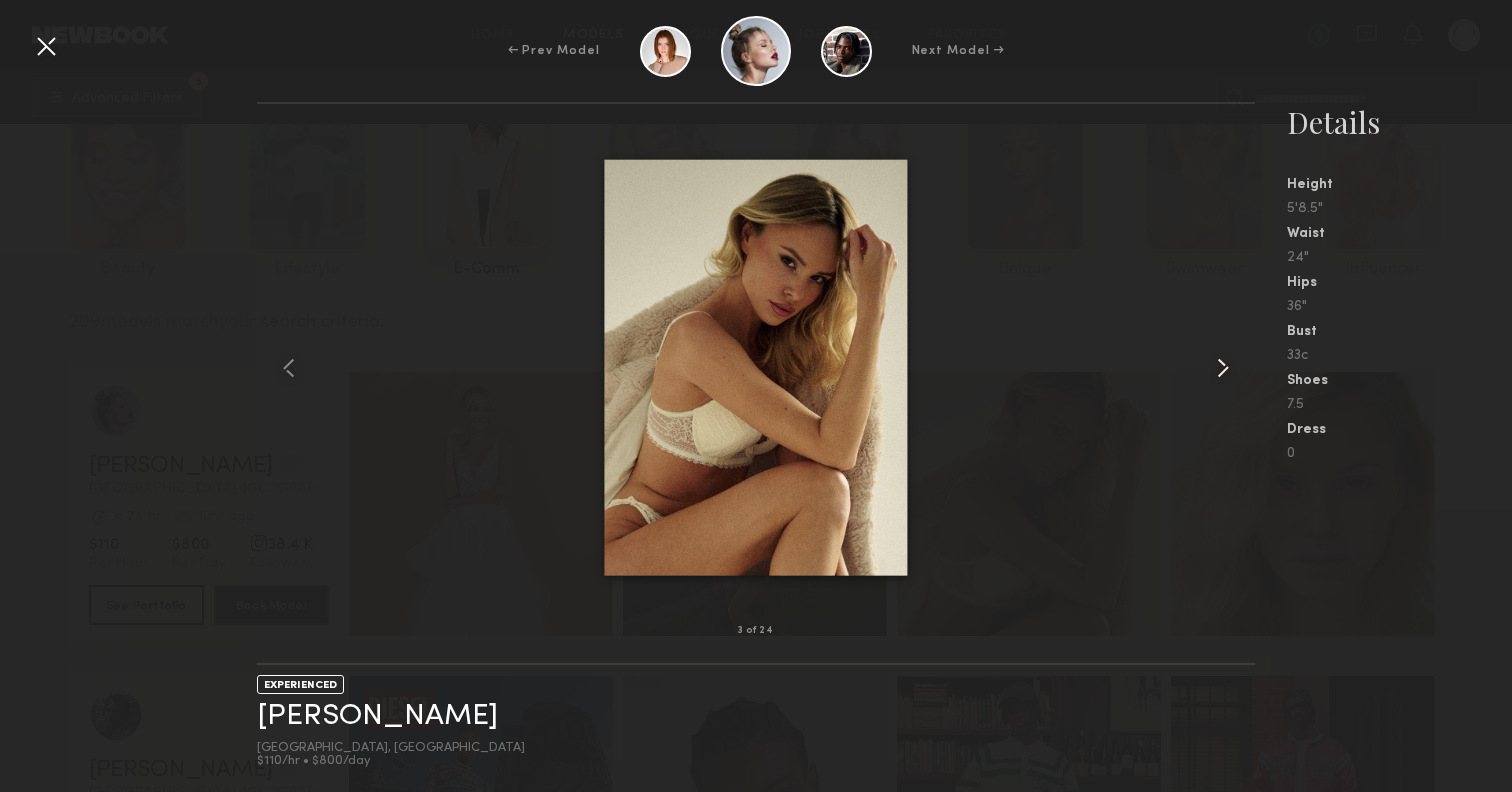 click at bounding box center (1223, 368) 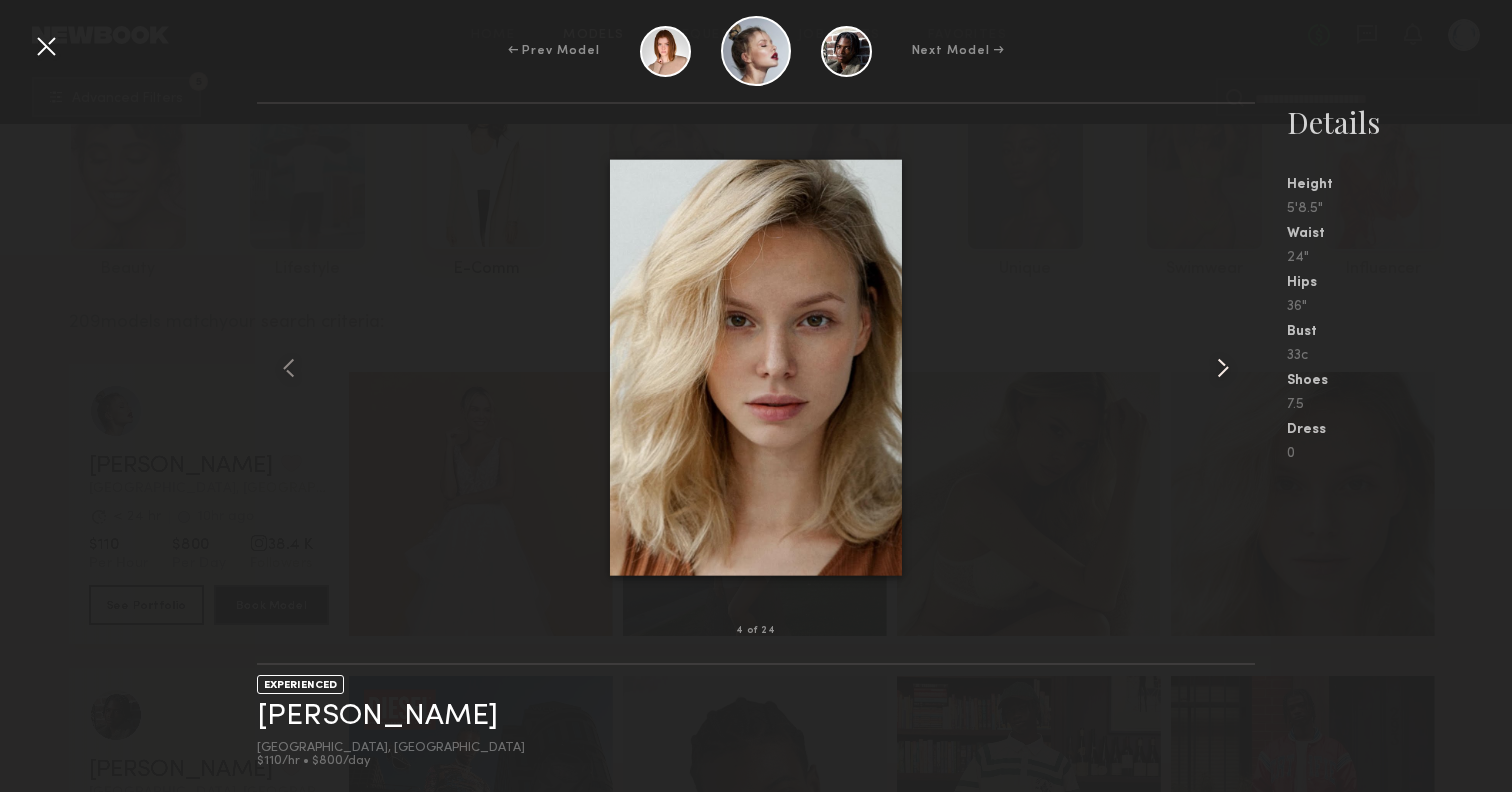 click at bounding box center (1223, 368) 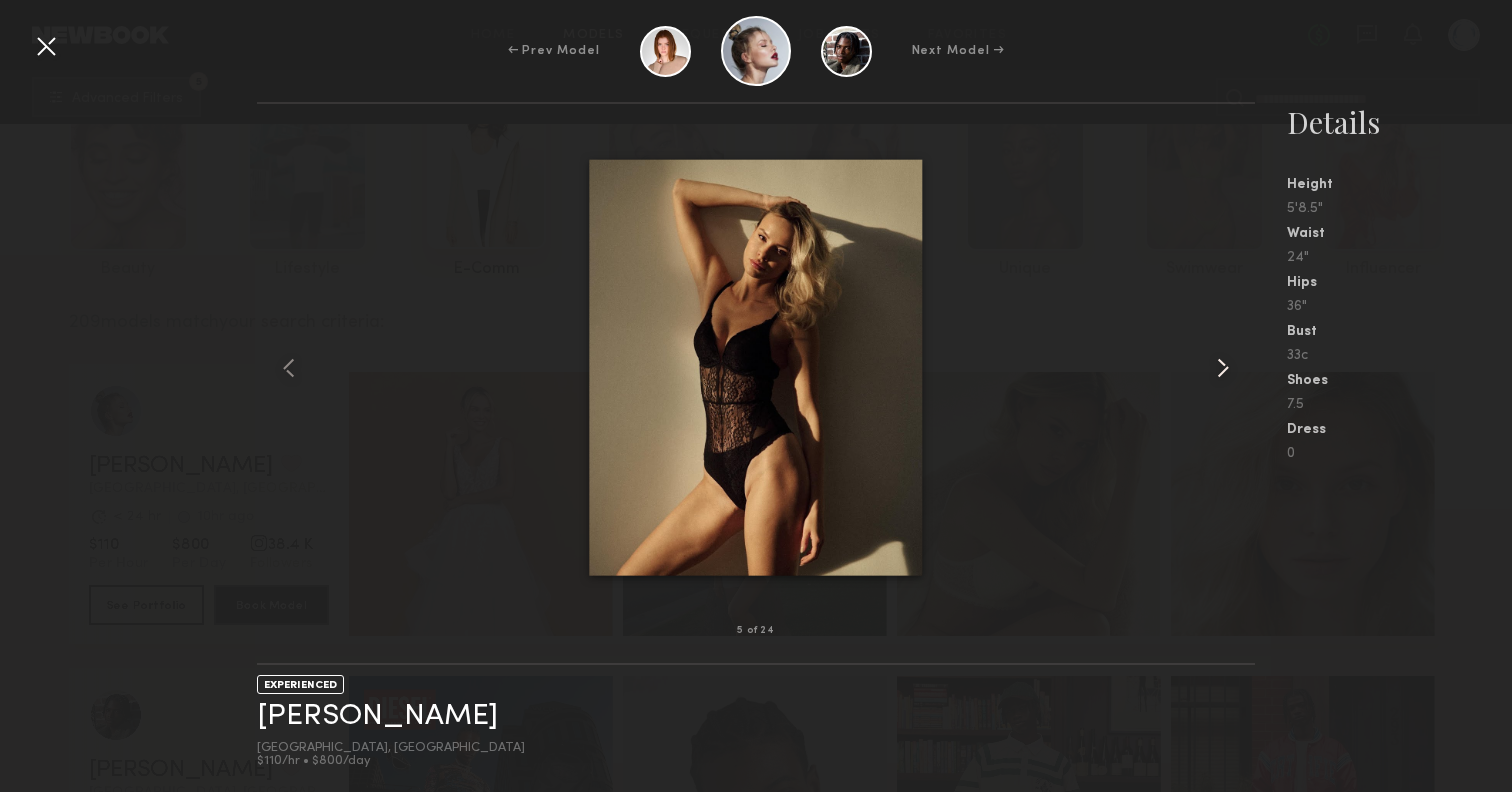 click at bounding box center (1223, 368) 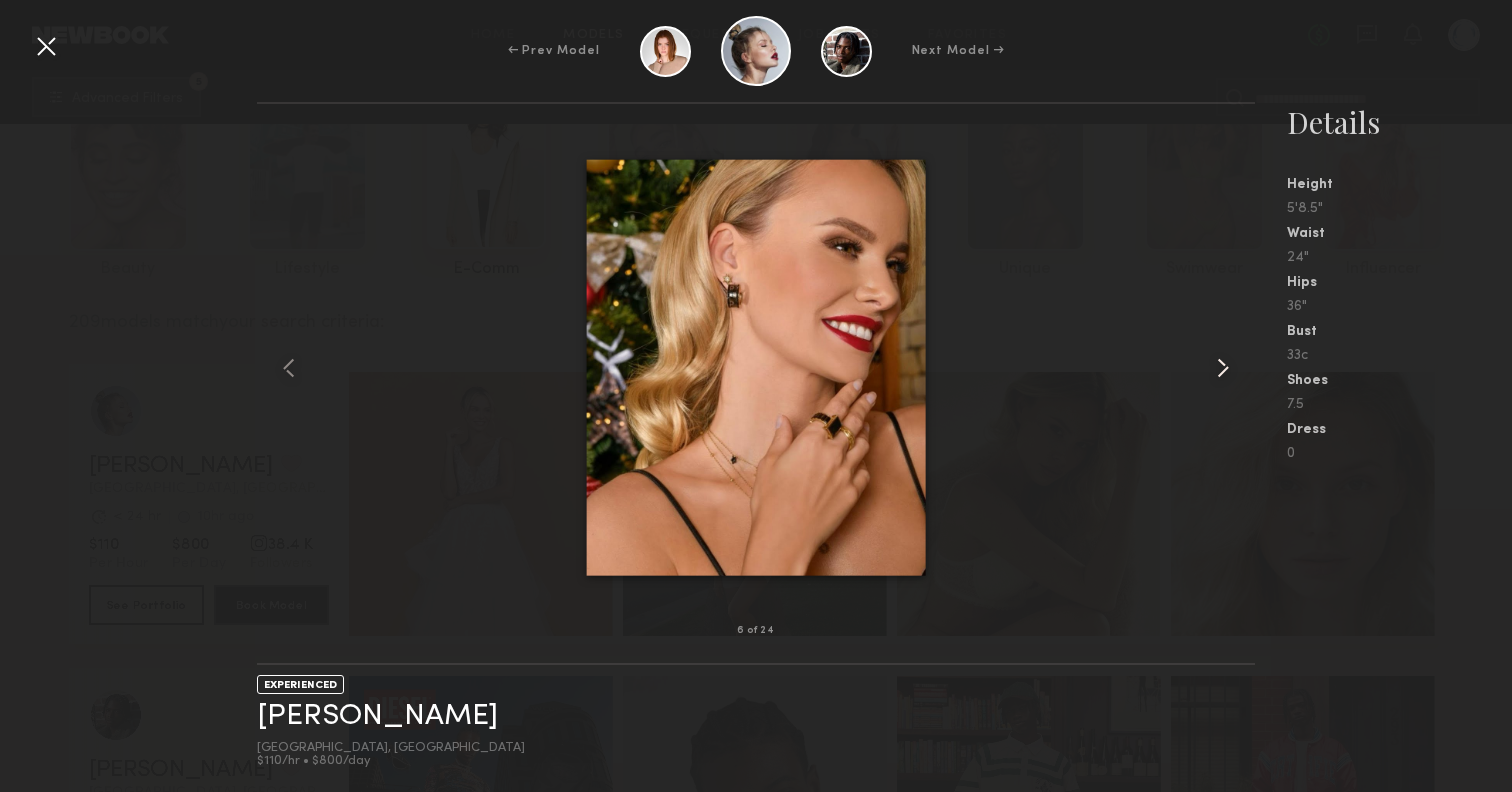 click at bounding box center [1223, 368] 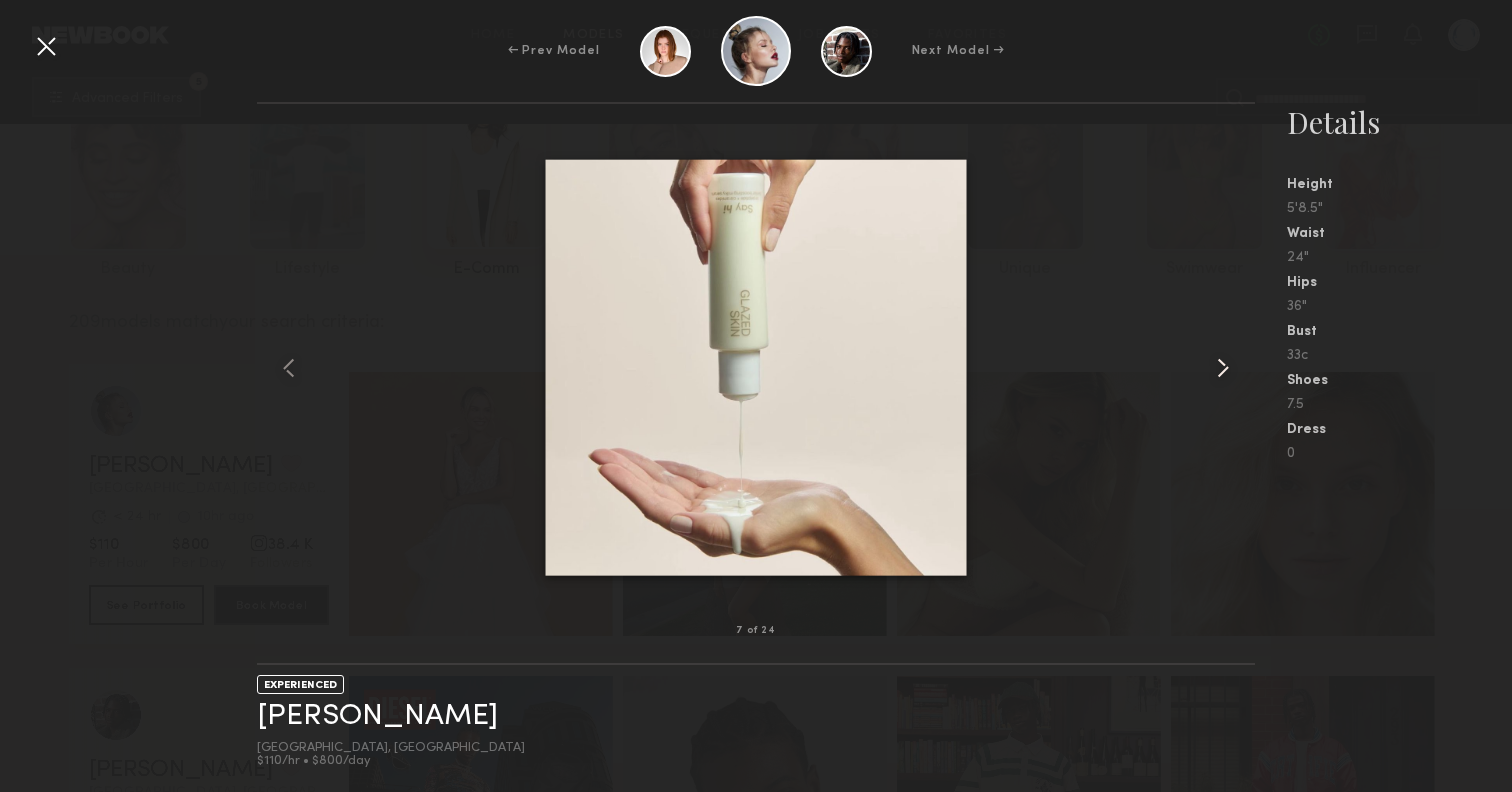 click at bounding box center [1223, 368] 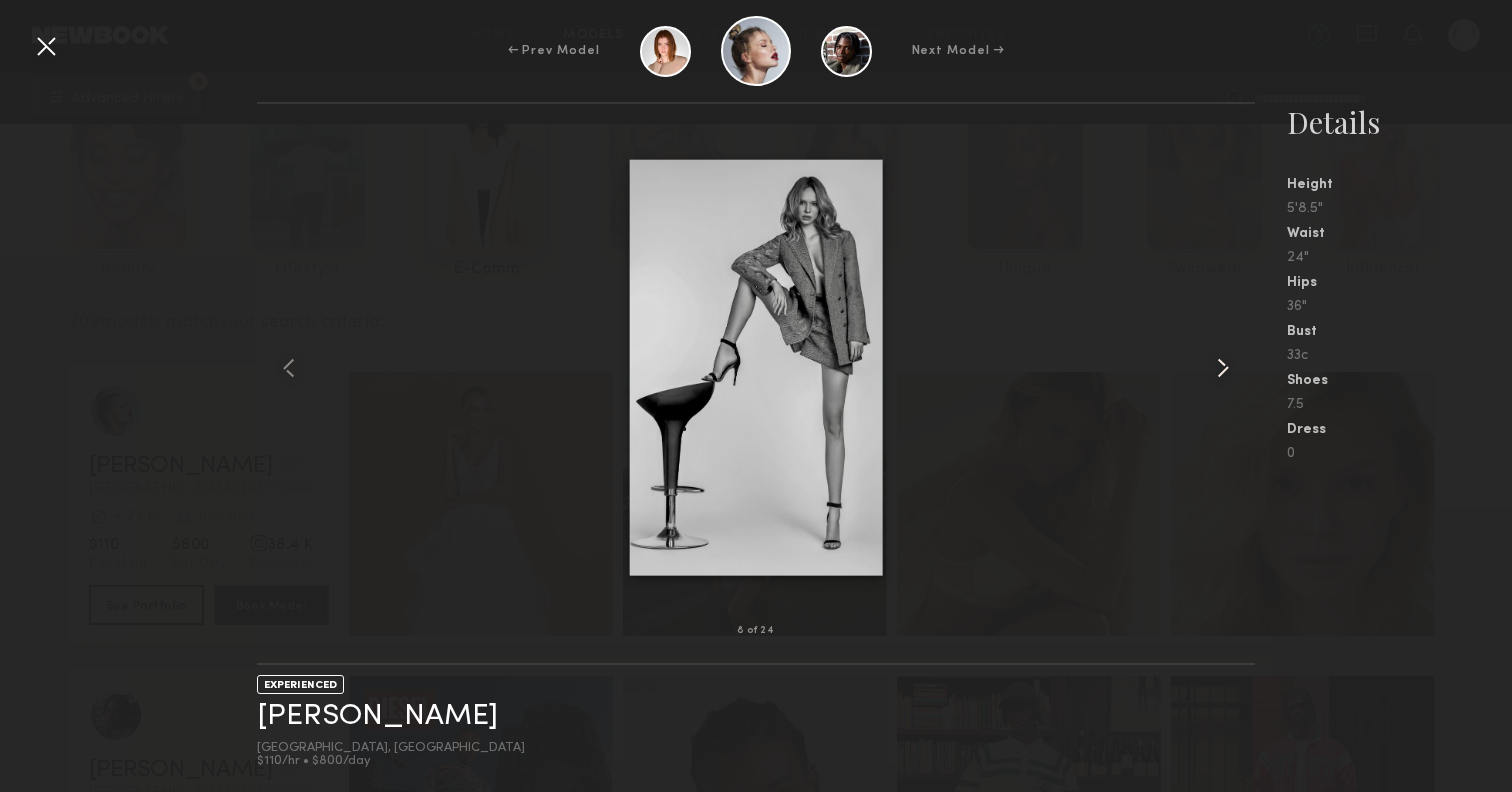click at bounding box center [1223, 368] 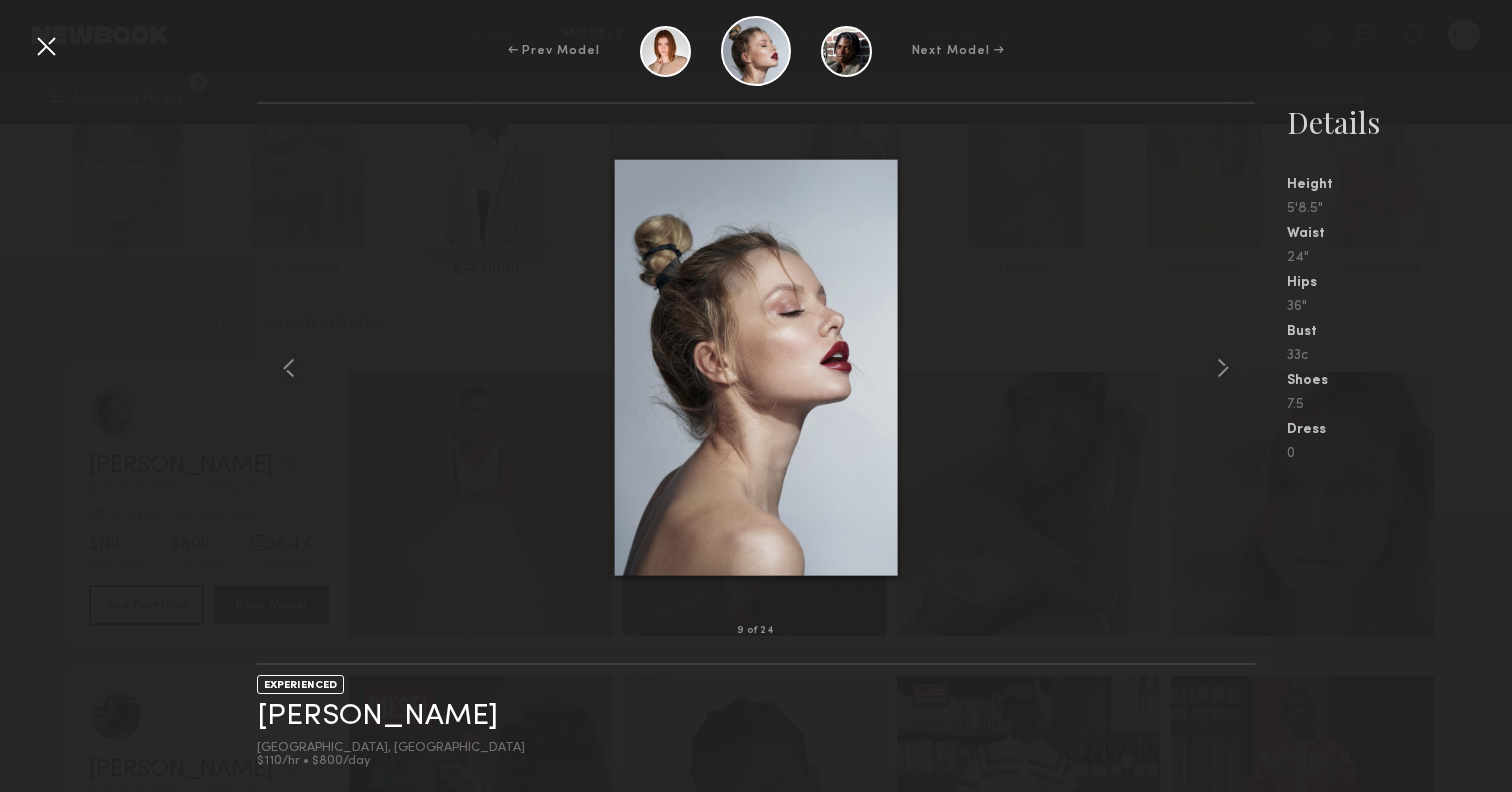 click at bounding box center [46, 46] 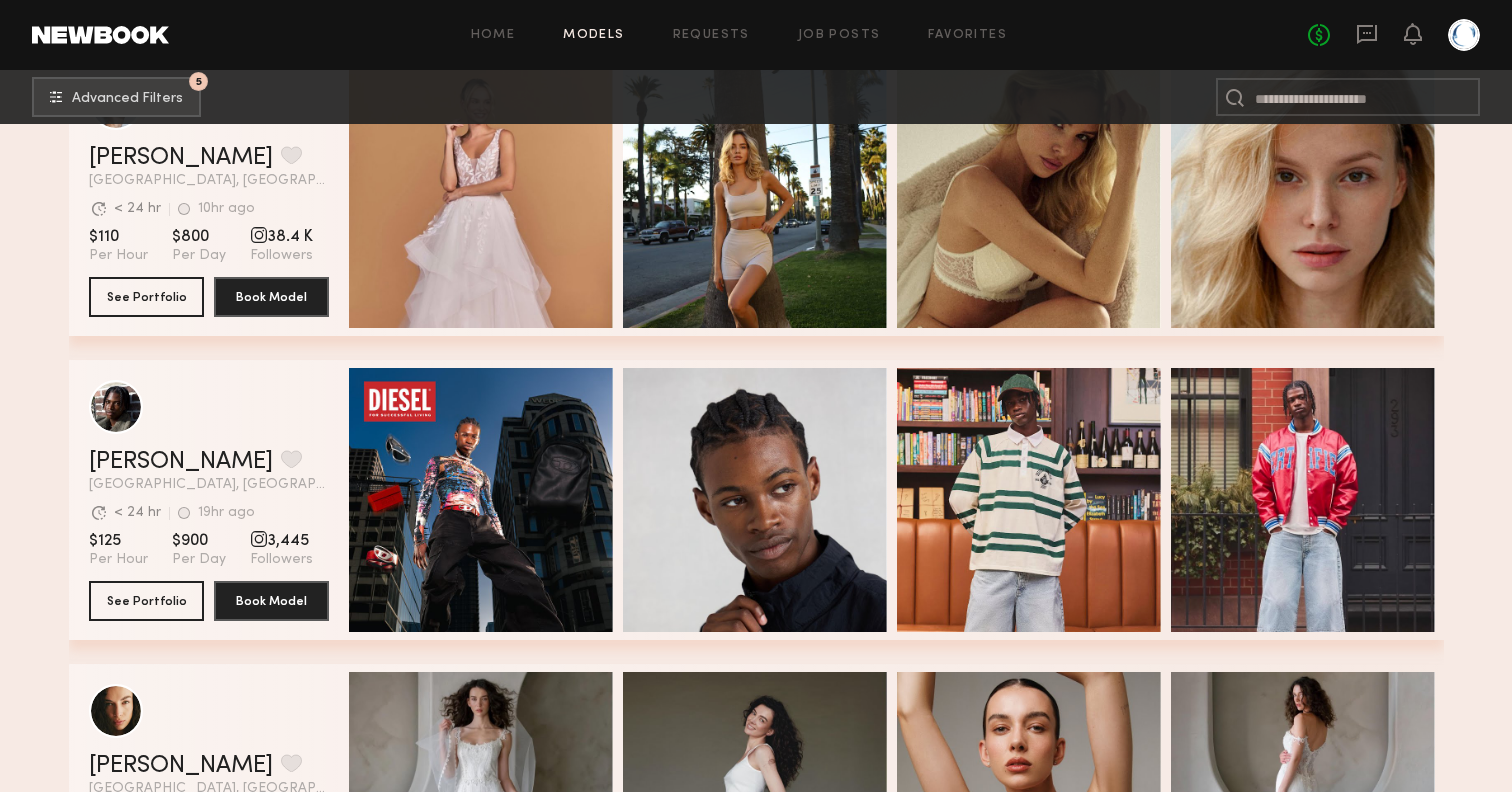 scroll, scrollTop: 436, scrollLeft: 0, axis: vertical 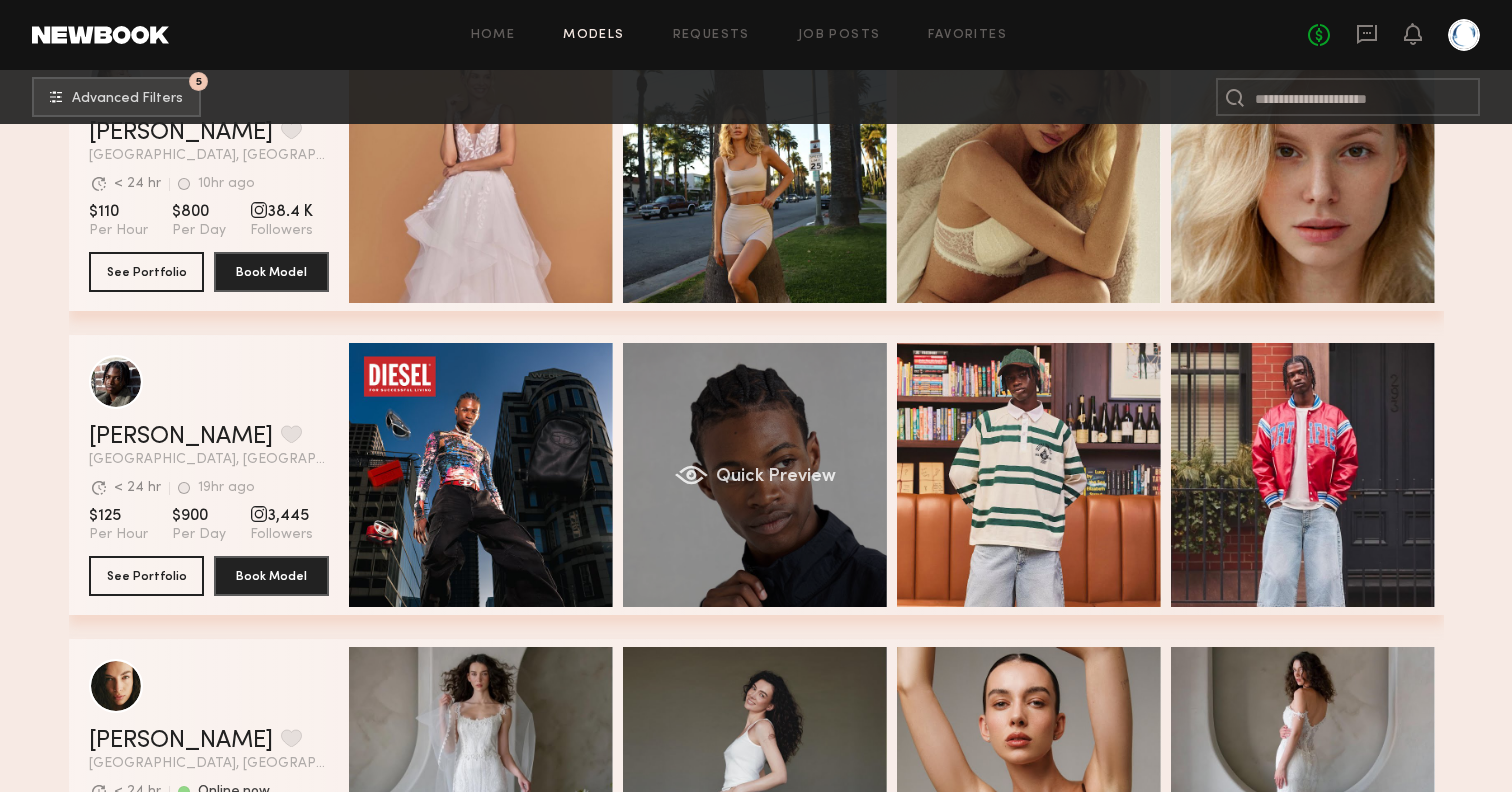 click on "Quick Preview" 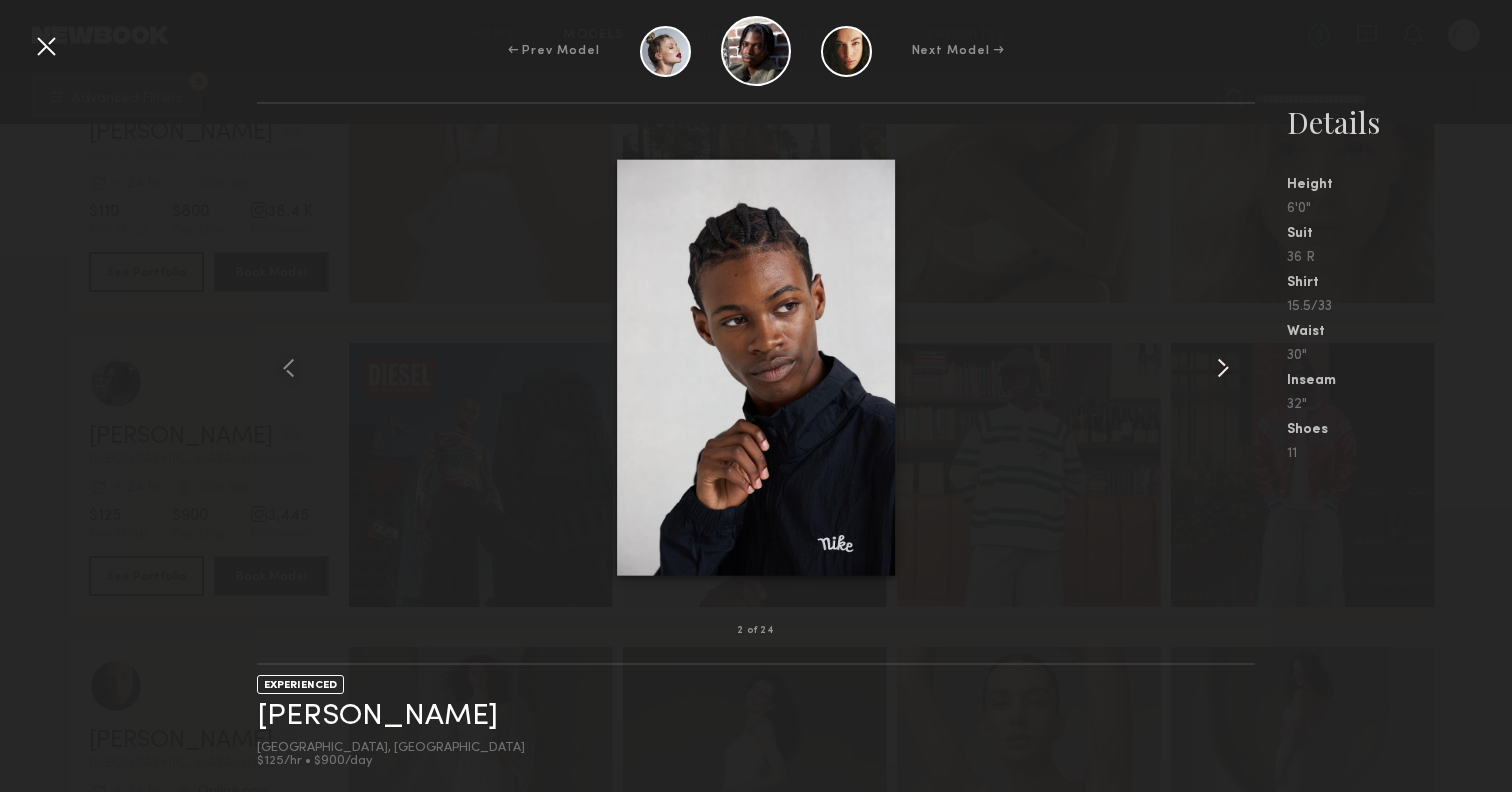 click at bounding box center (1223, 368) 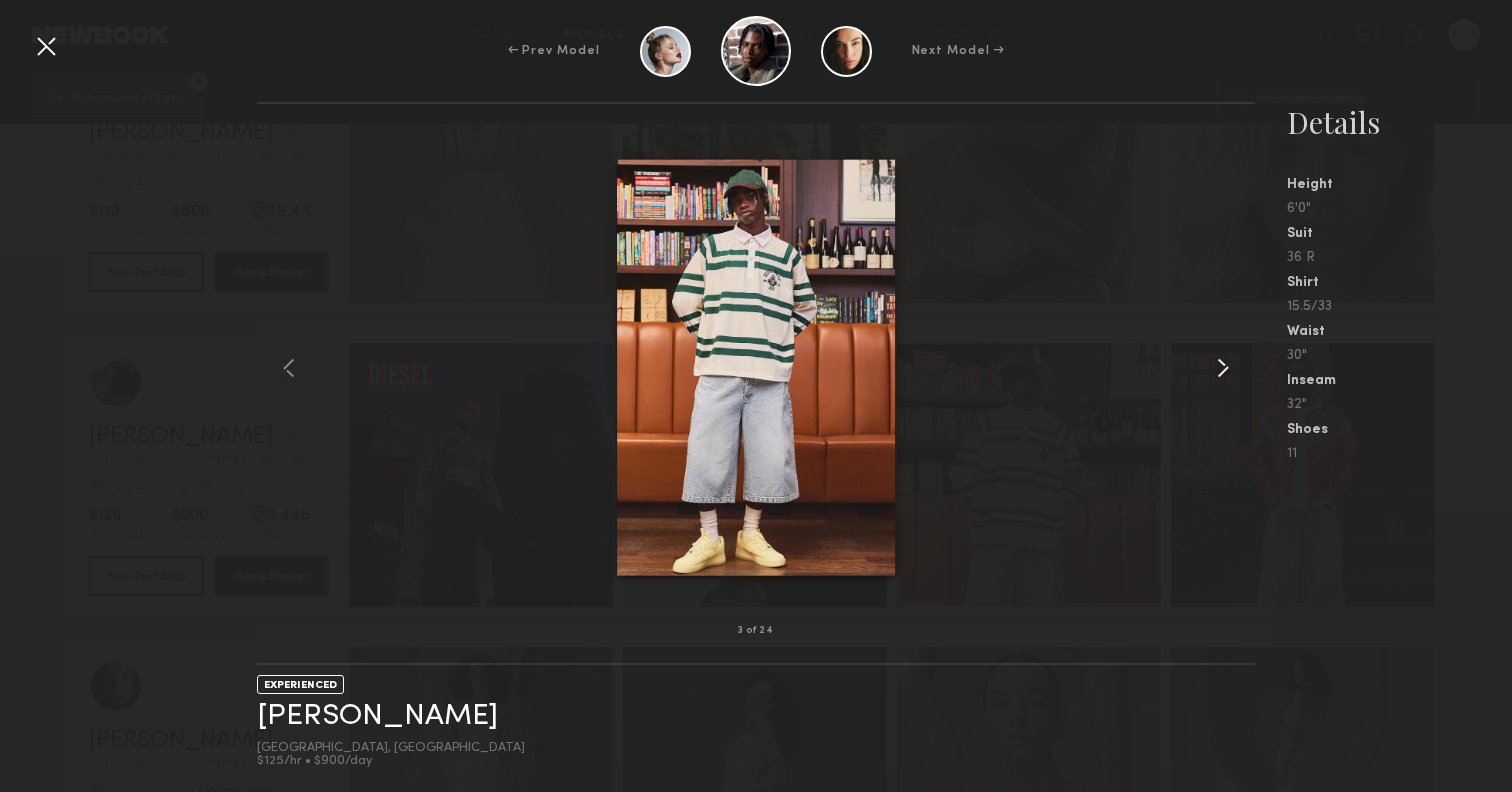 click at bounding box center [1223, 368] 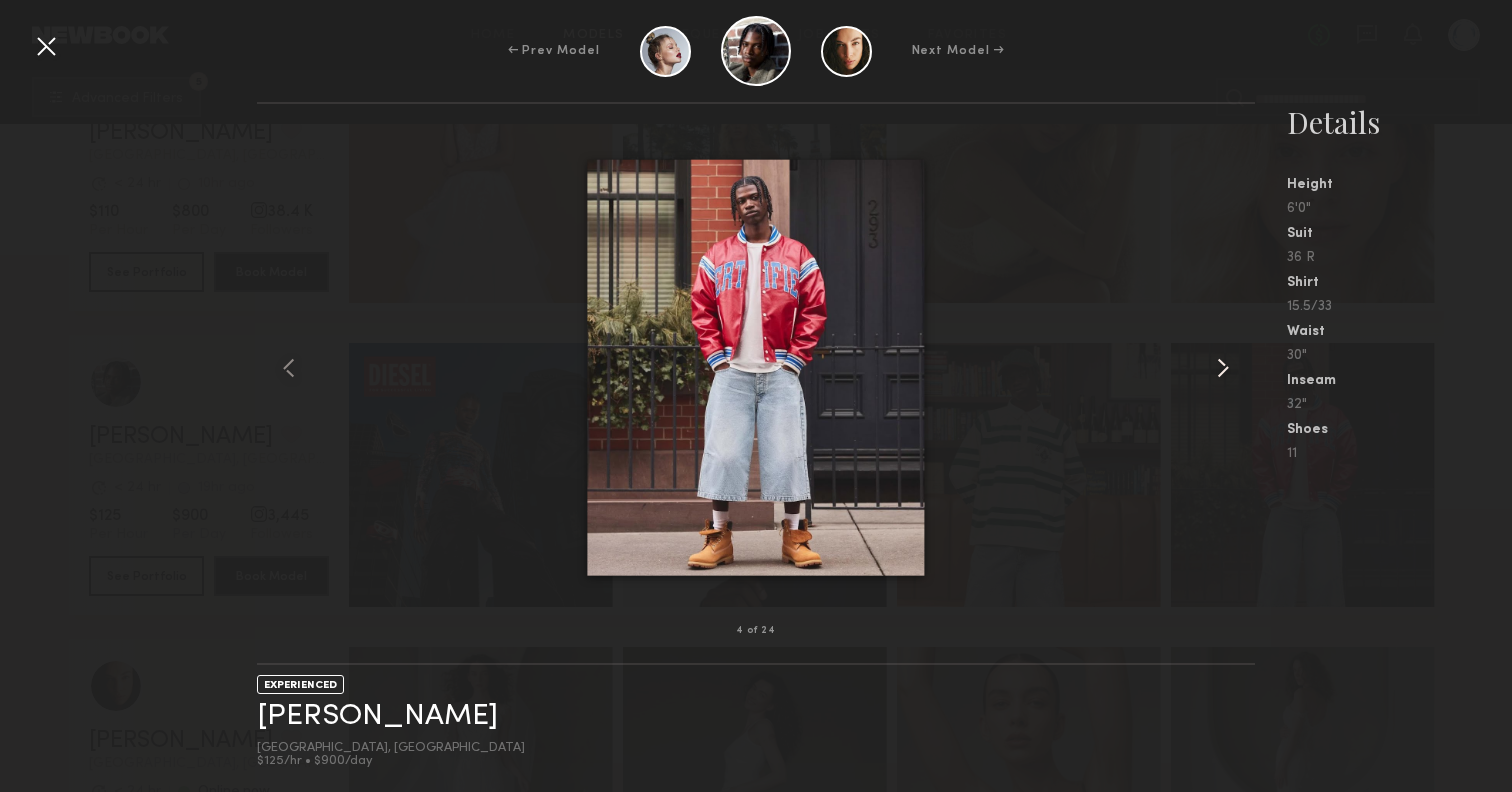 click at bounding box center (1223, 368) 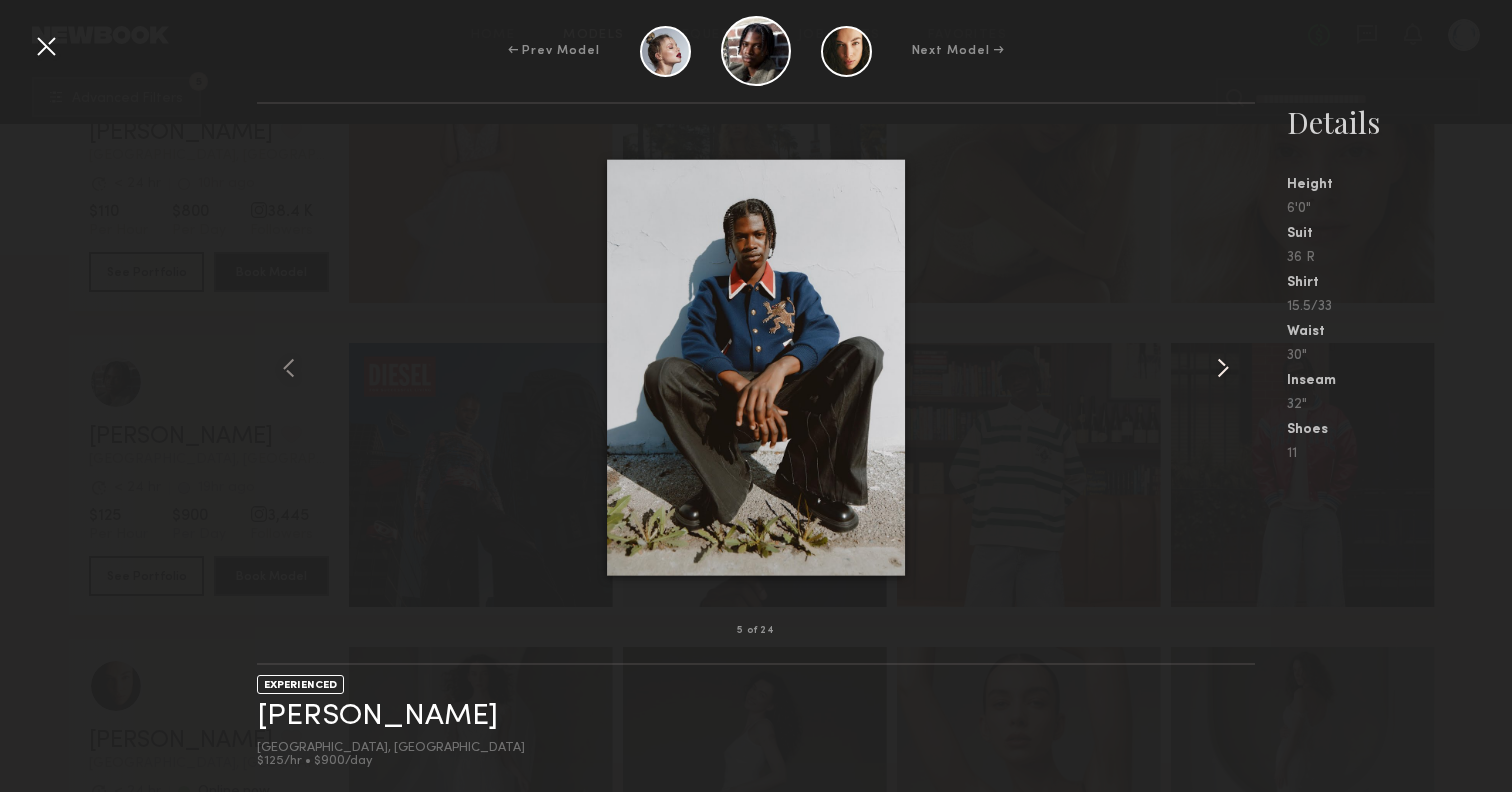click at bounding box center [1223, 368] 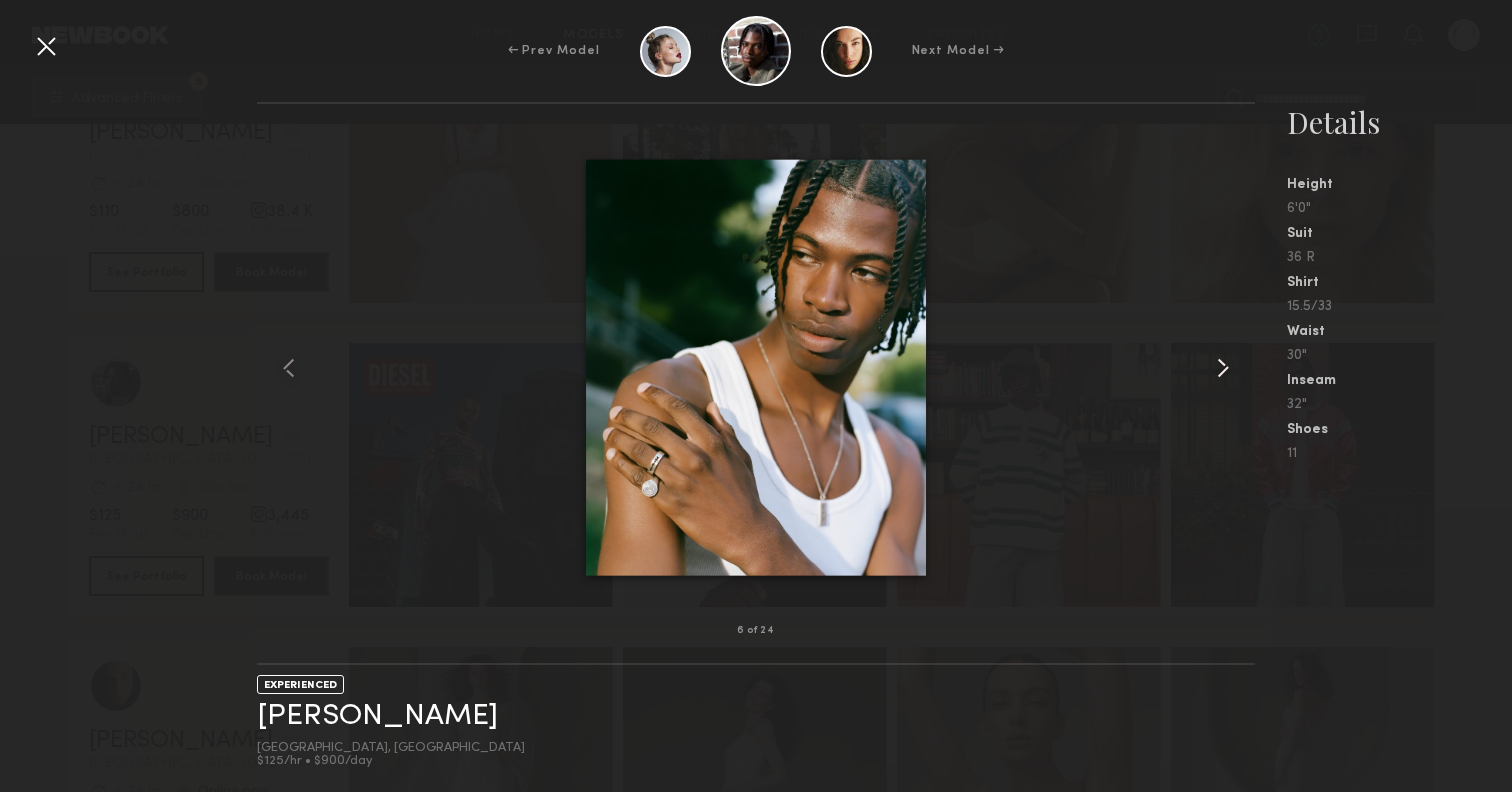 click at bounding box center [1223, 368] 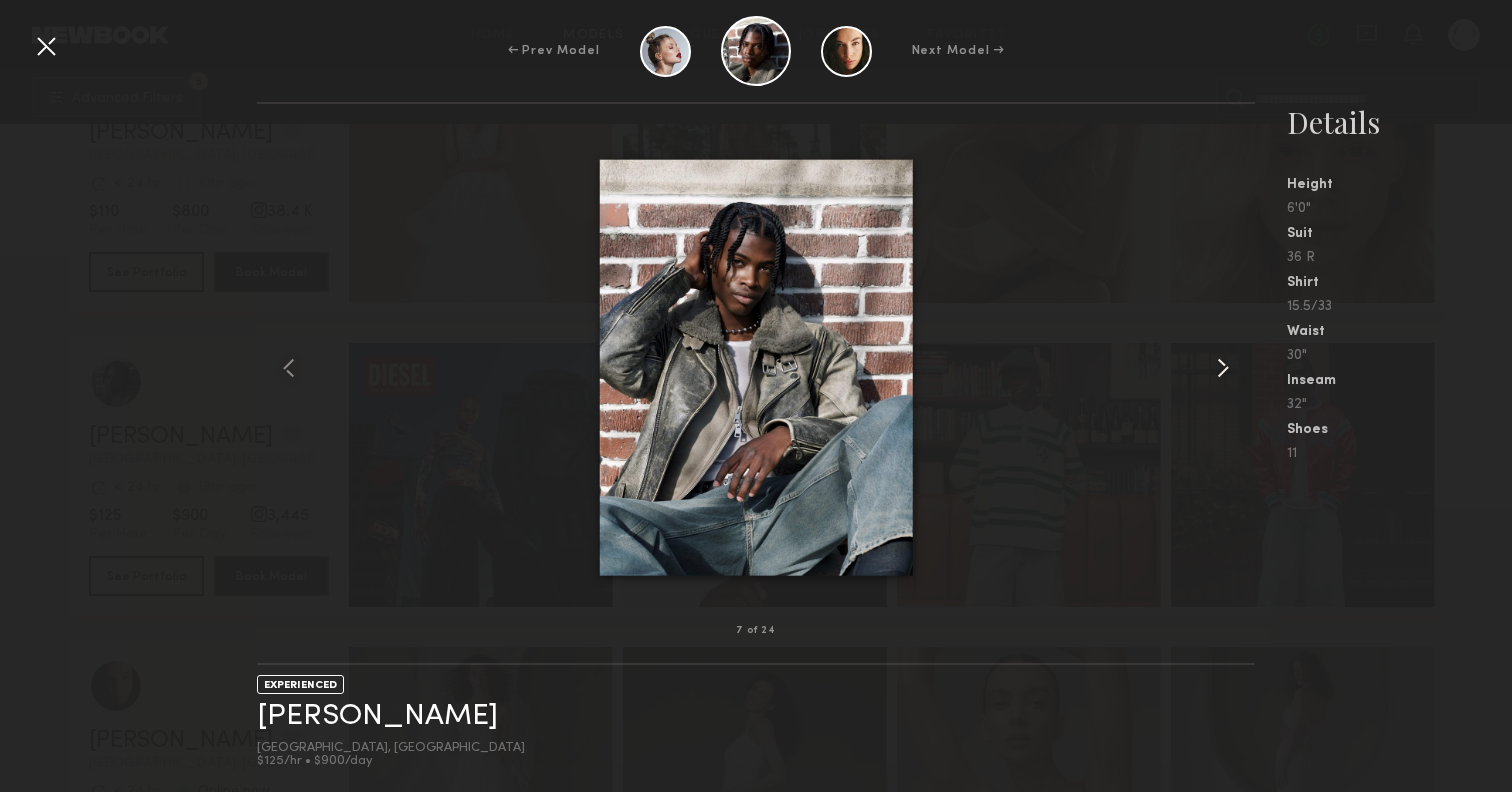 click at bounding box center (1223, 368) 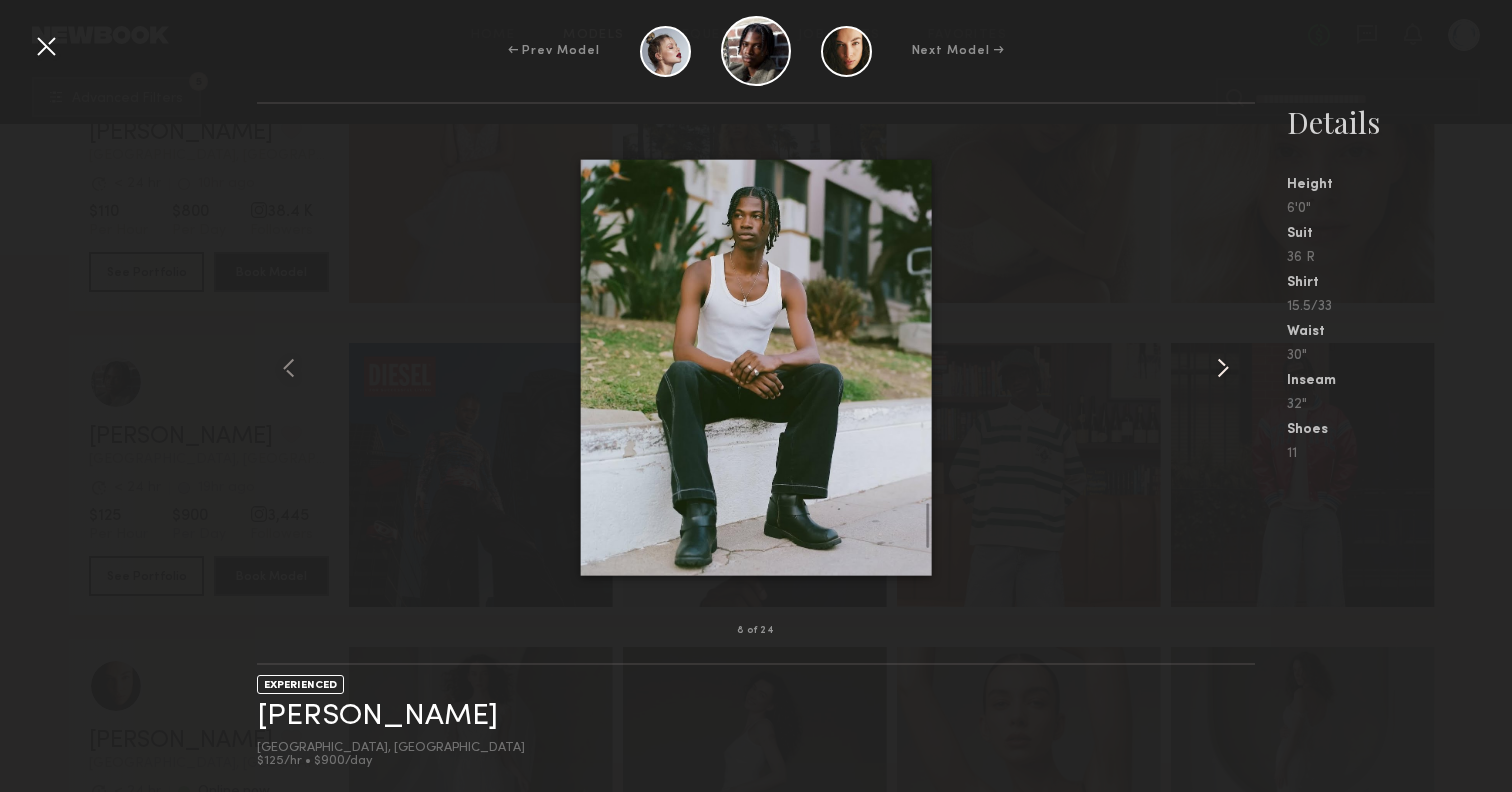 click at bounding box center [1223, 368] 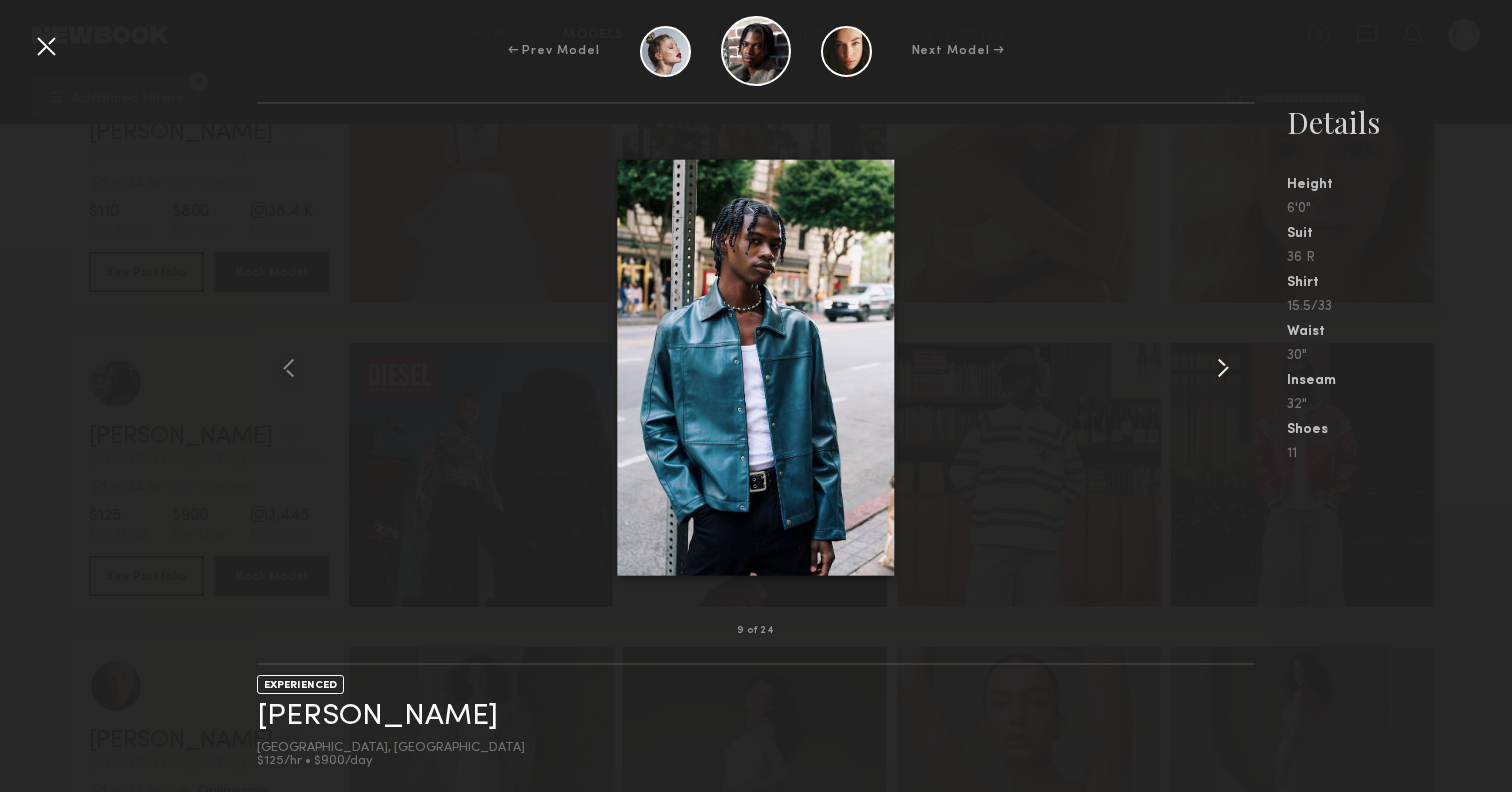 click at bounding box center (1223, 368) 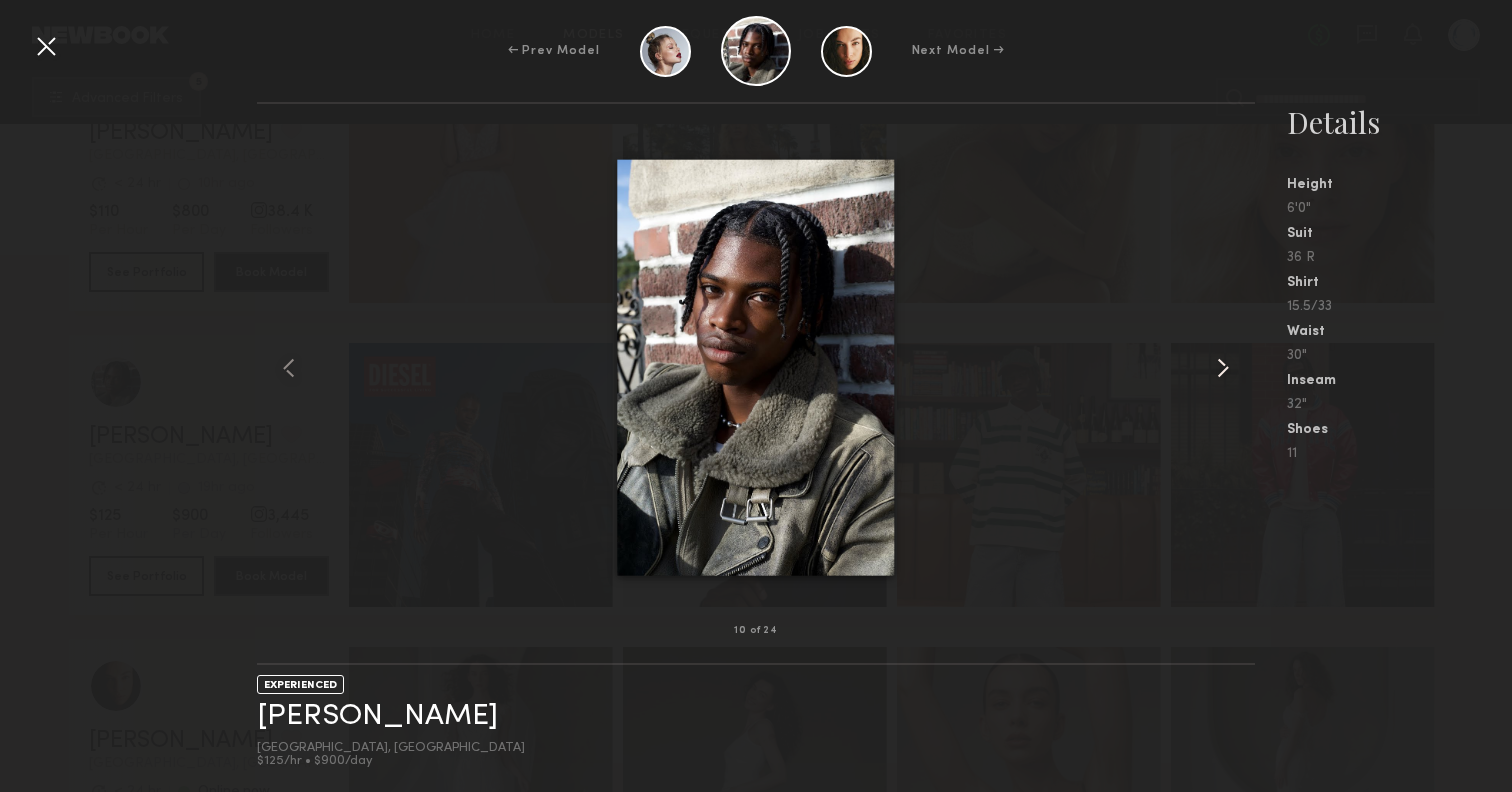 click at bounding box center [1223, 368] 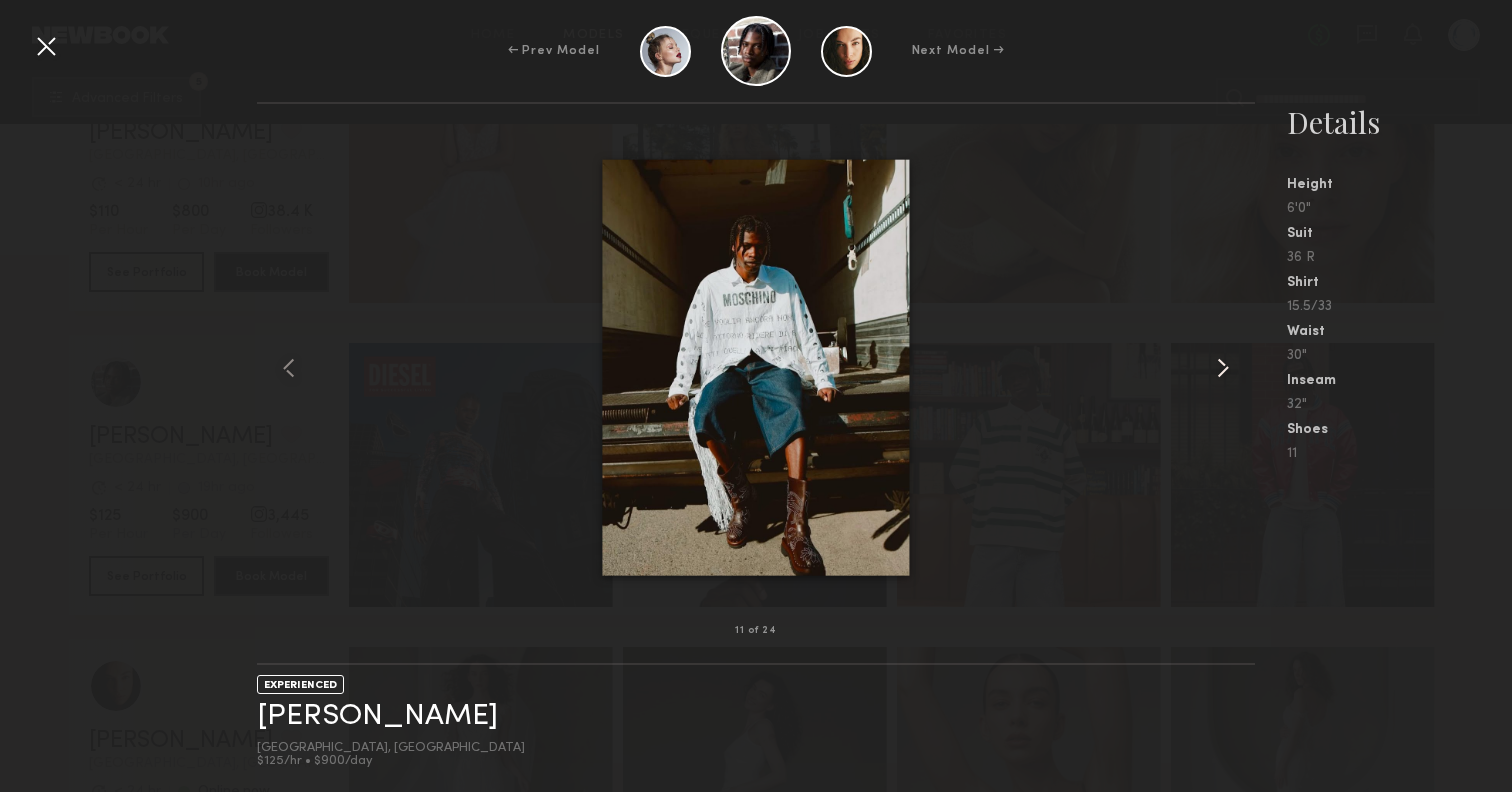 click at bounding box center [1223, 368] 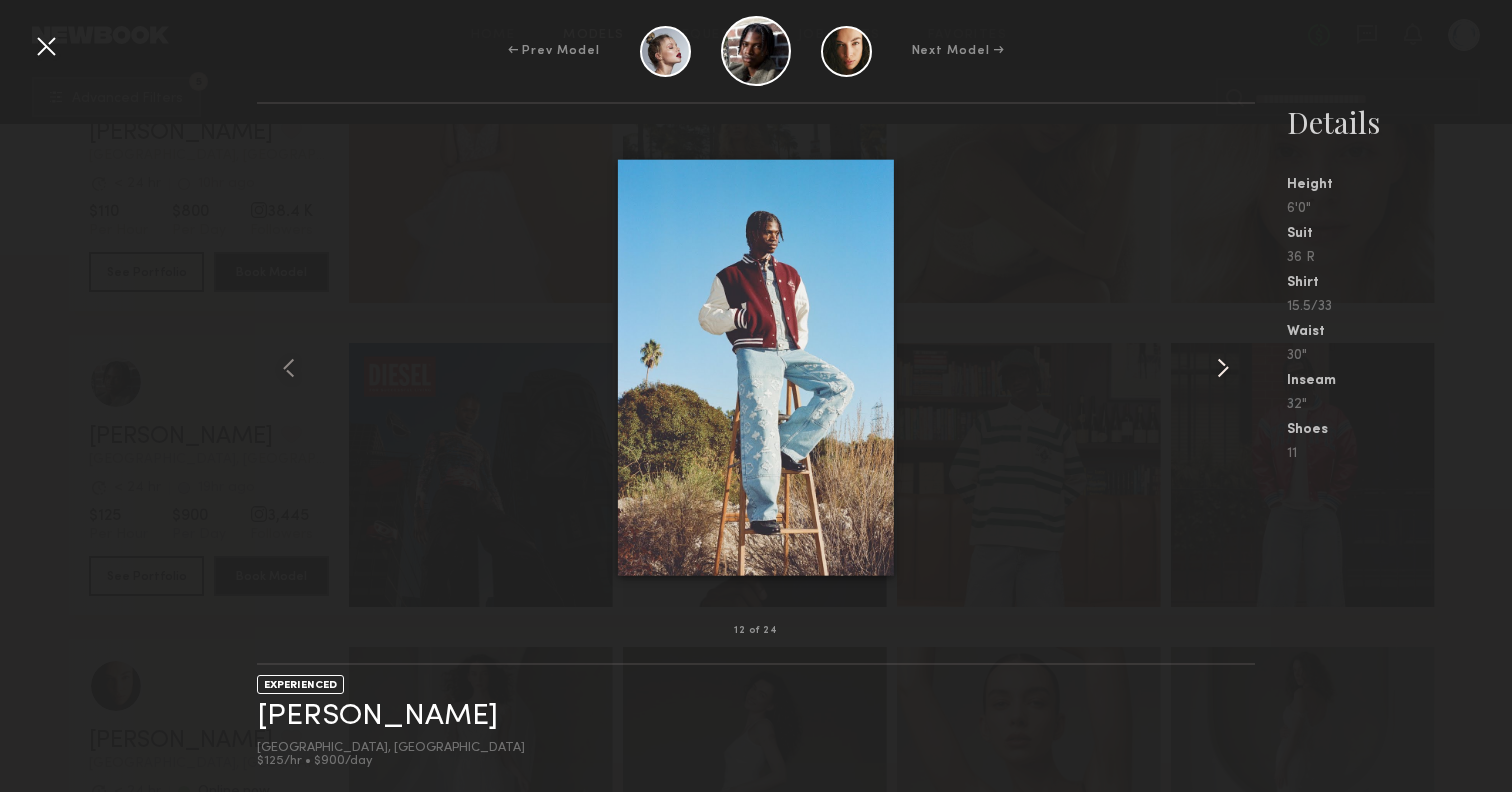 click at bounding box center (1223, 368) 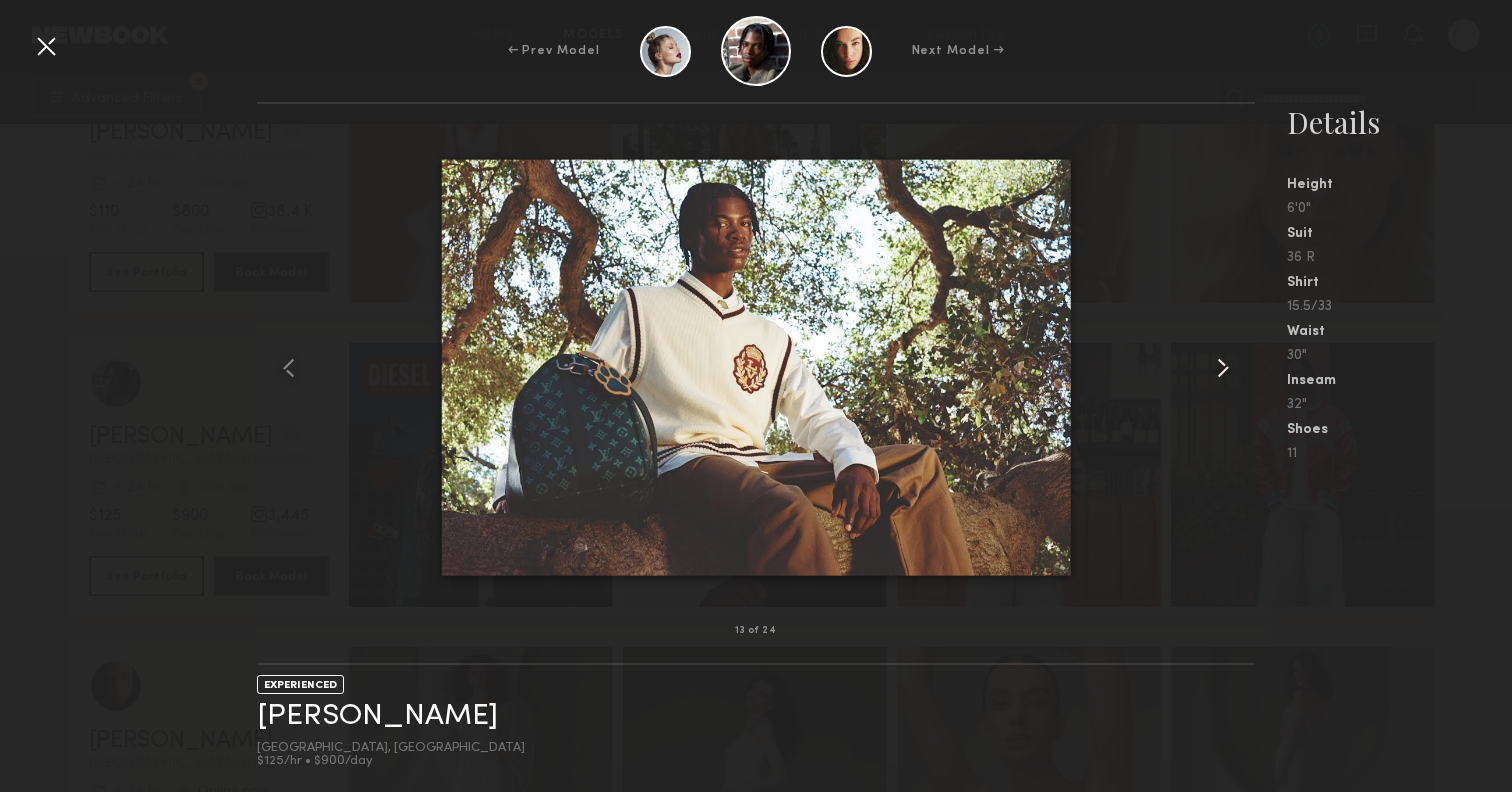 click at bounding box center (1223, 368) 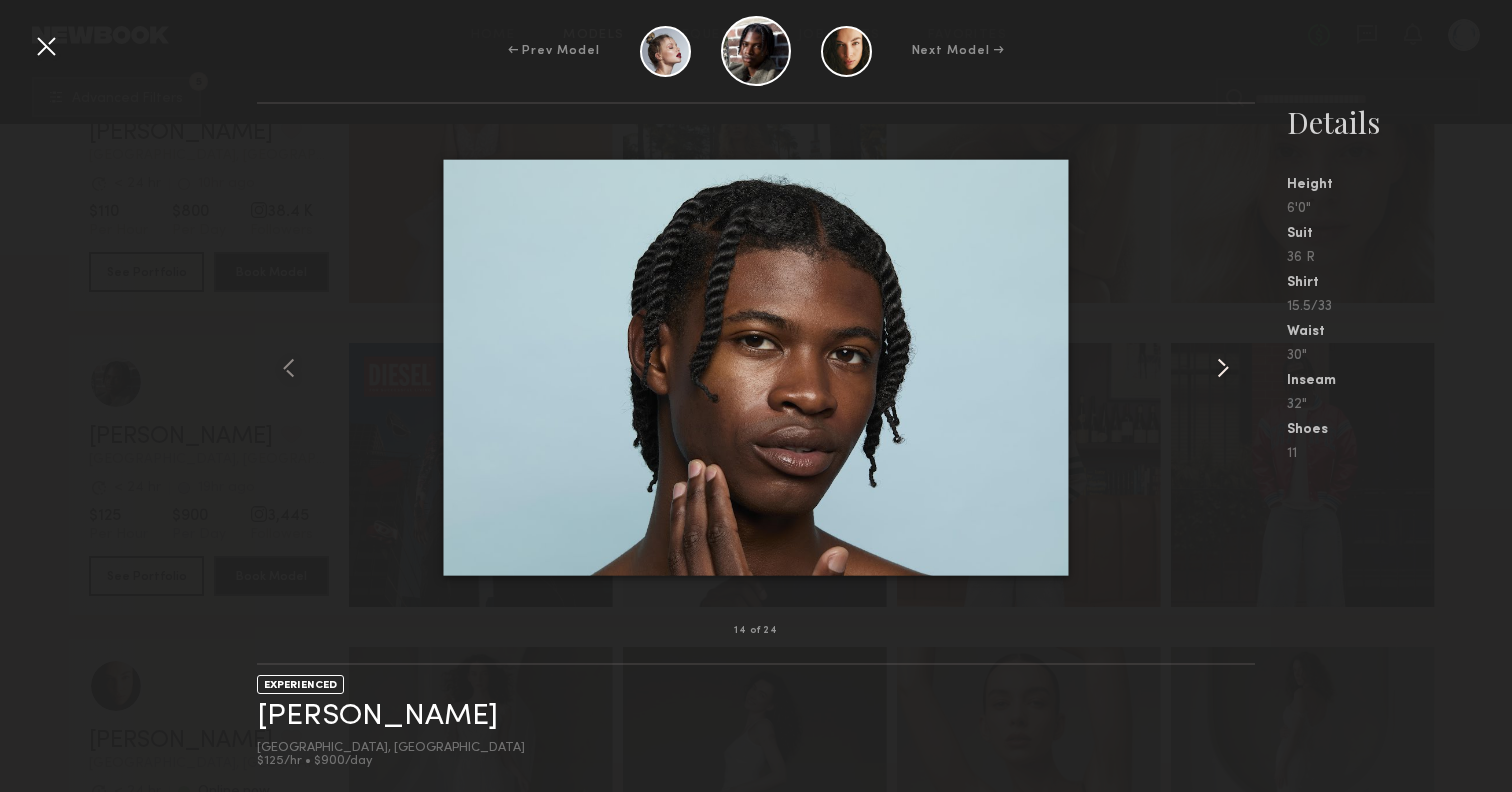 click at bounding box center [1223, 368] 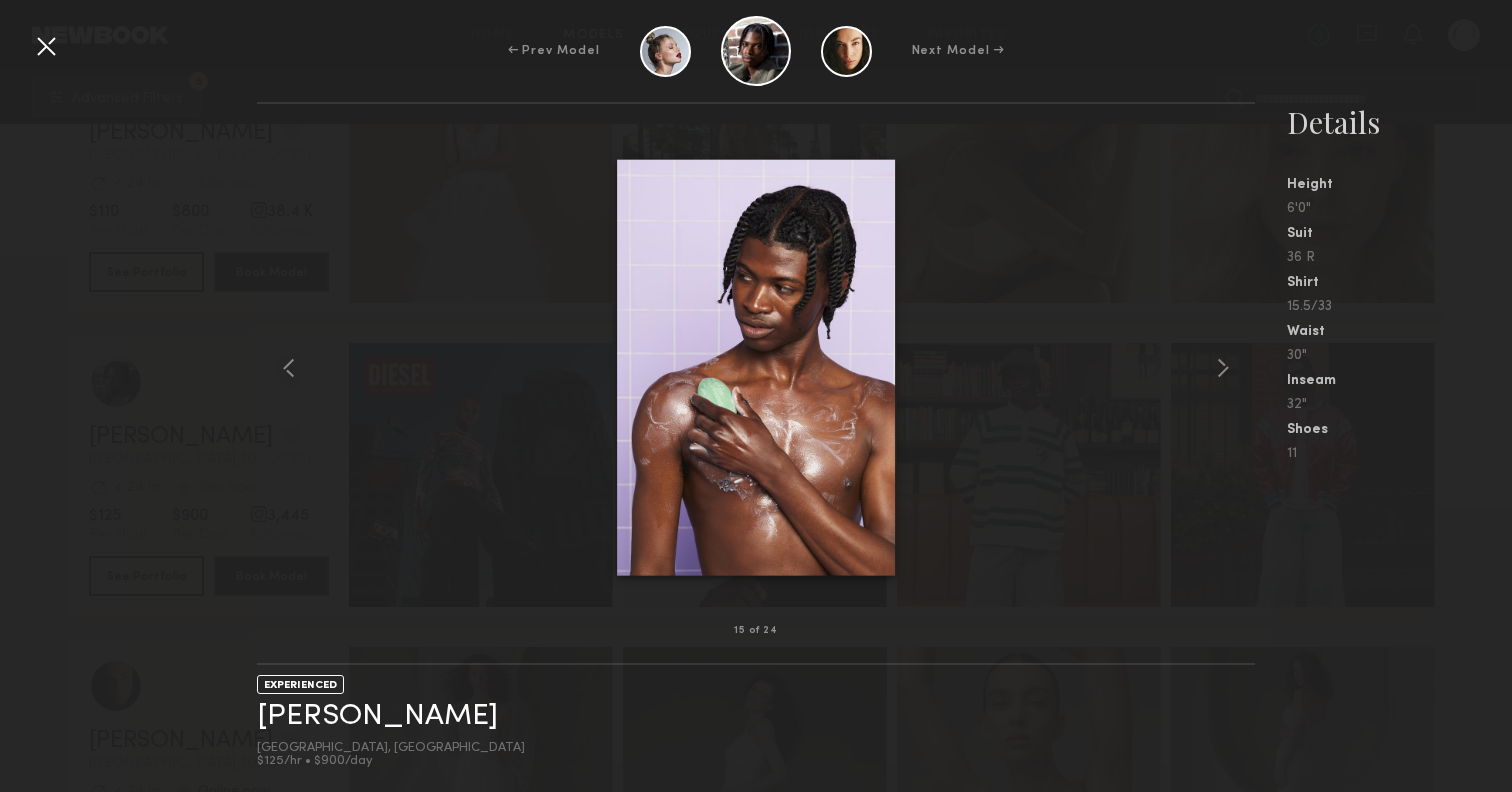 click at bounding box center [46, 46] 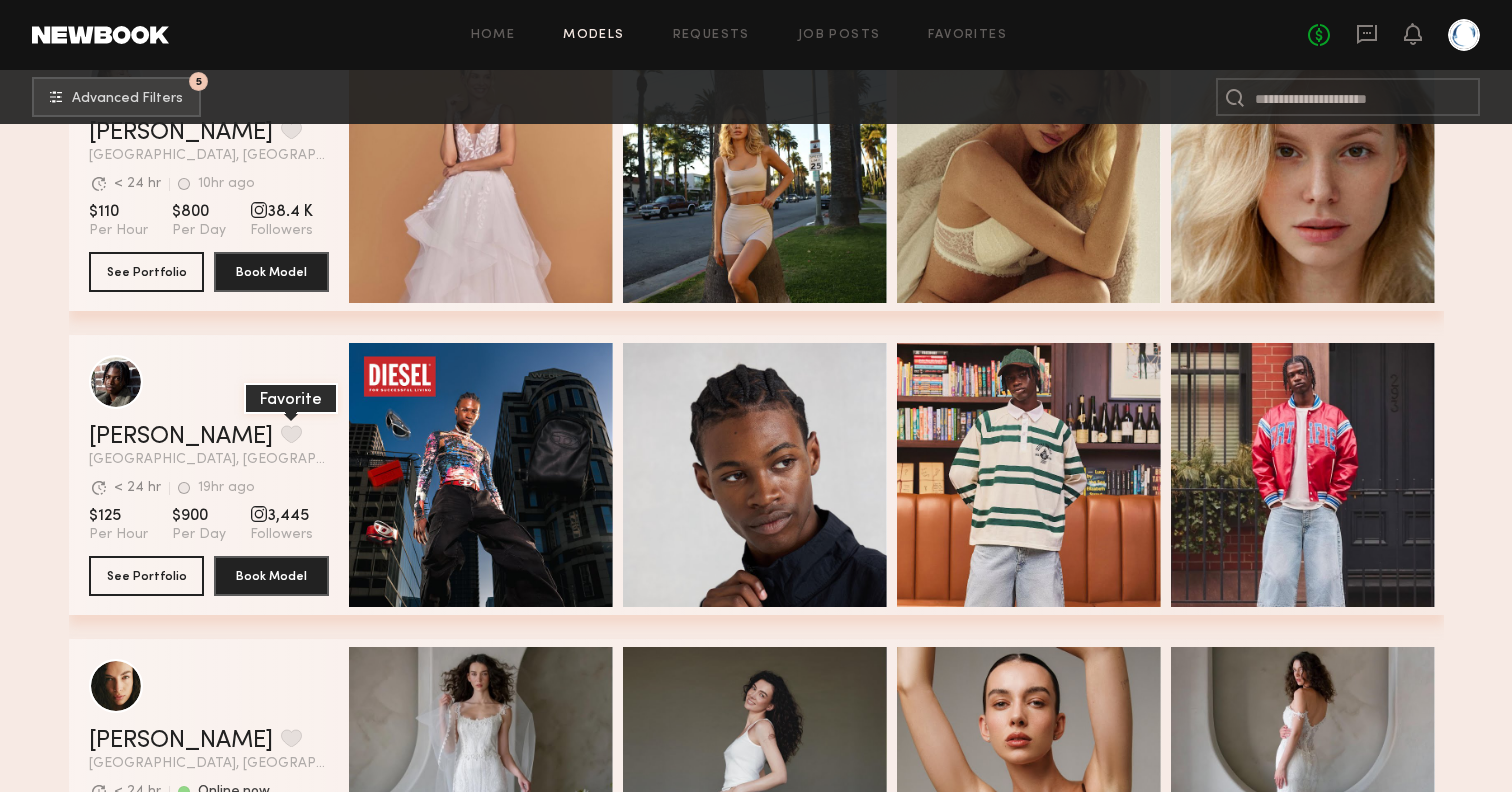 click 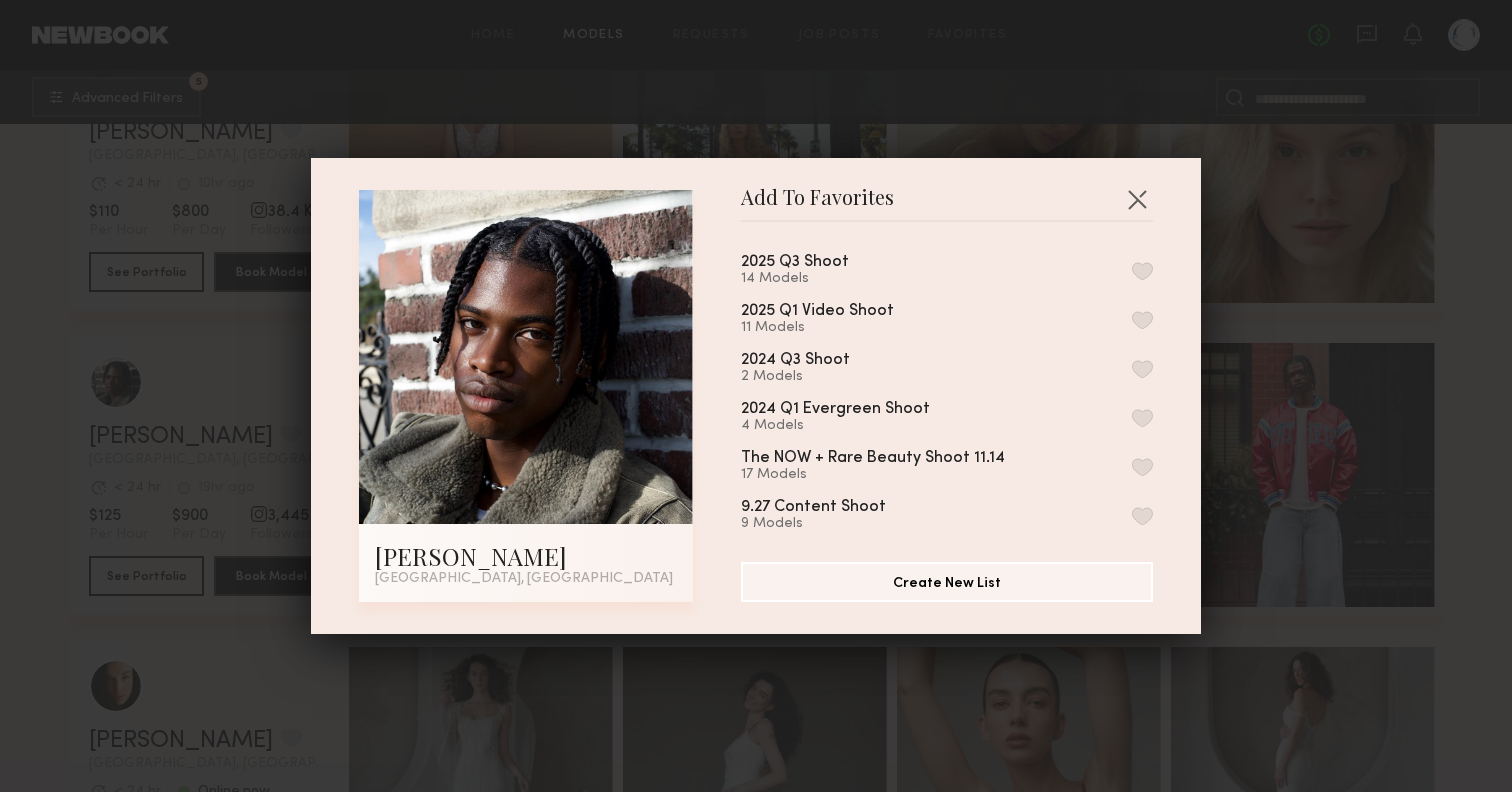 click at bounding box center [1142, 271] 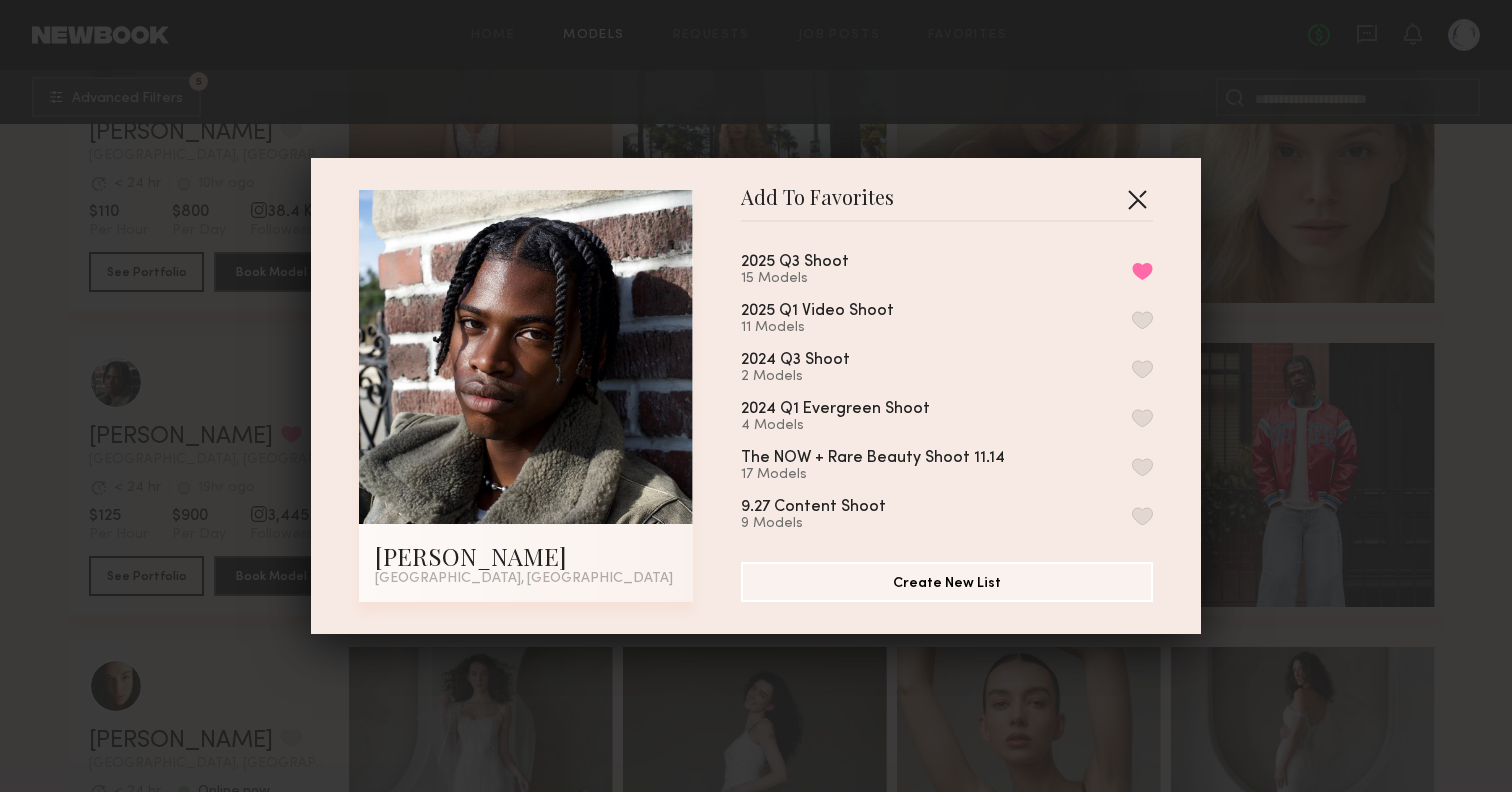 click at bounding box center [1137, 199] 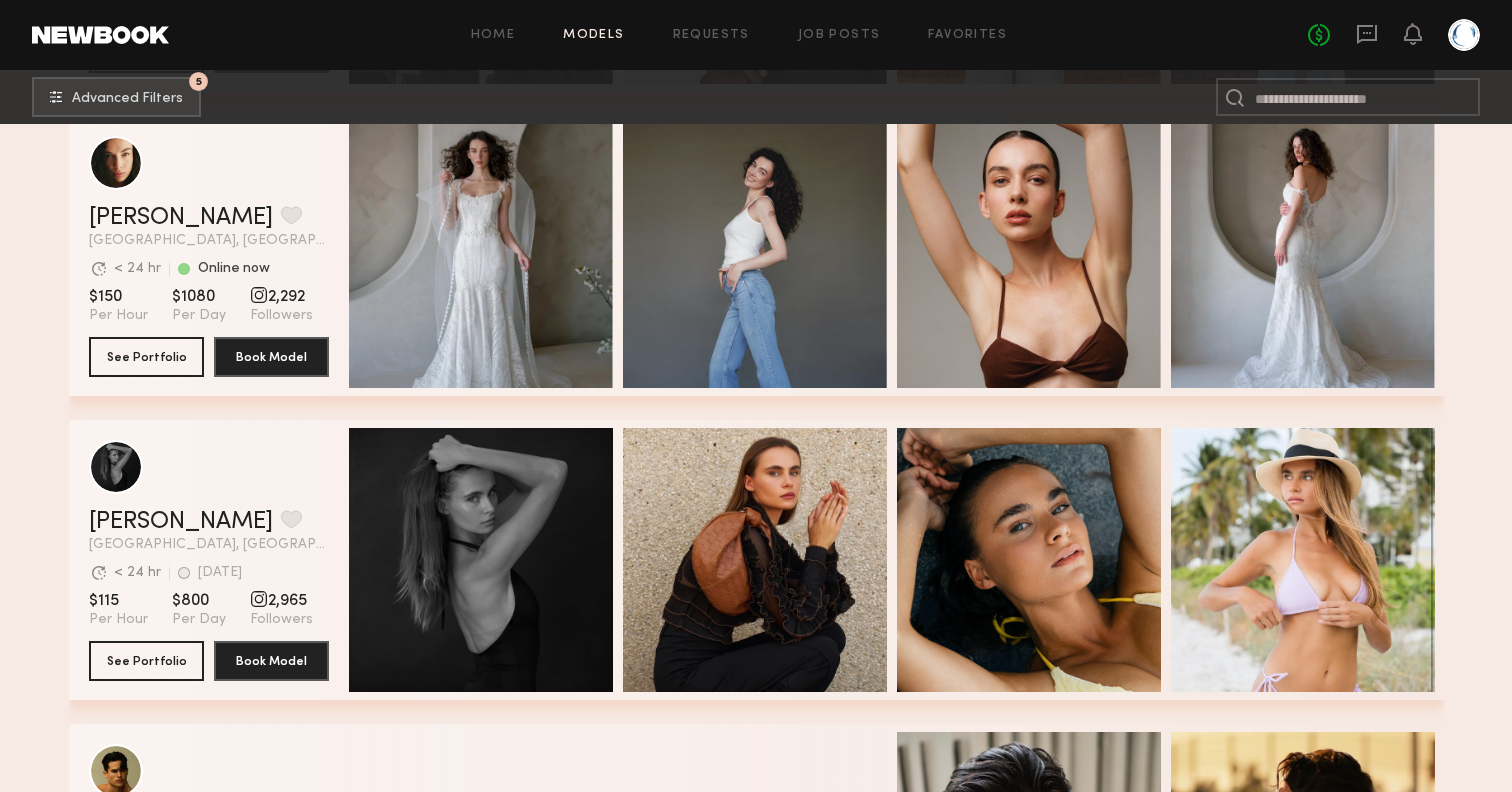 scroll, scrollTop: 1150, scrollLeft: 0, axis: vertical 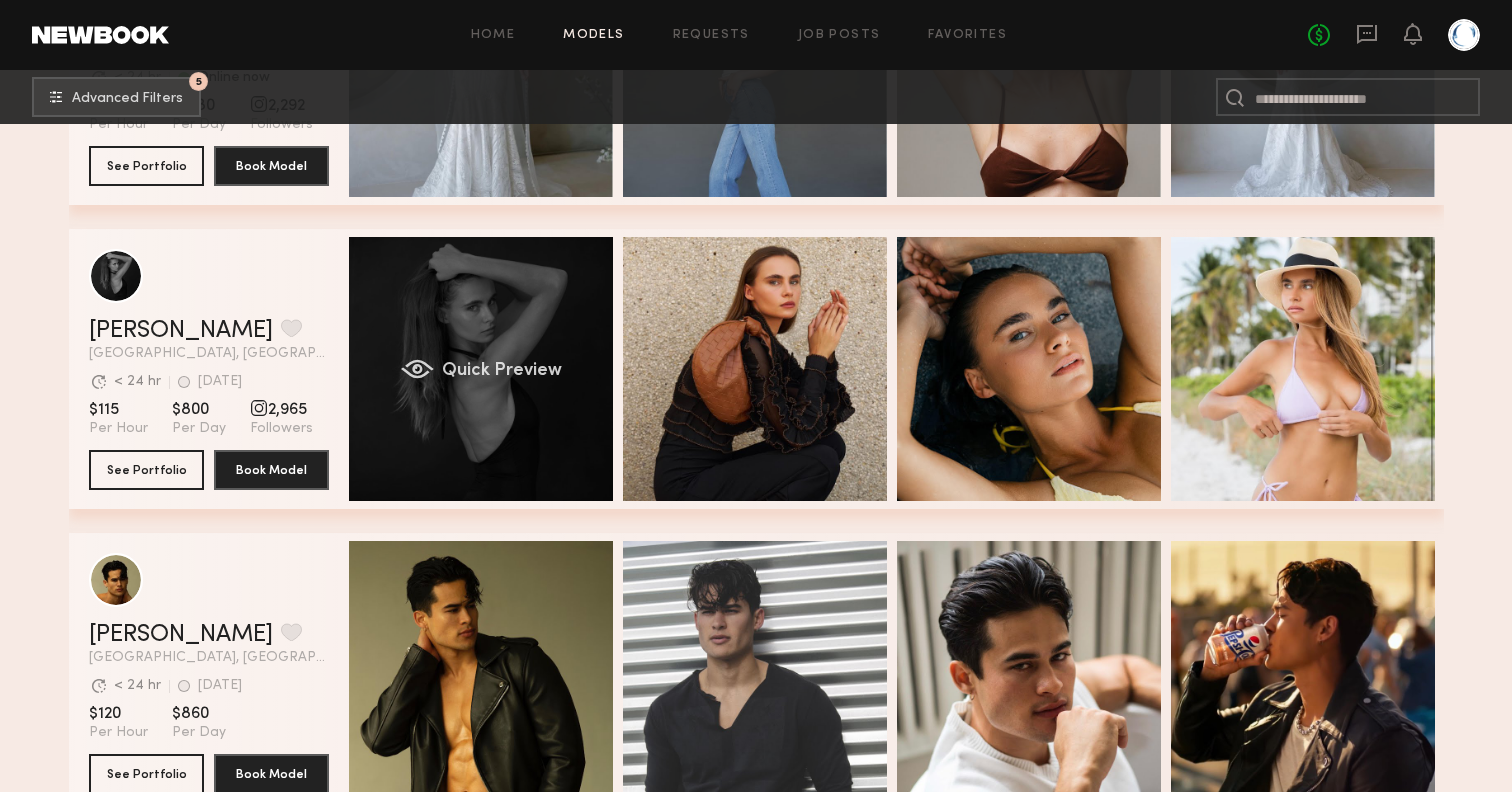click on "Quick Preview" 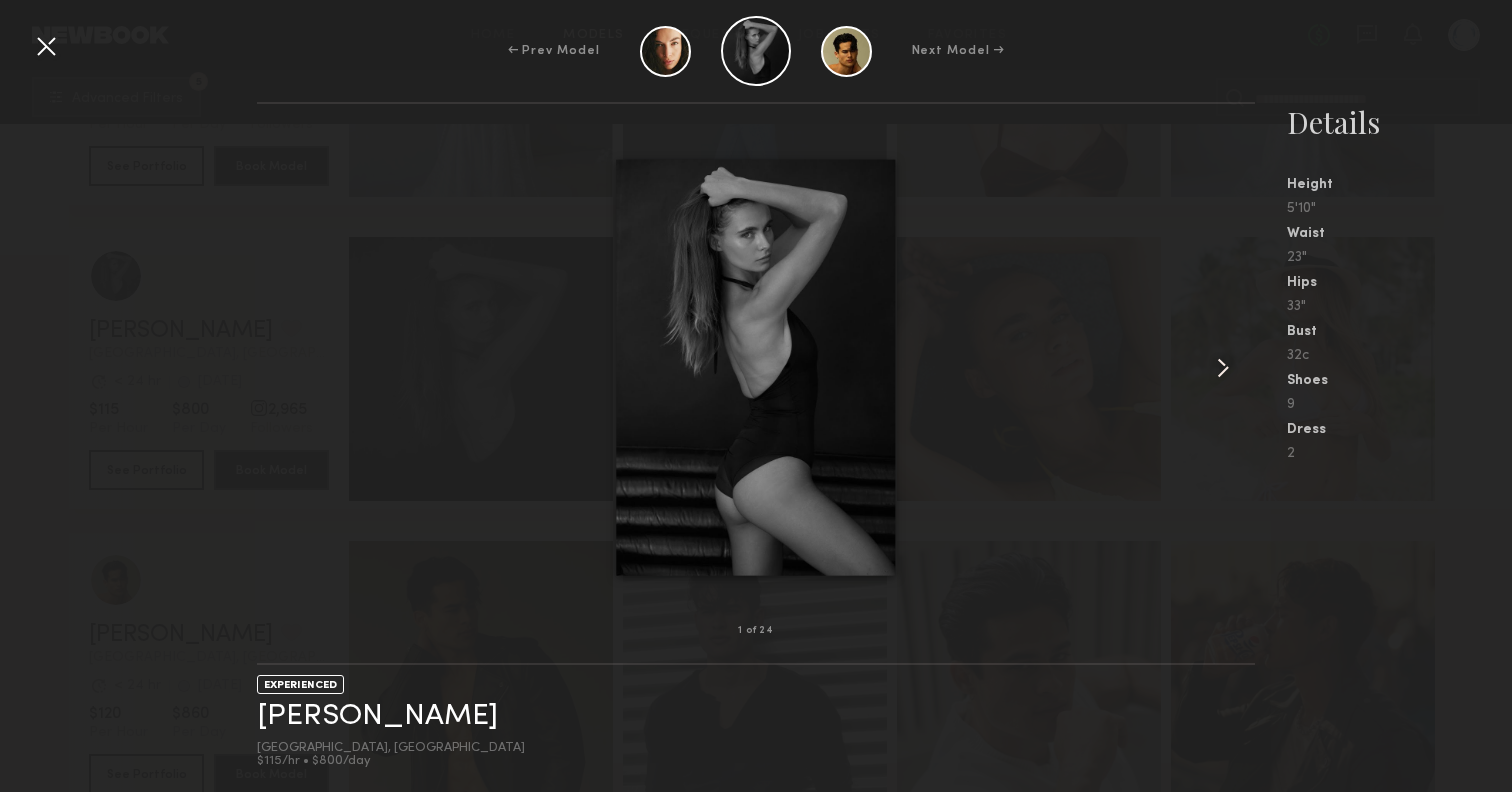 click at bounding box center [1223, 368] 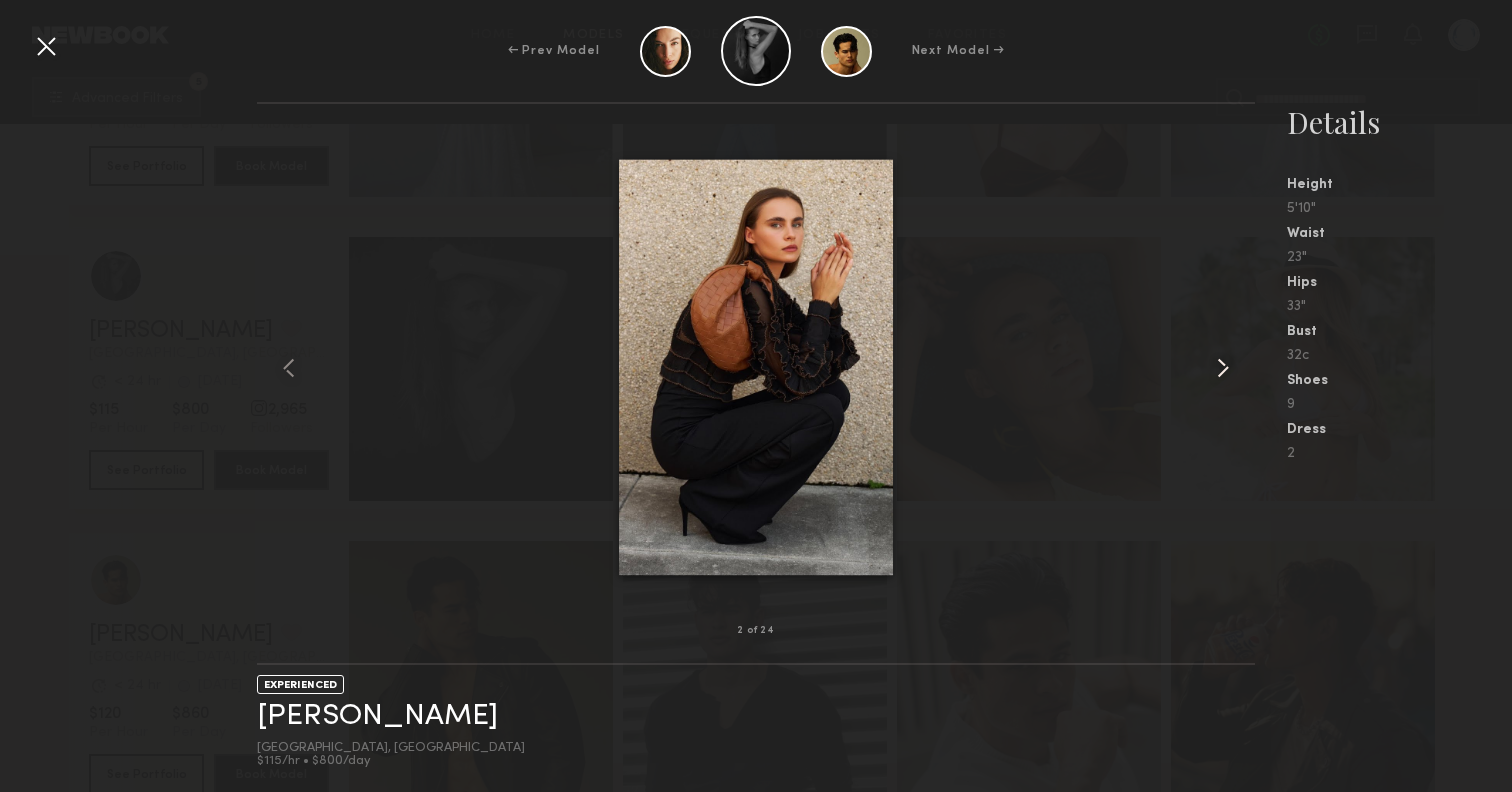 click at bounding box center [1223, 368] 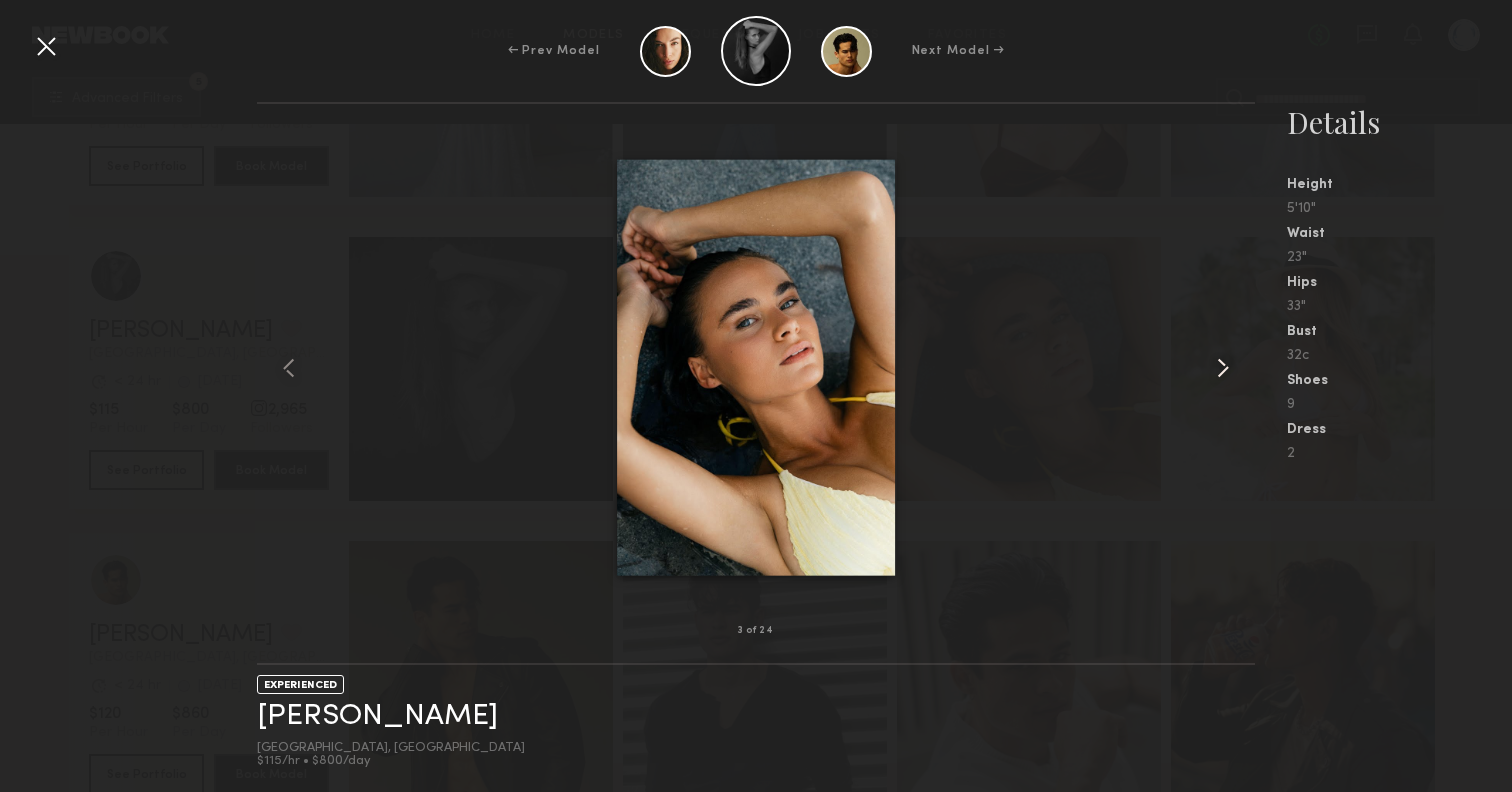 click at bounding box center [1223, 368] 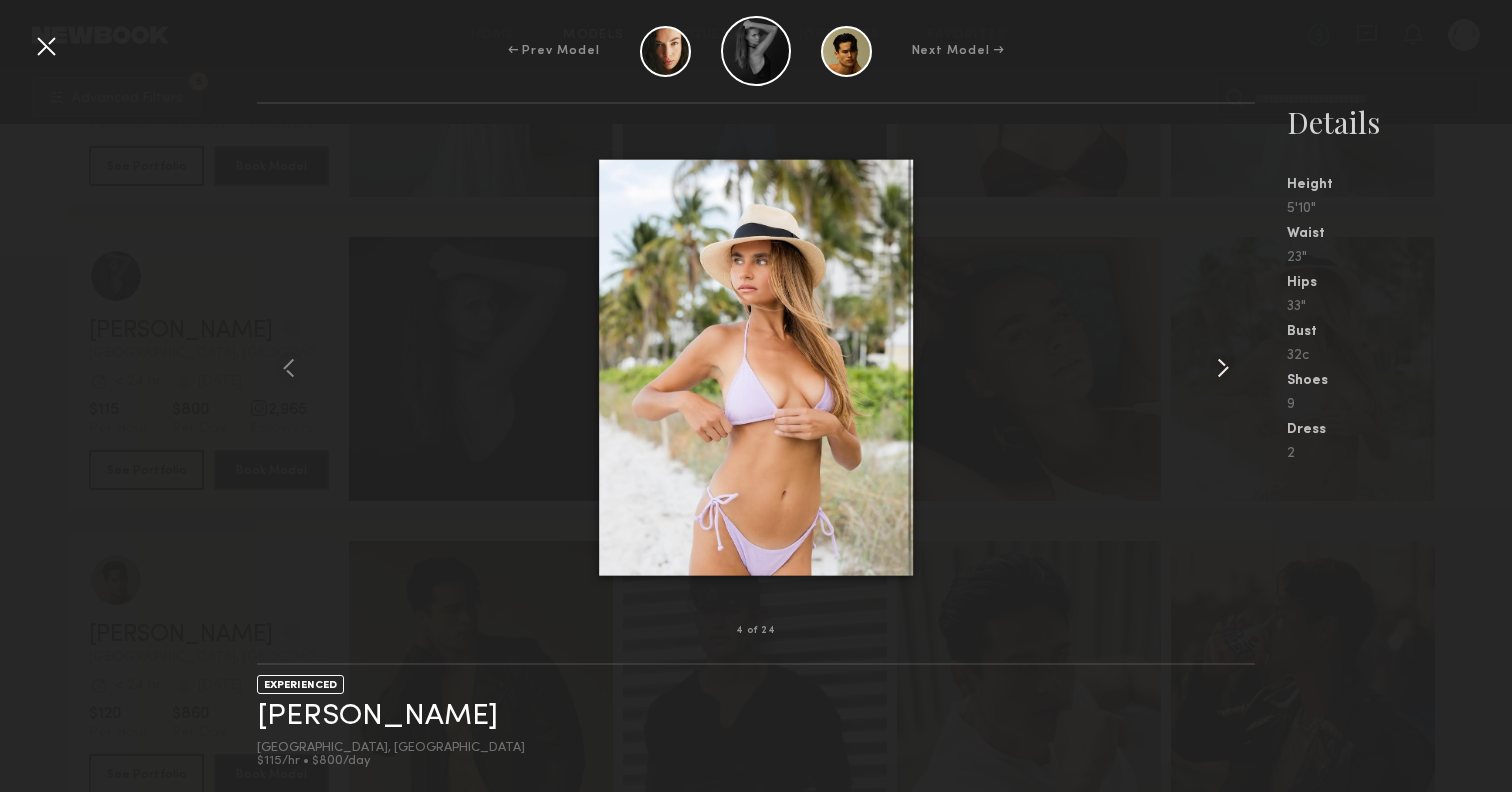 click at bounding box center [1223, 368] 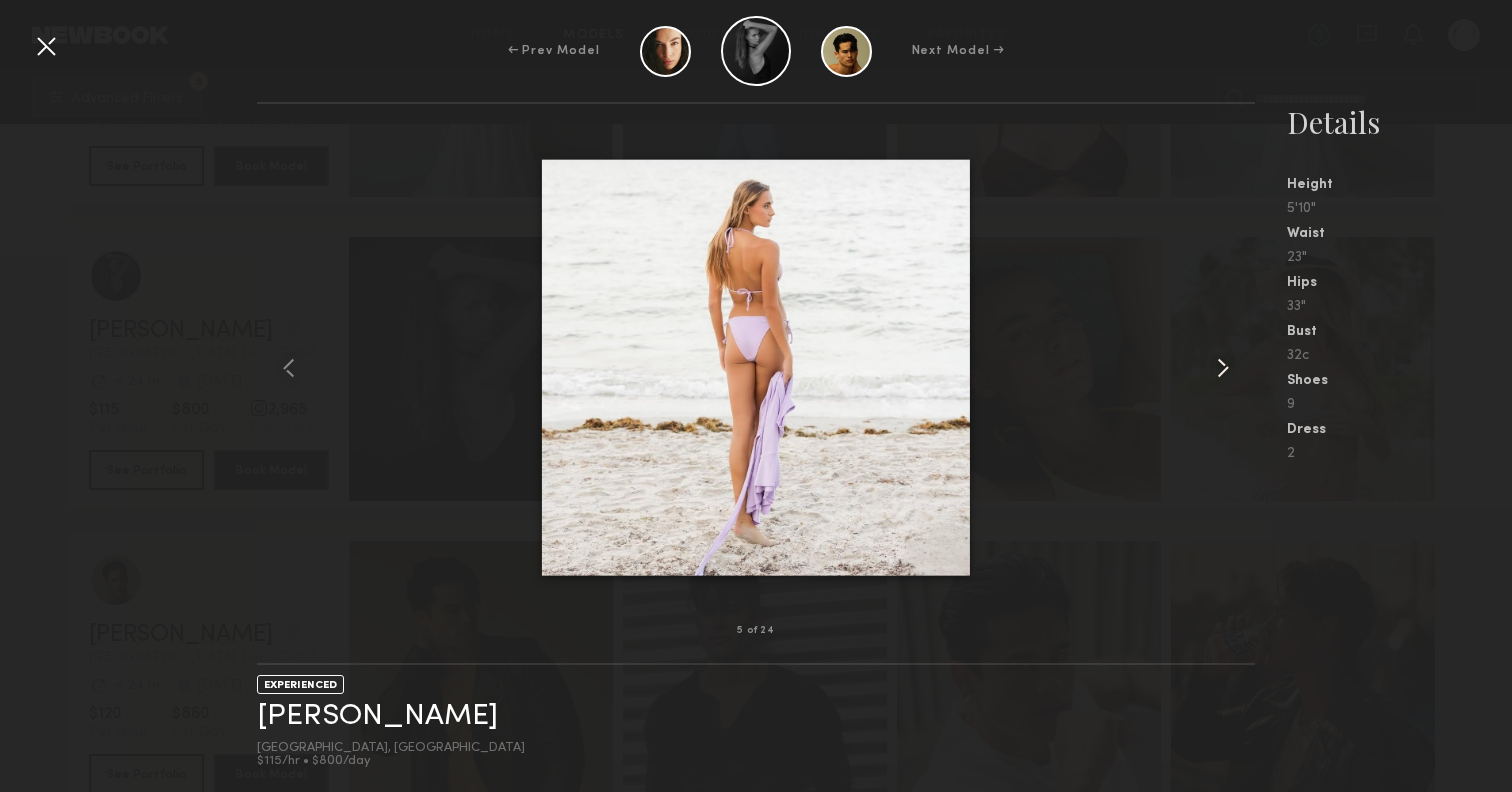 click at bounding box center (1223, 368) 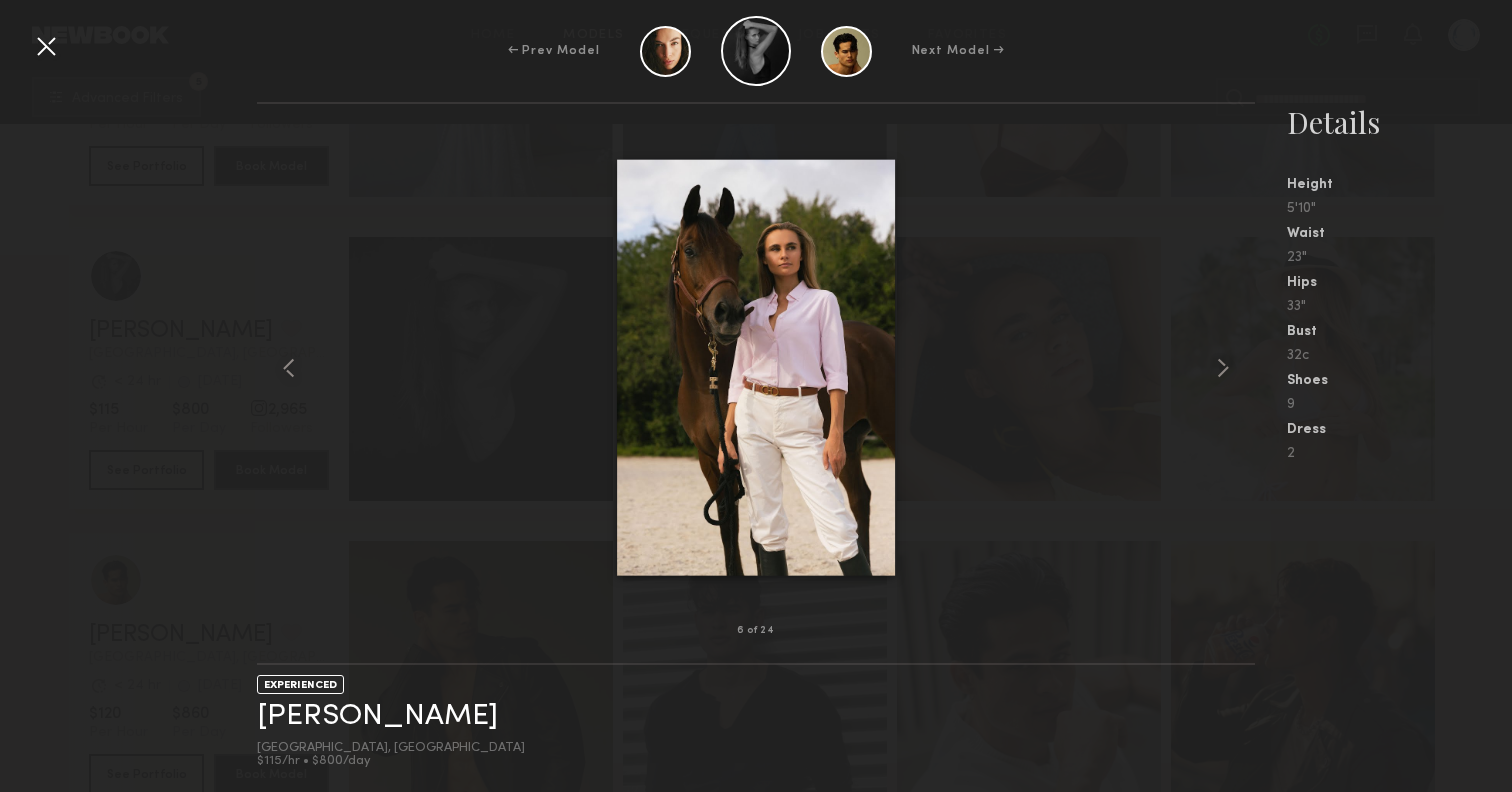 click at bounding box center (46, 46) 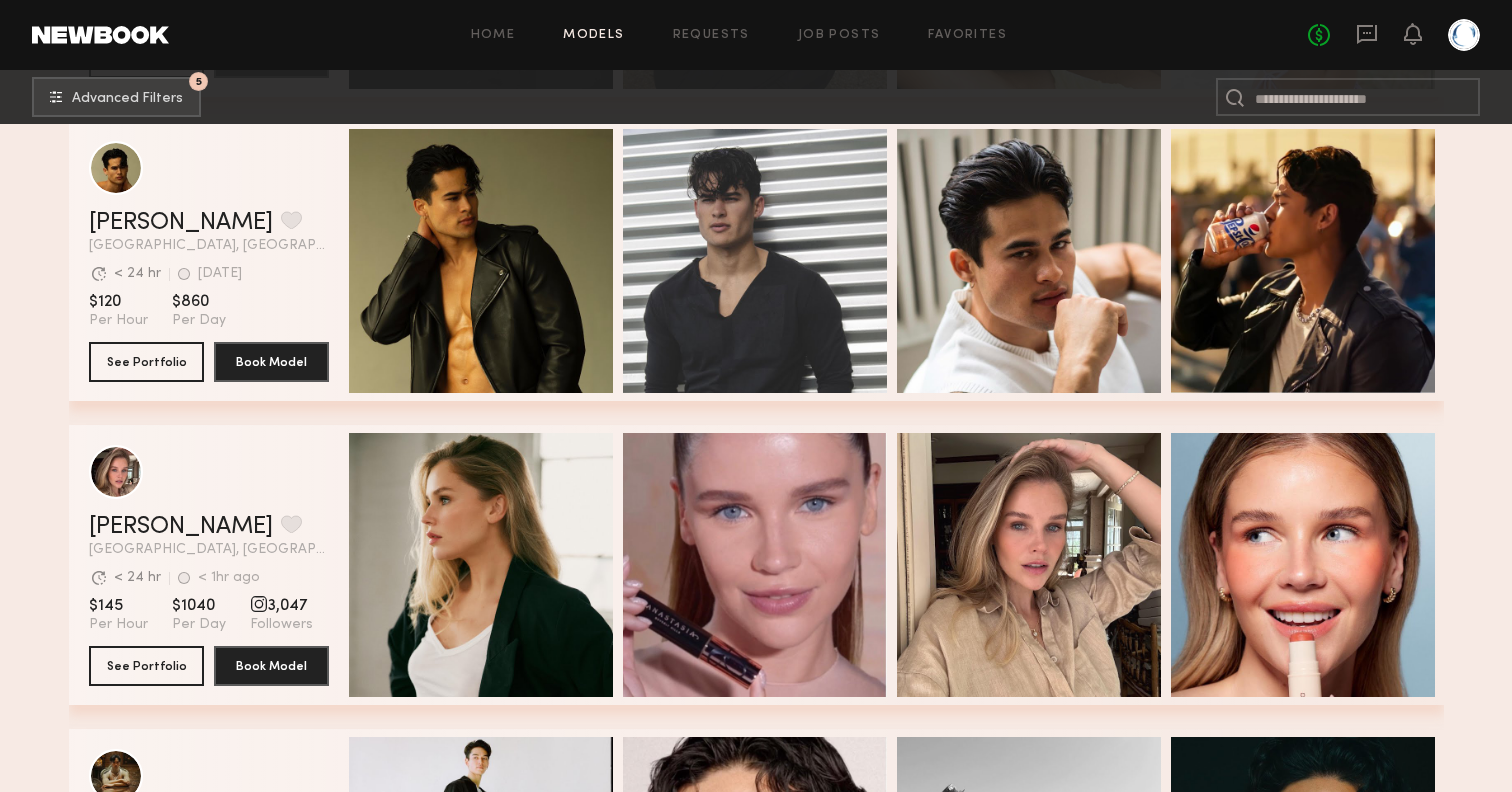 scroll, scrollTop: 1585, scrollLeft: 0, axis: vertical 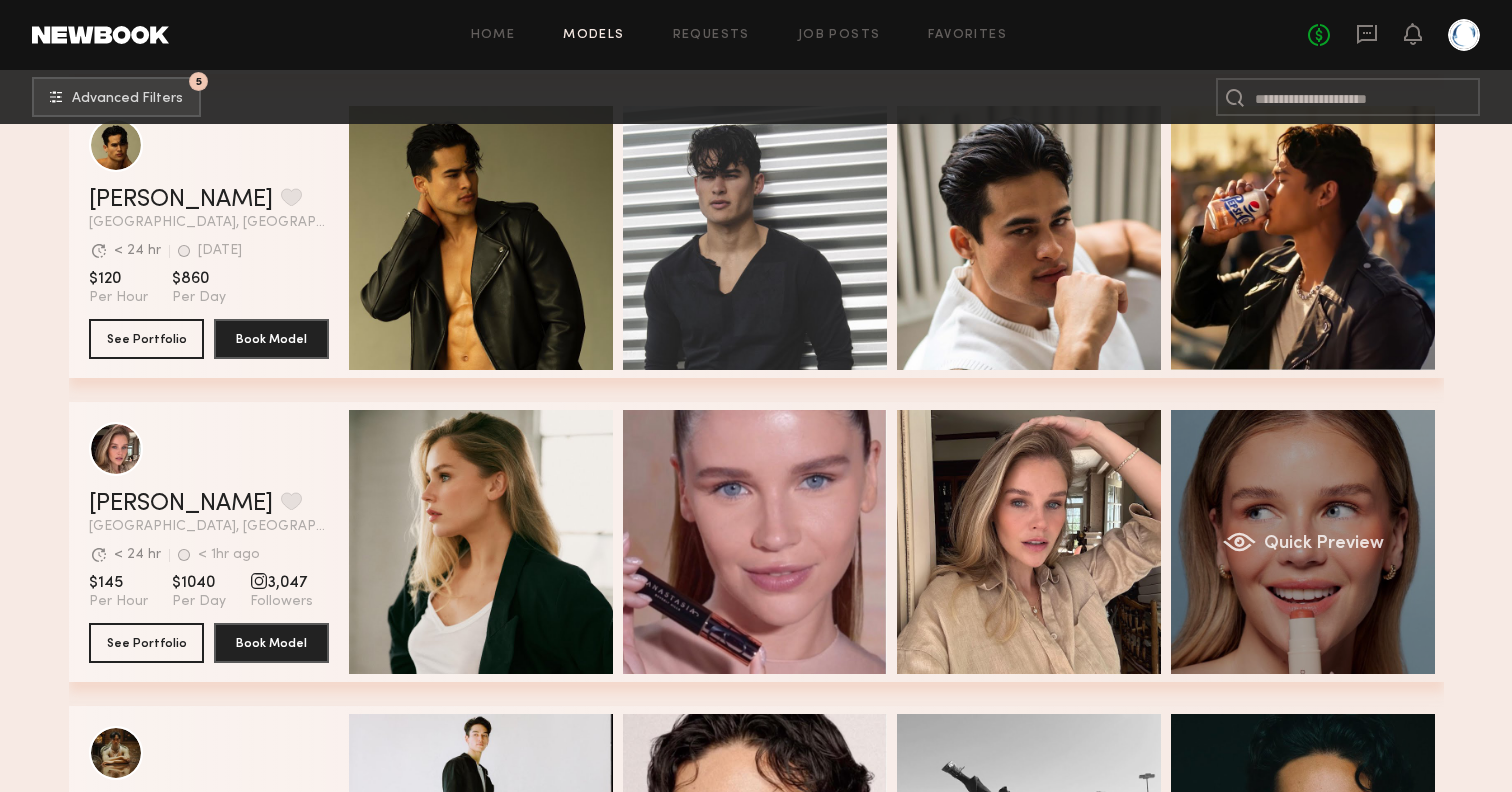 click on "Quick Preview" 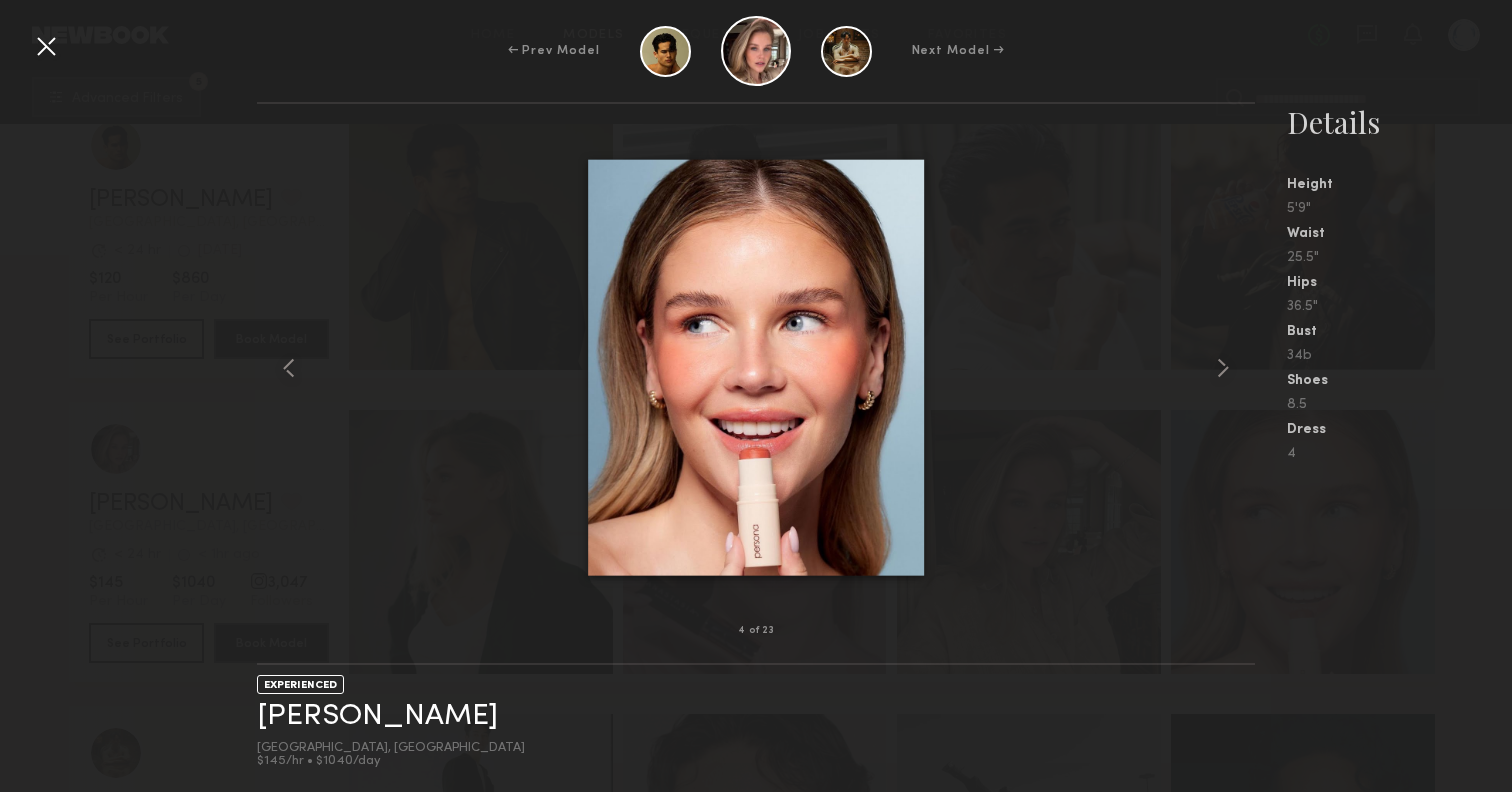 click at bounding box center [756, 367] 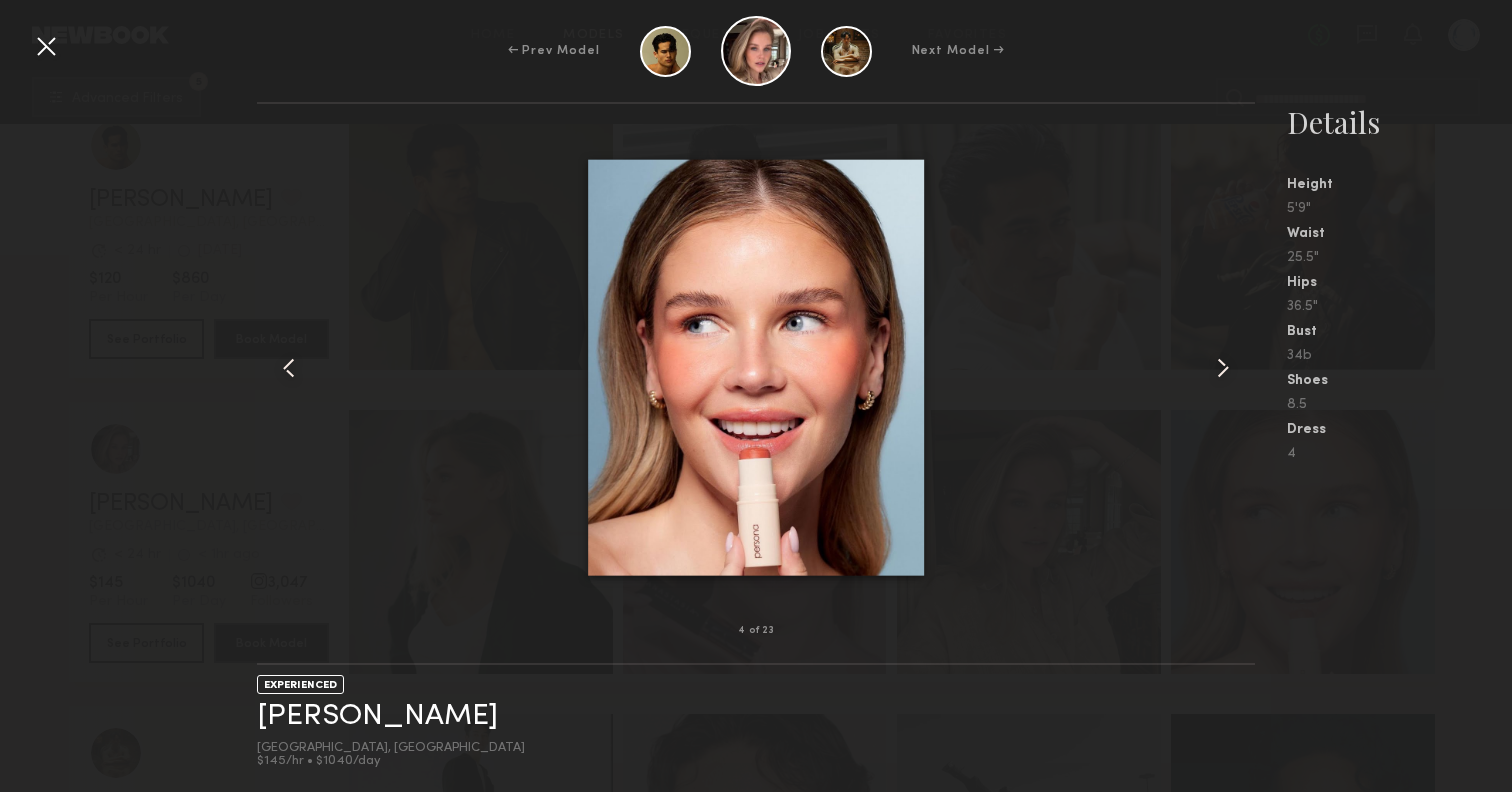 click at bounding box center (1223, 368) 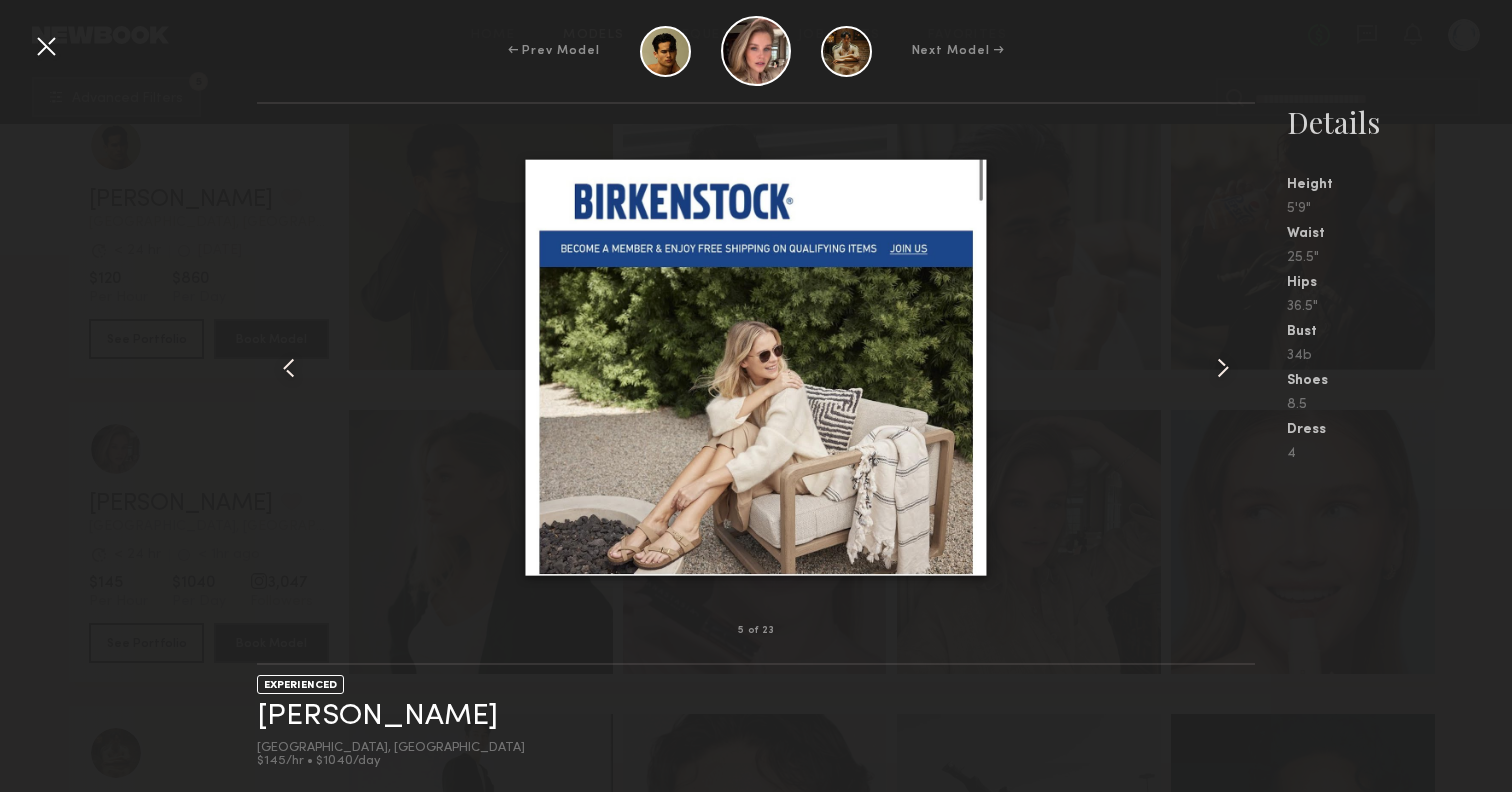 click at bounding box center [1223, 368] 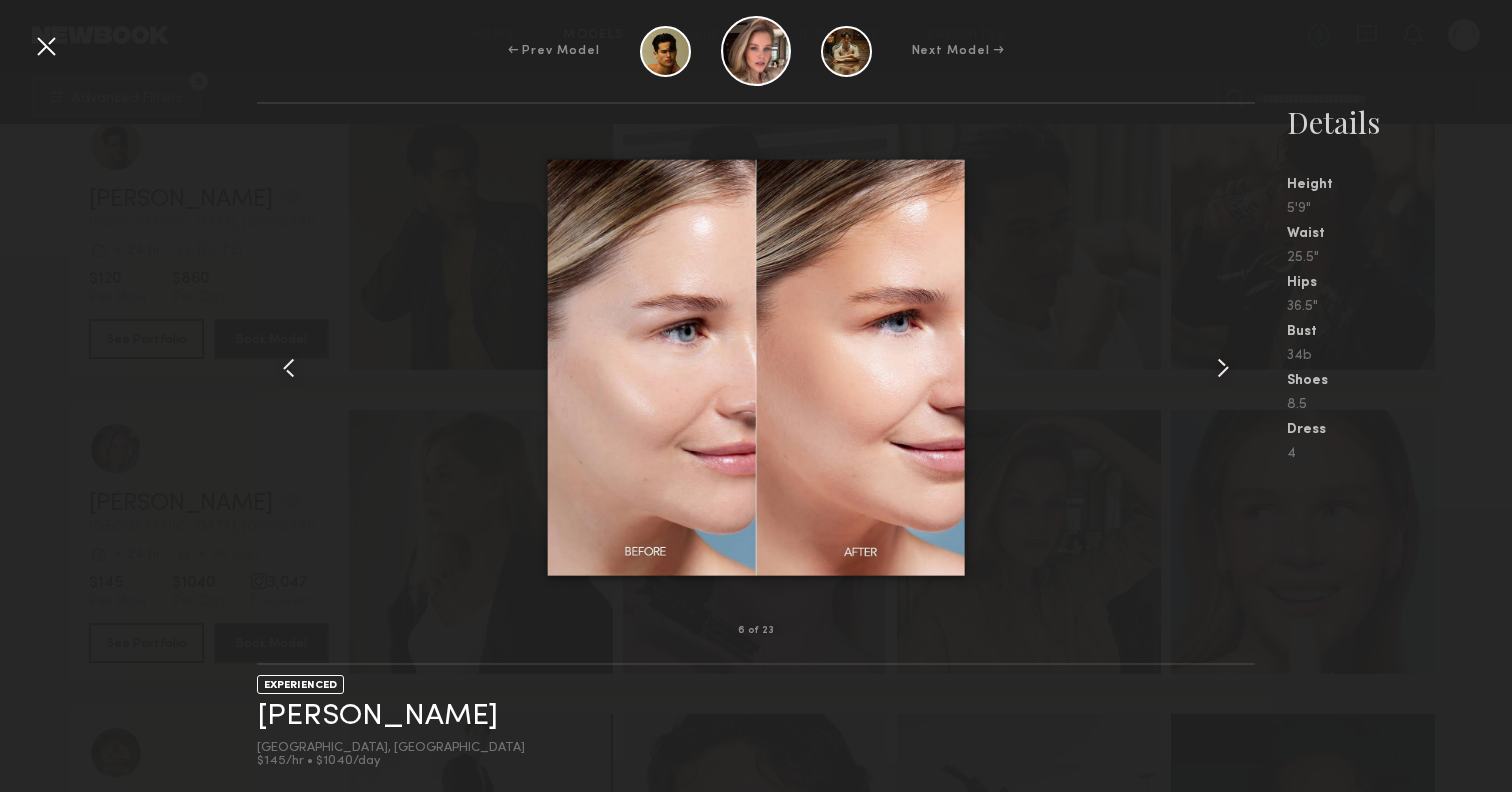 click at bounding box center (1223, 368) 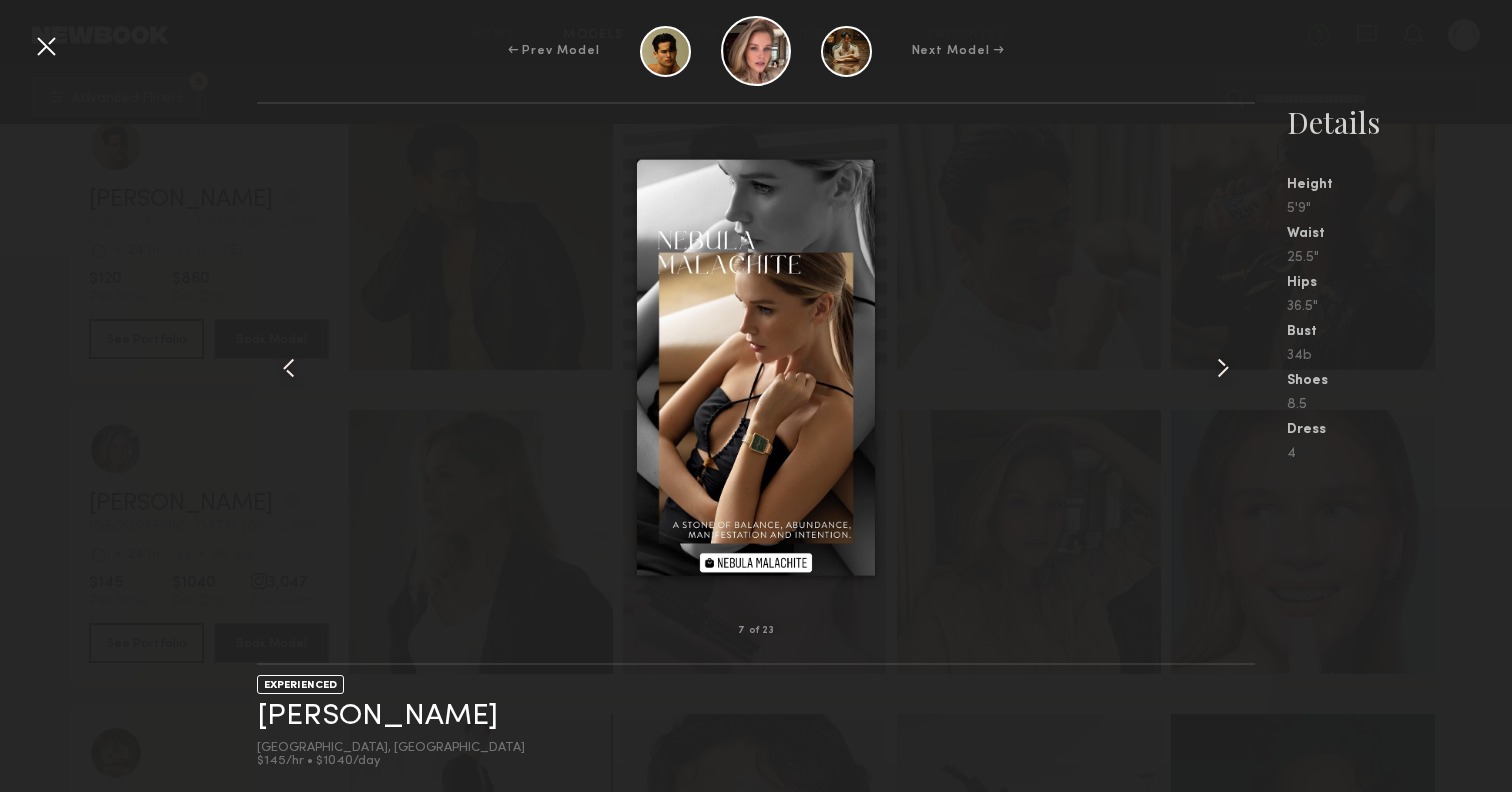 click at bounding box center (1223, 368) 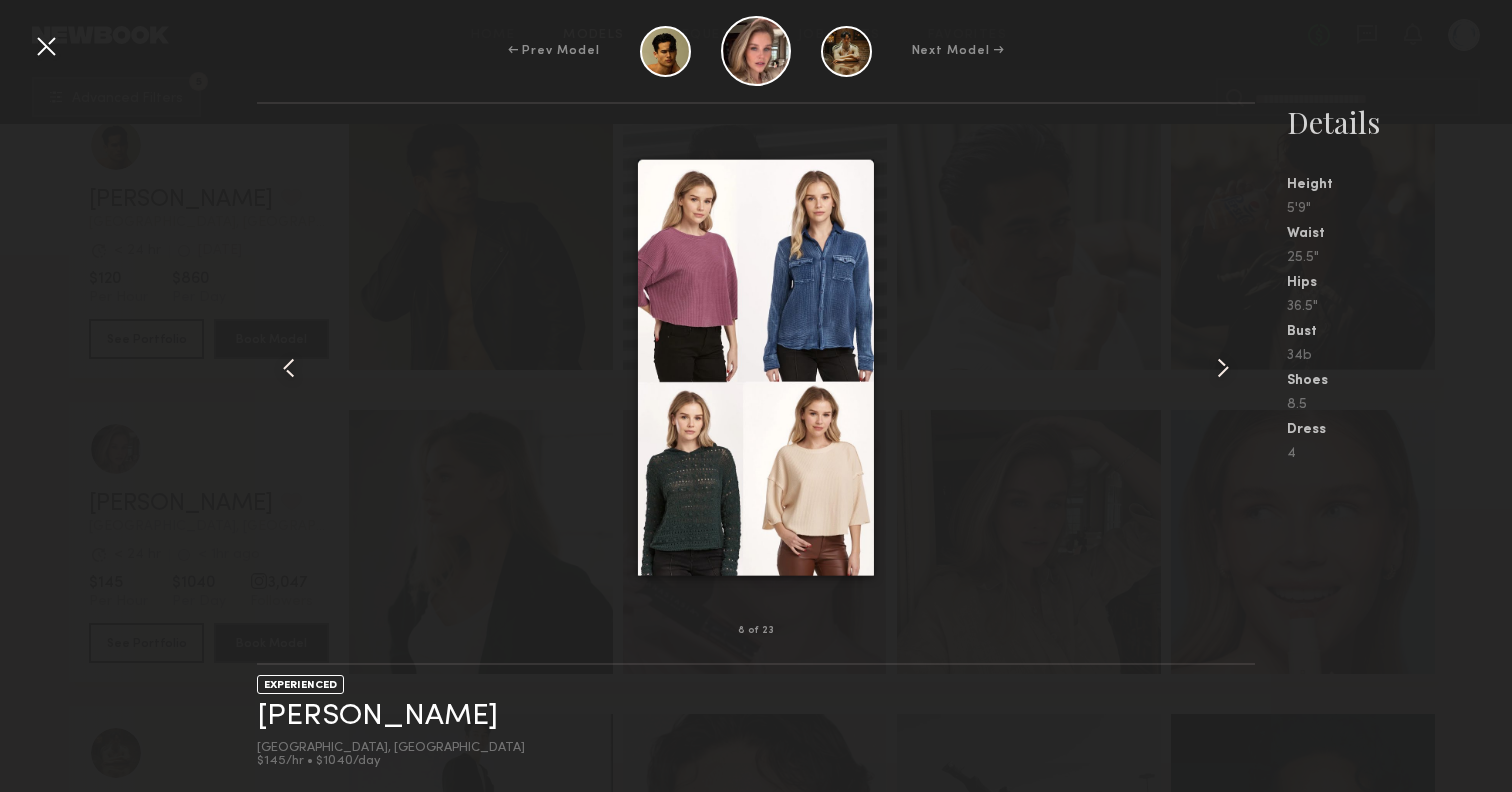 click at bounding box center (1223, 368) 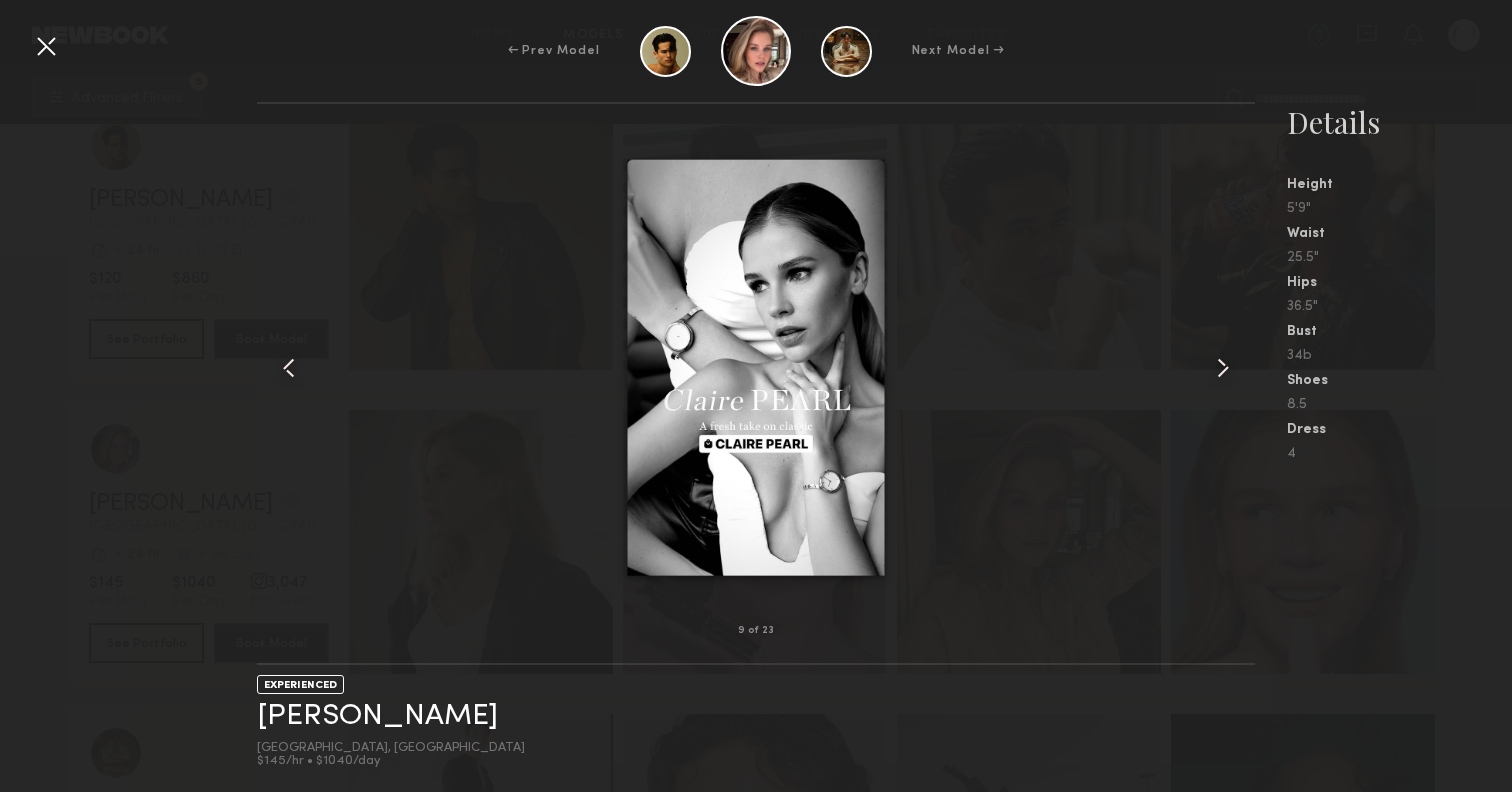 click at bounding box center [1223, 368] 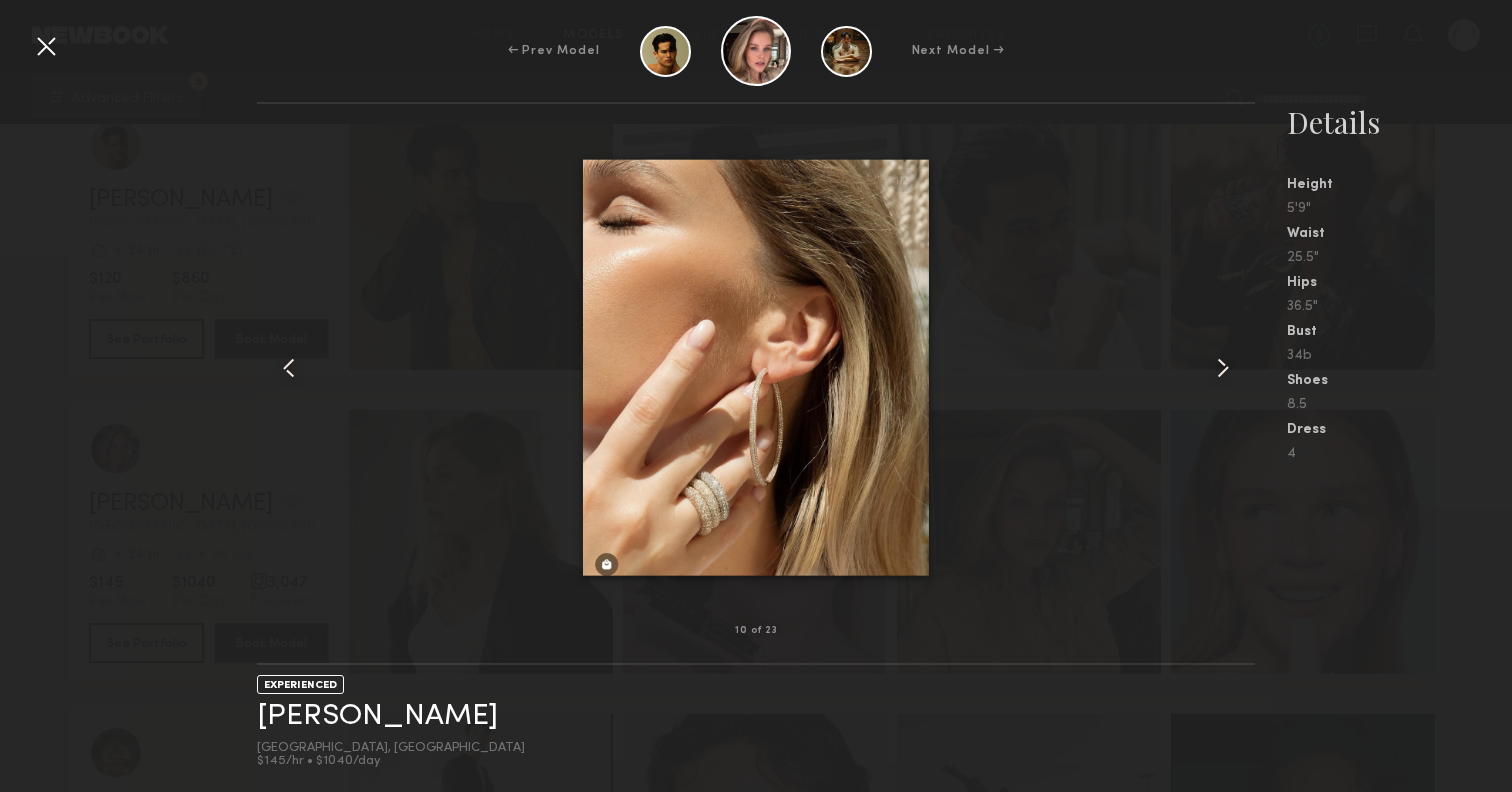 click at bounding box center [1223, 368] 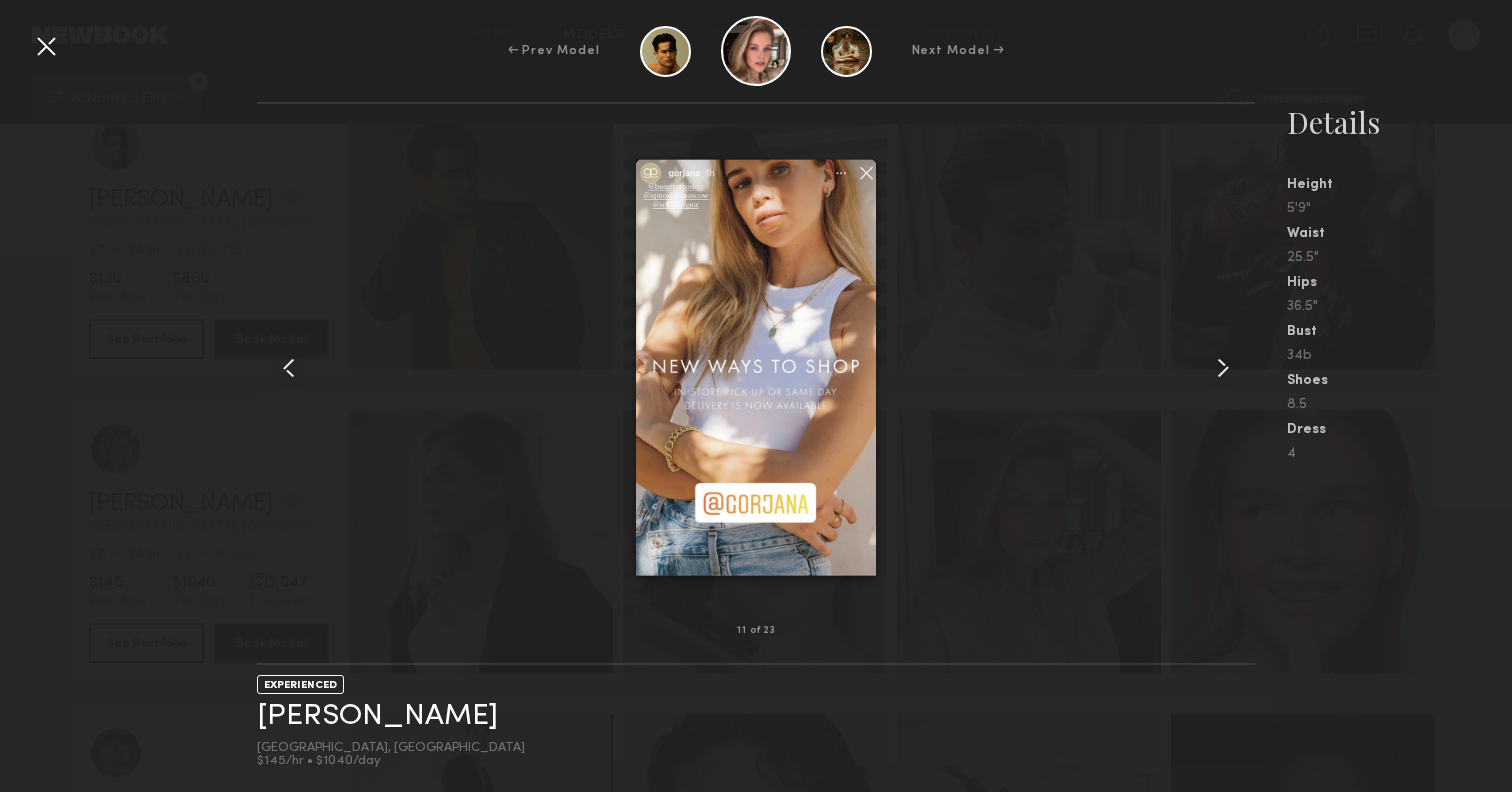 click at bounding box center (1223, 368) 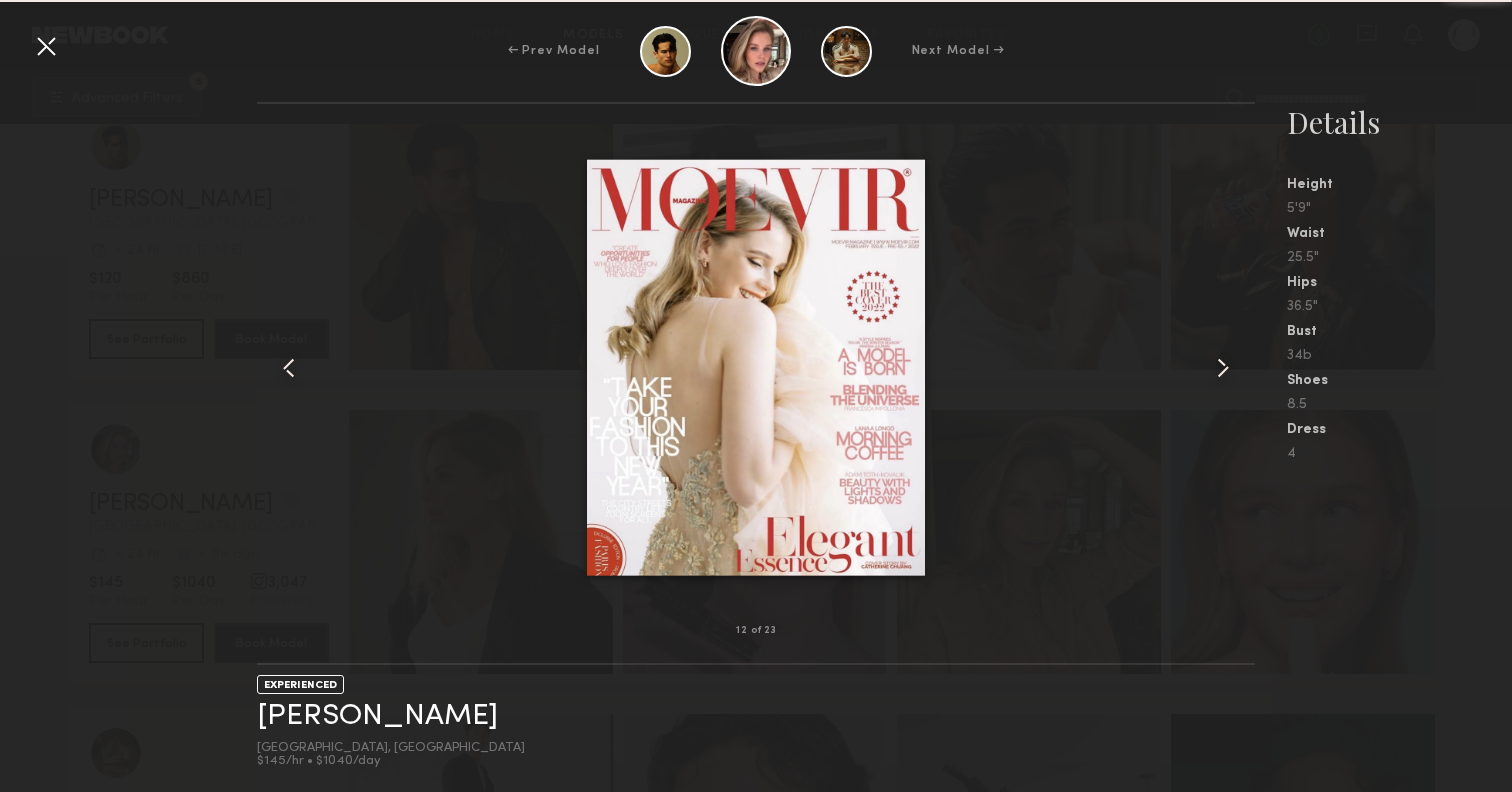 click at bounding box center [1223, 368] 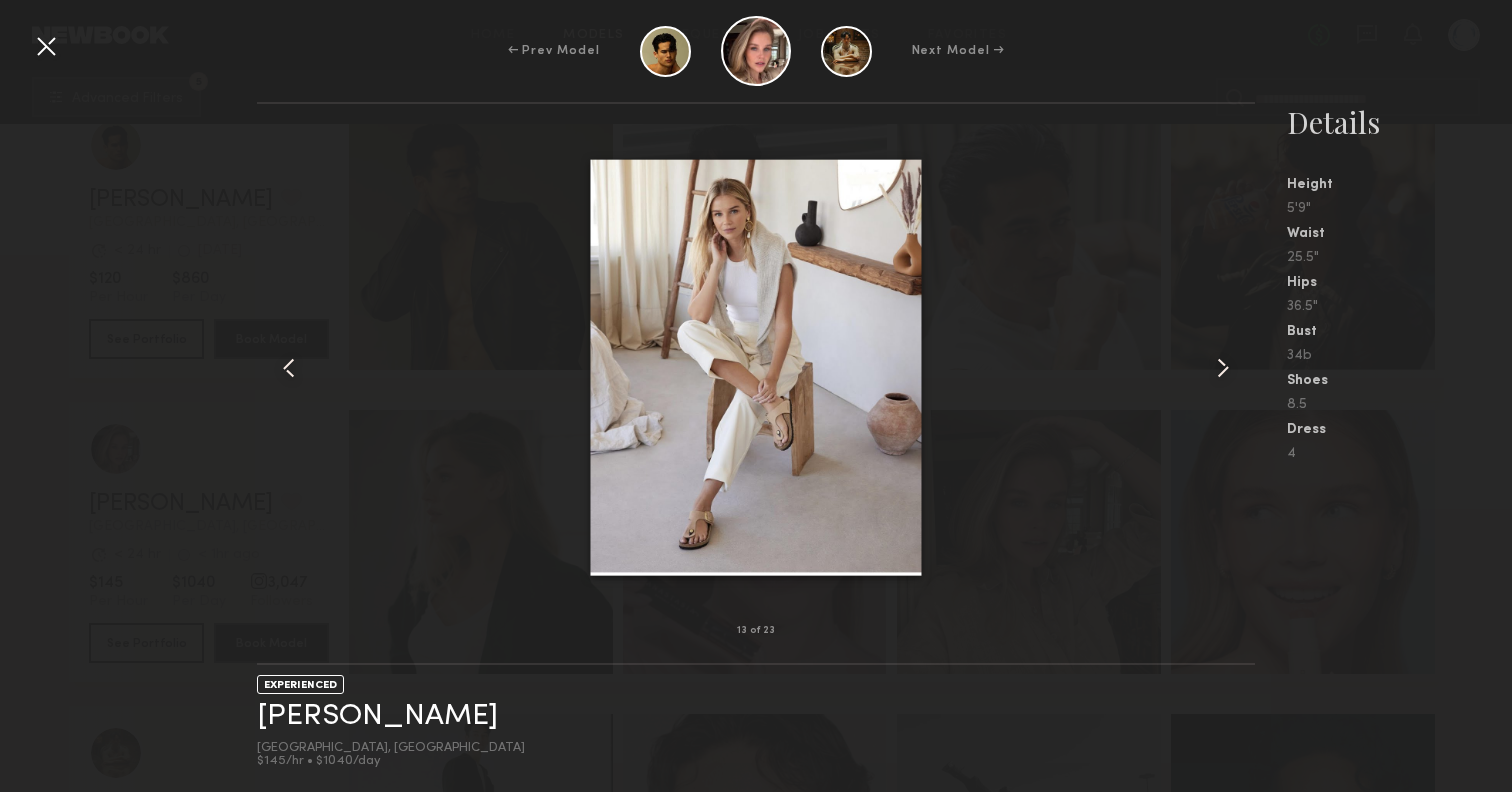 click at bounding box center (1223, 368) 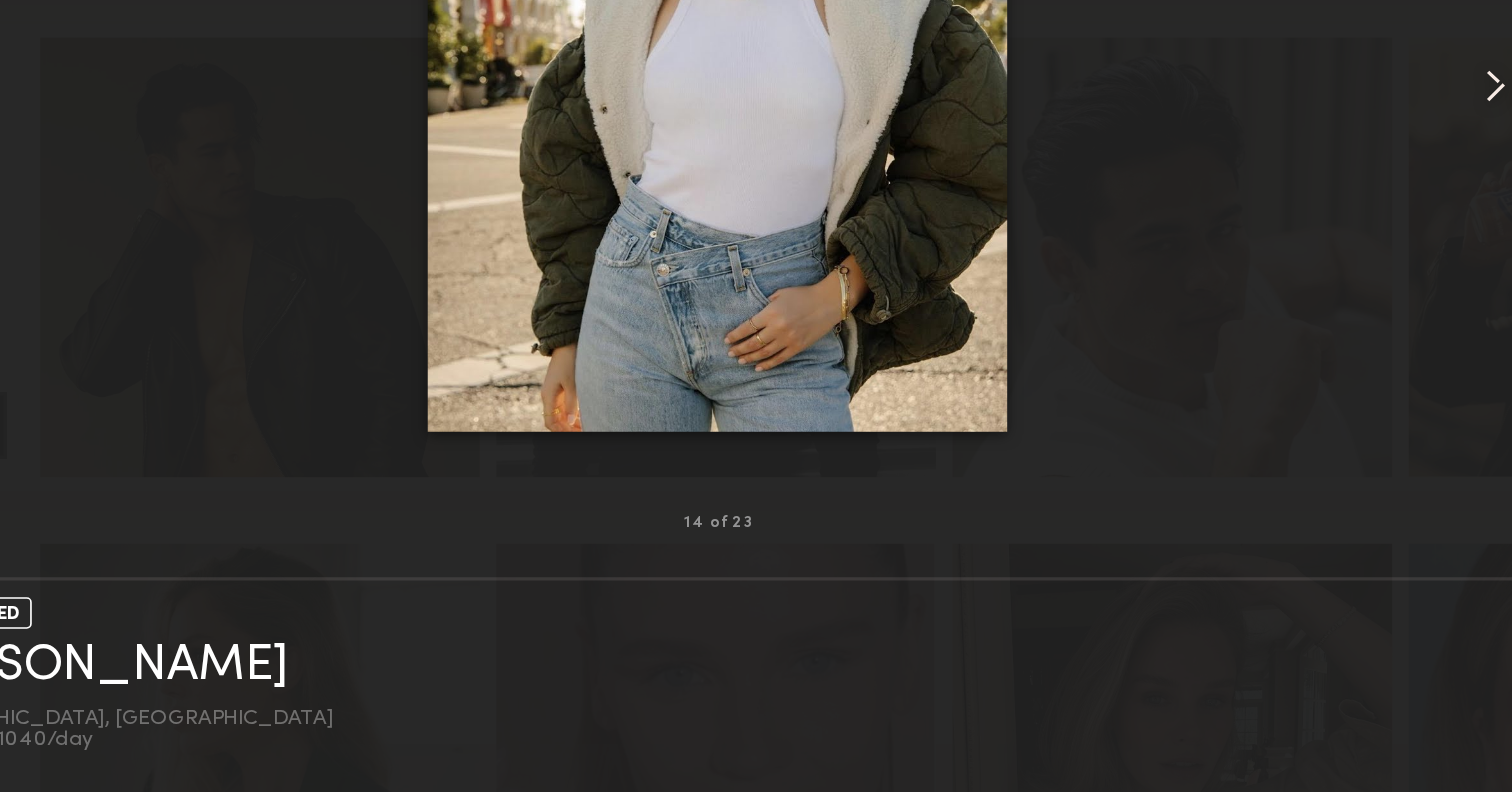scroll, scrollTop: 1585, scrollLeft: 0, axis: vertical 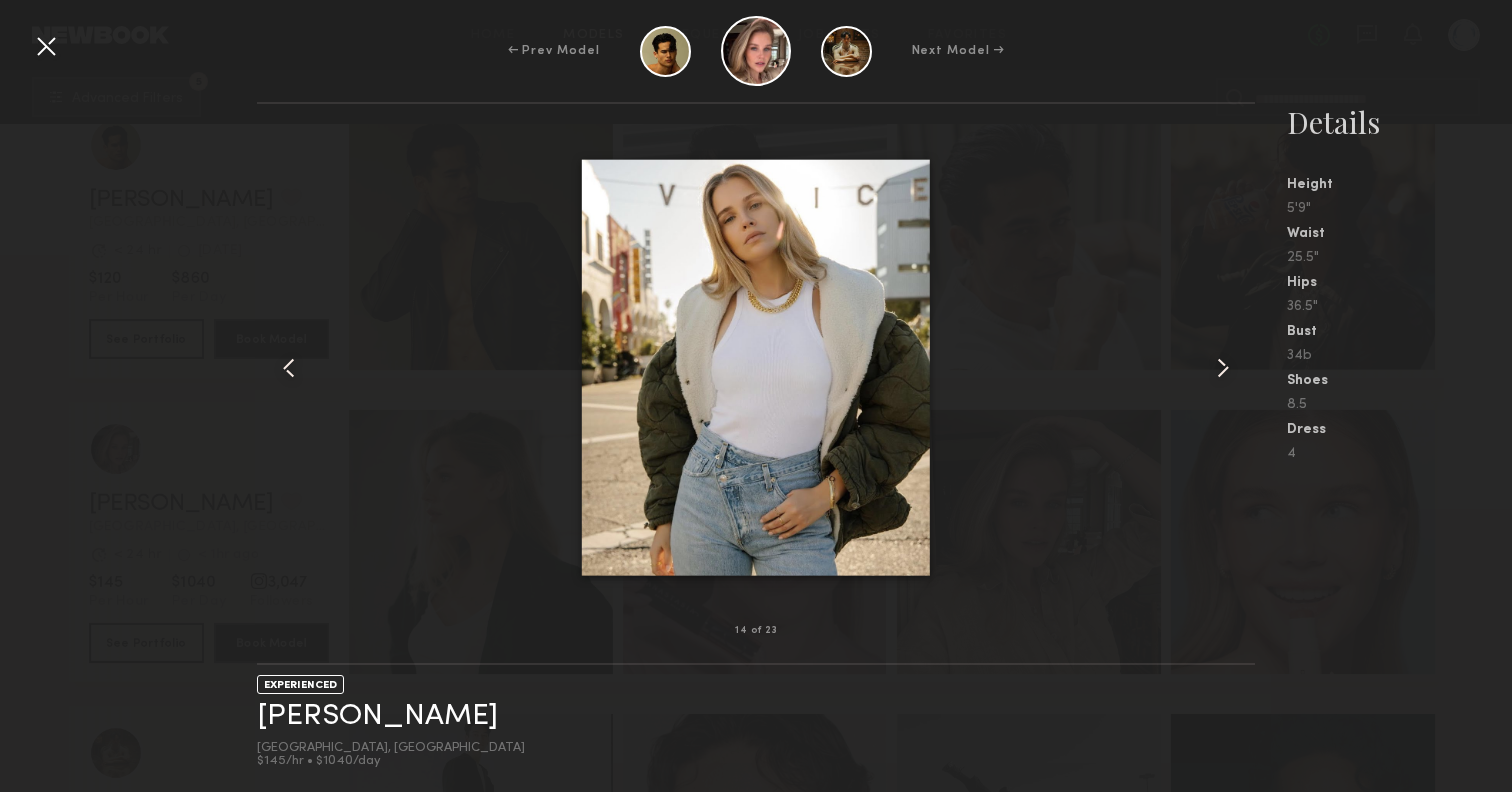 click at bounding box center [1223, 368] 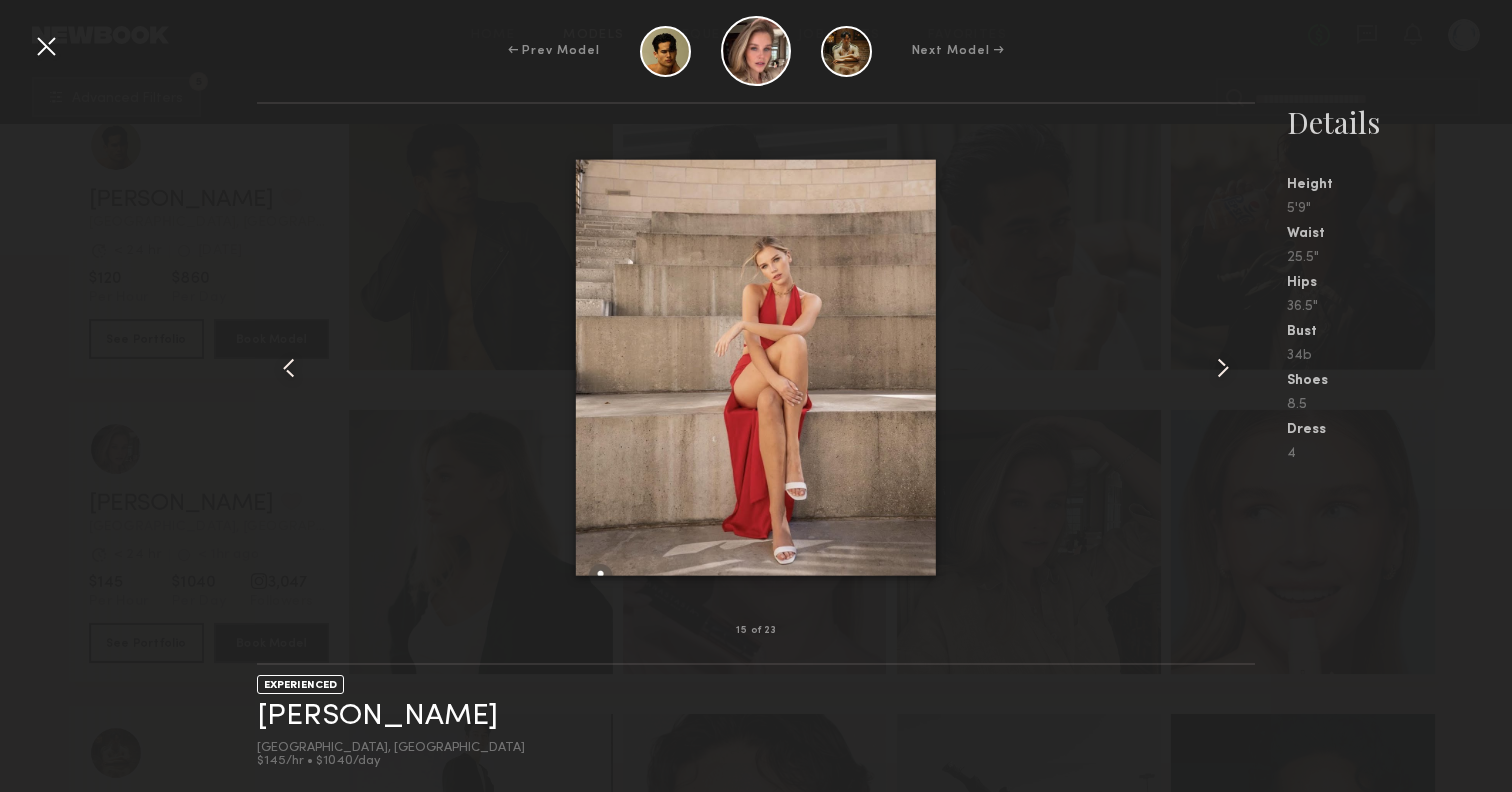 click at bounding box center (1223, 368) 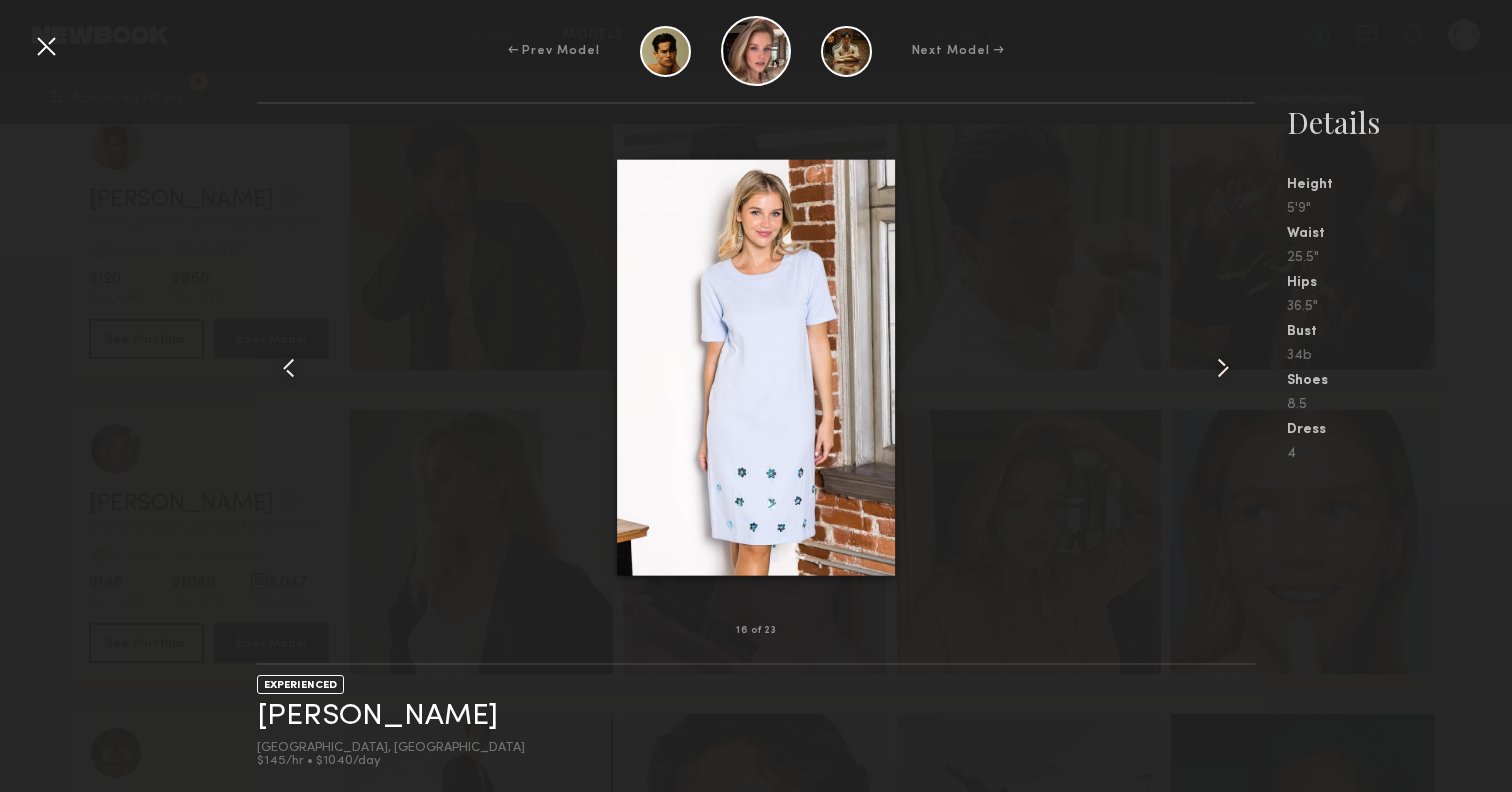 click at bounding box center (1223, 368) 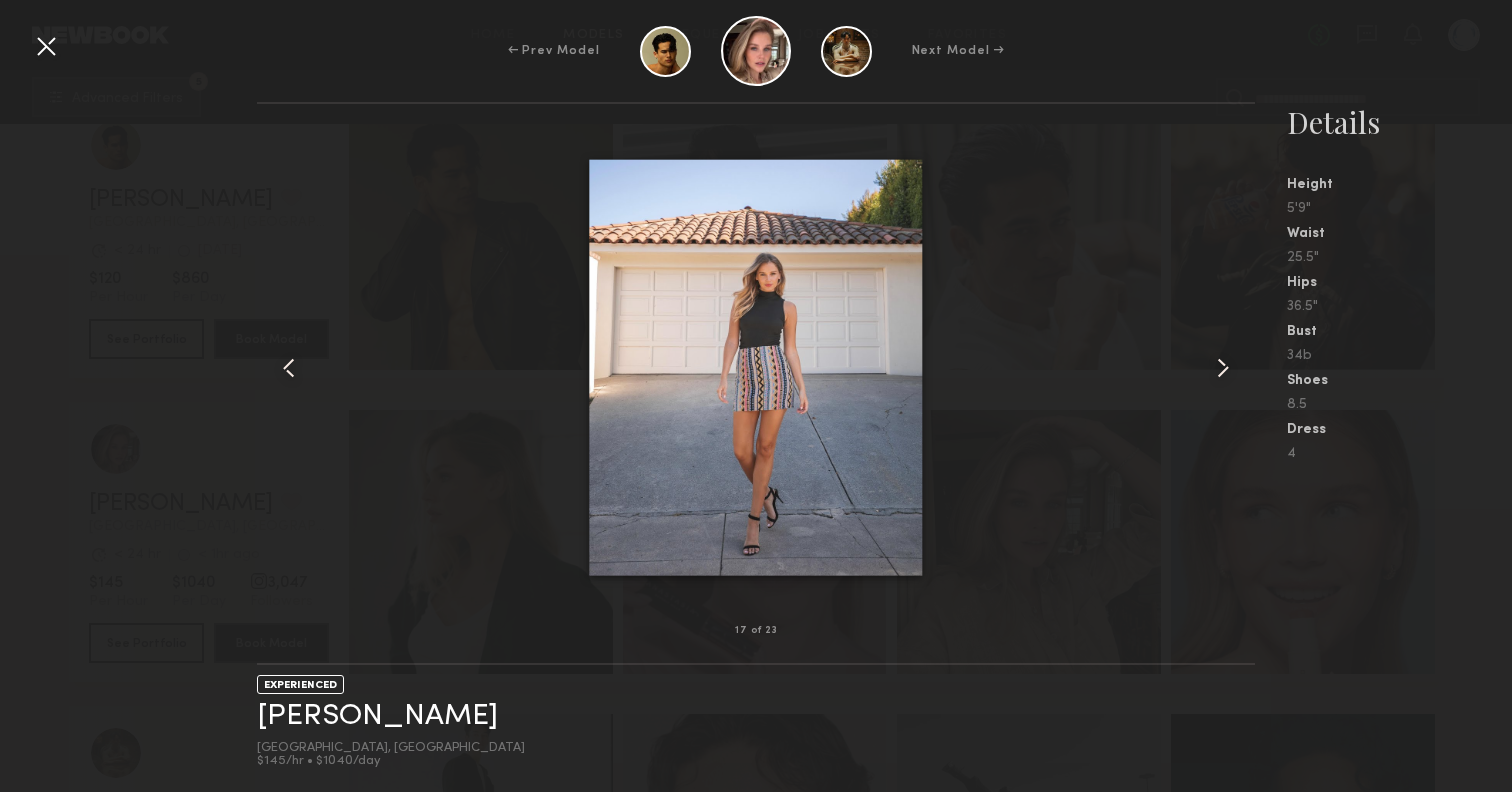 click at bounding box center [289, 368] 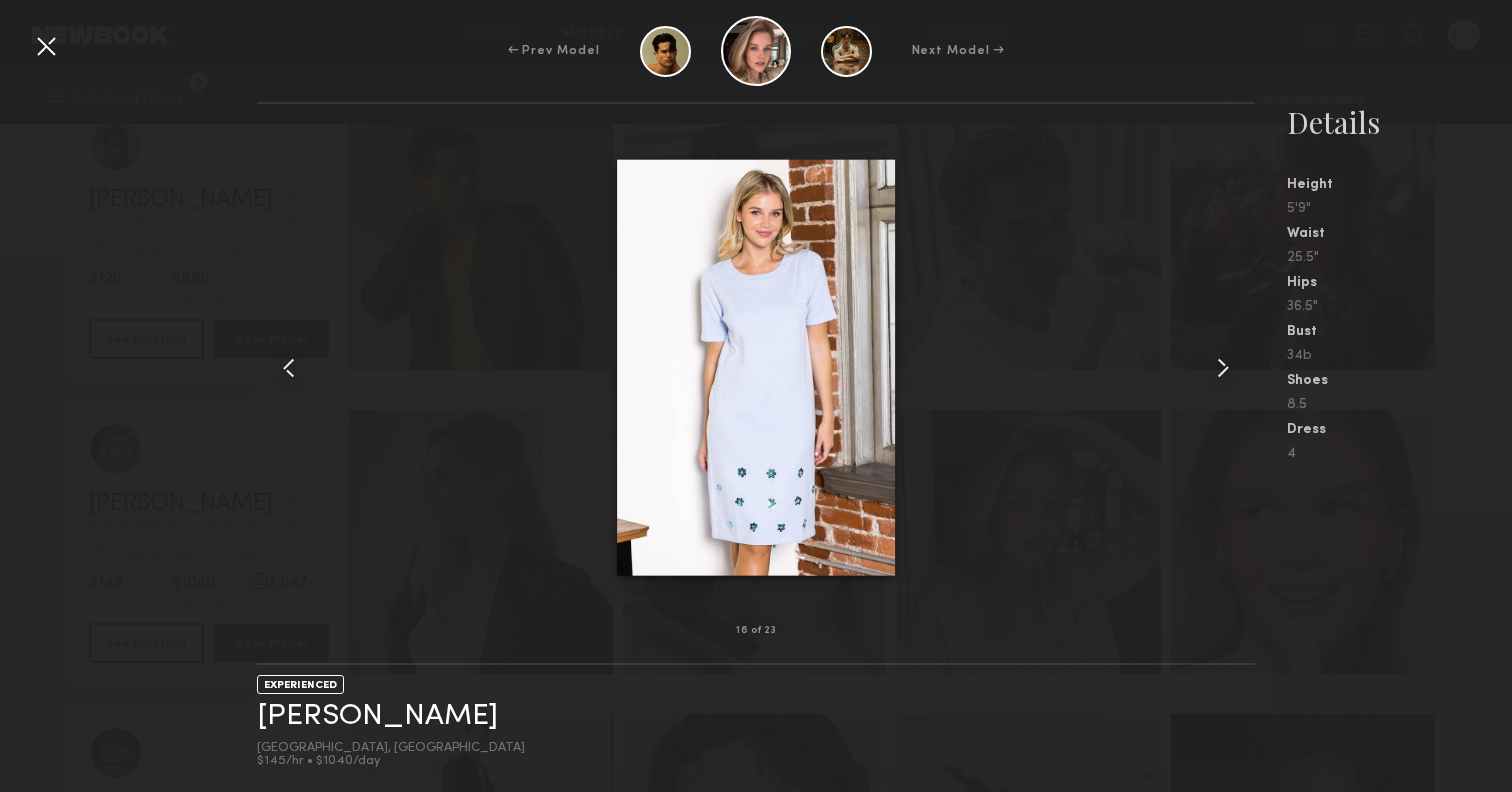 click at bounding box center [756, 367] 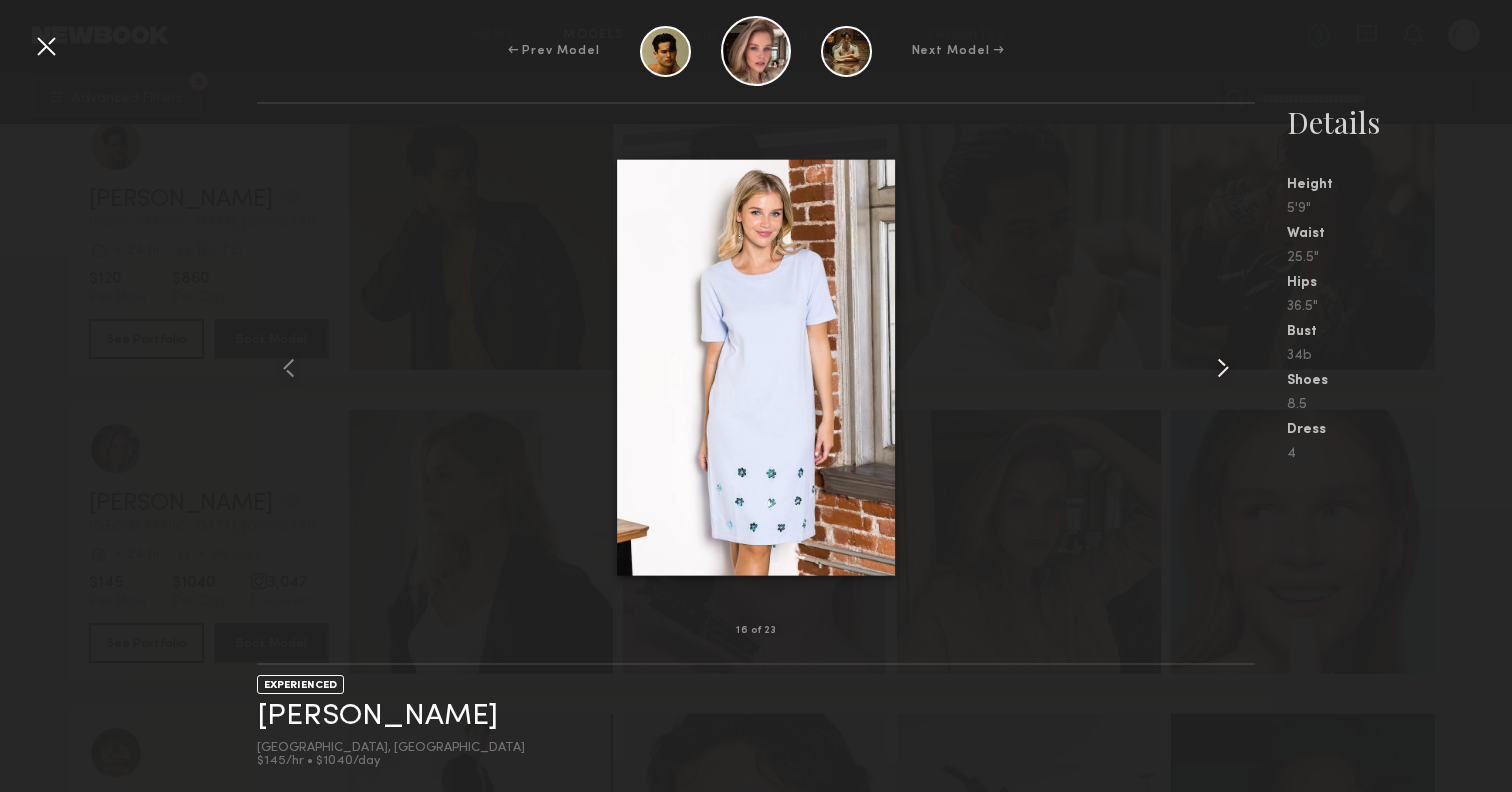 click at bounding box center [1223, 368] 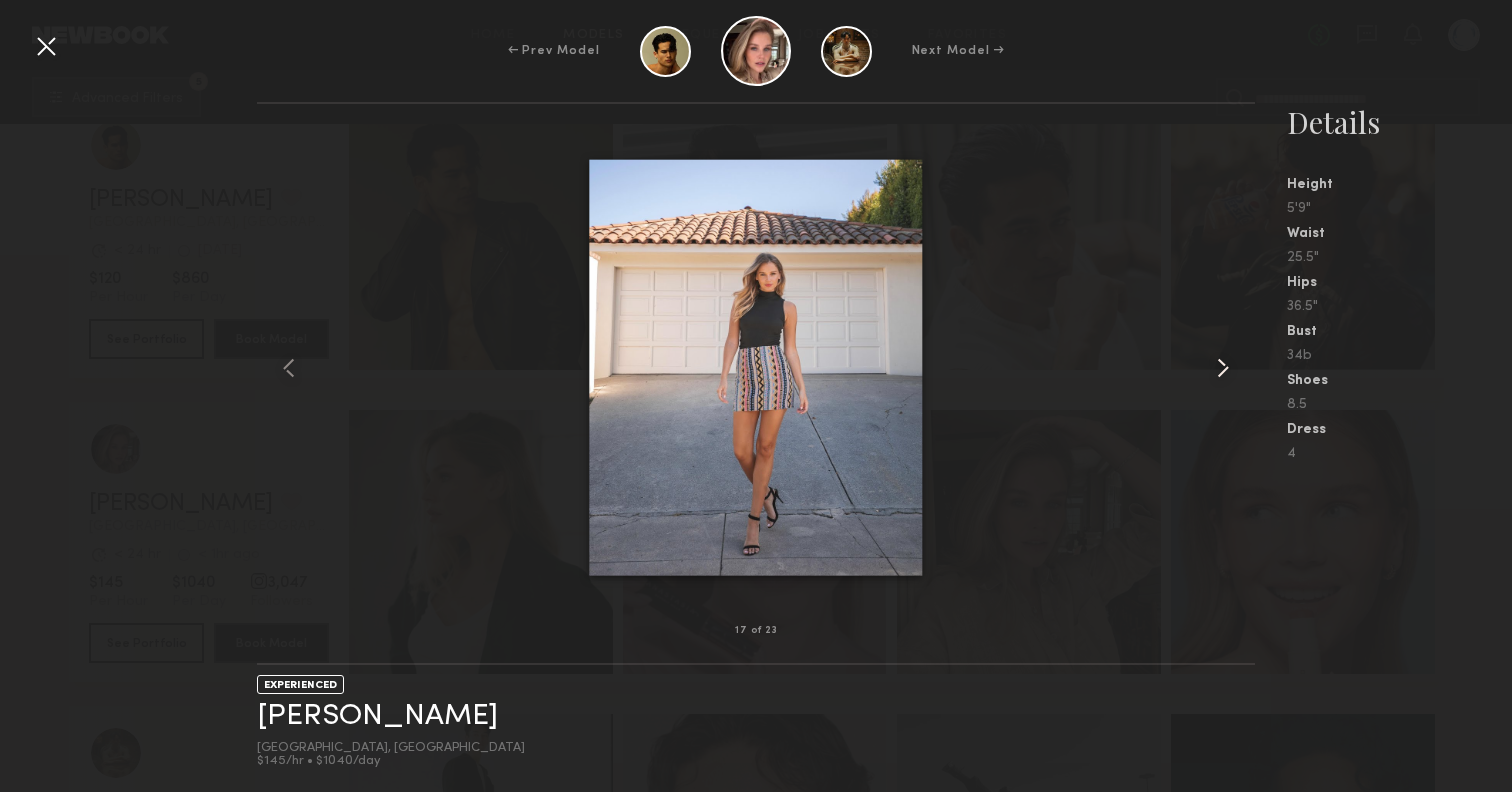 click at bounding box center (1223, 368) 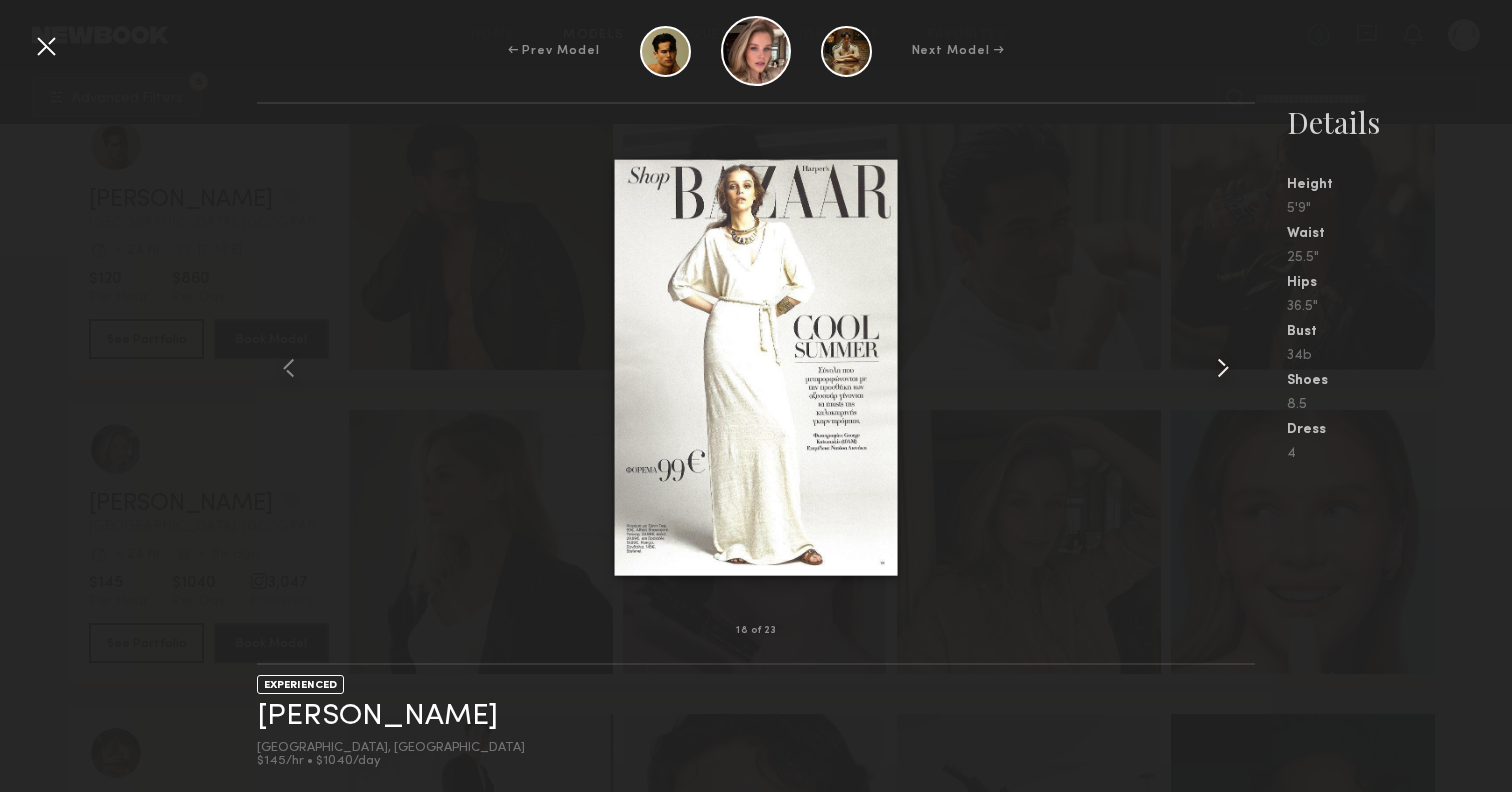 click at bounding box center (1223, 368) 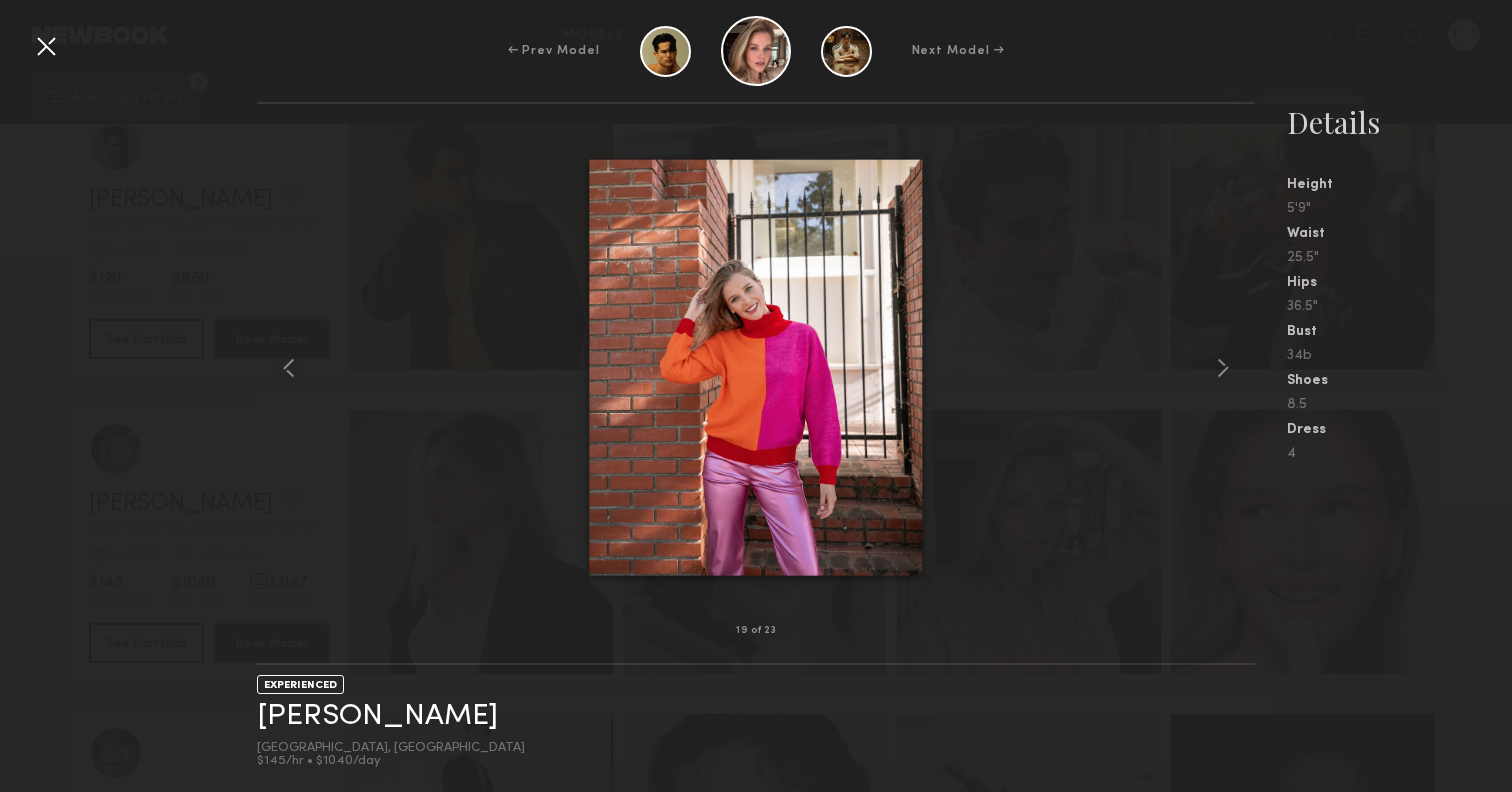 click at bounding box center (46, 46) 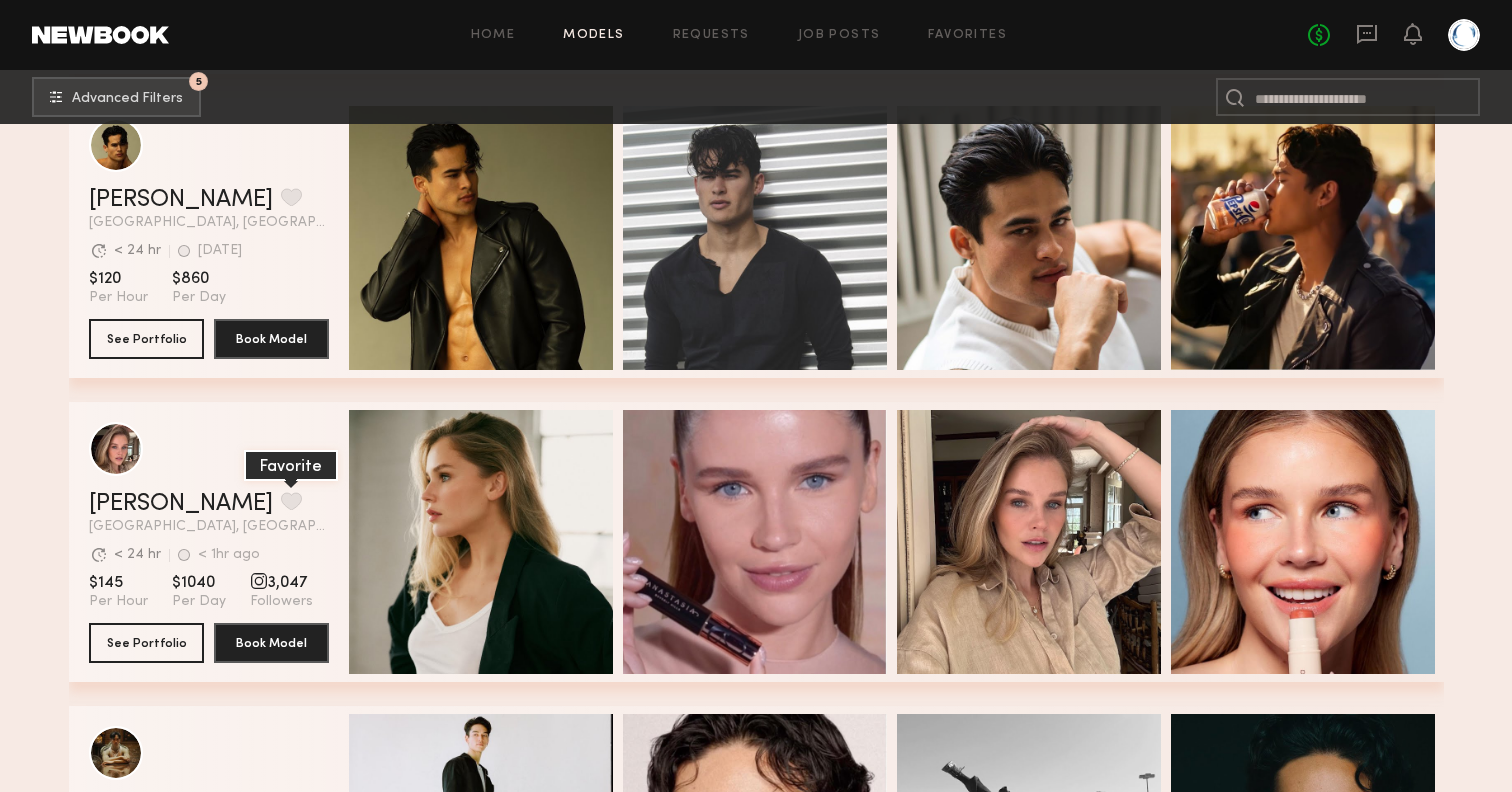click 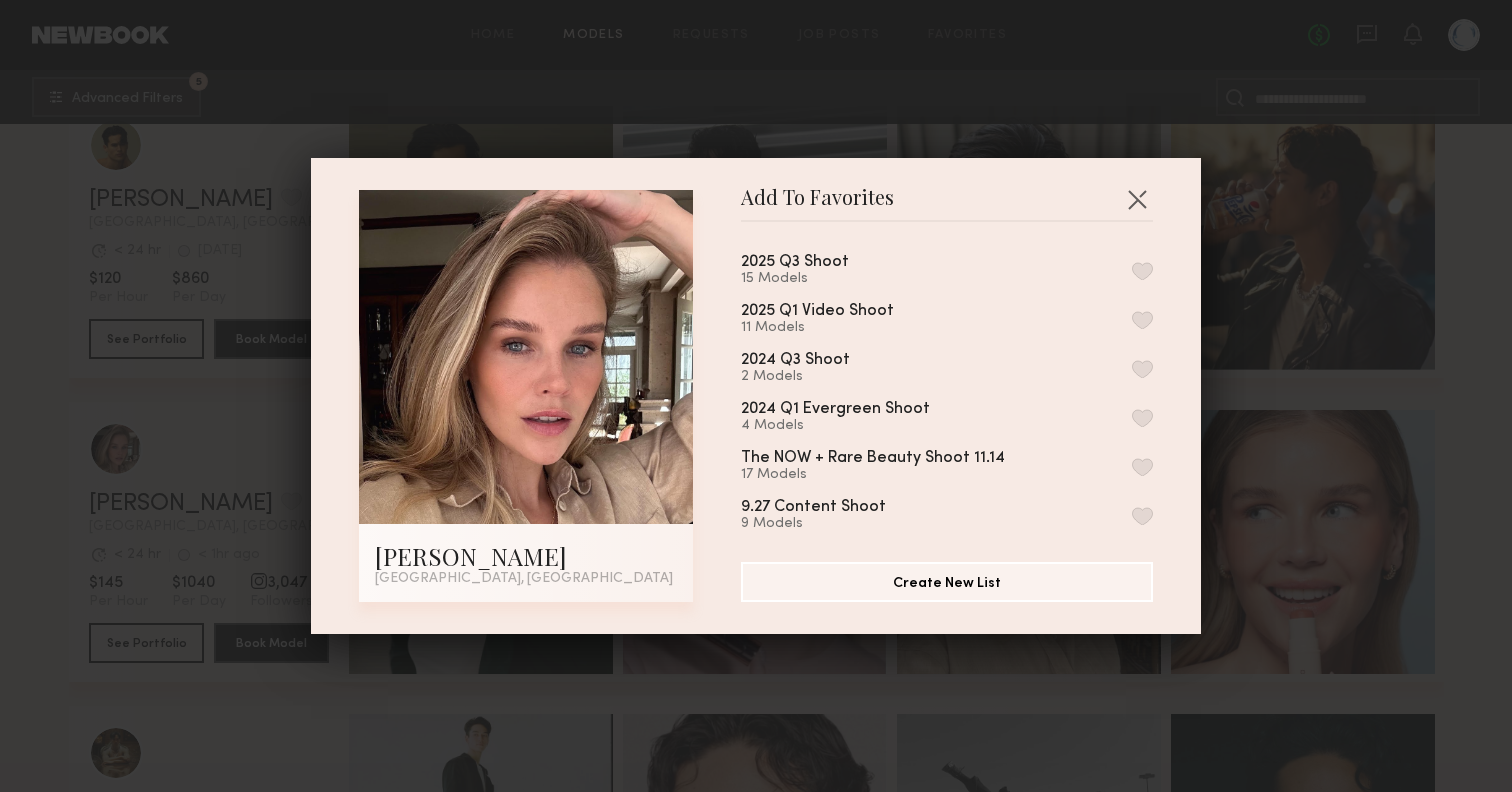 click at bounding box center (1142, 271) 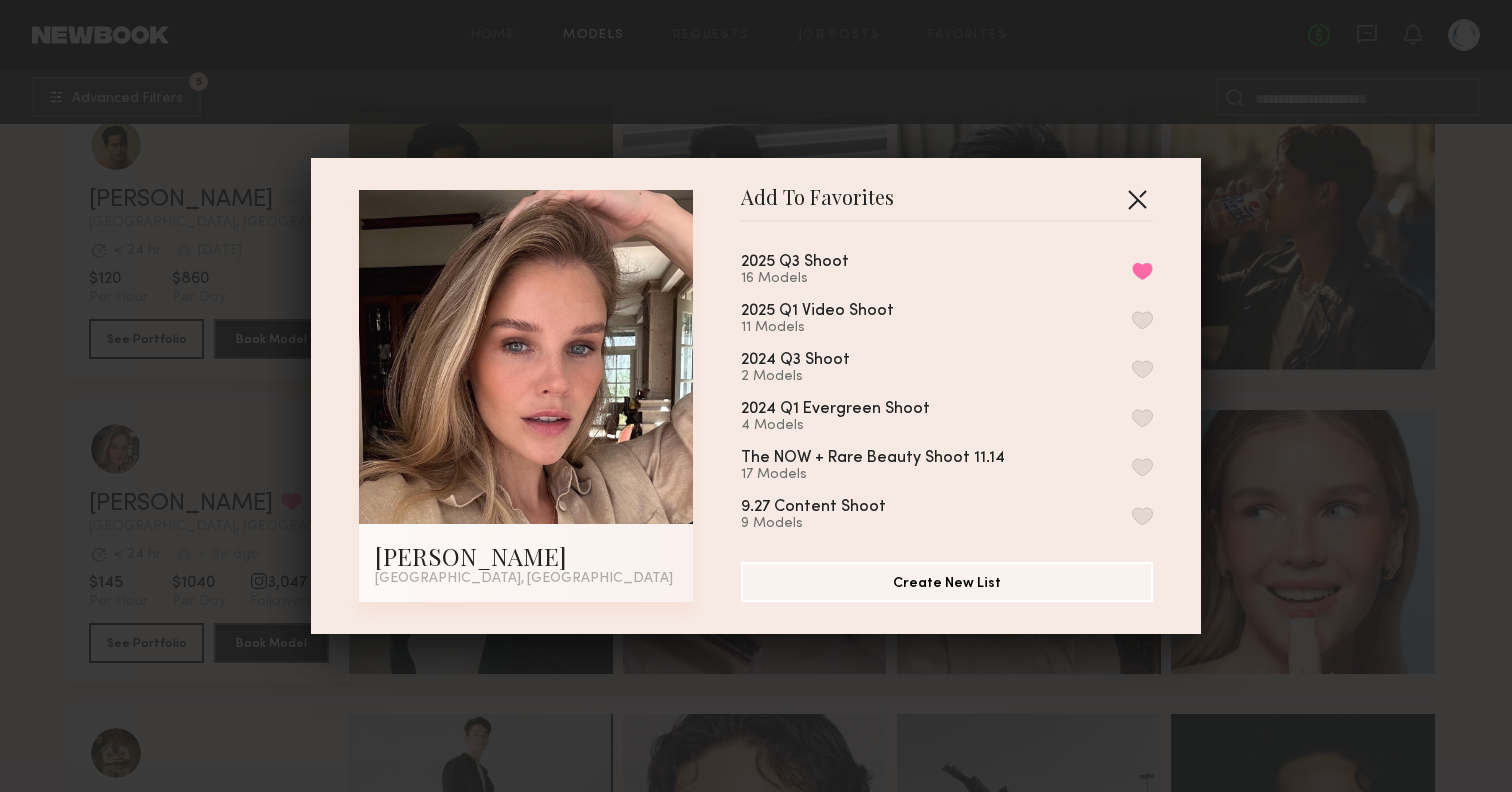 click at bounding box center (1137, 199) 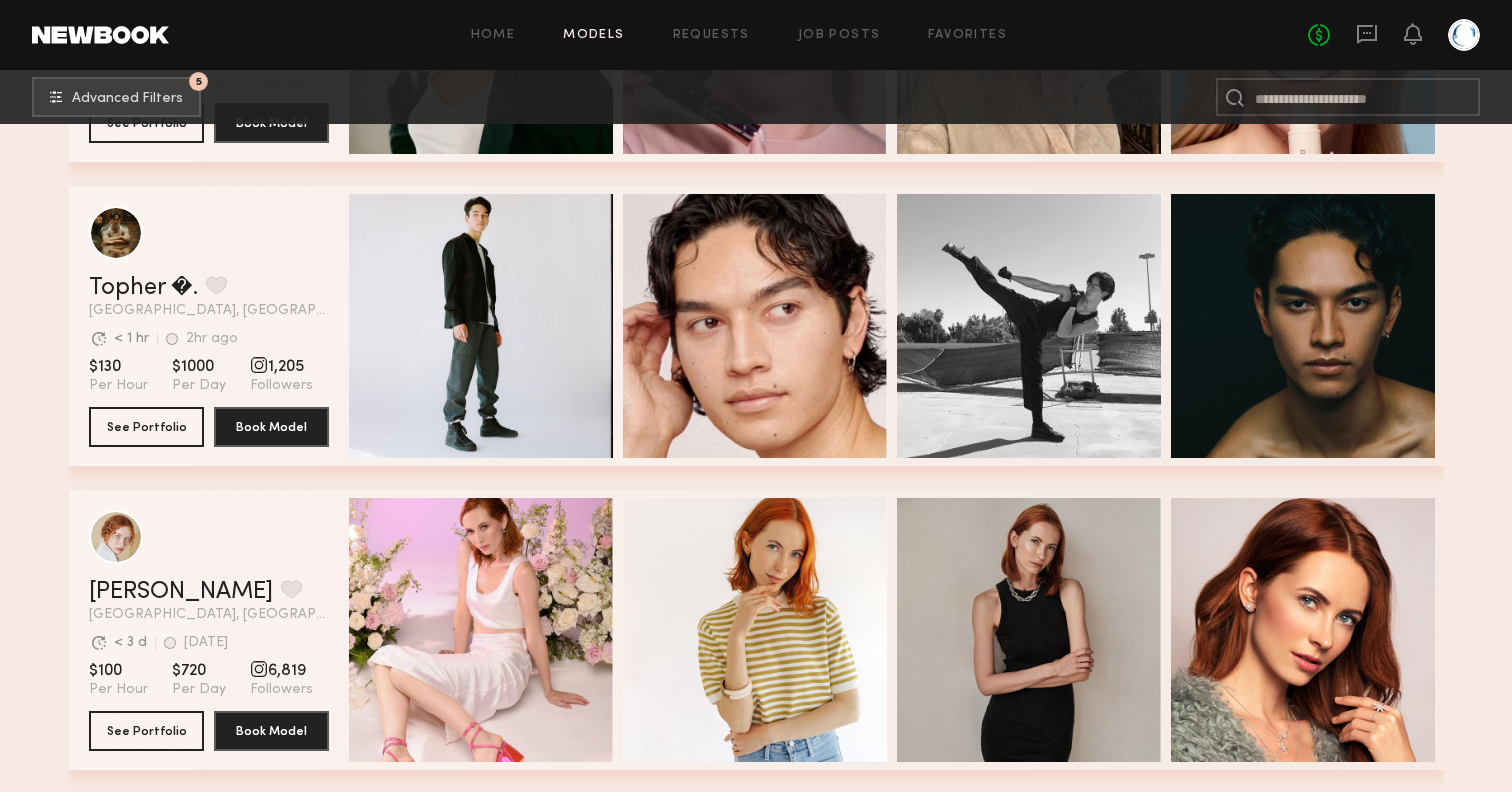 scroll, scrollTop: 2073, scrollLeft: 0, axis: vertical 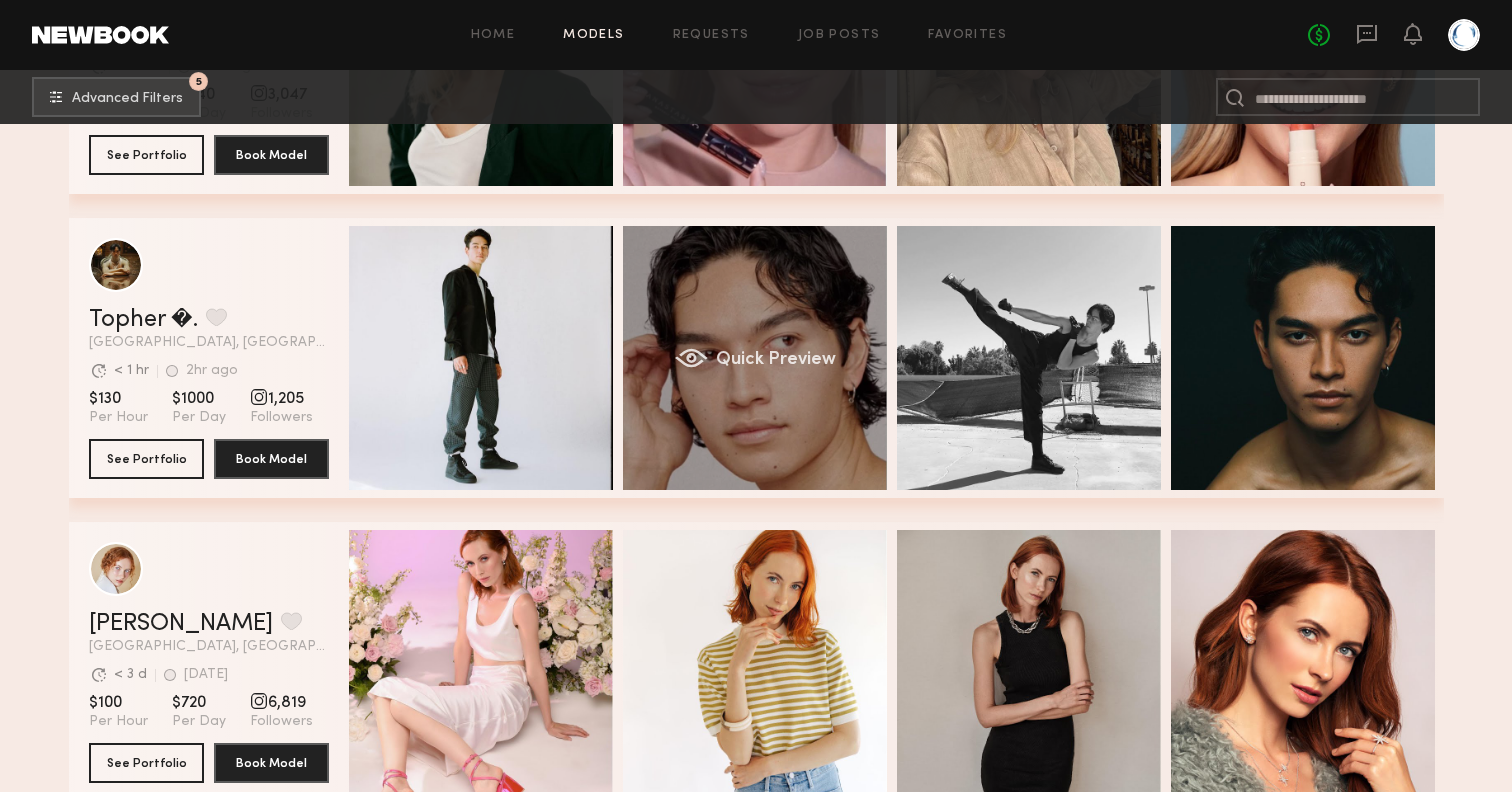 click on "Quick Preview" 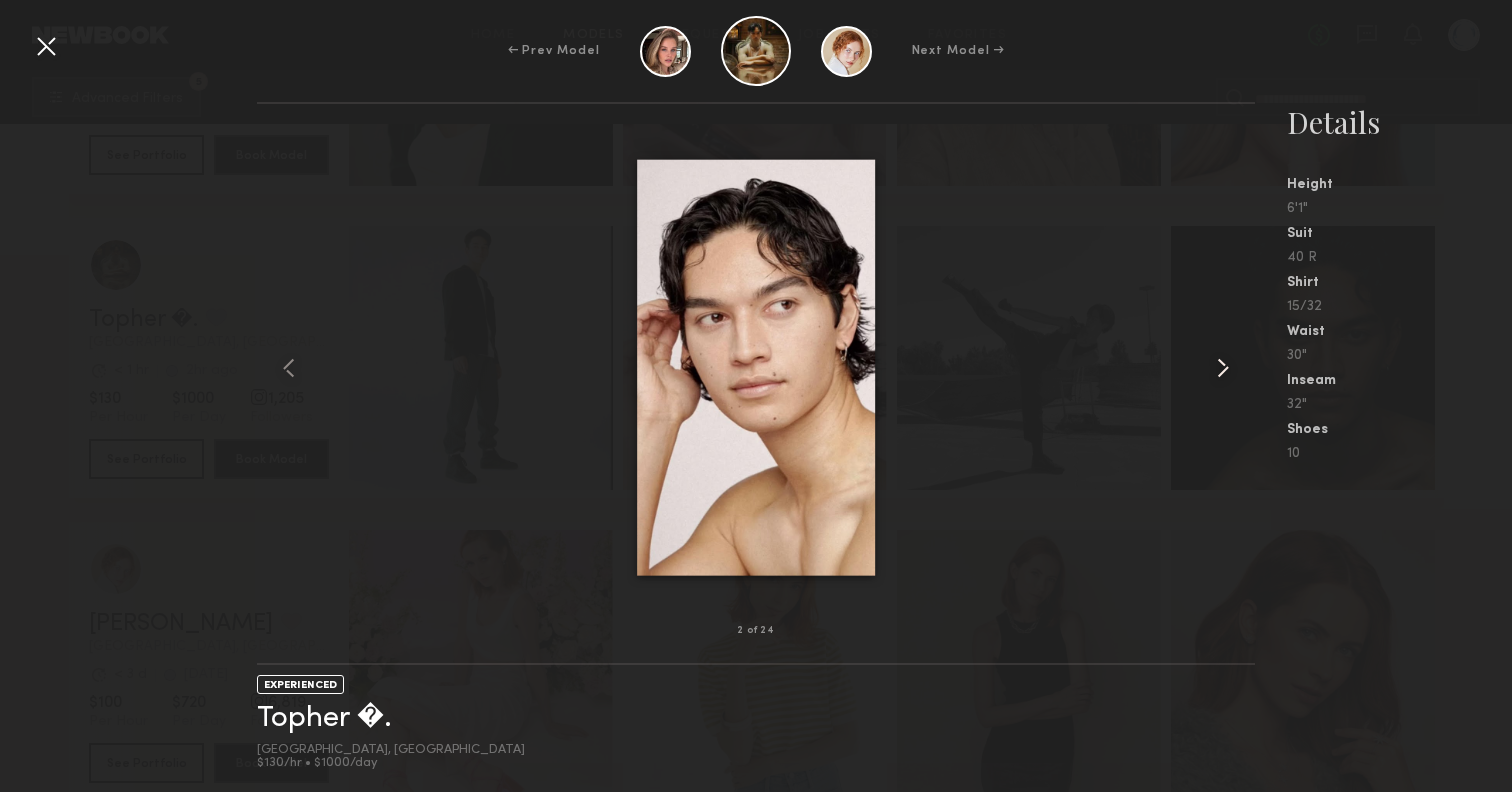 click at bounding box center (1223, 368) 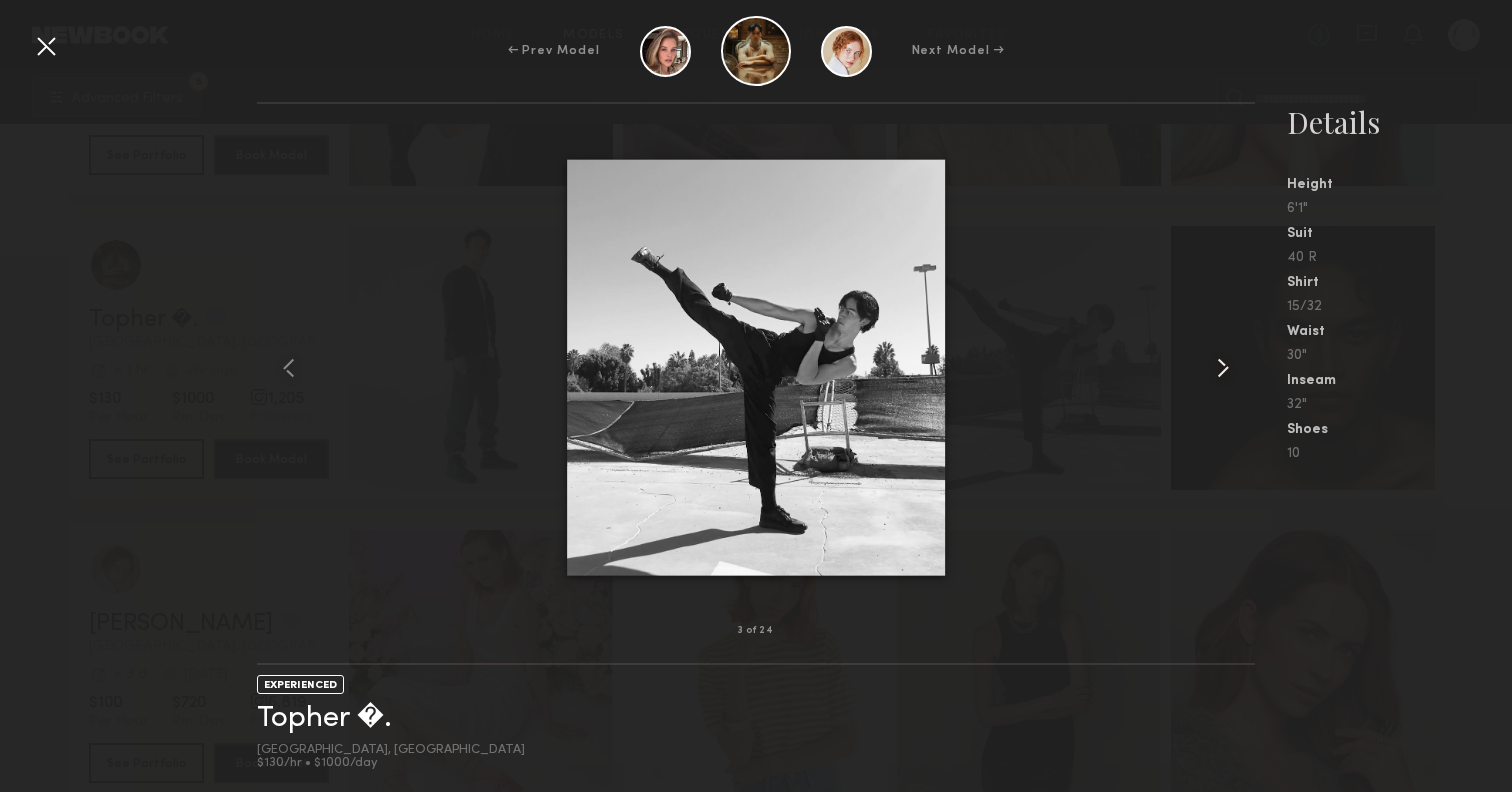 click at bounding box center [1223, 368] 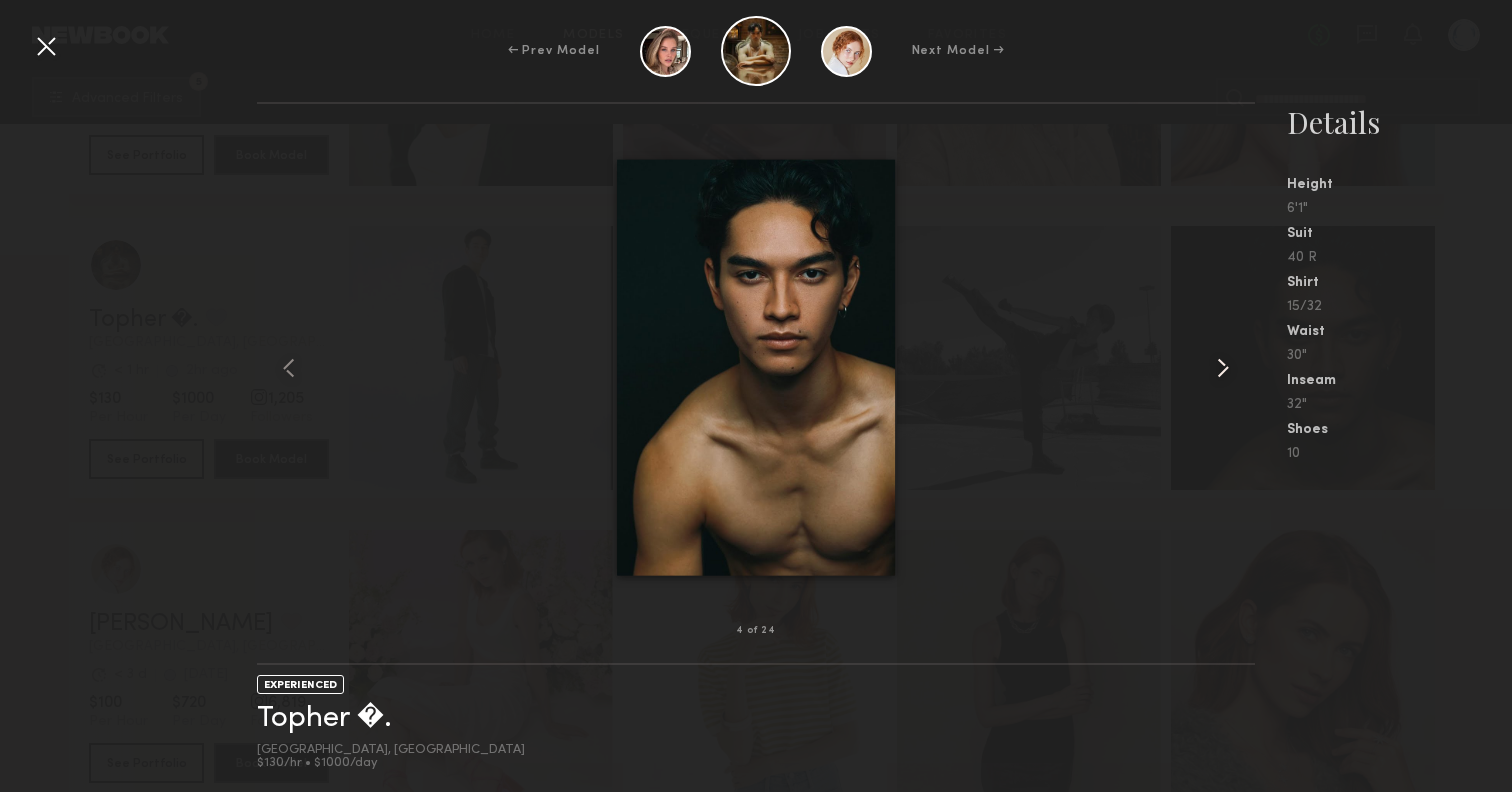 click at bounding box center [1223, 368] 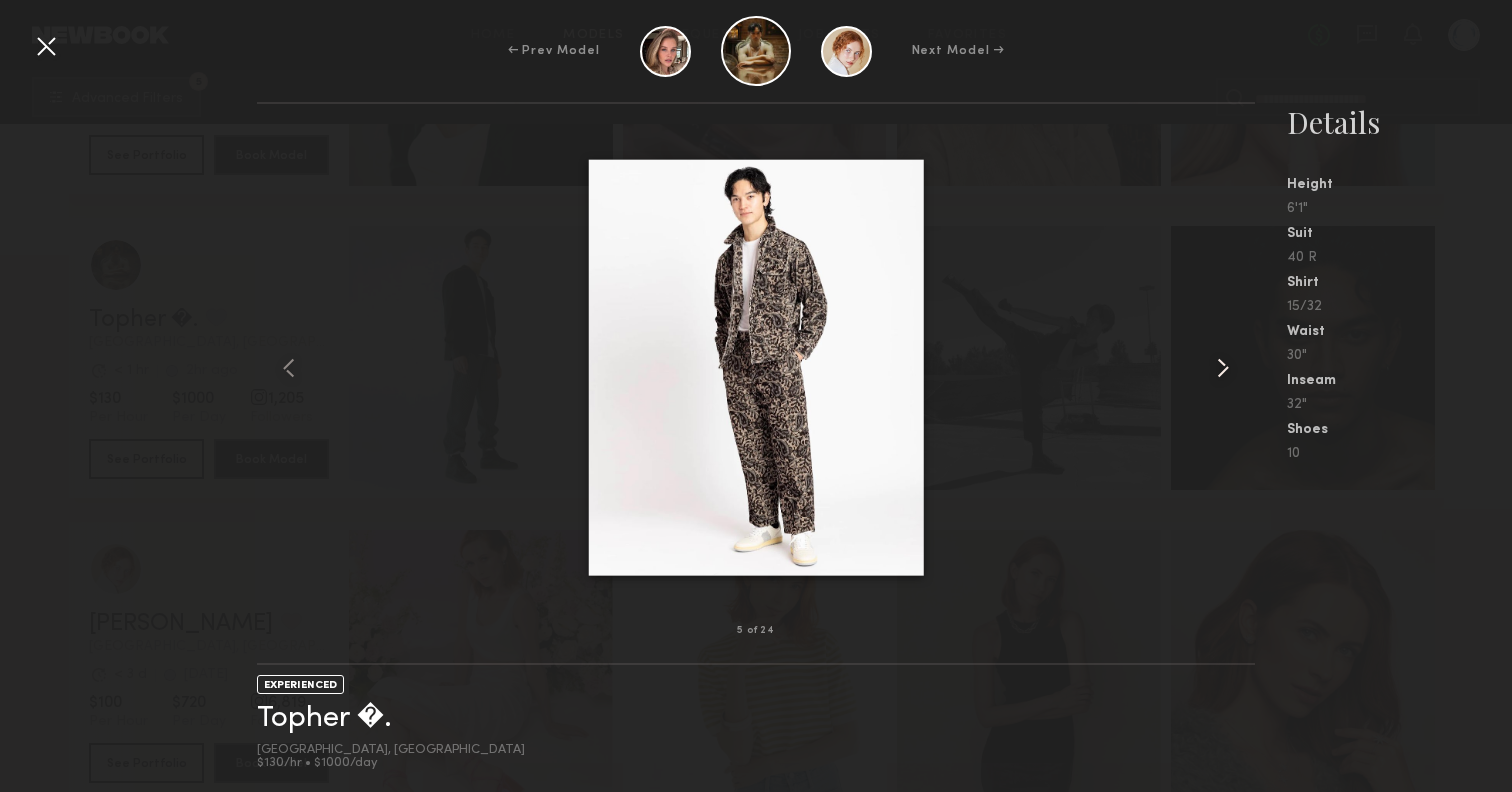 click at bounding box center [1223, 368] 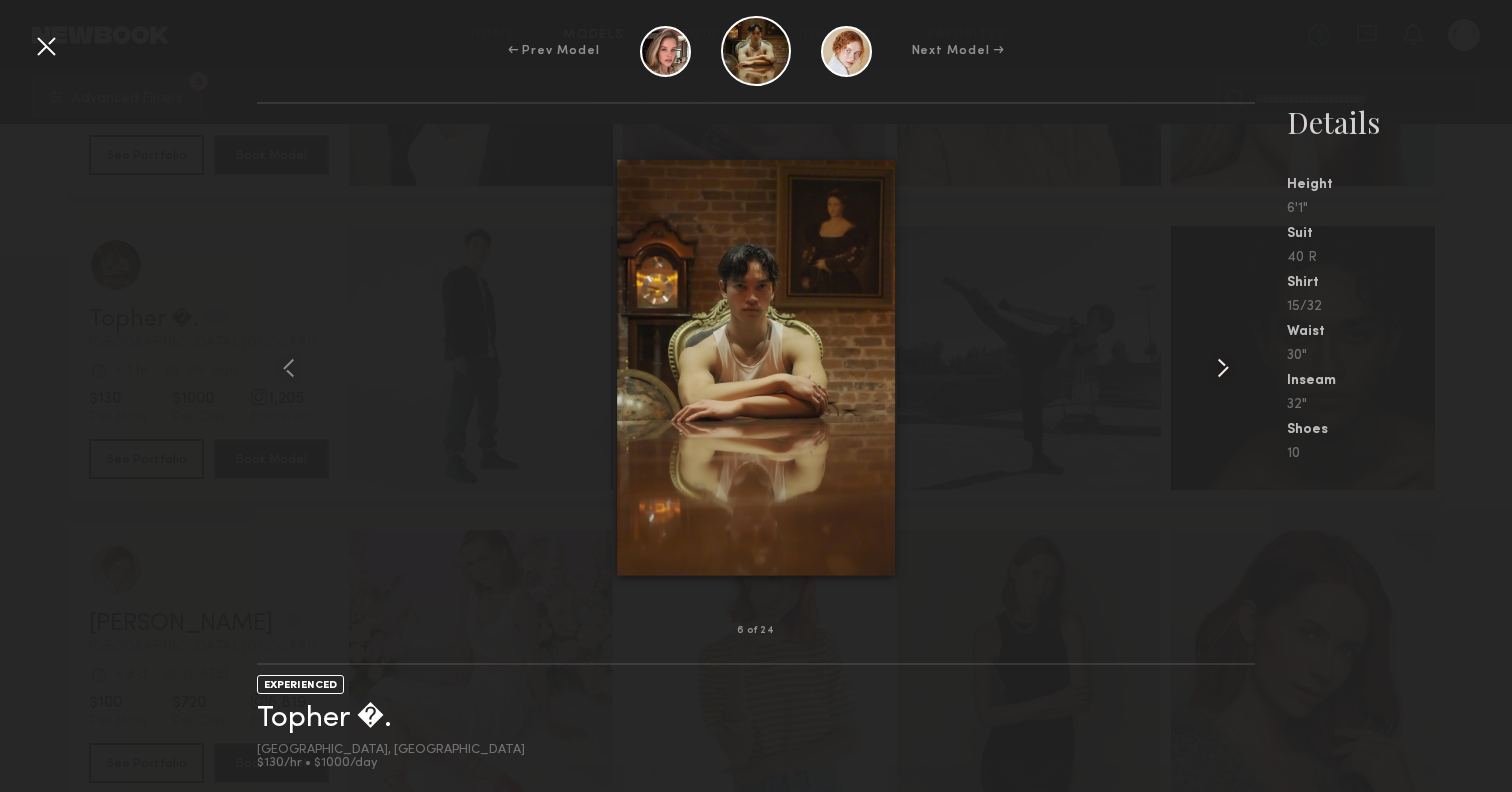 click at bounding box center (1223, 368) 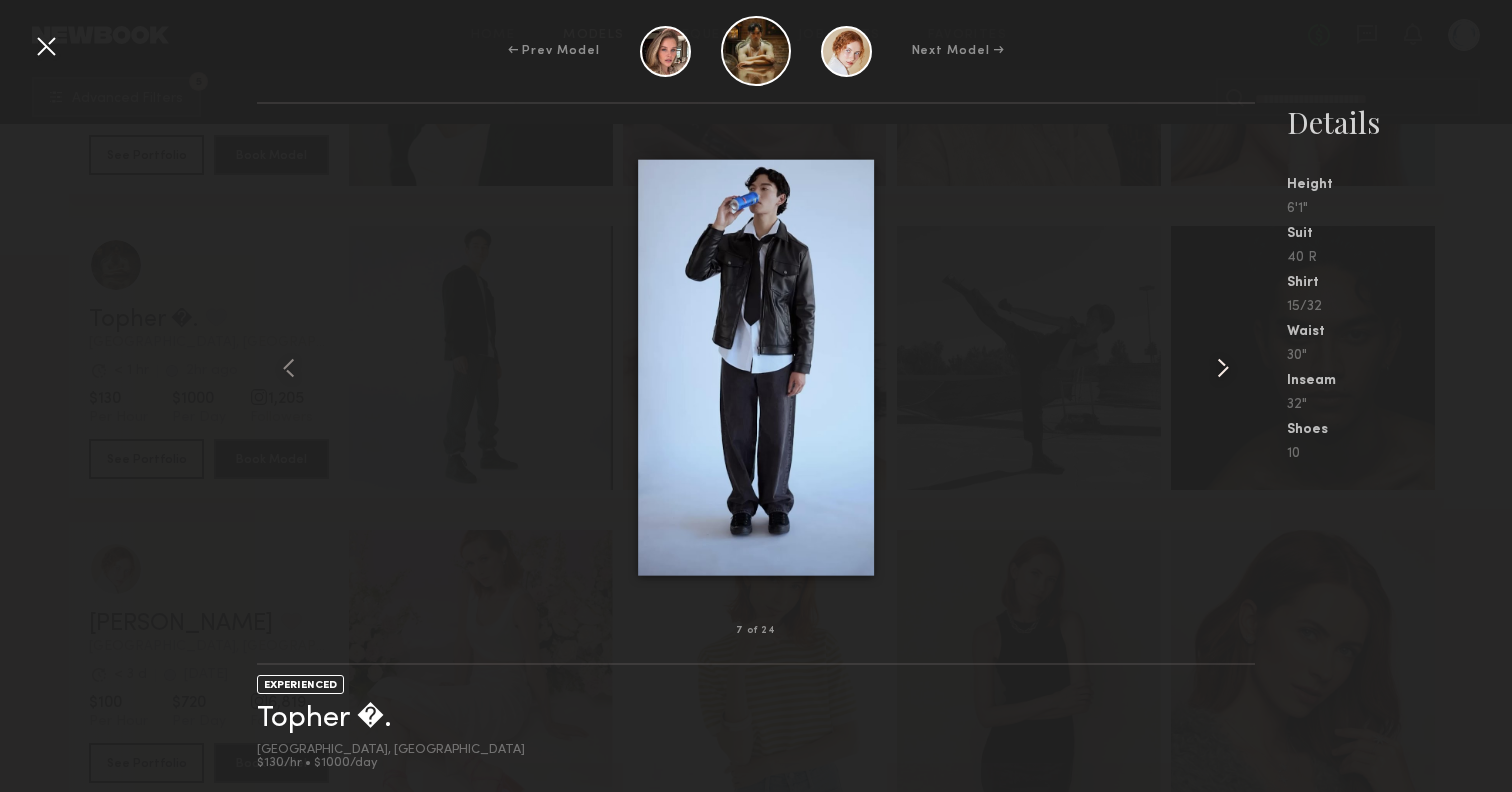 click at bounding box center [1223, 368] 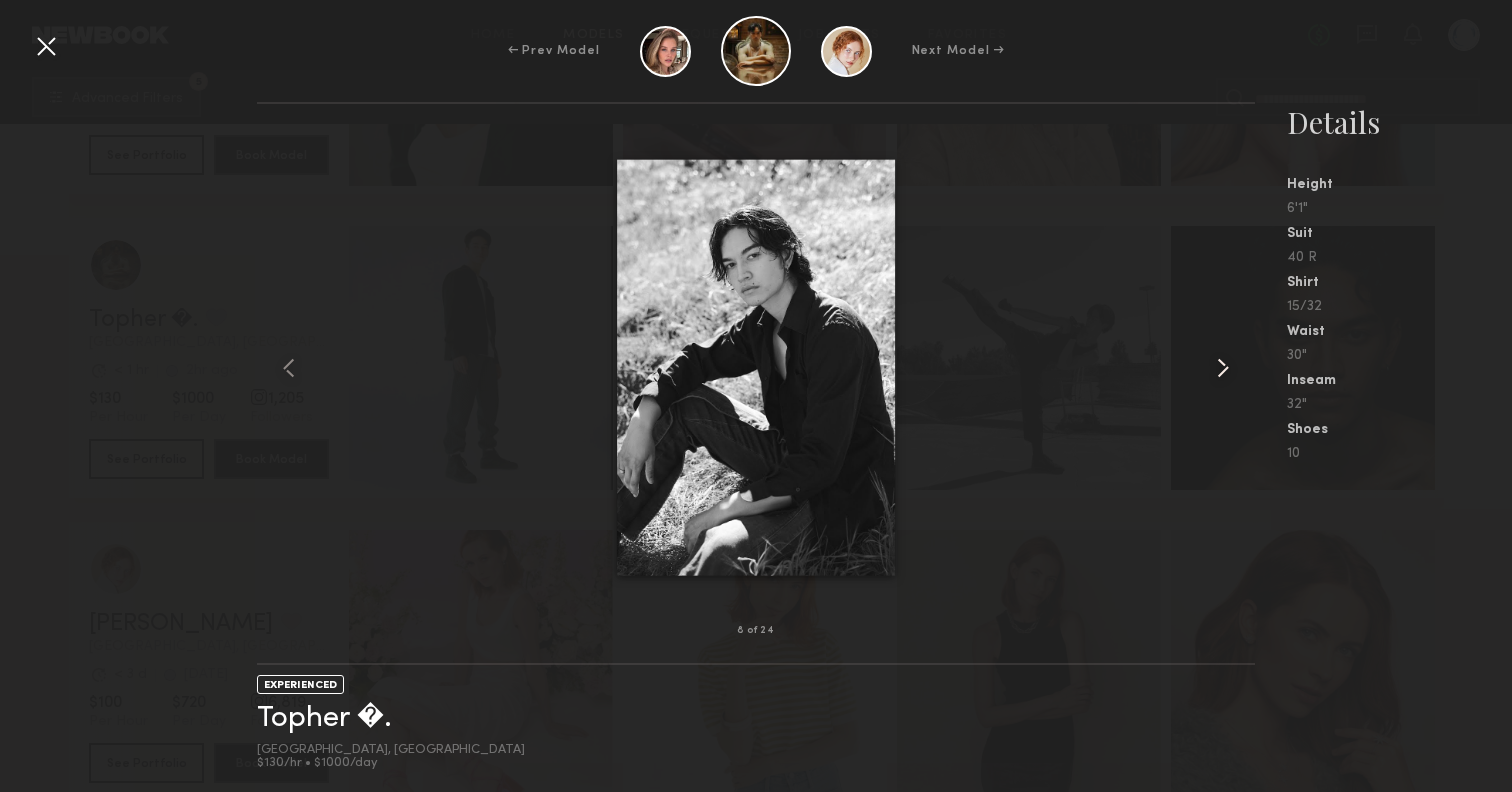click at bounding box center [1223, 368] 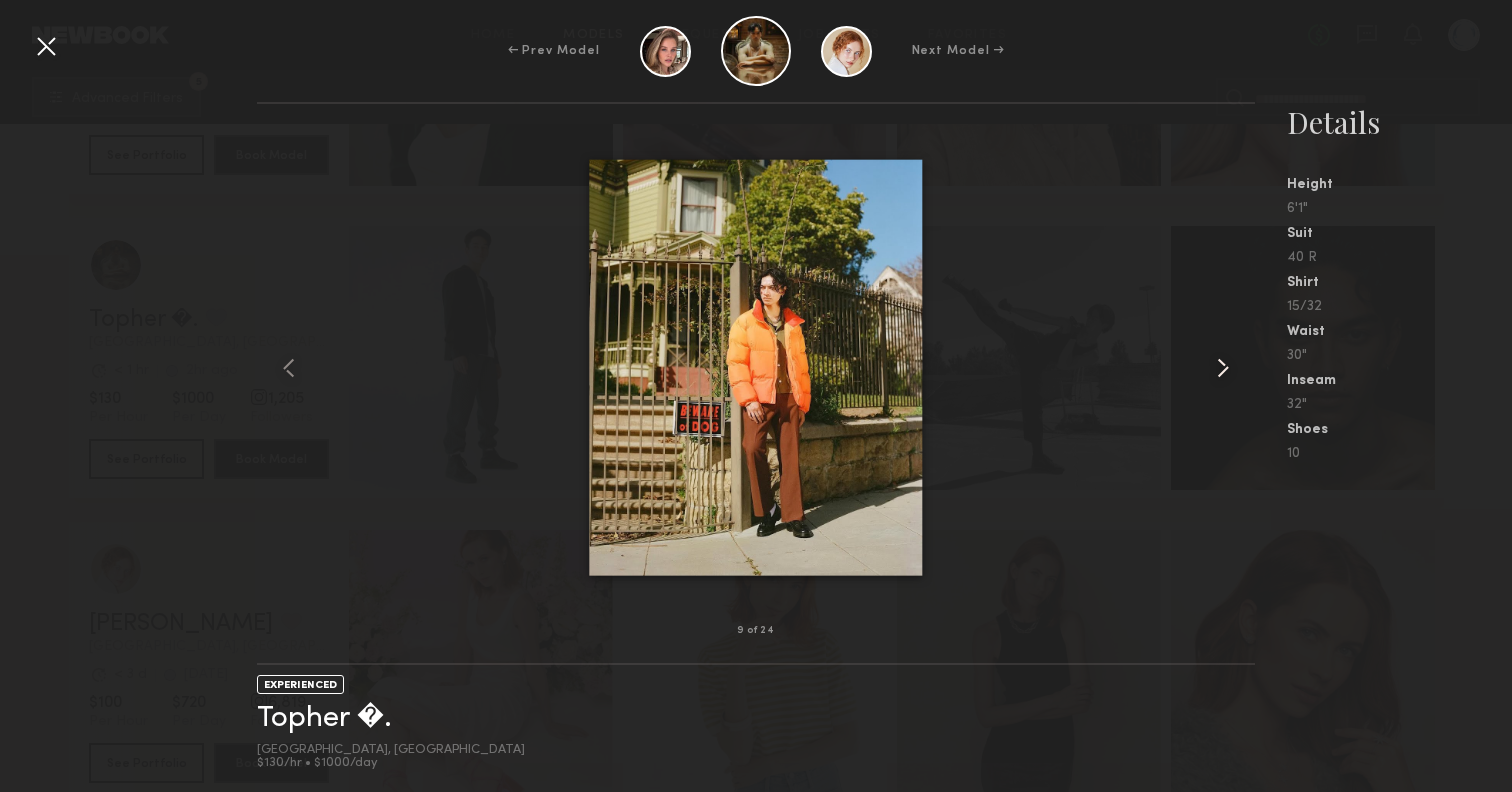 click at bounding box center (1223, 368) 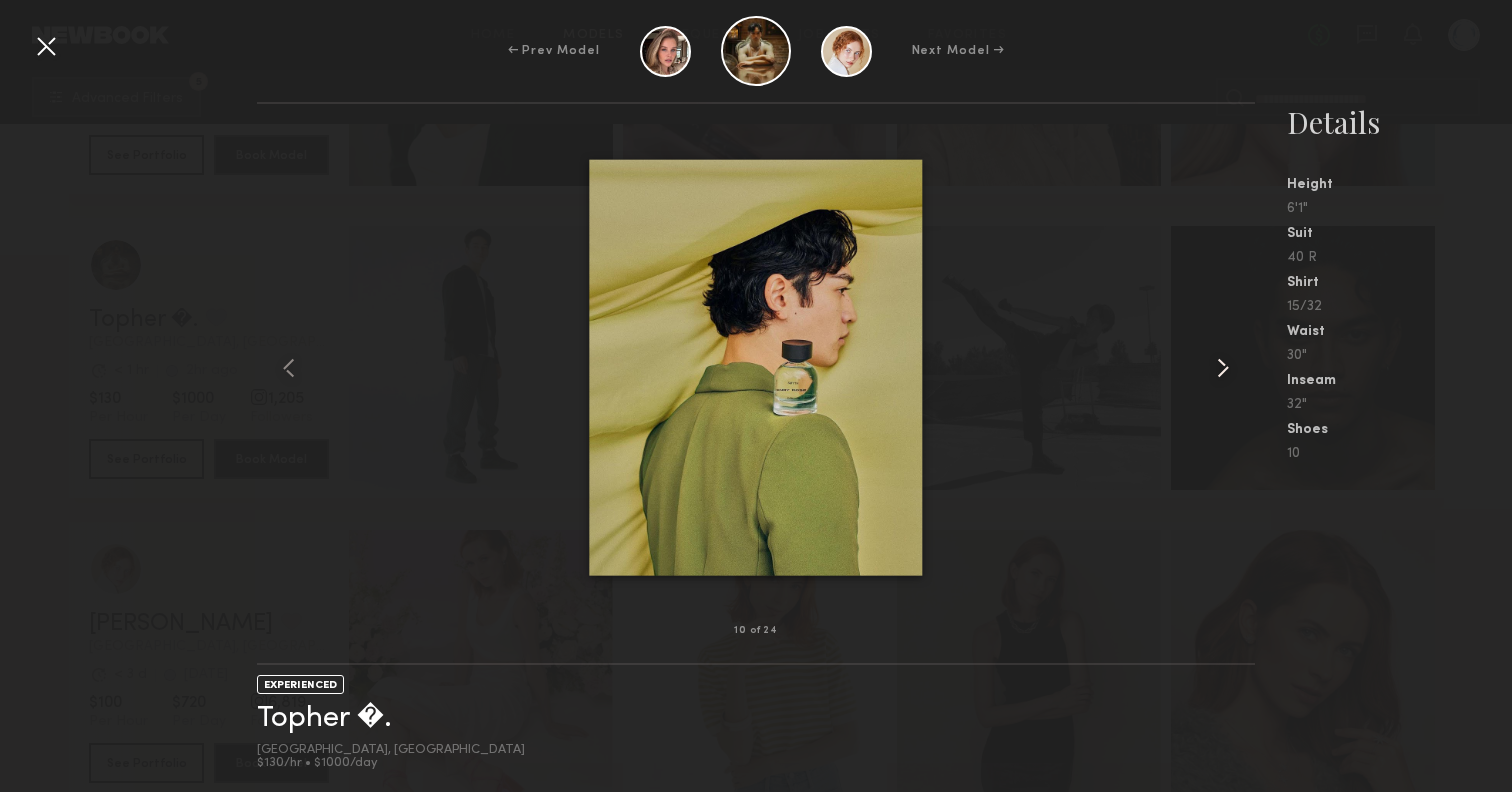 click at bounding box center (1223, 368) 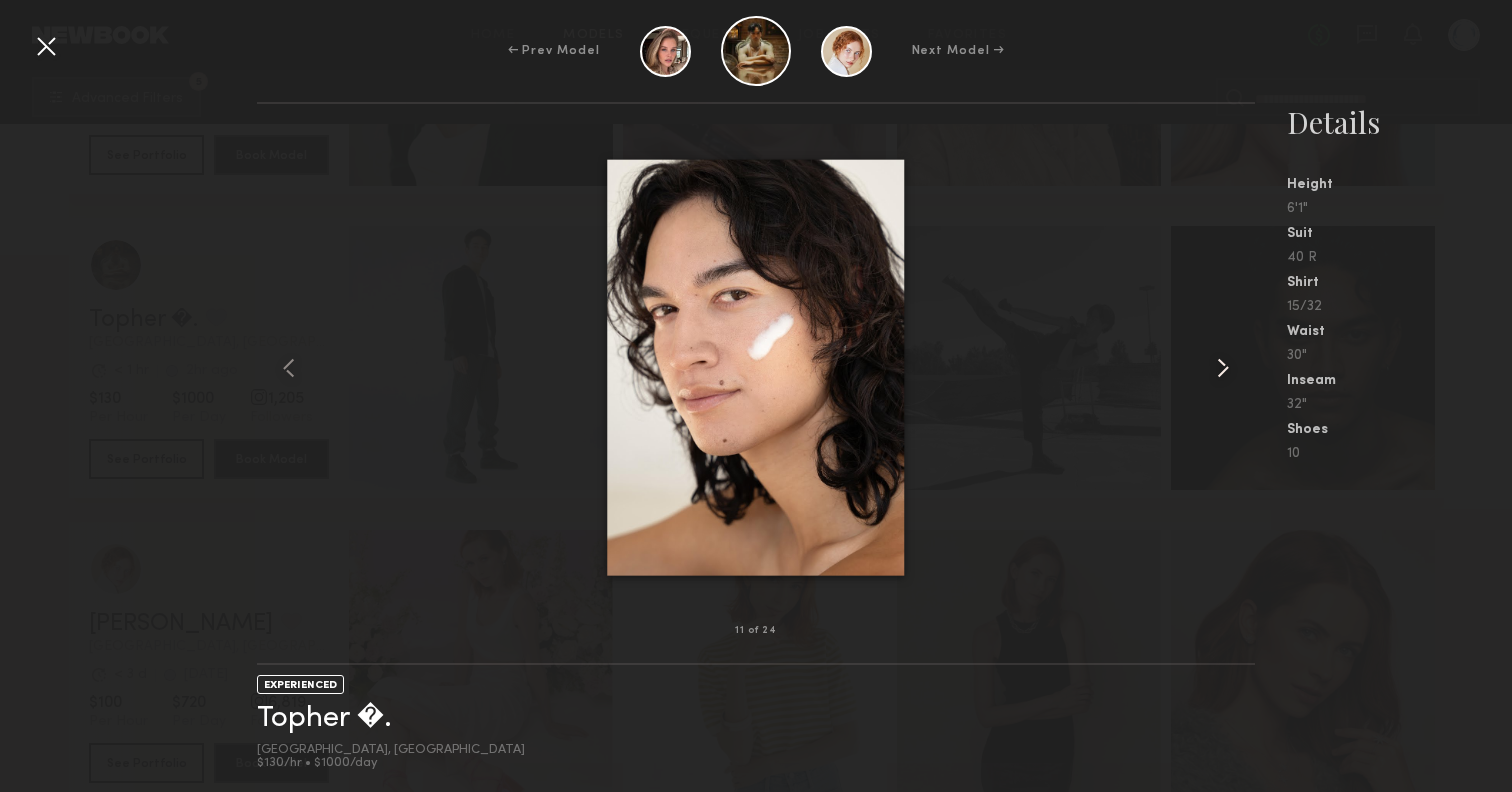 click at bounding box center (1223, 368) 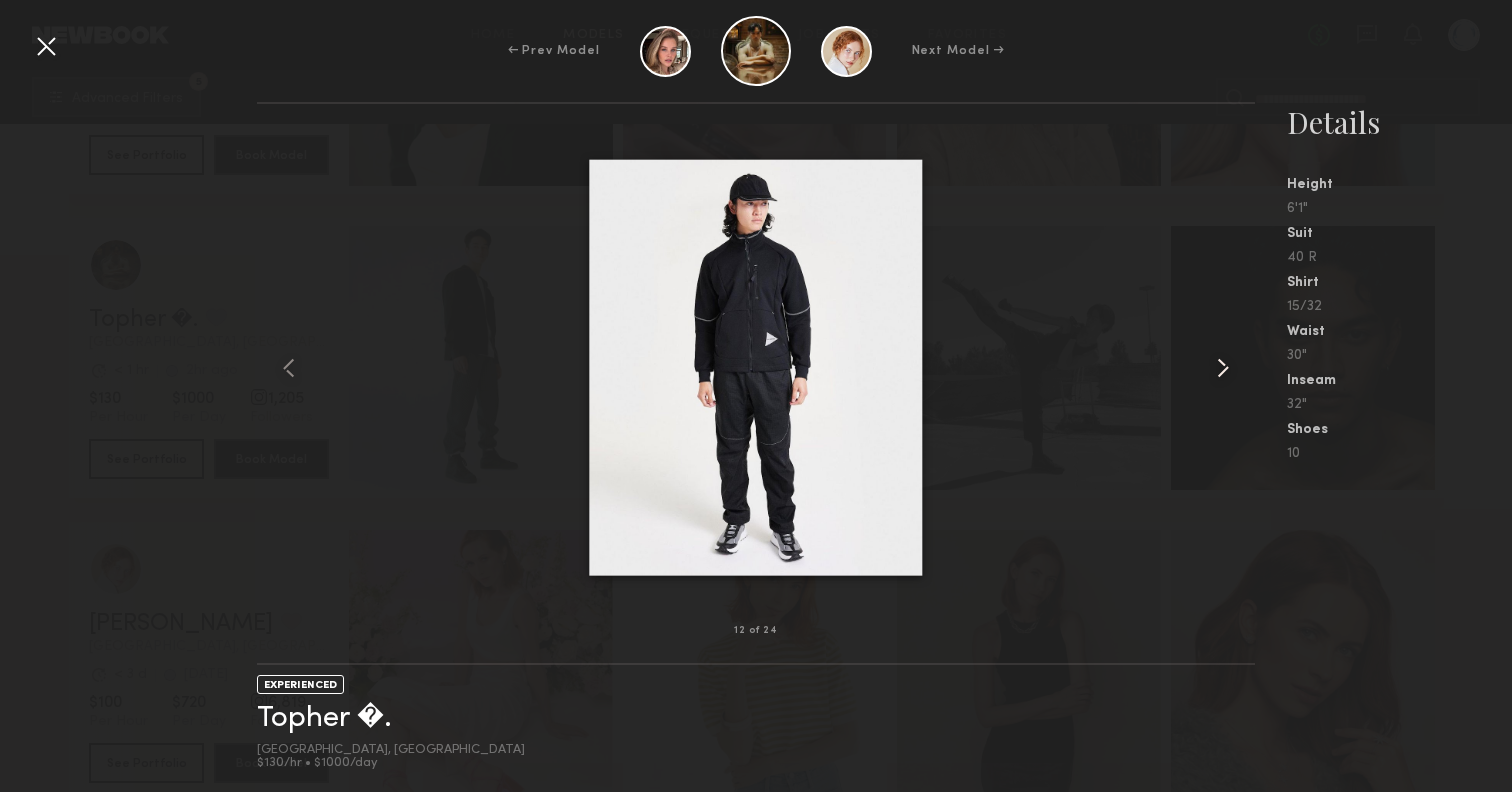 click at bounding box center [1223, 368] 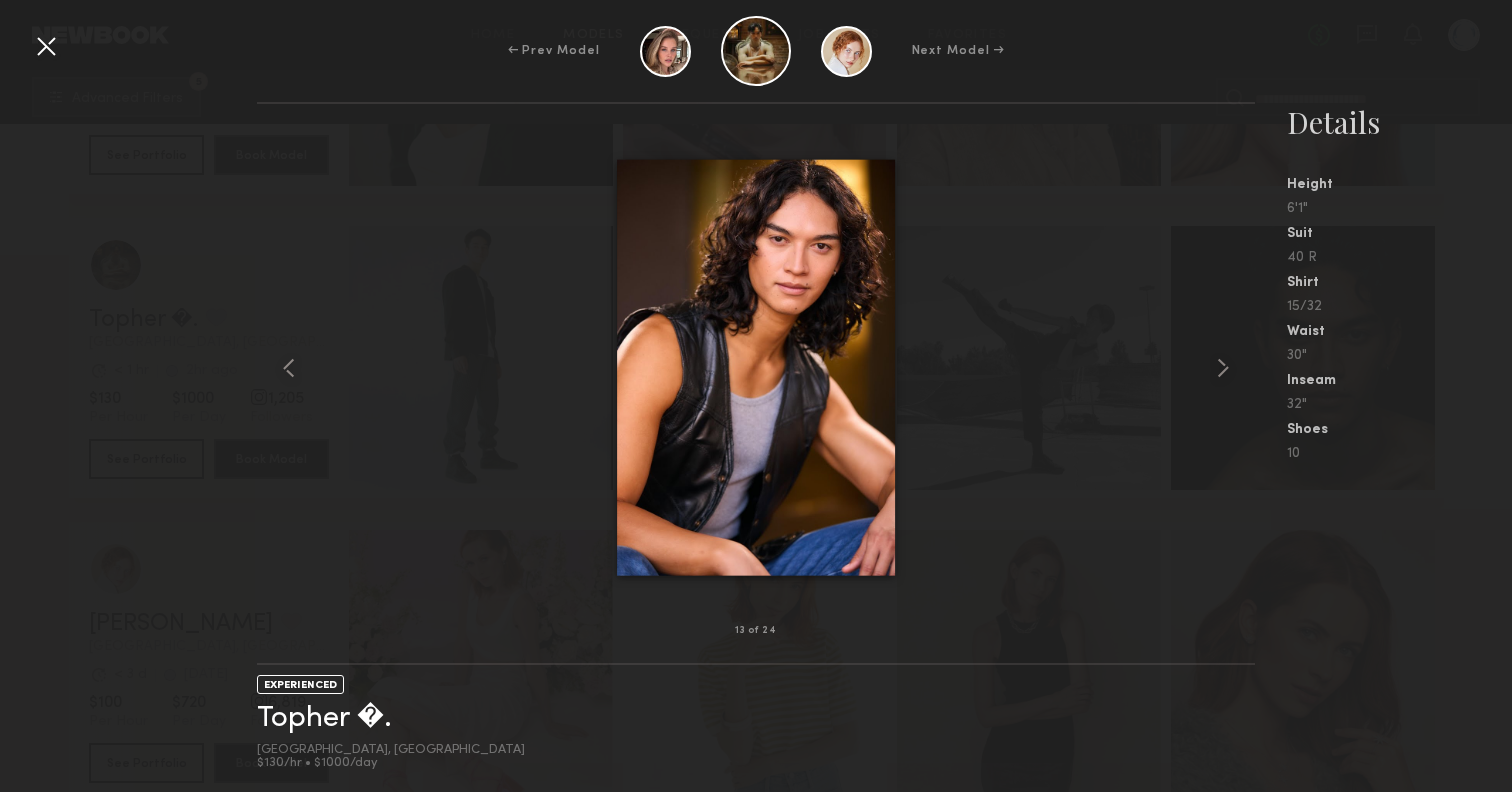 click at bounding box center (46, 46) 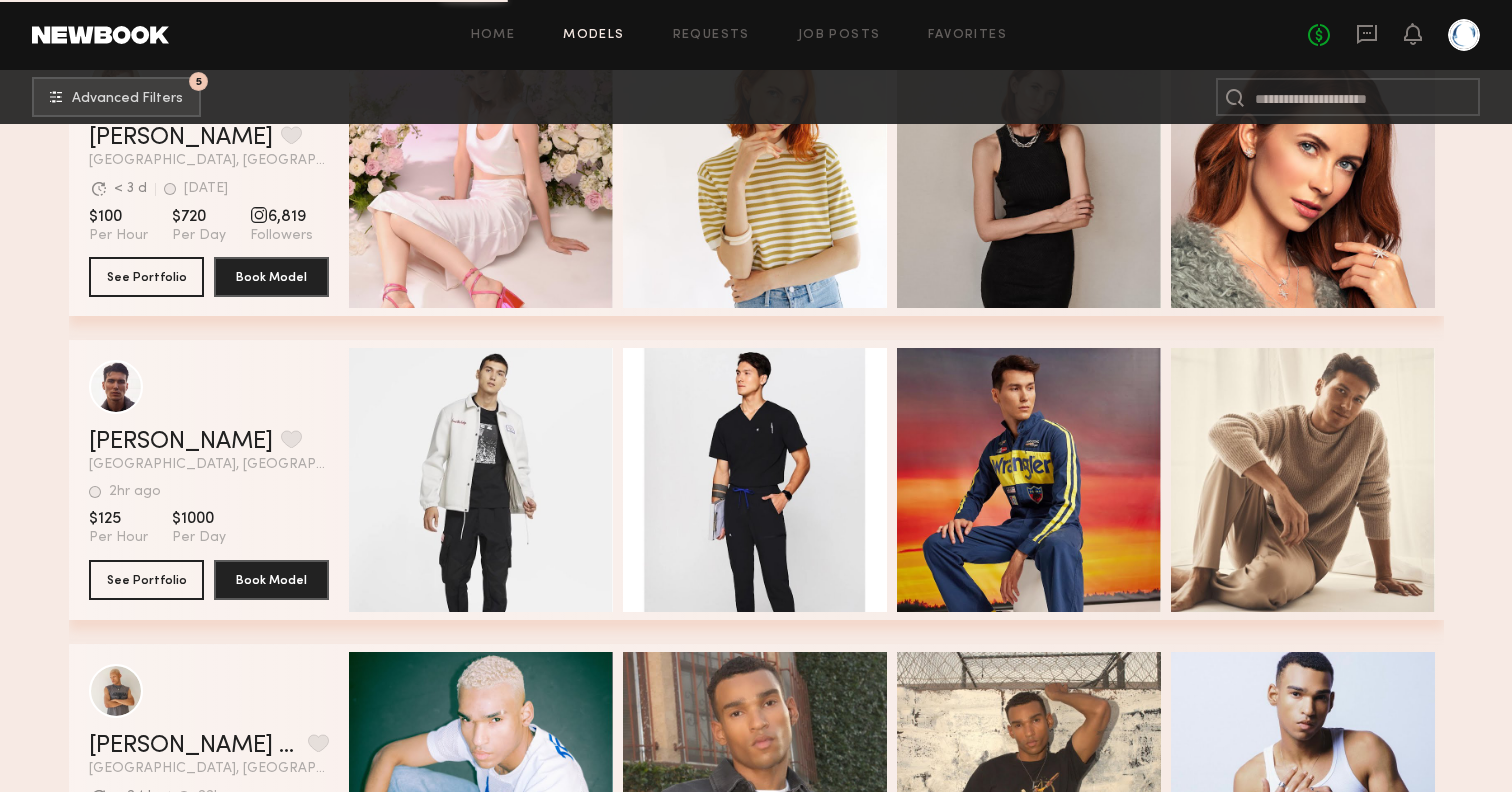 scroll, scrollTop: 2547, scrollLeft: 0, axis: vertical 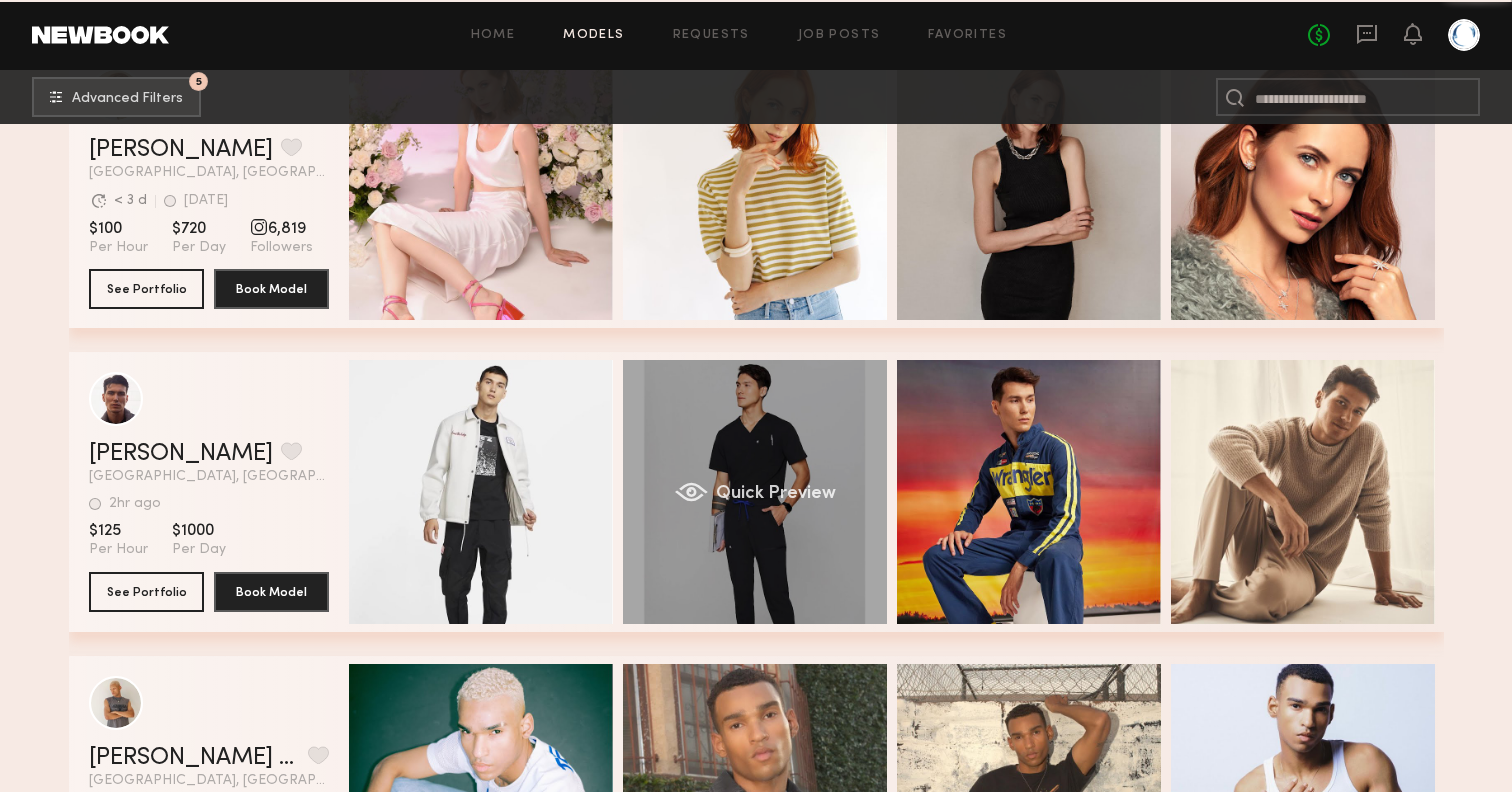 click on "Quick Preview" 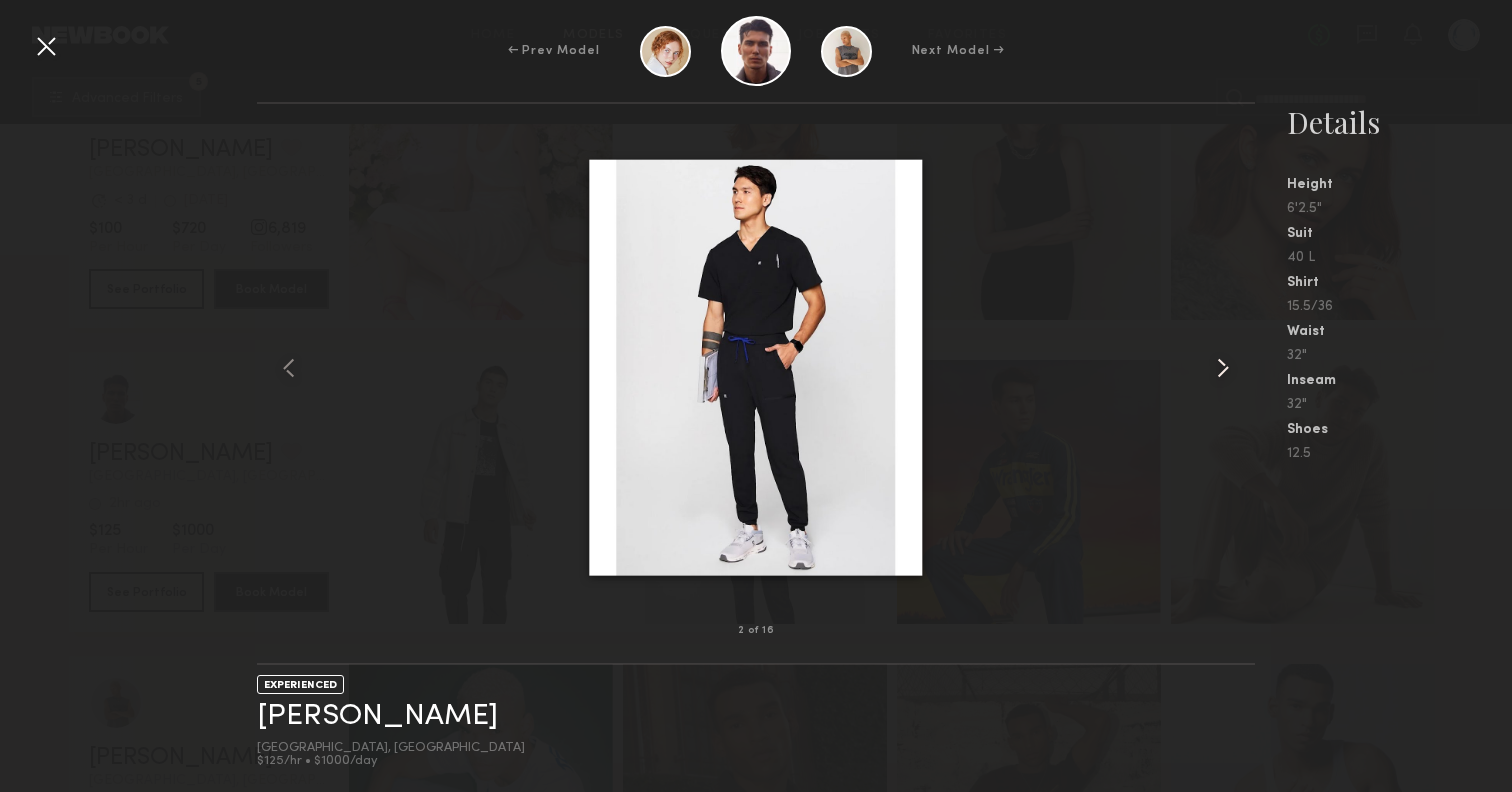 click at bounding box center (1223, 368) 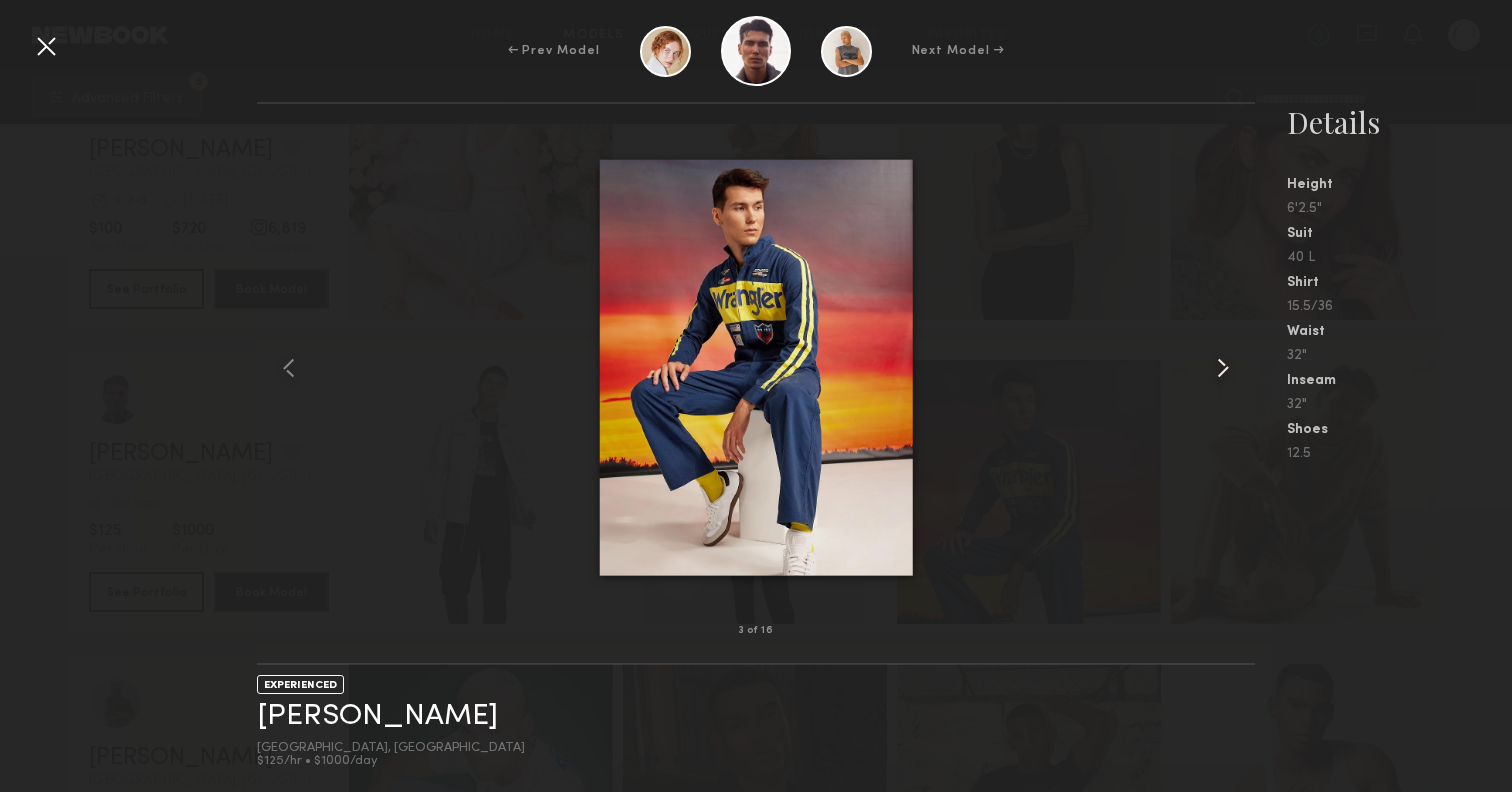 click at bounding box center [1223, 368] 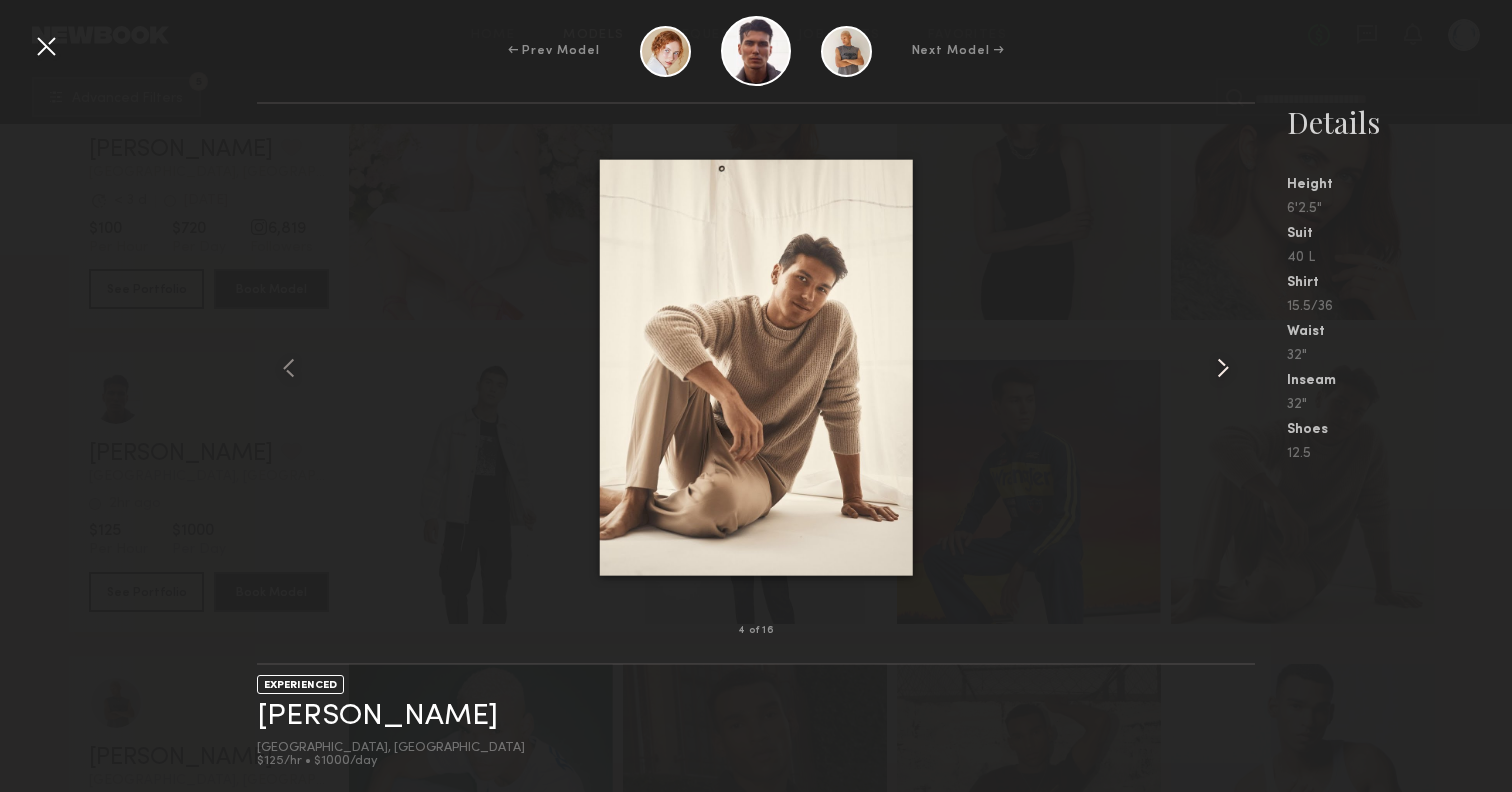 click at bounding box center [1223, 368] 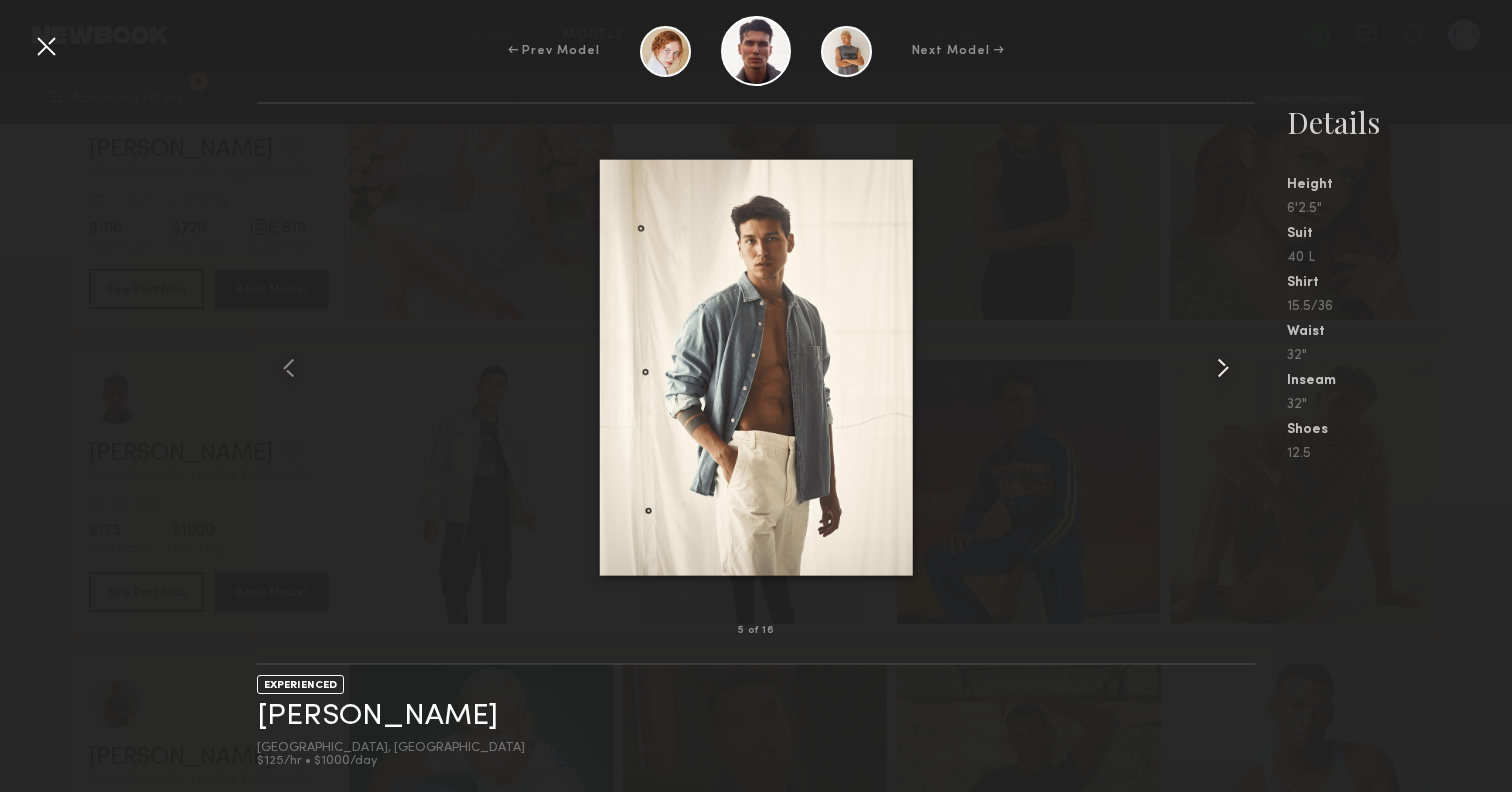 click at bounding box center [1223, 368] 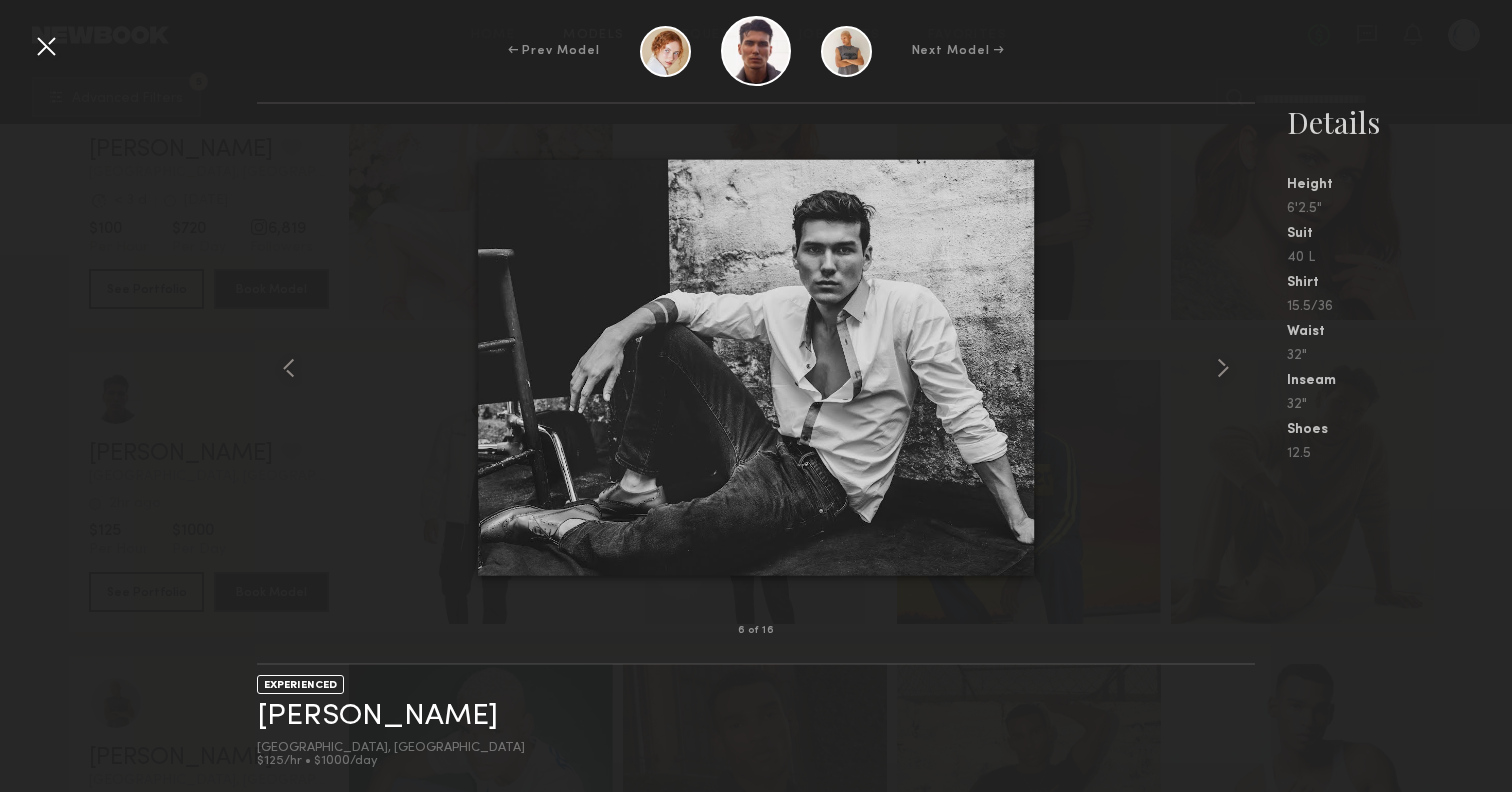 click at bounding box center (46, 46) 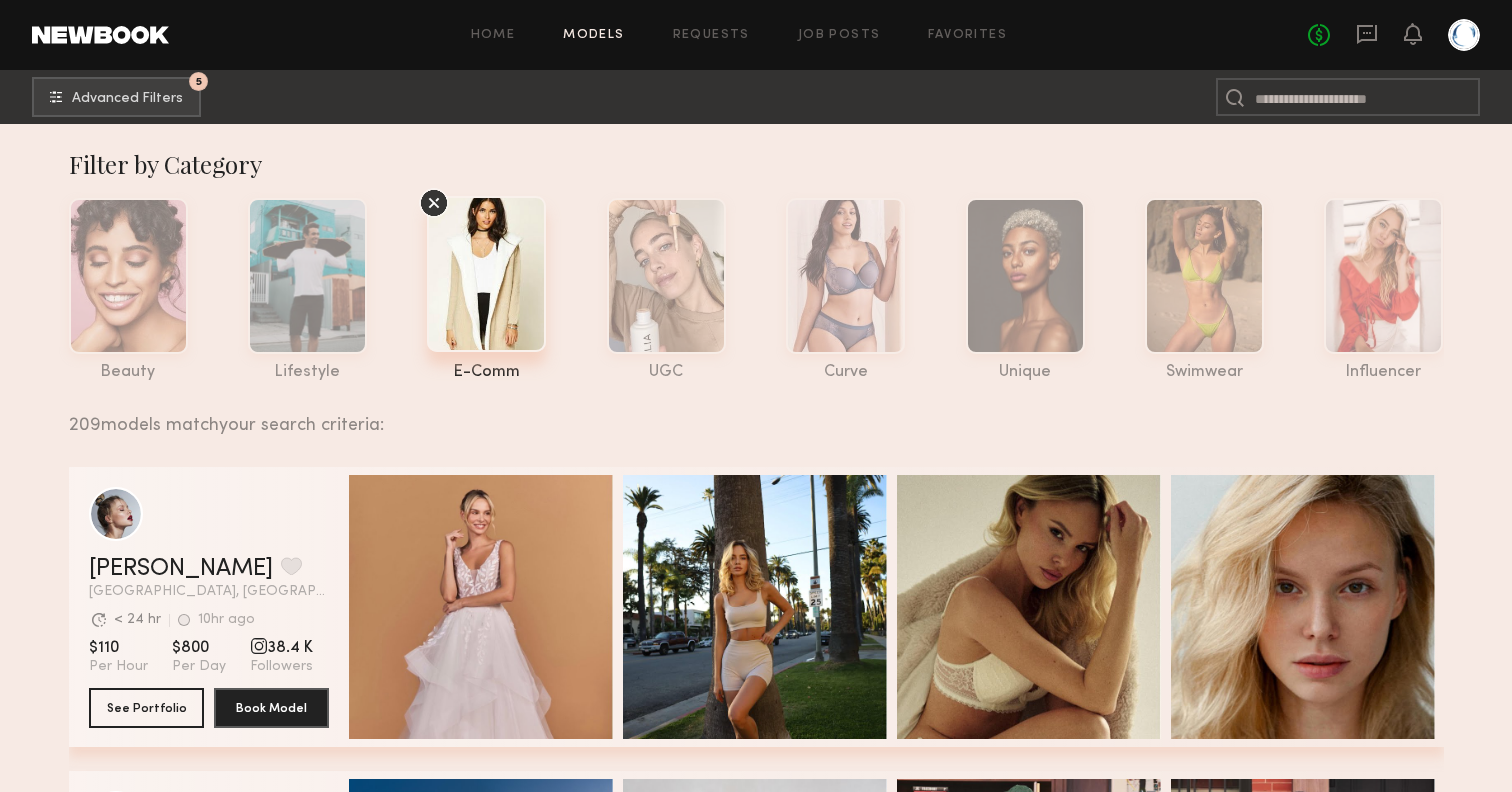 scroll, scrollTop: 0, scrollLeft: 0, axis: both 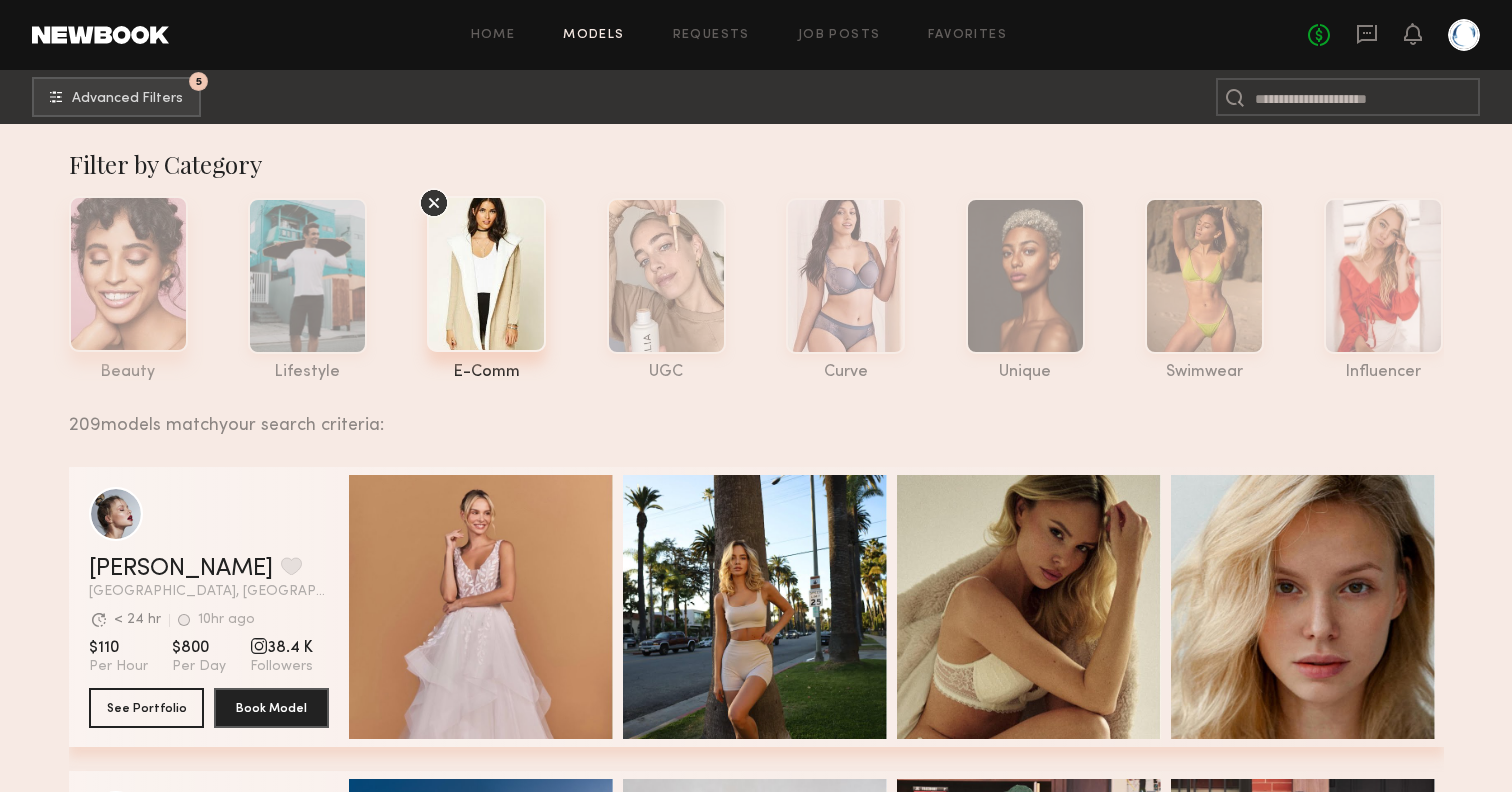 click 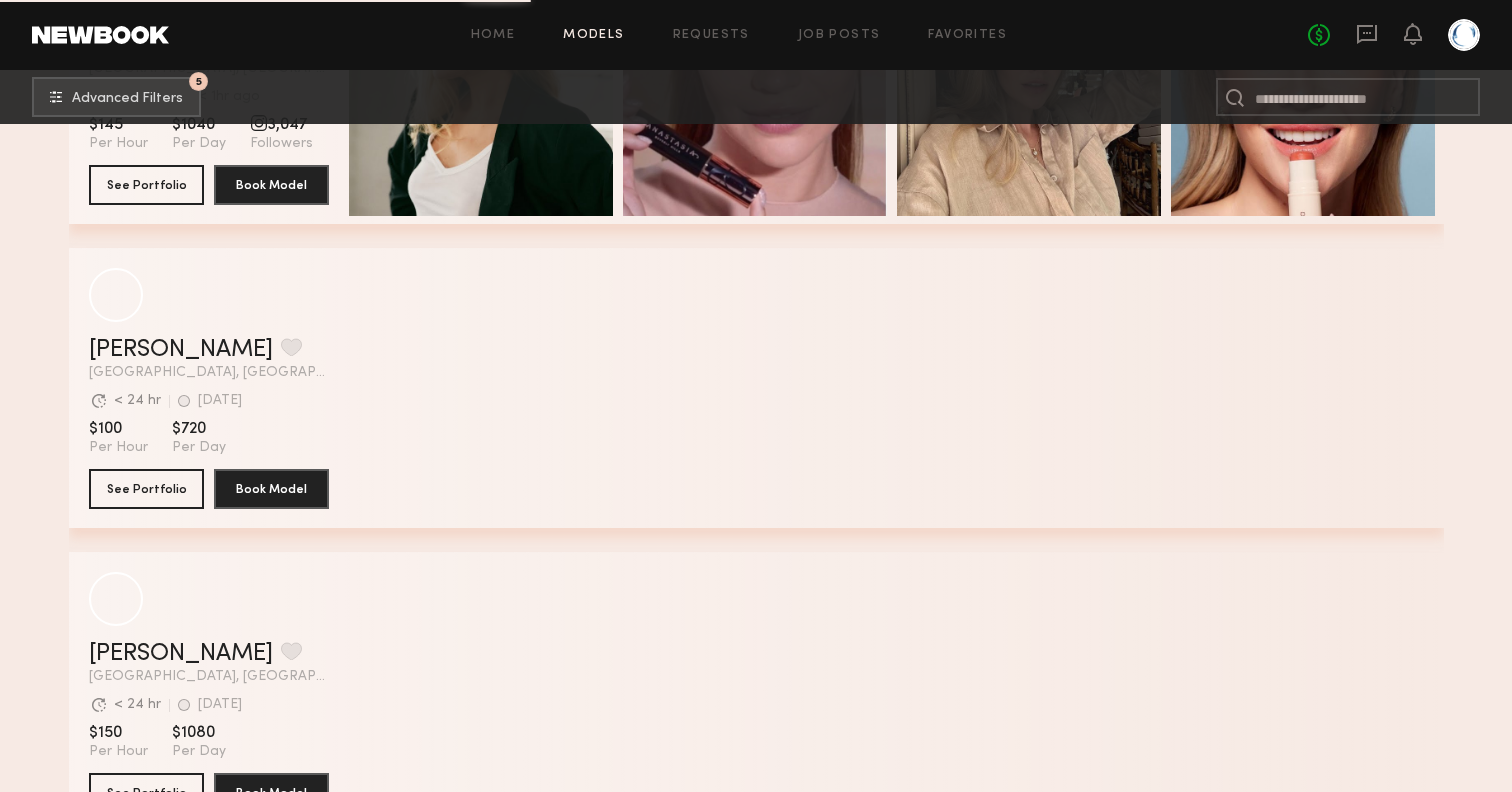 scroll, scrollTop: 4907, scrollLeft: 0, axis: vertical 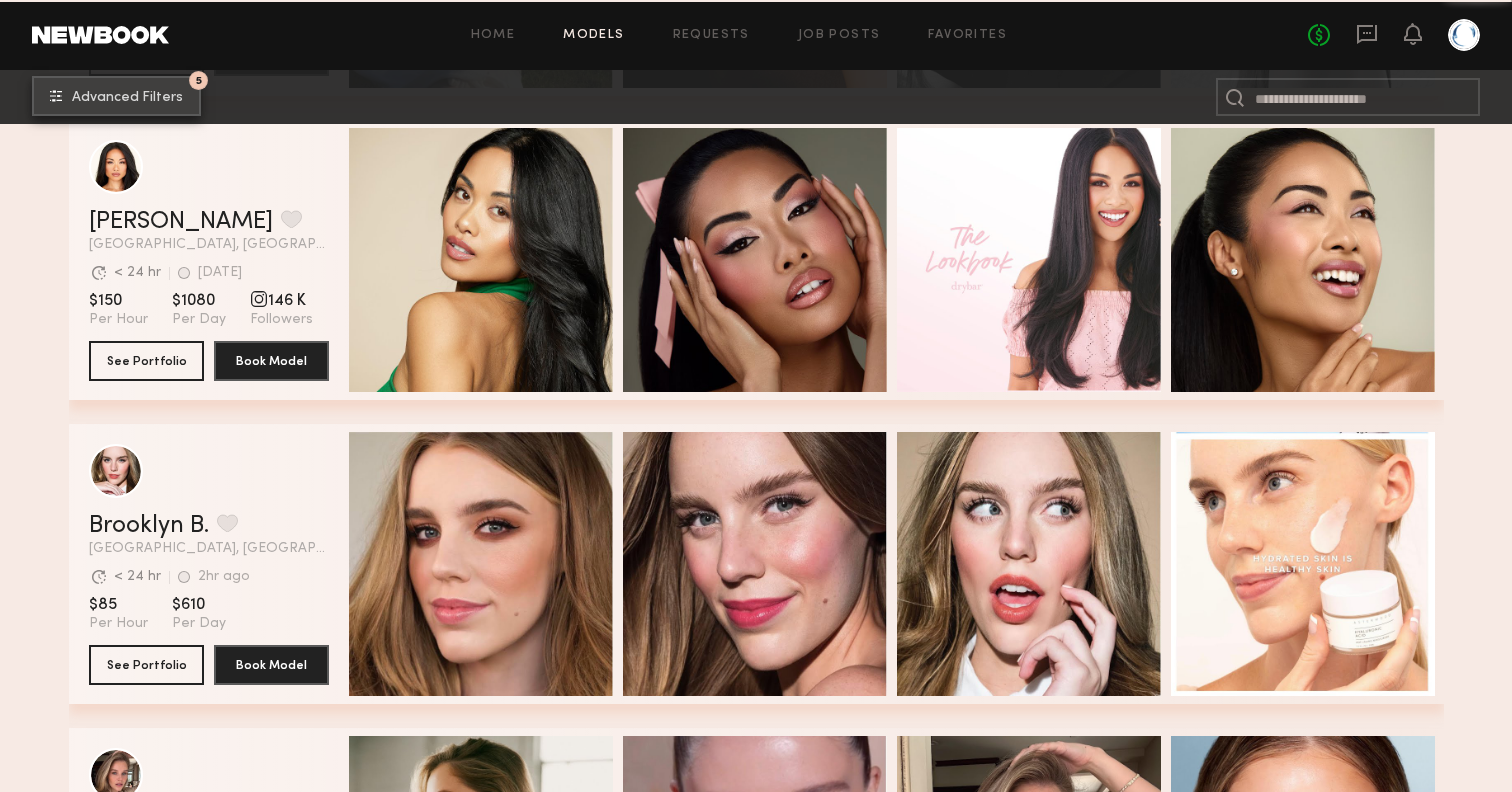 click on "5 Advanced Filters" 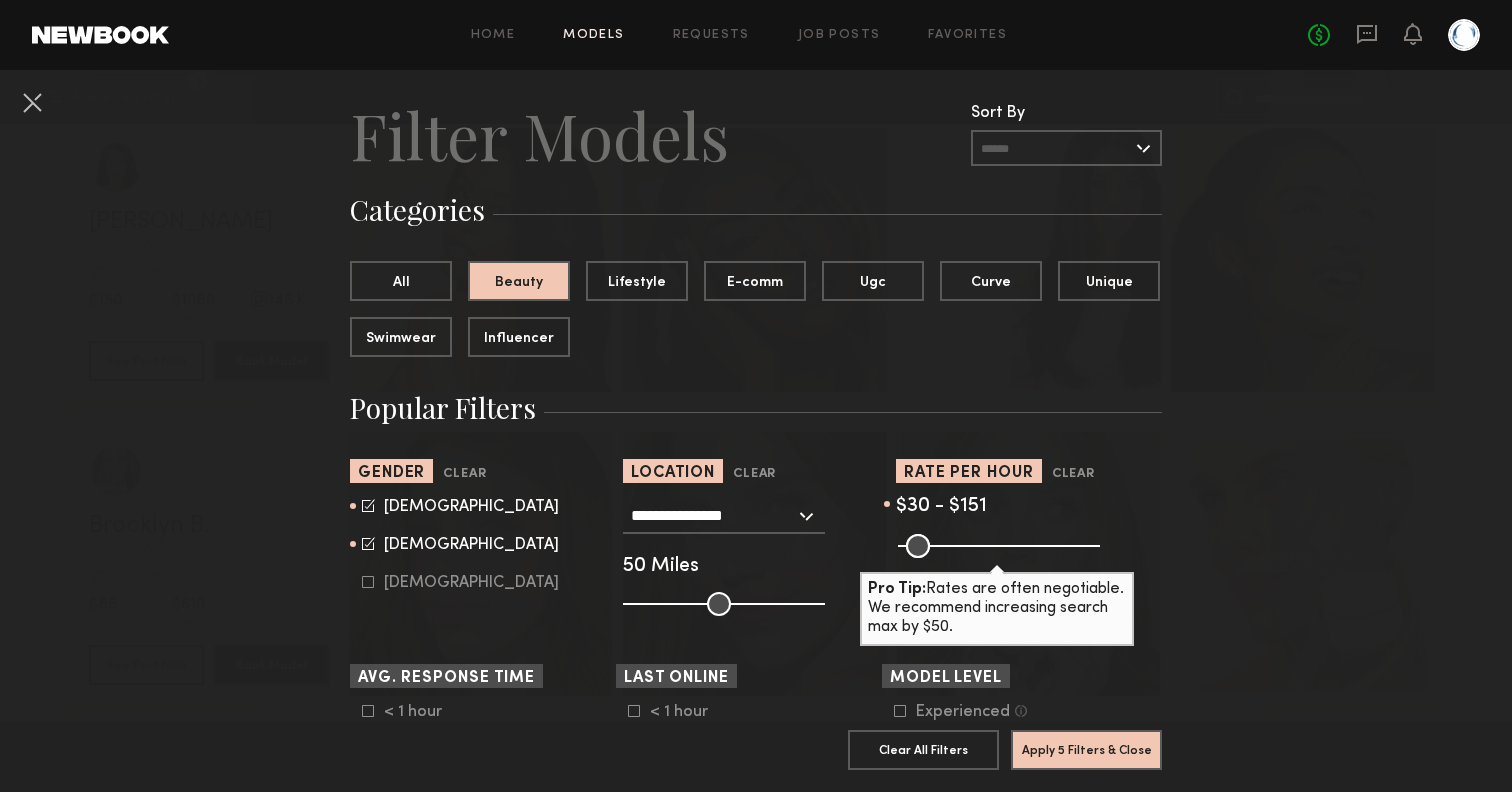 scroll, scrollTop: 45, scrollLeft: 0, axis: vertical 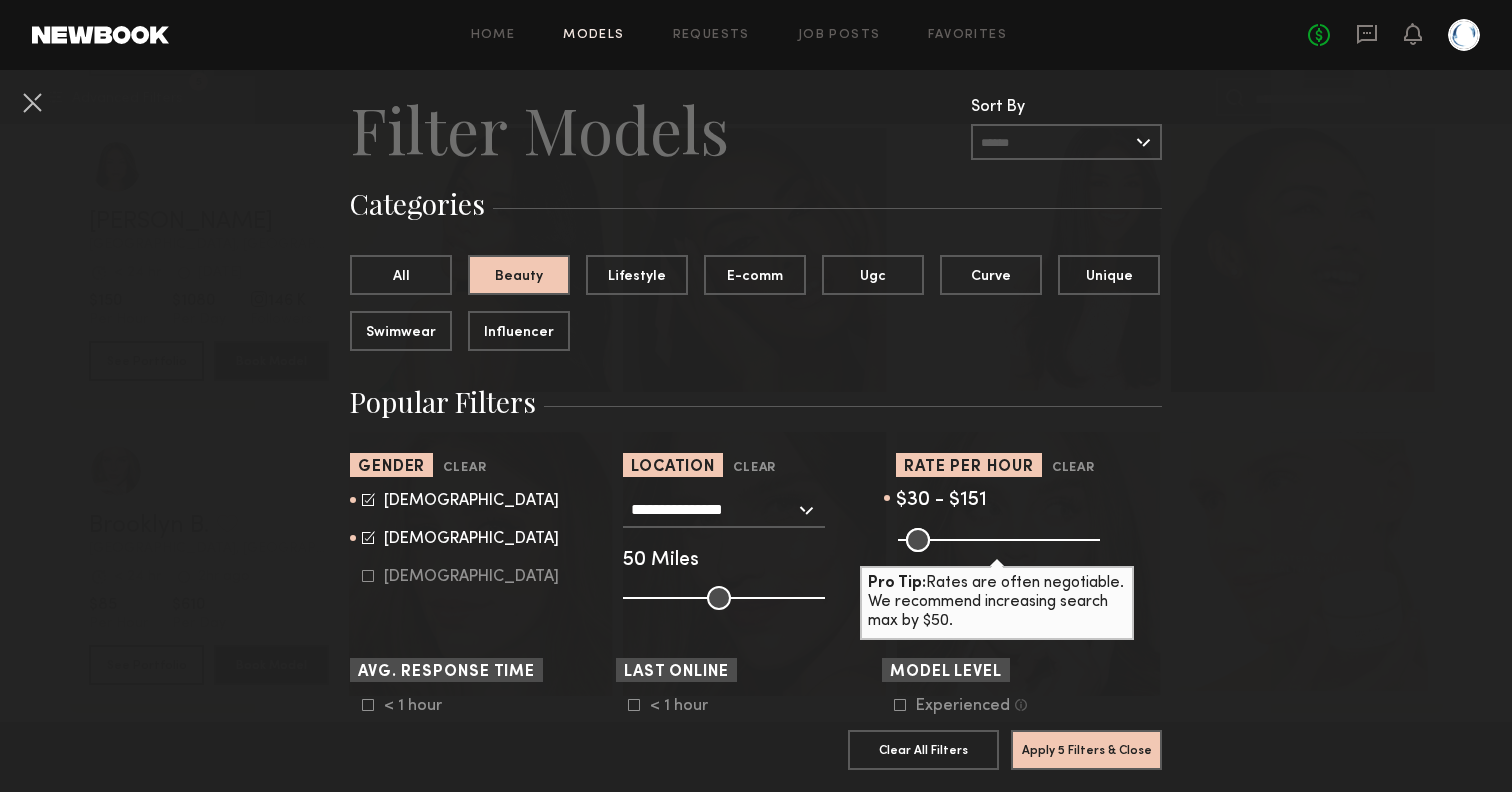 click 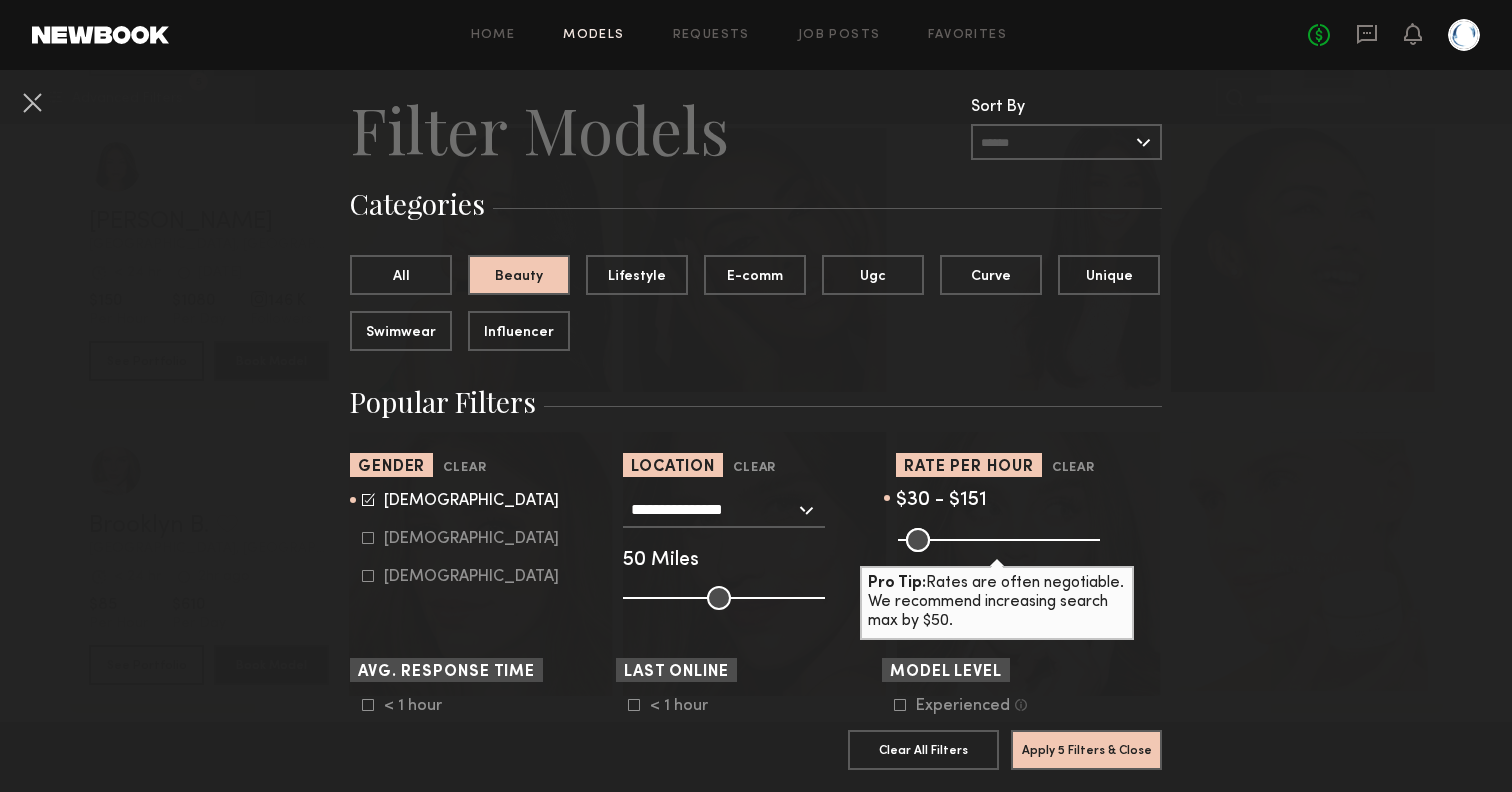 scroll, scrollTop: 174, scrollLeft: 0, axis: vertical 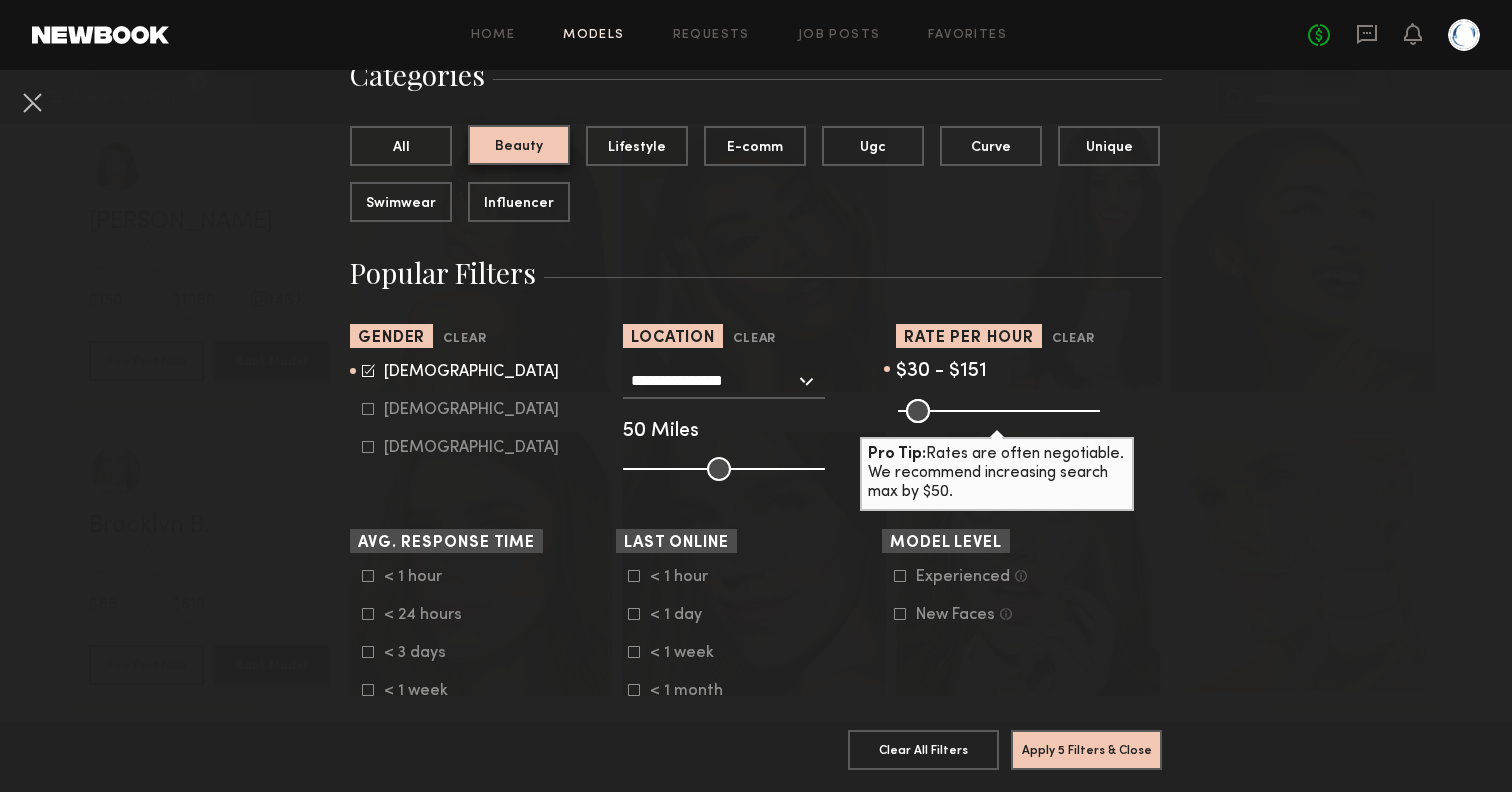 click on "Beauty" 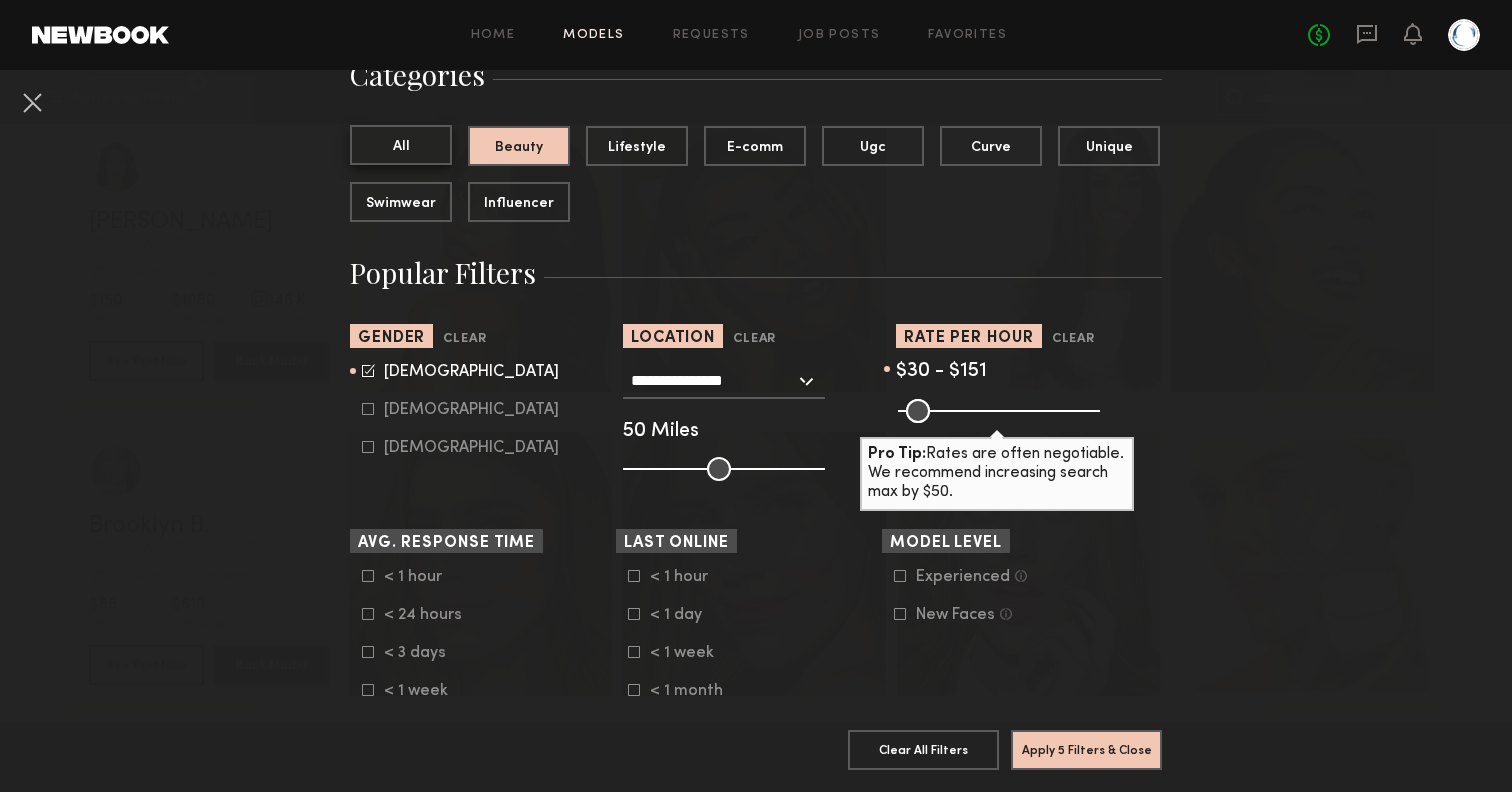 click on "All" 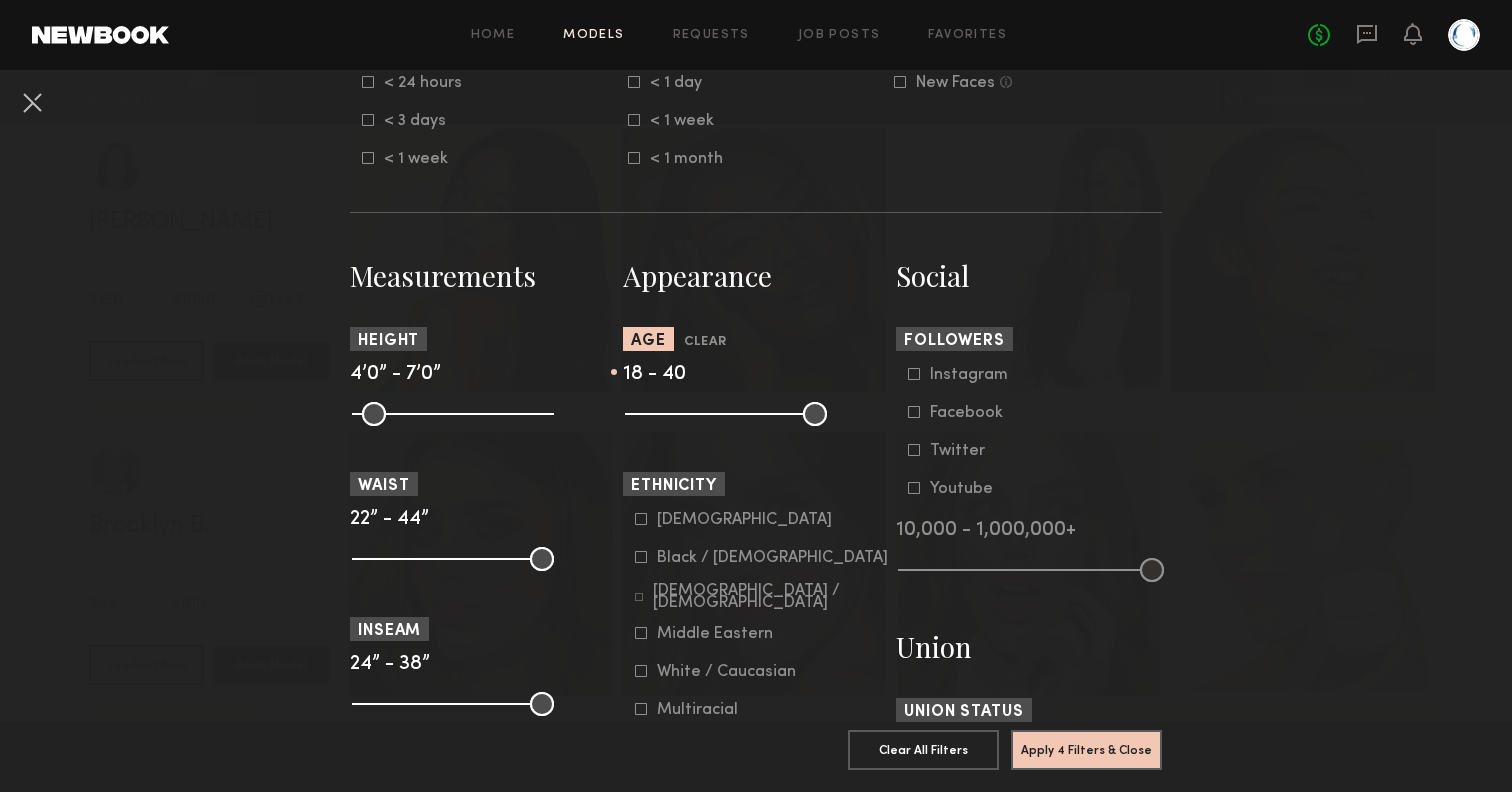 scroll, scrollTop: 726, scrollLeft: 0, axis: vertical 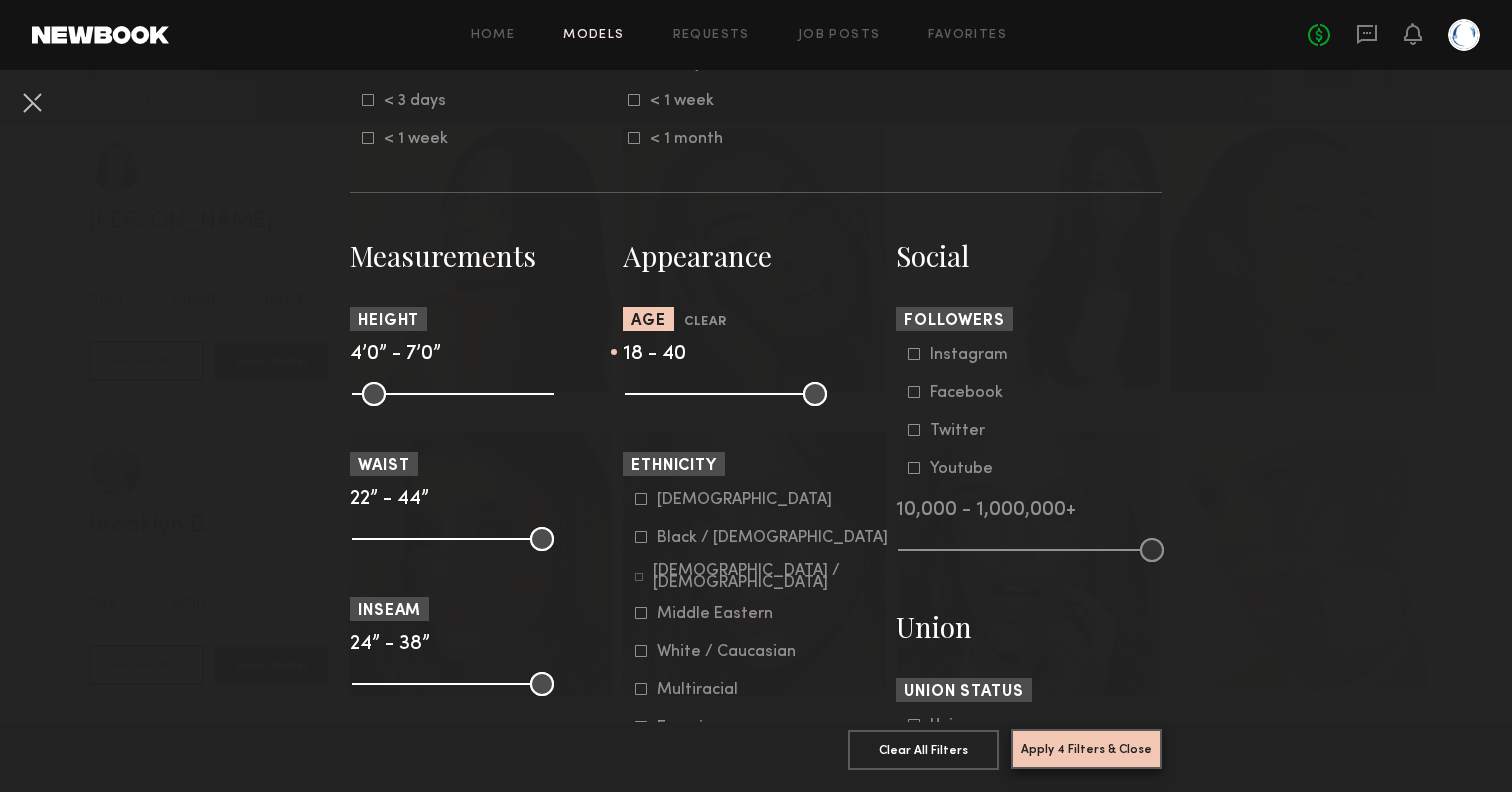 click on "Apply 4 Filters & Close" 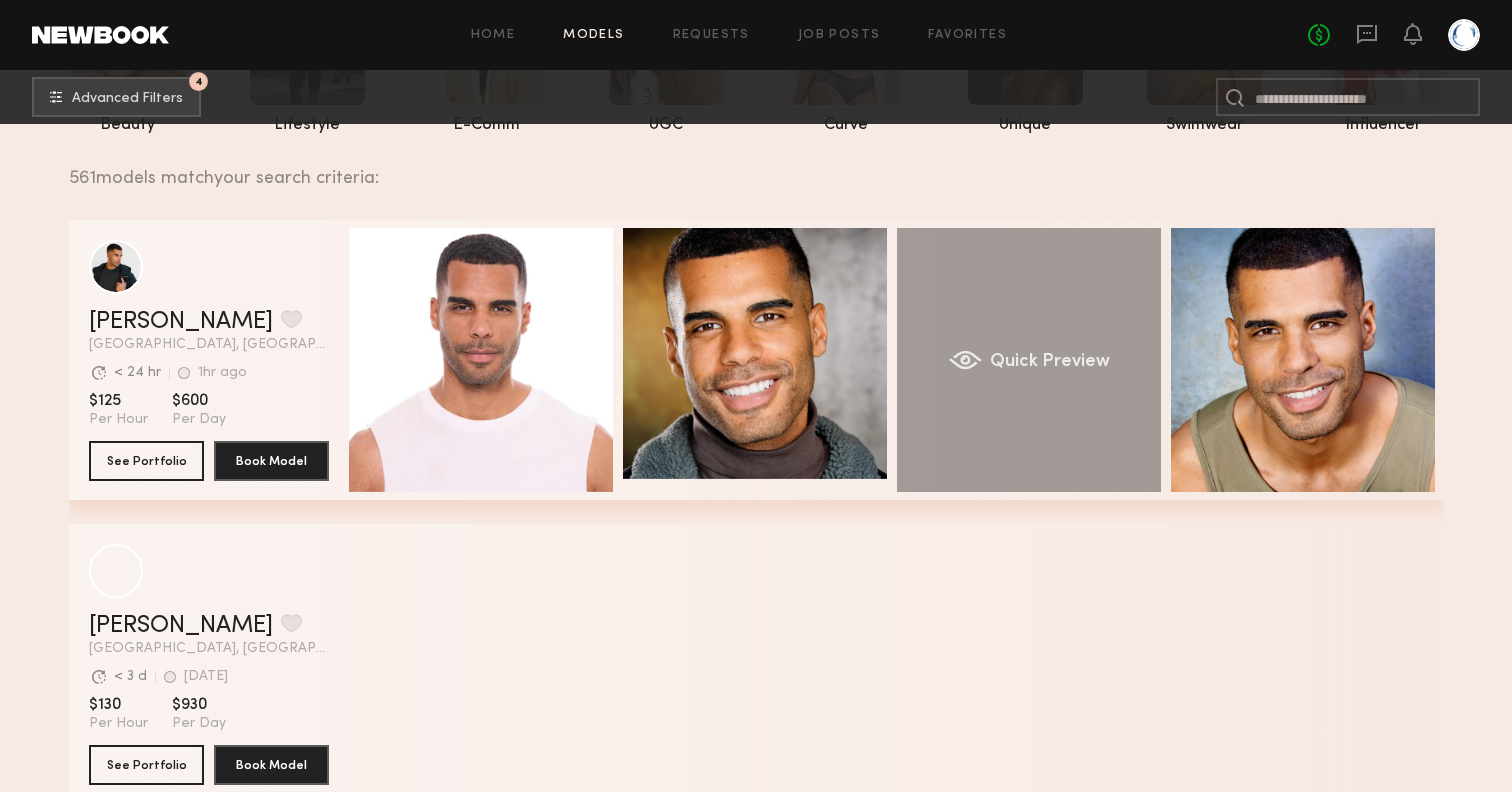 scroll, scrollTop: 245, scrollLeft: 0, axis: vertical 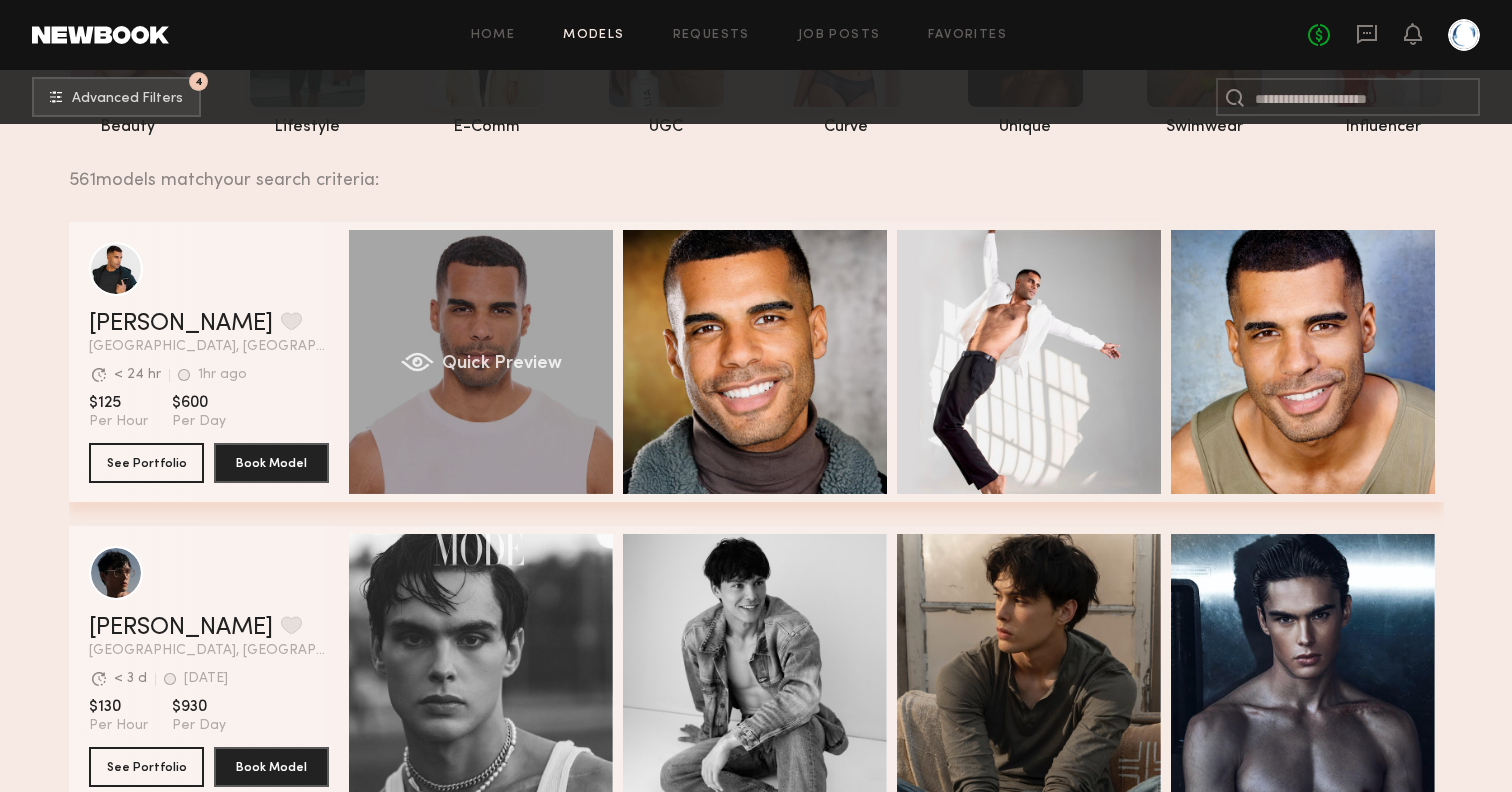 click on "Quick Preview" 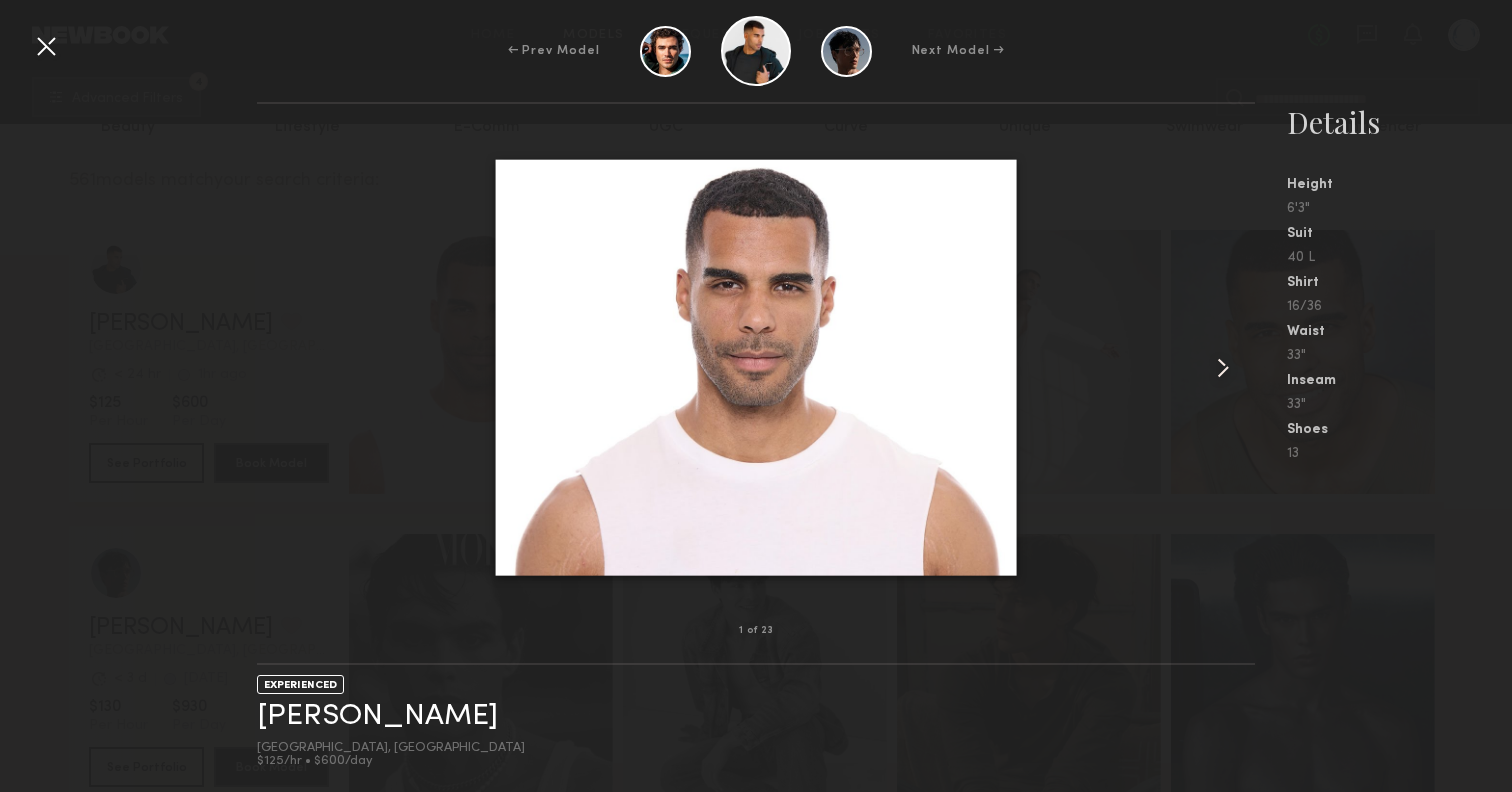 click at bounding box center (1223, 368) 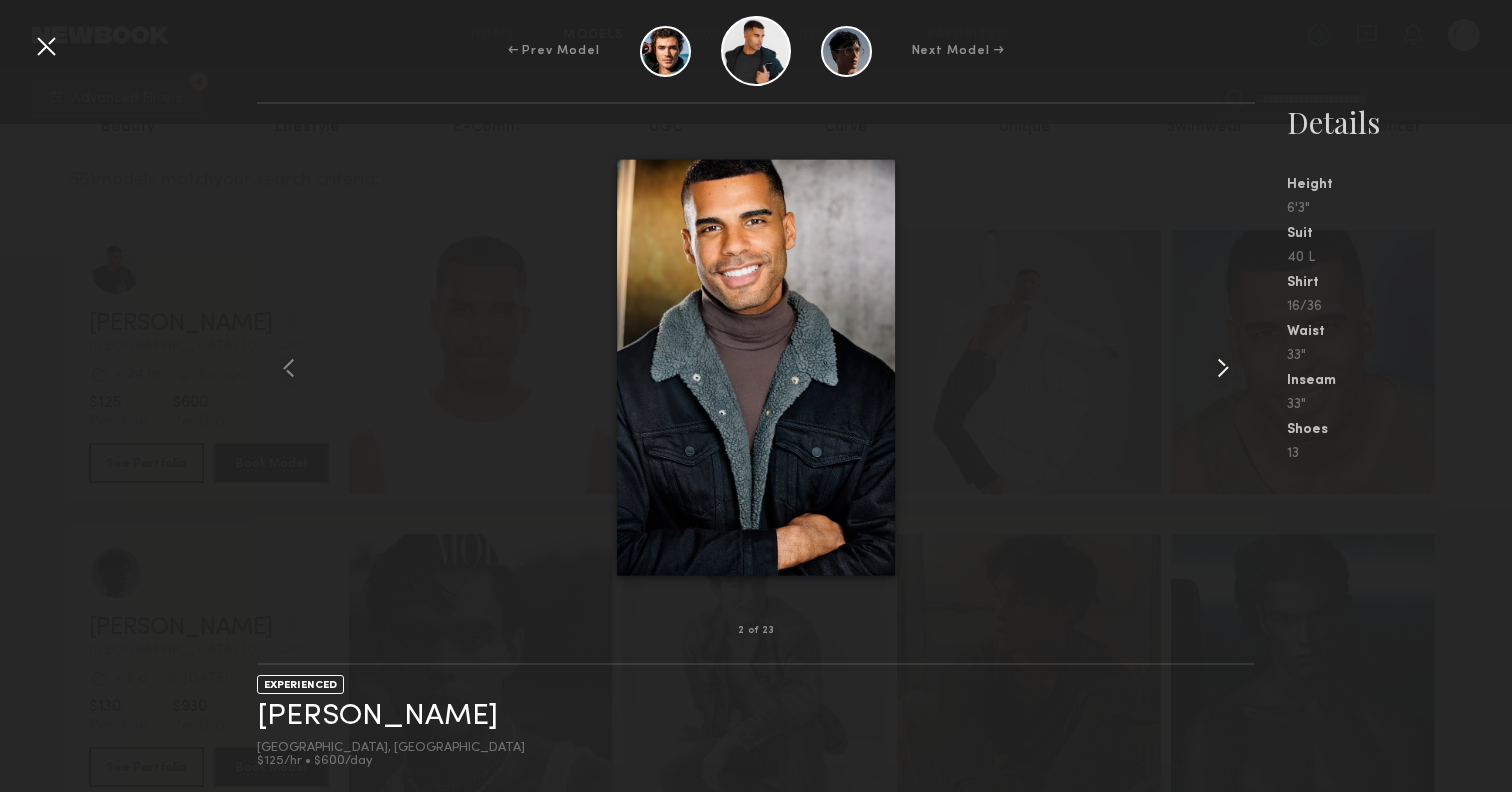 click at bounding box center [1223, 368] 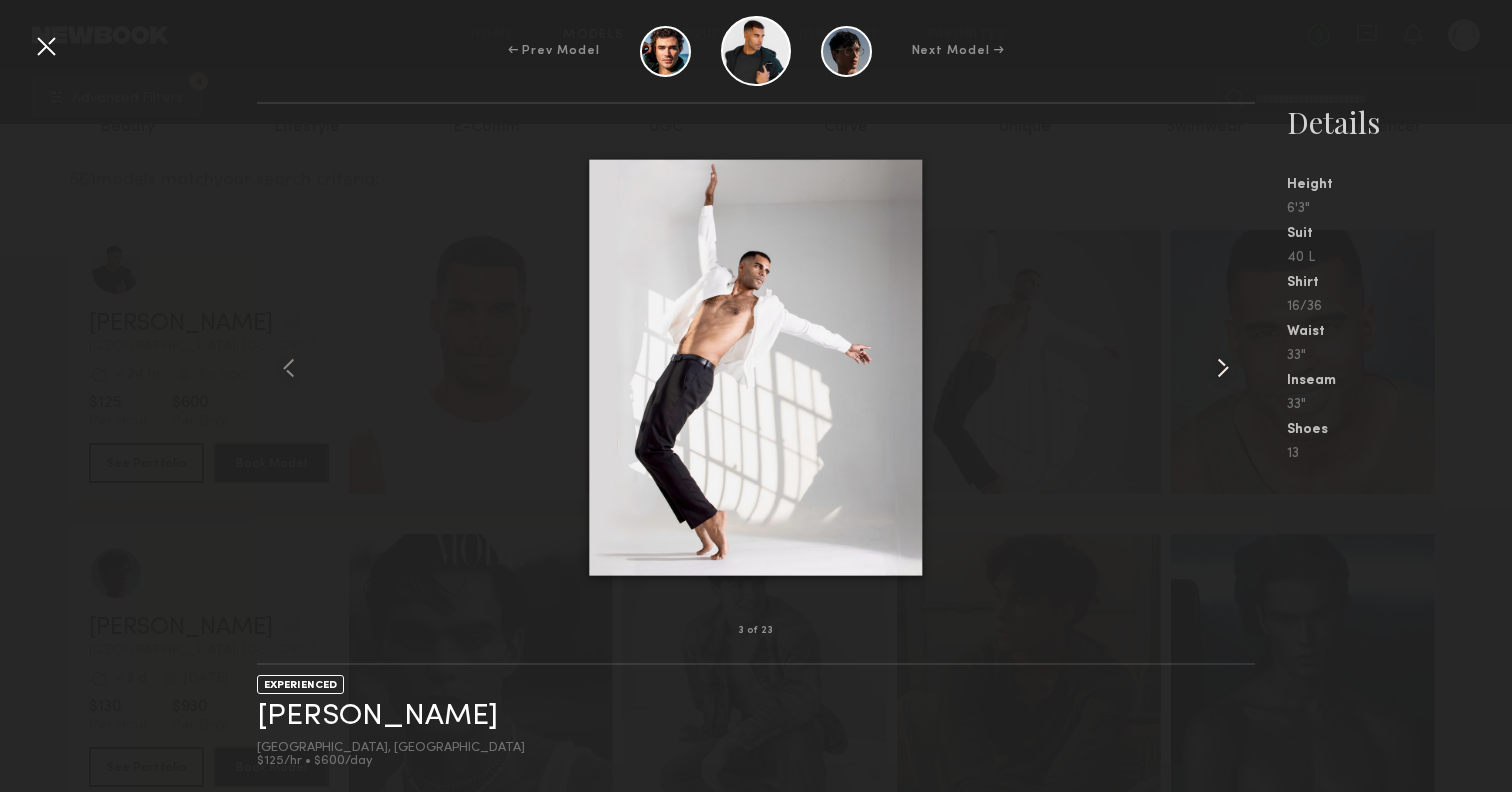 click at bounding box center (1223, 368) 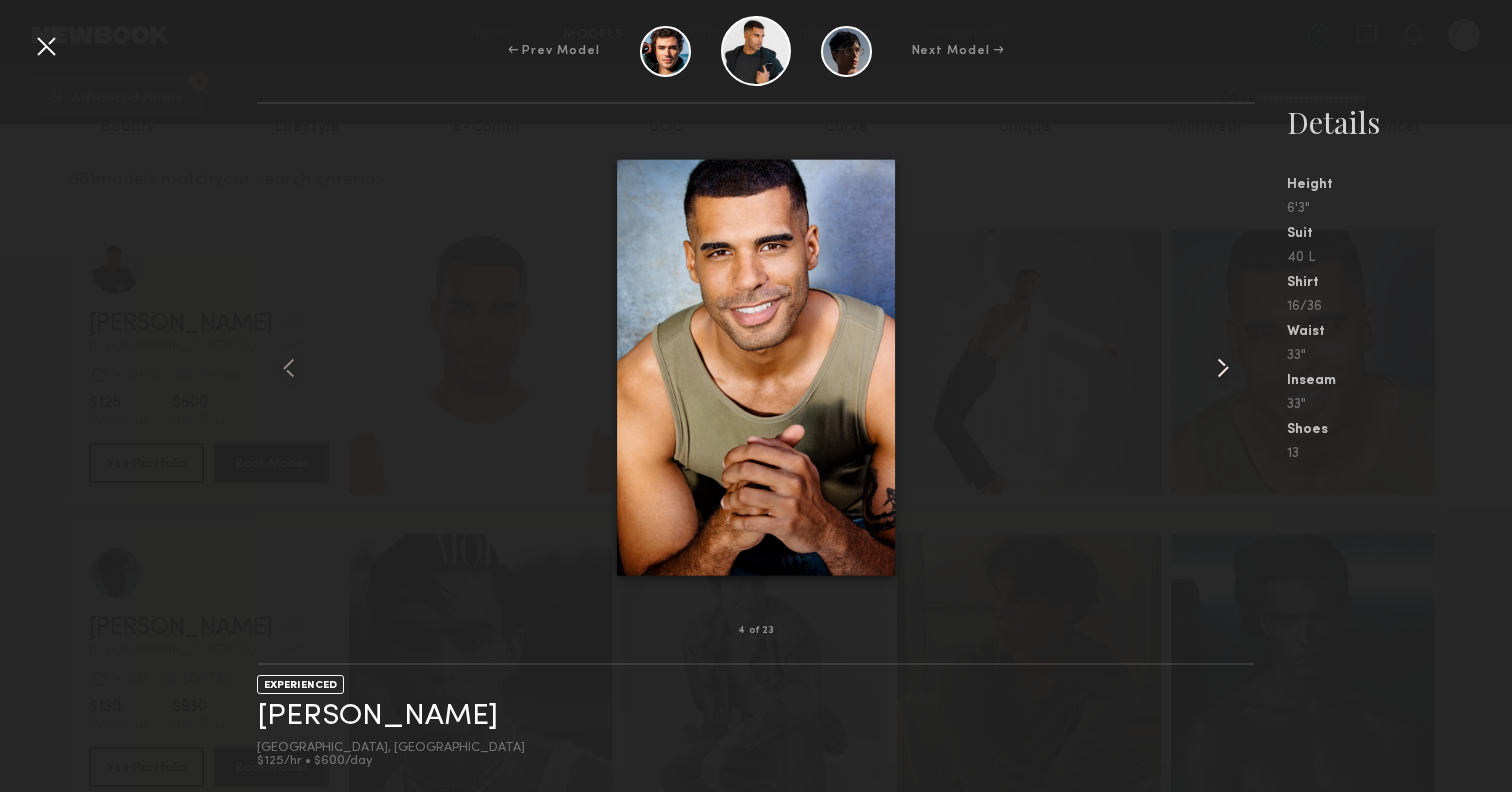 click at bounding box center (1223, 368) 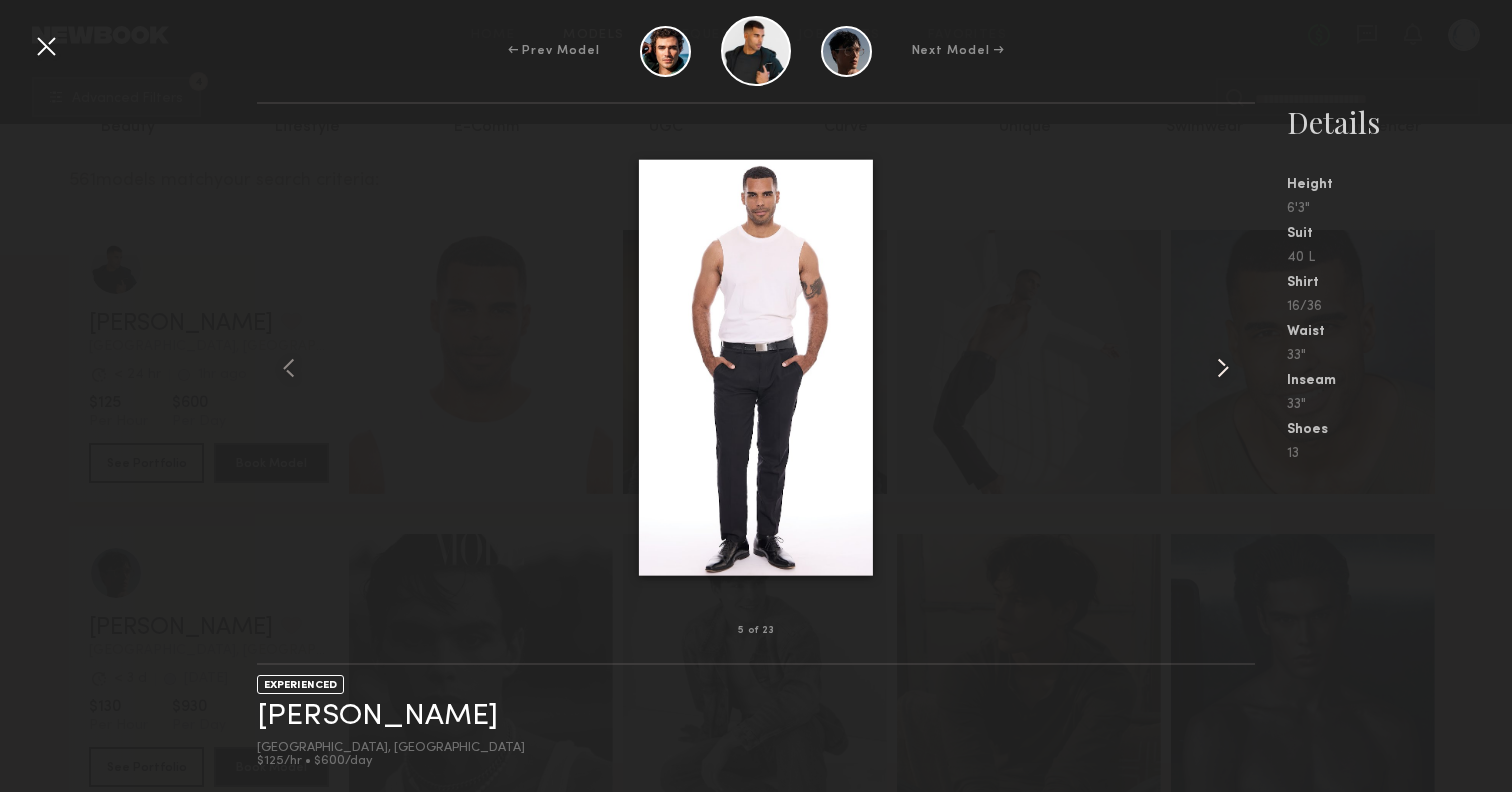 click at bounding box center [1223, 368] 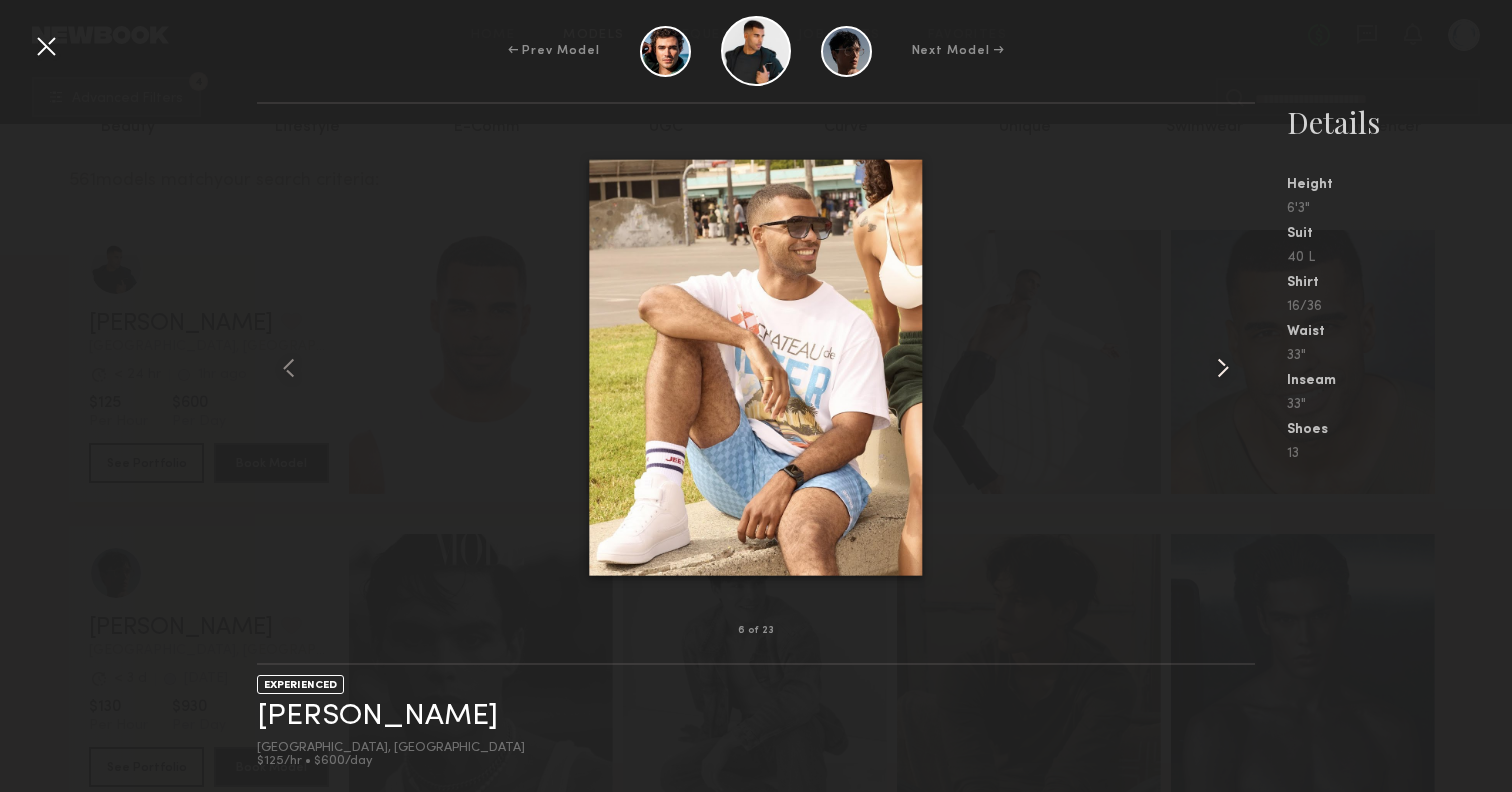 click at bounding box center [1223, 368] 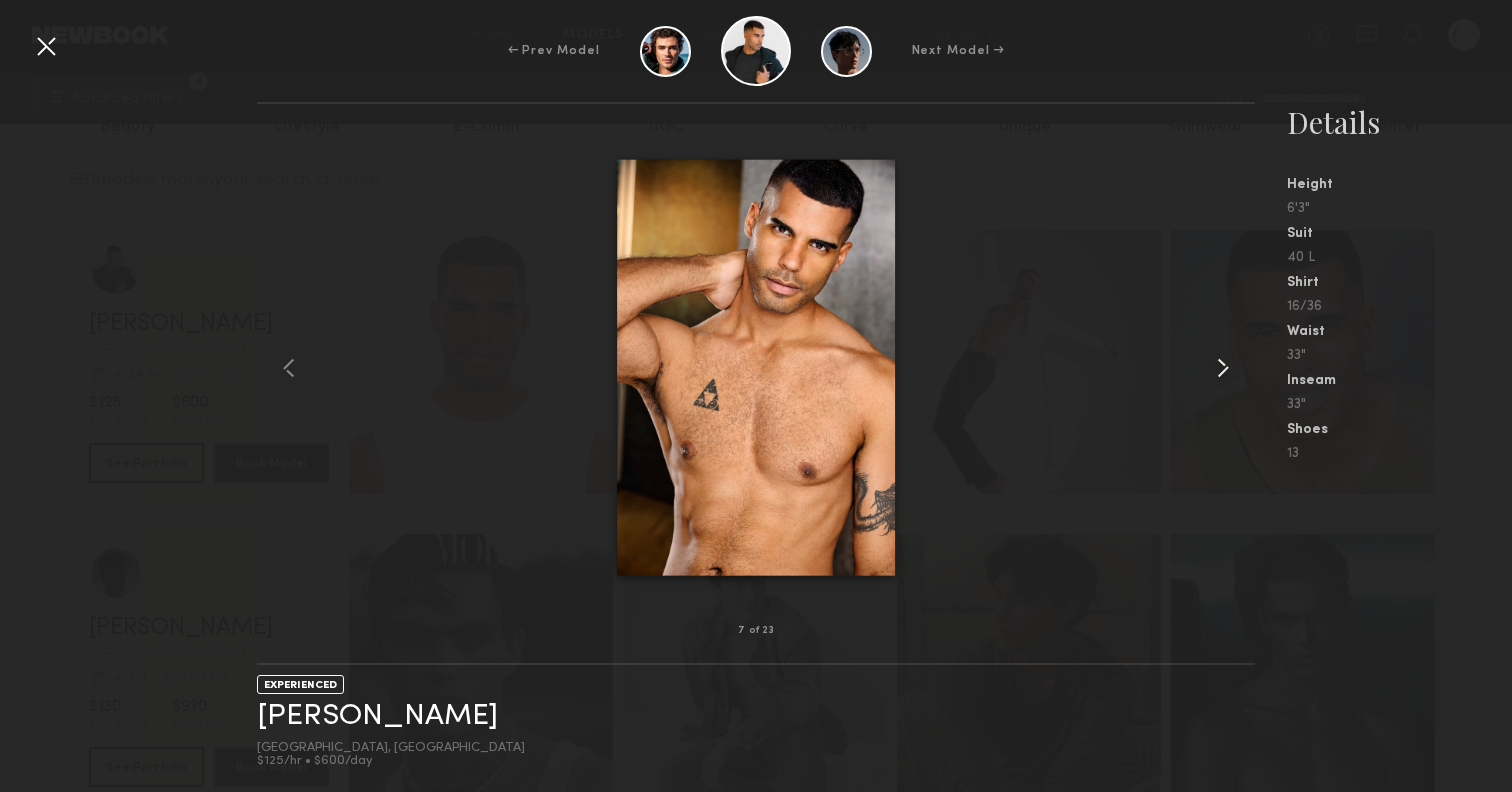click at bounding box center [1223, 368] 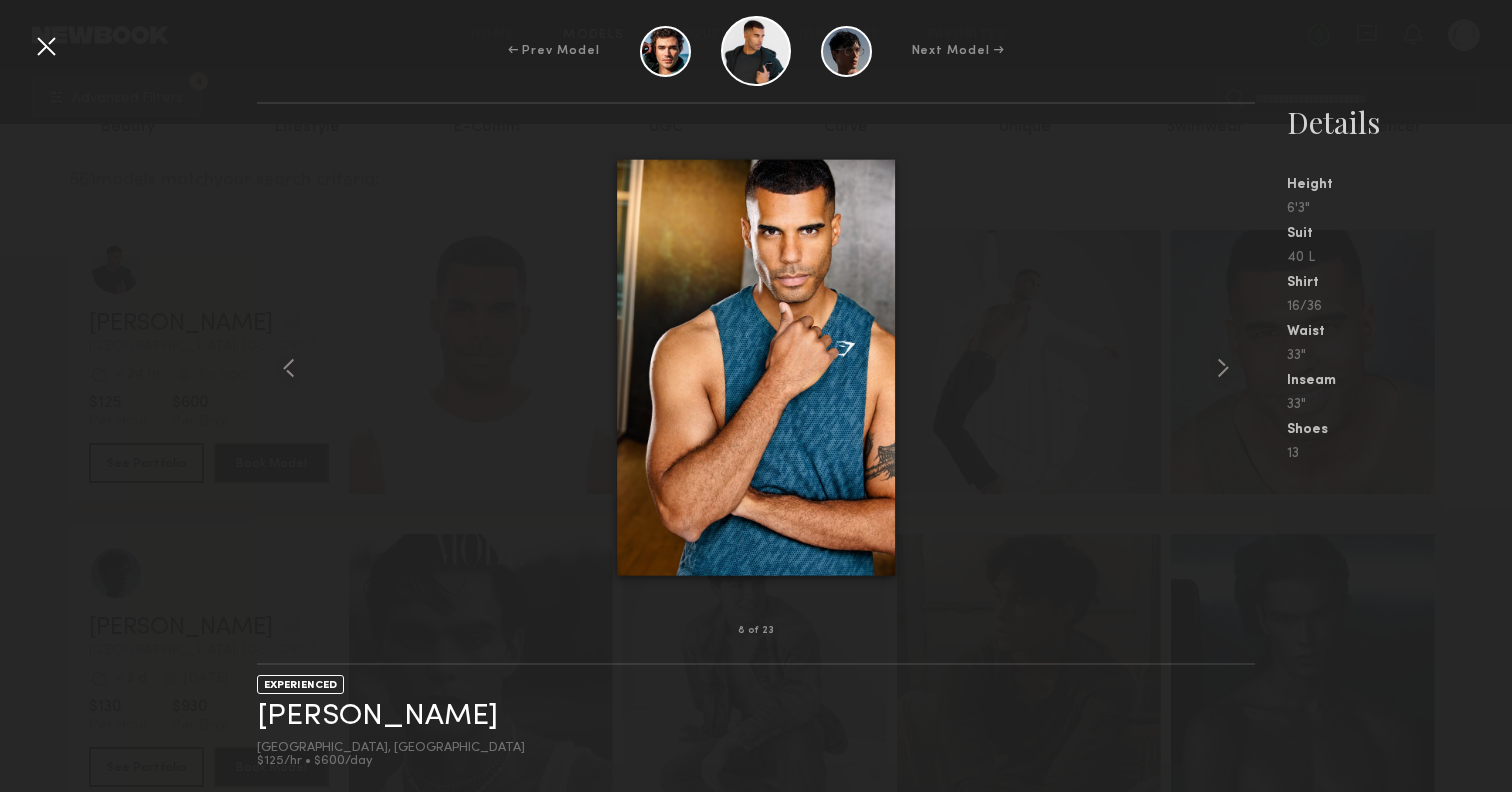 click at bounding box center (46, 46) 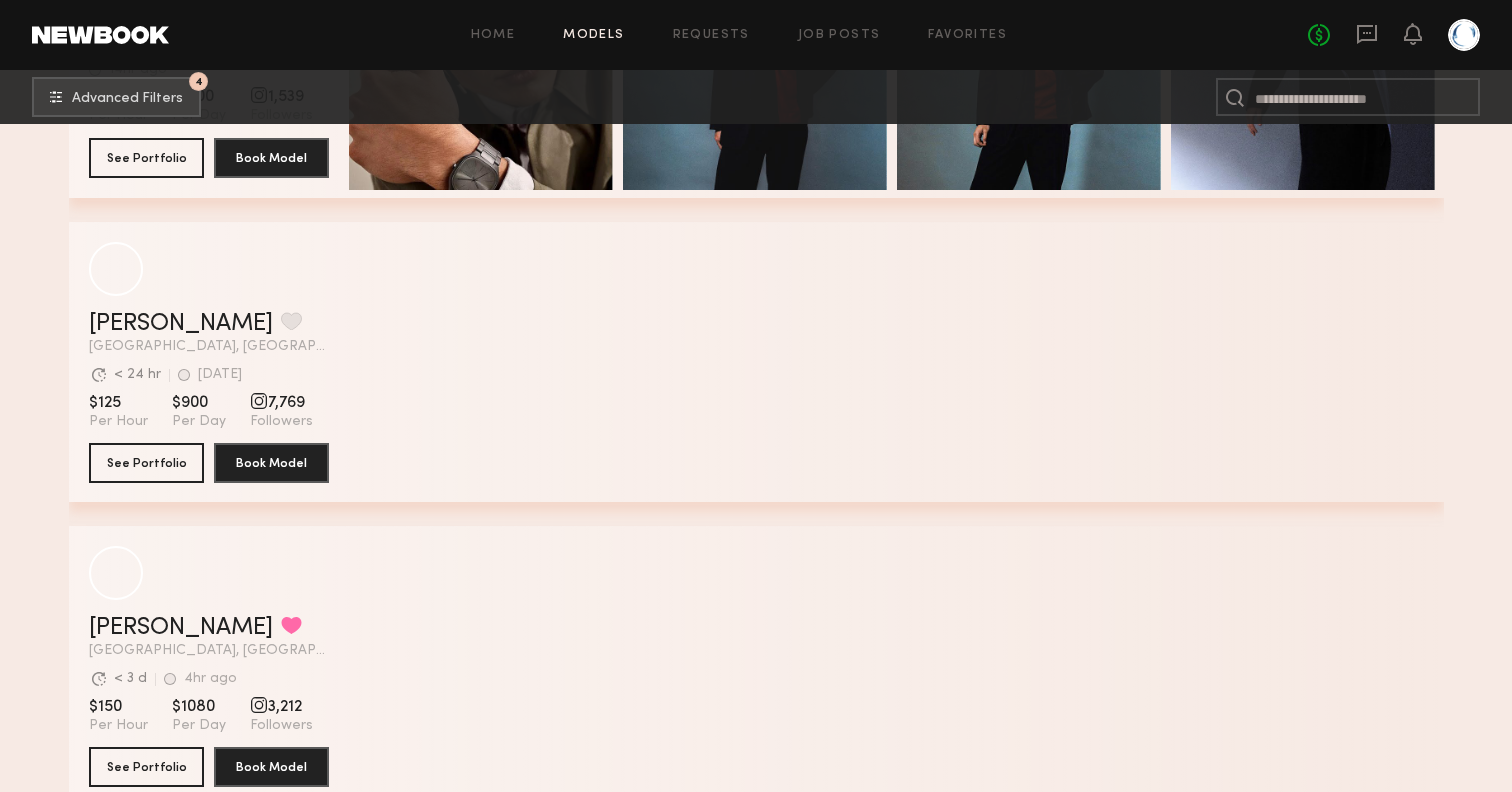 scroll, scrollTop: 1479, scrollLeft: 0, axis: vertical 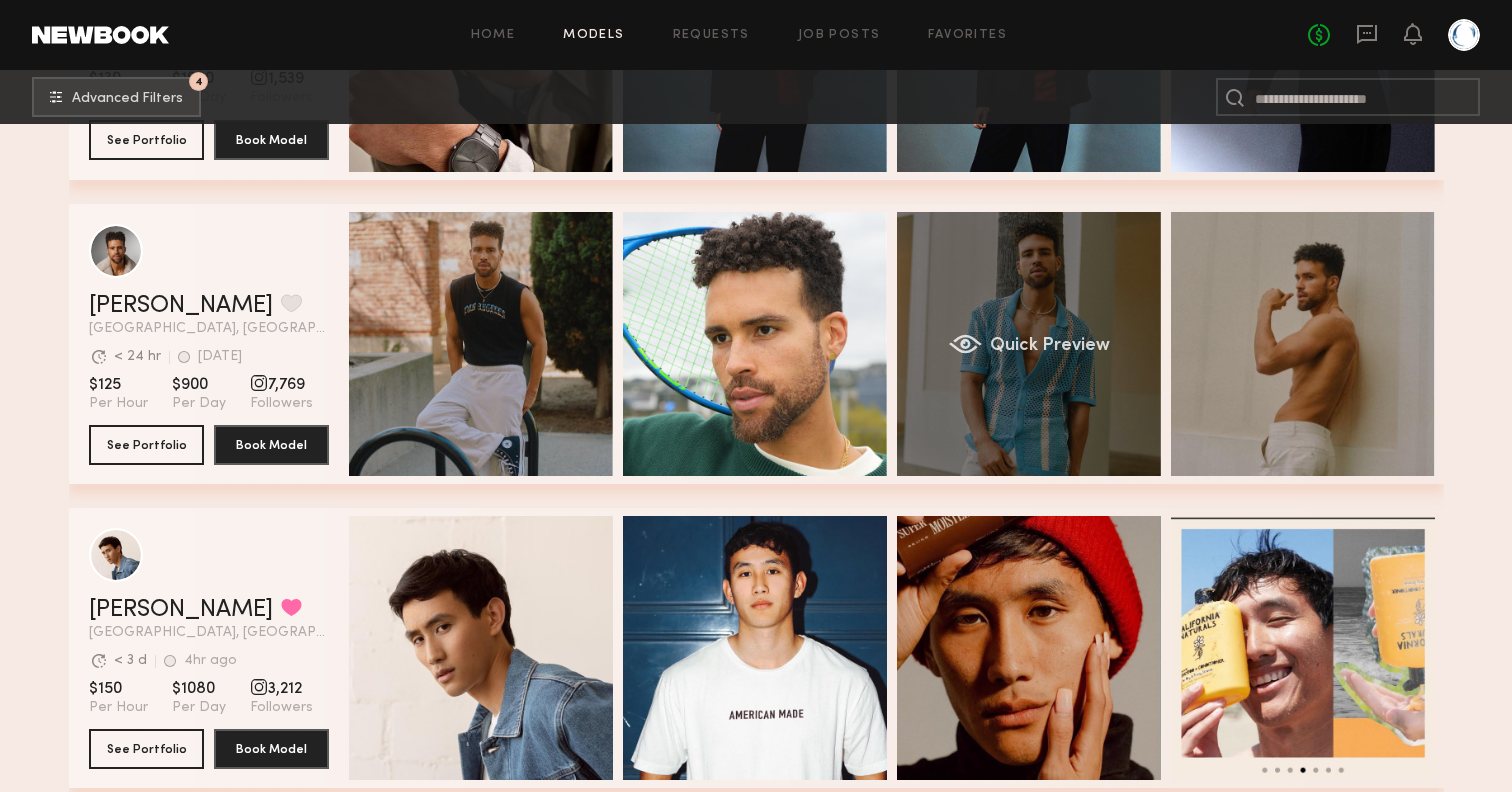 click on "Quick Preview" 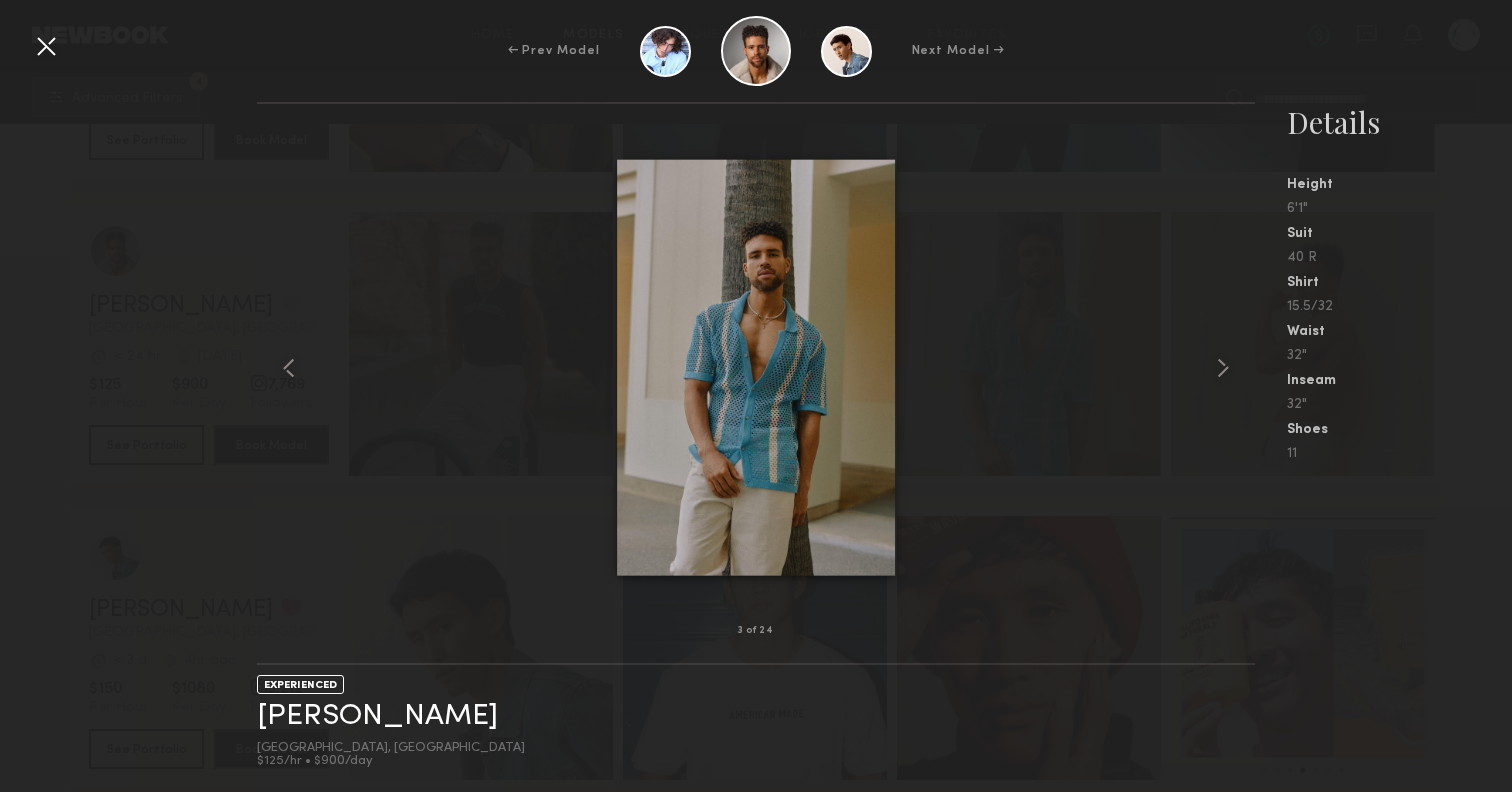 click at bounding box center (46, 46) 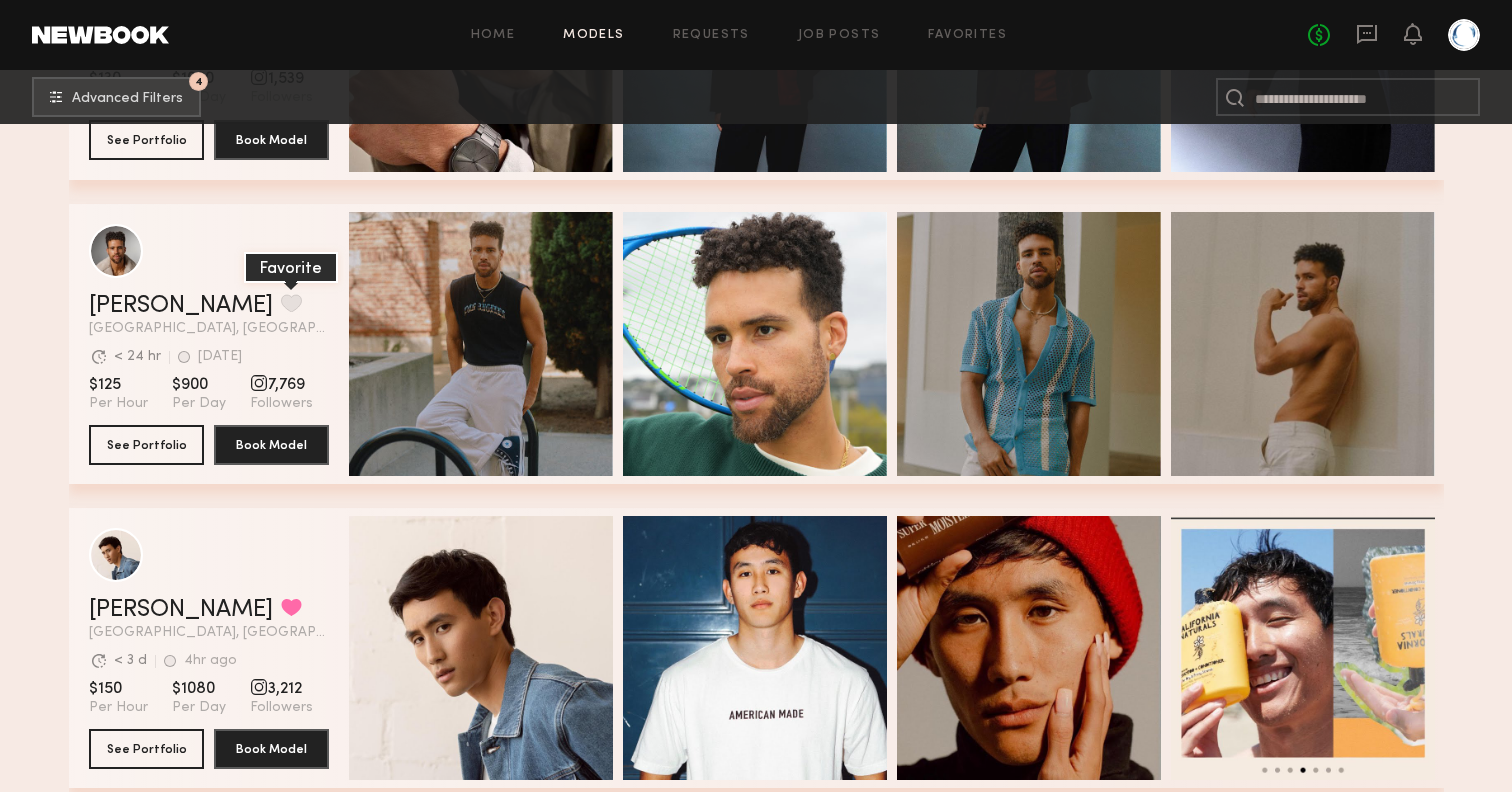 click 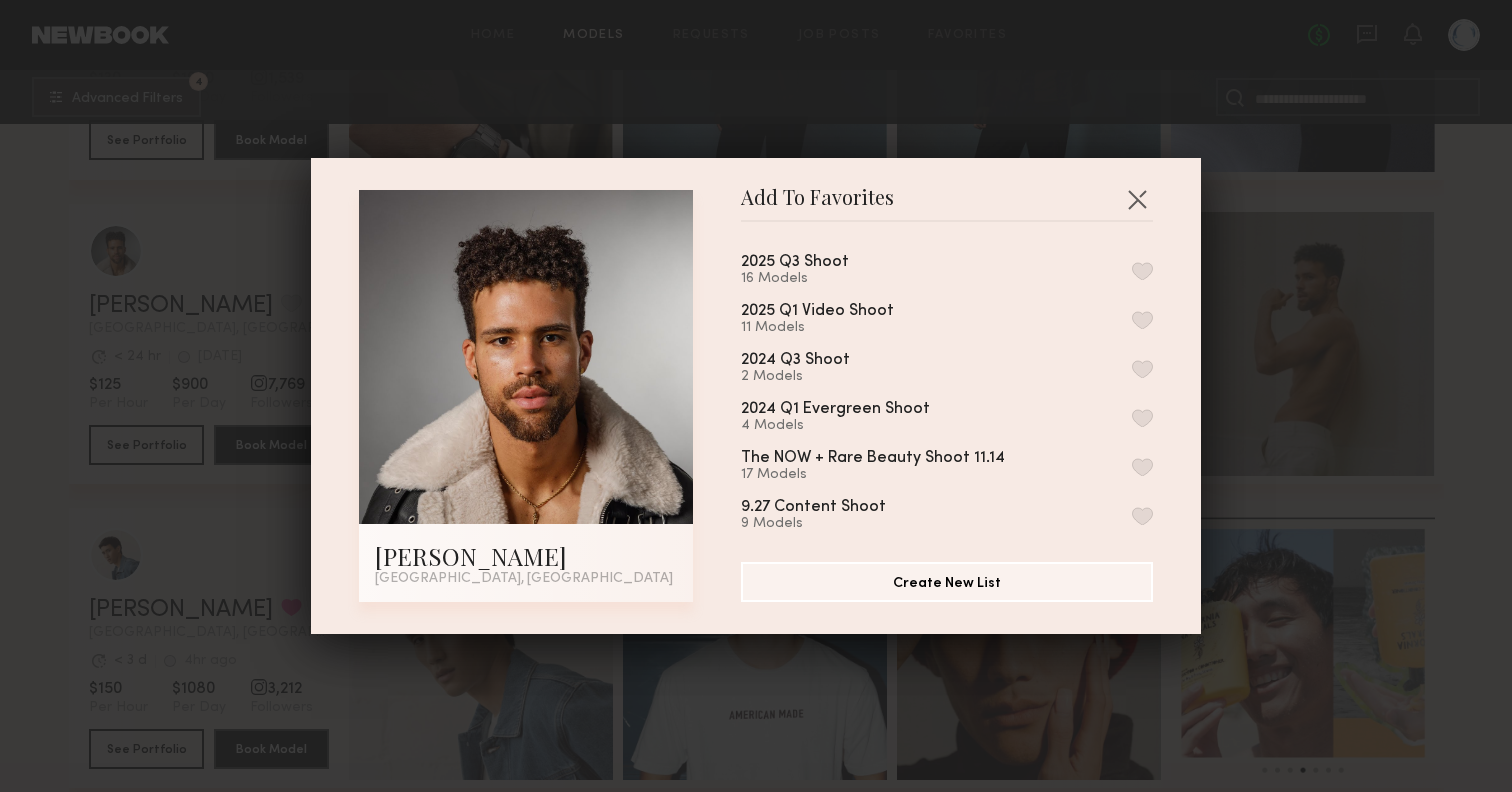 click at bounding box center [1142, 271] 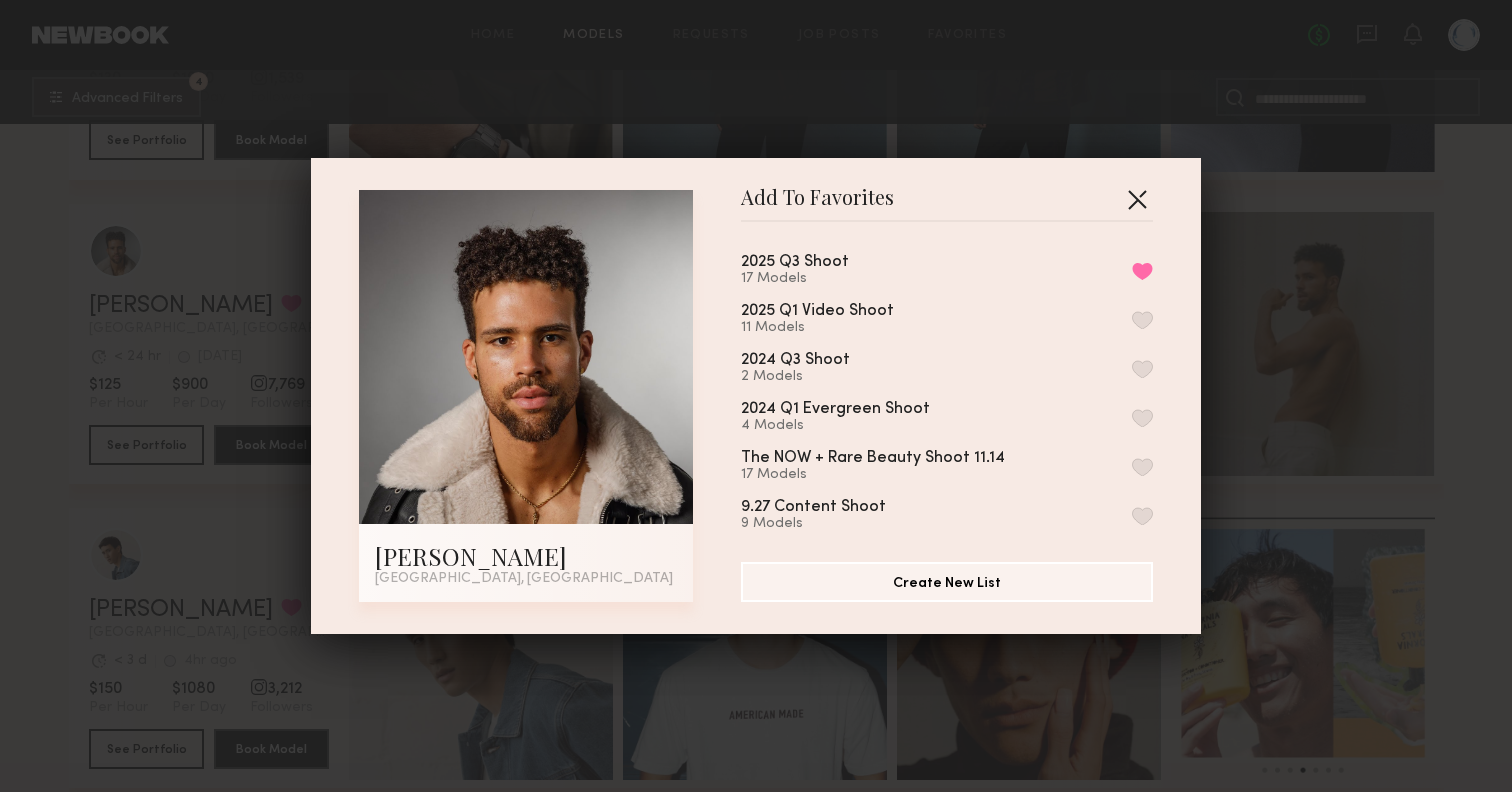 click at bounding box center (1137, 199) 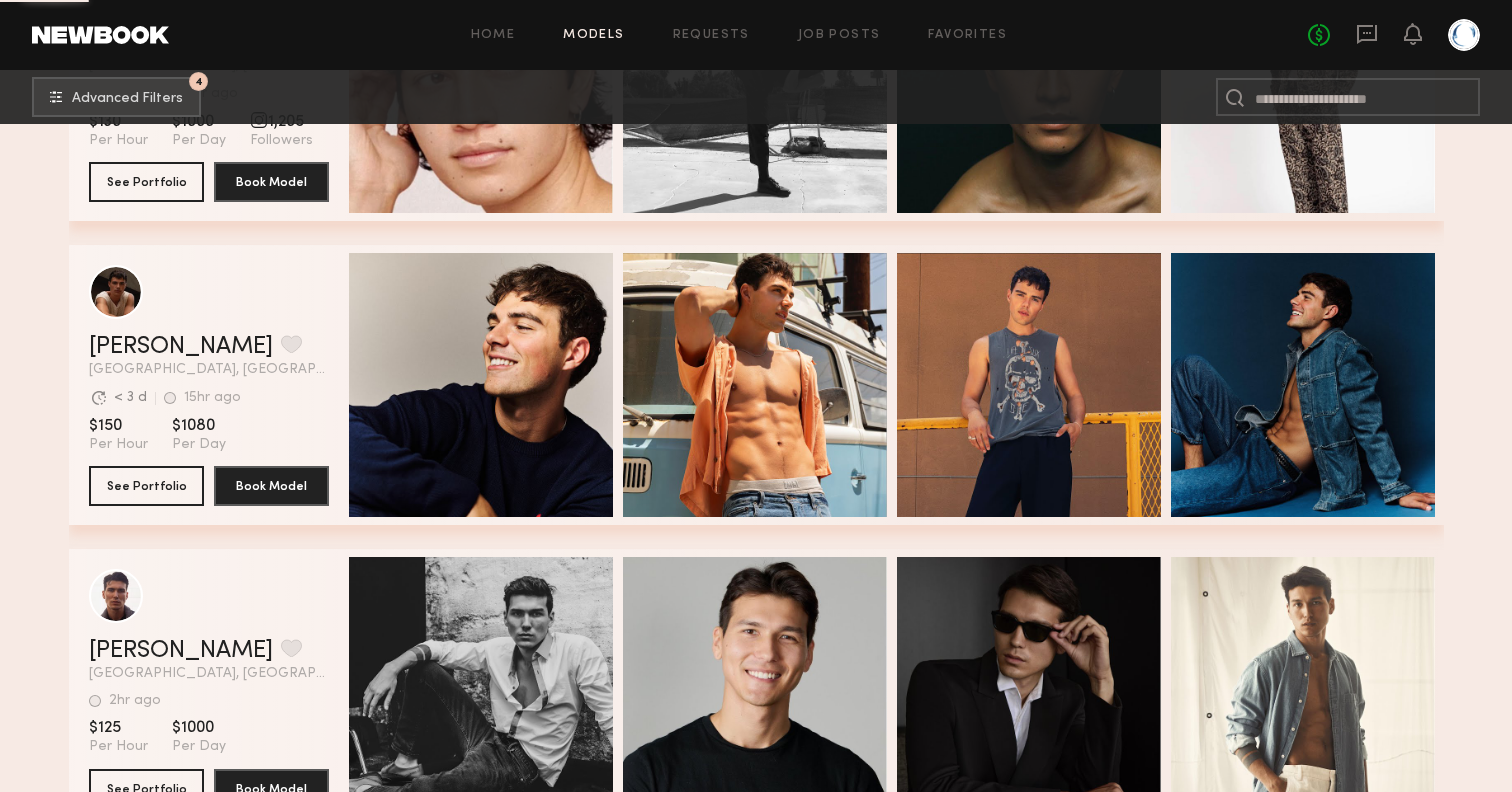 scroll, scrollTop: 2663, scrollLeft: 0, axis: vertical 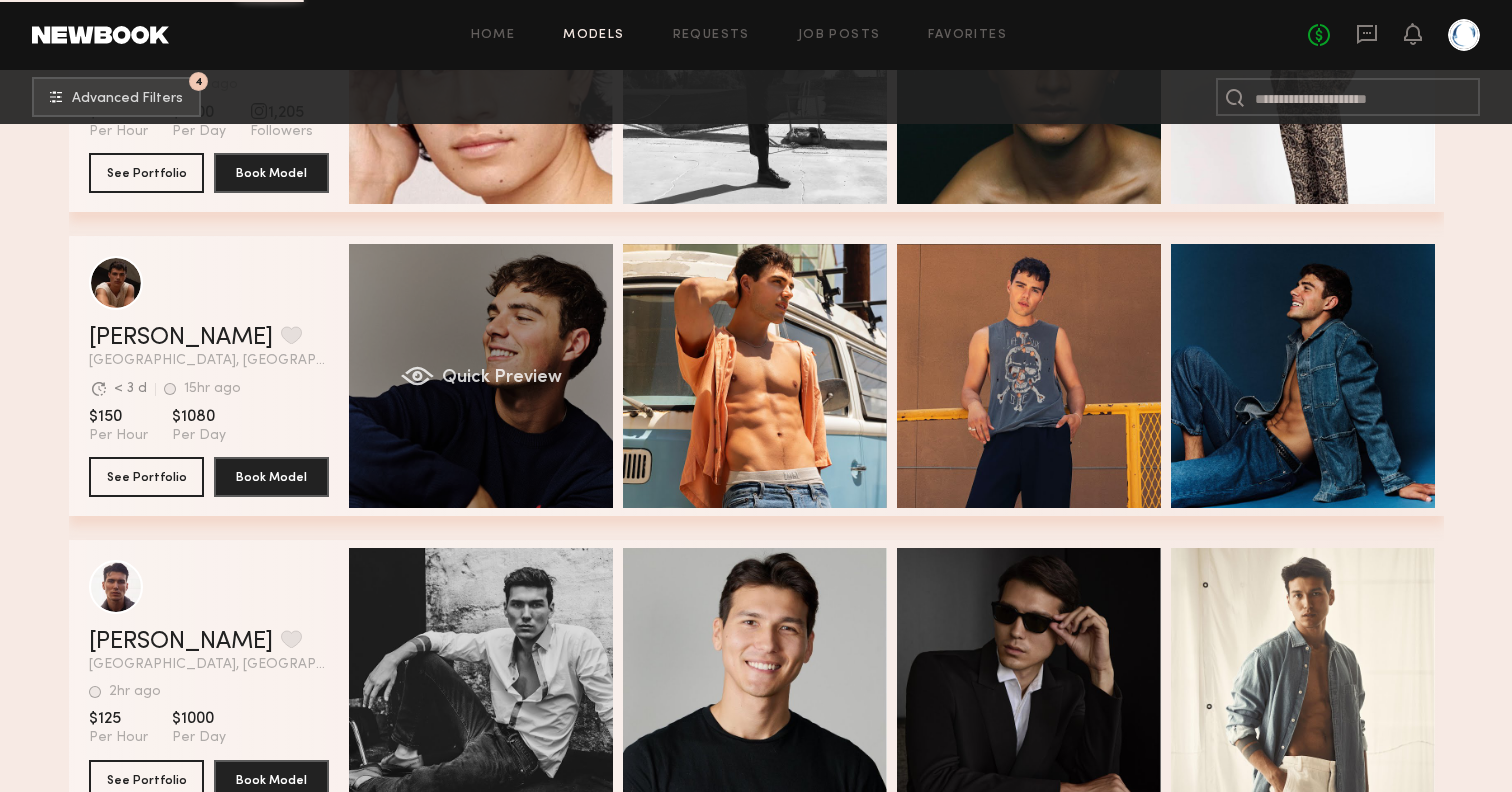click on "Quick Preview" 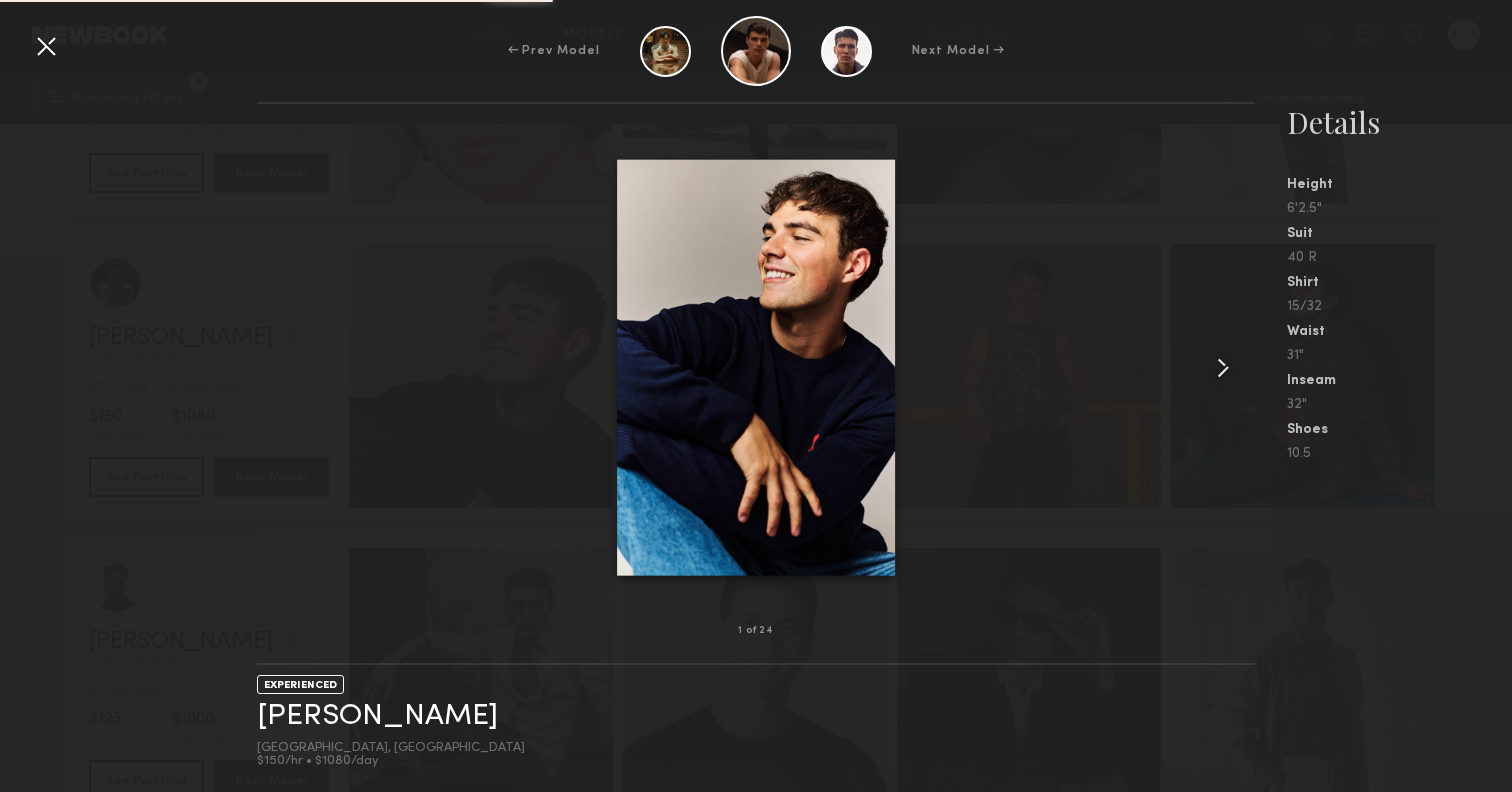 click at bounding box center [1223, 368] 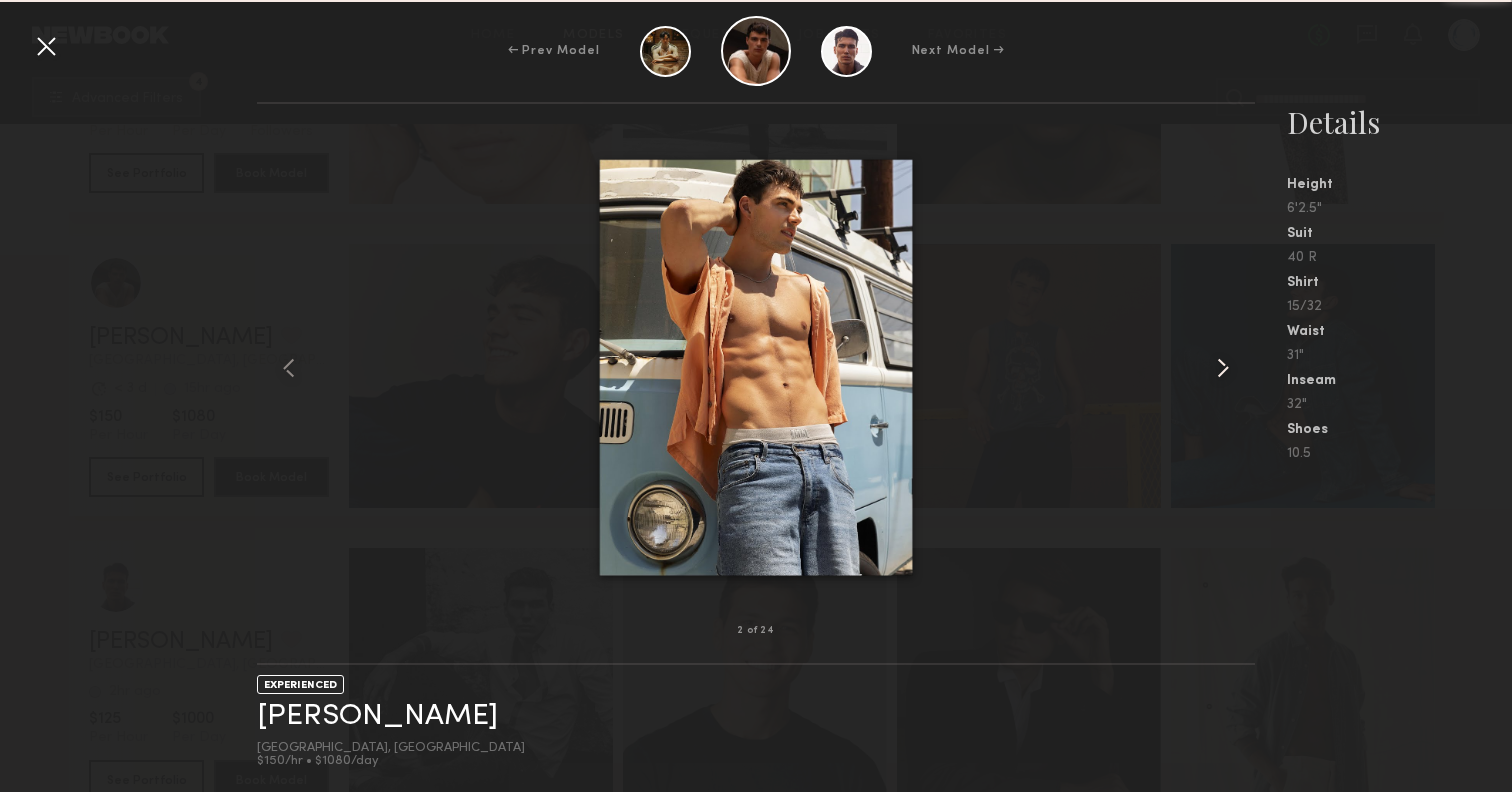 click at bounding box center [1223, 368] 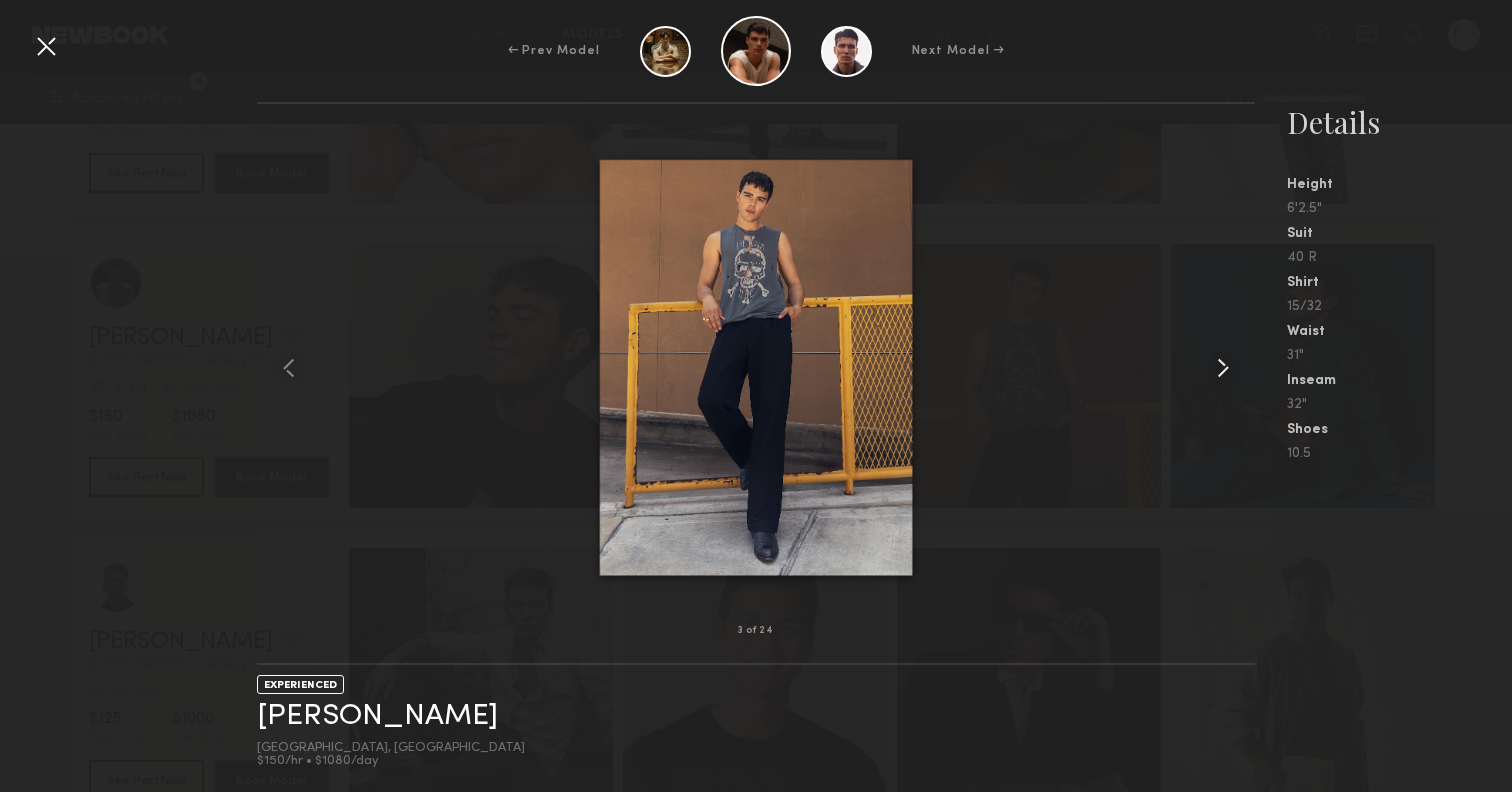 click at bounding box center (1223, 368) 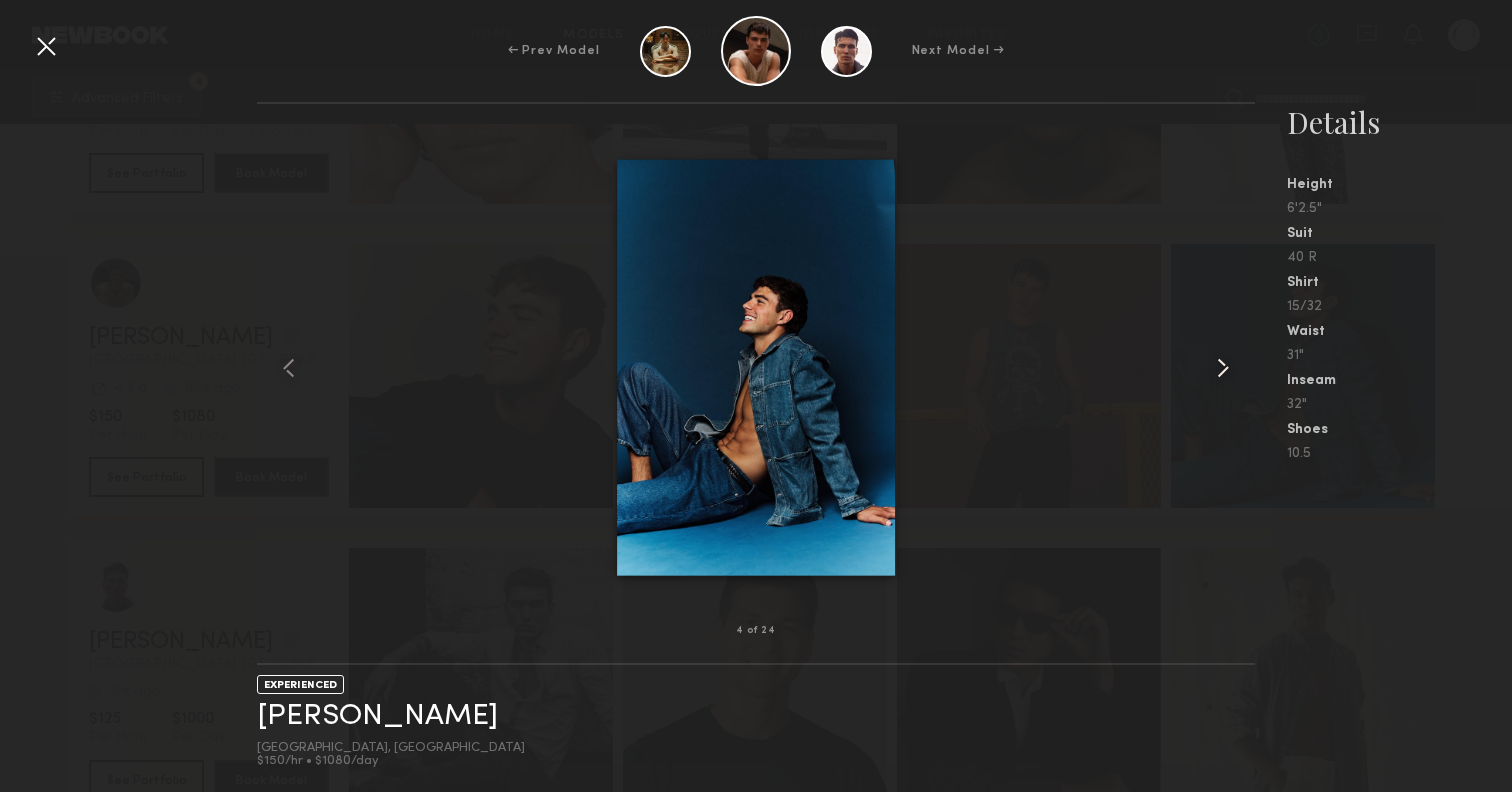 click at bounding box center [1223, 368] 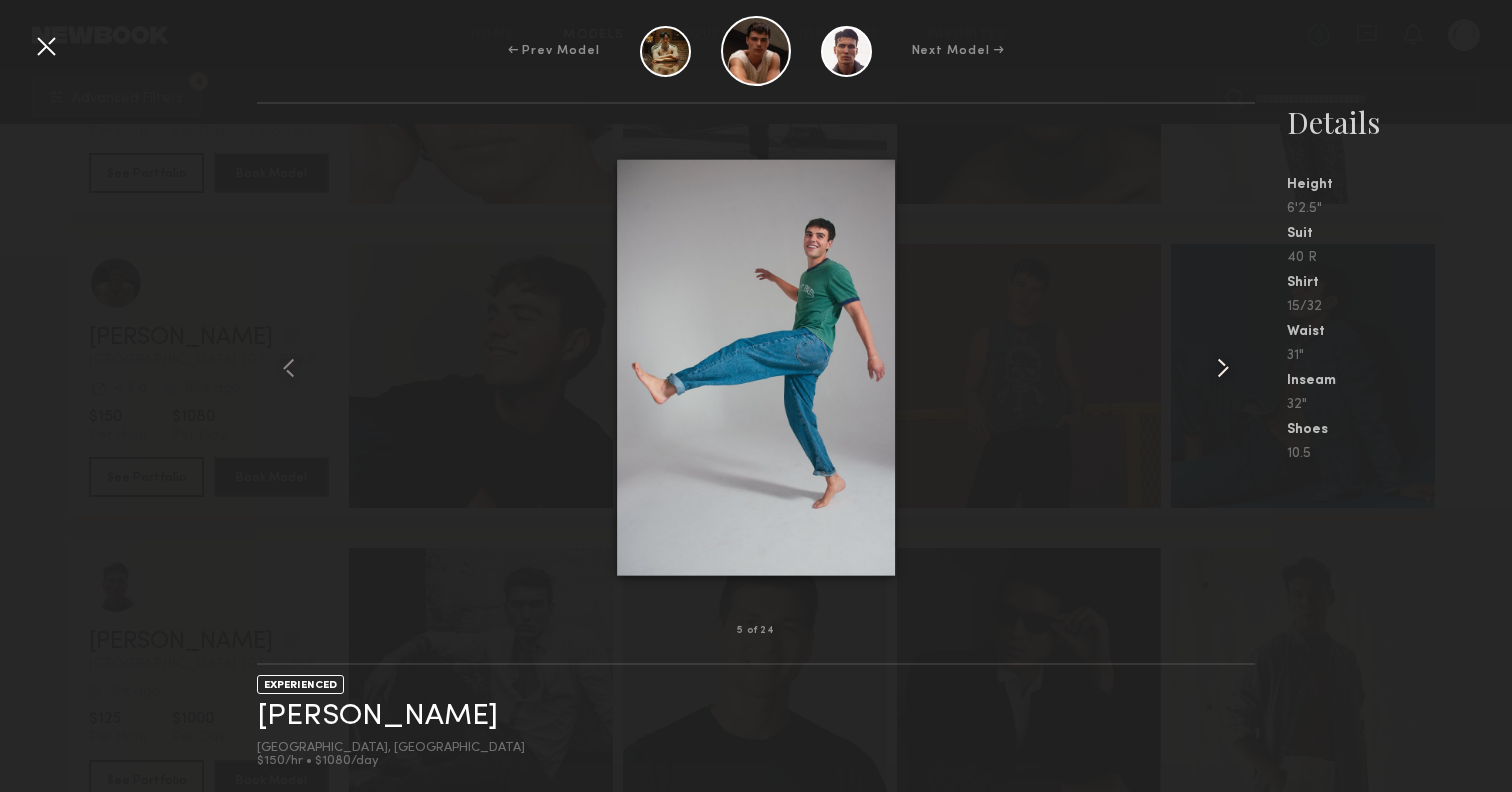 click at bounding box center [1223, 368] 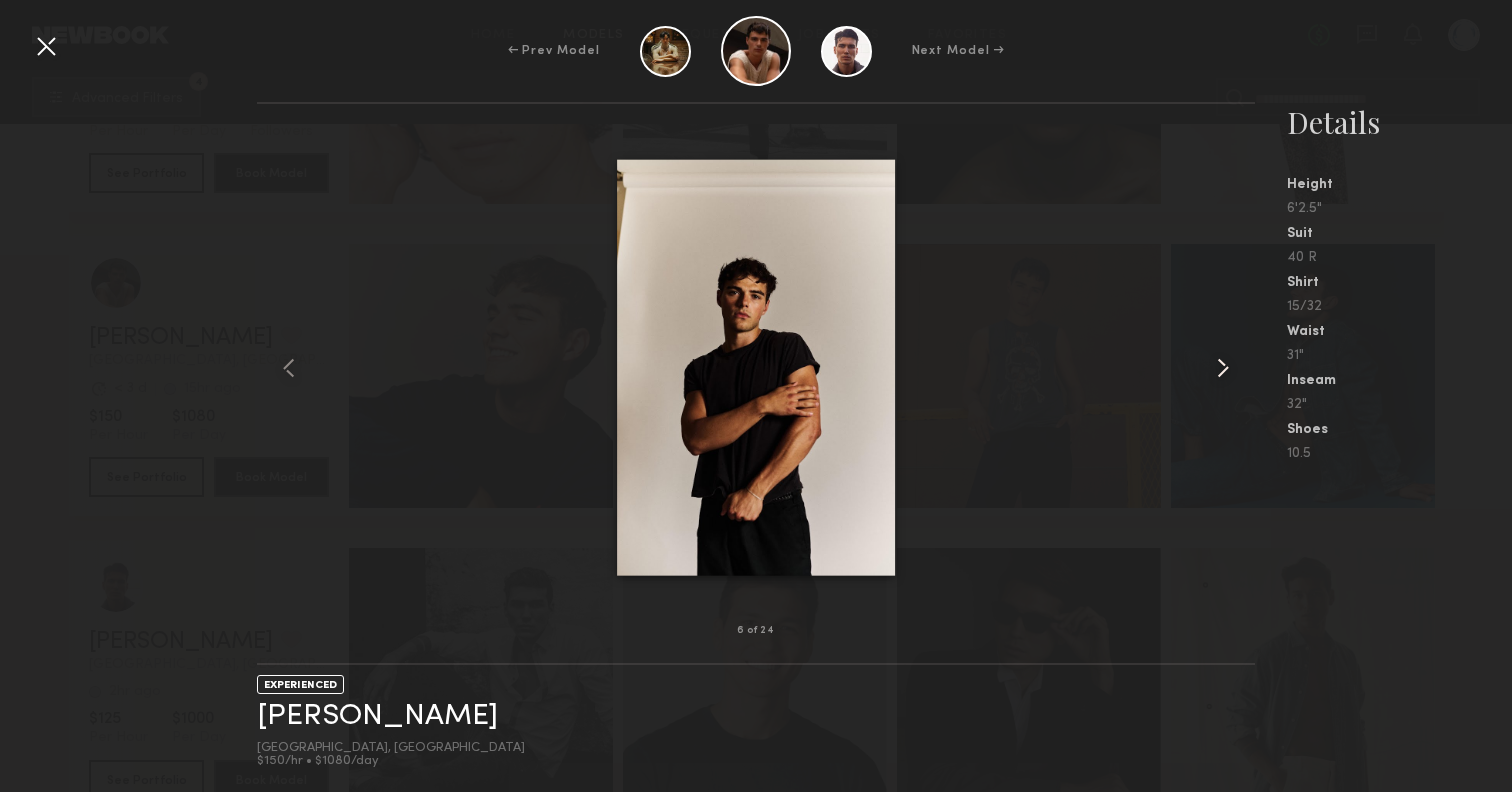 click at bounding box center (1223, 368) 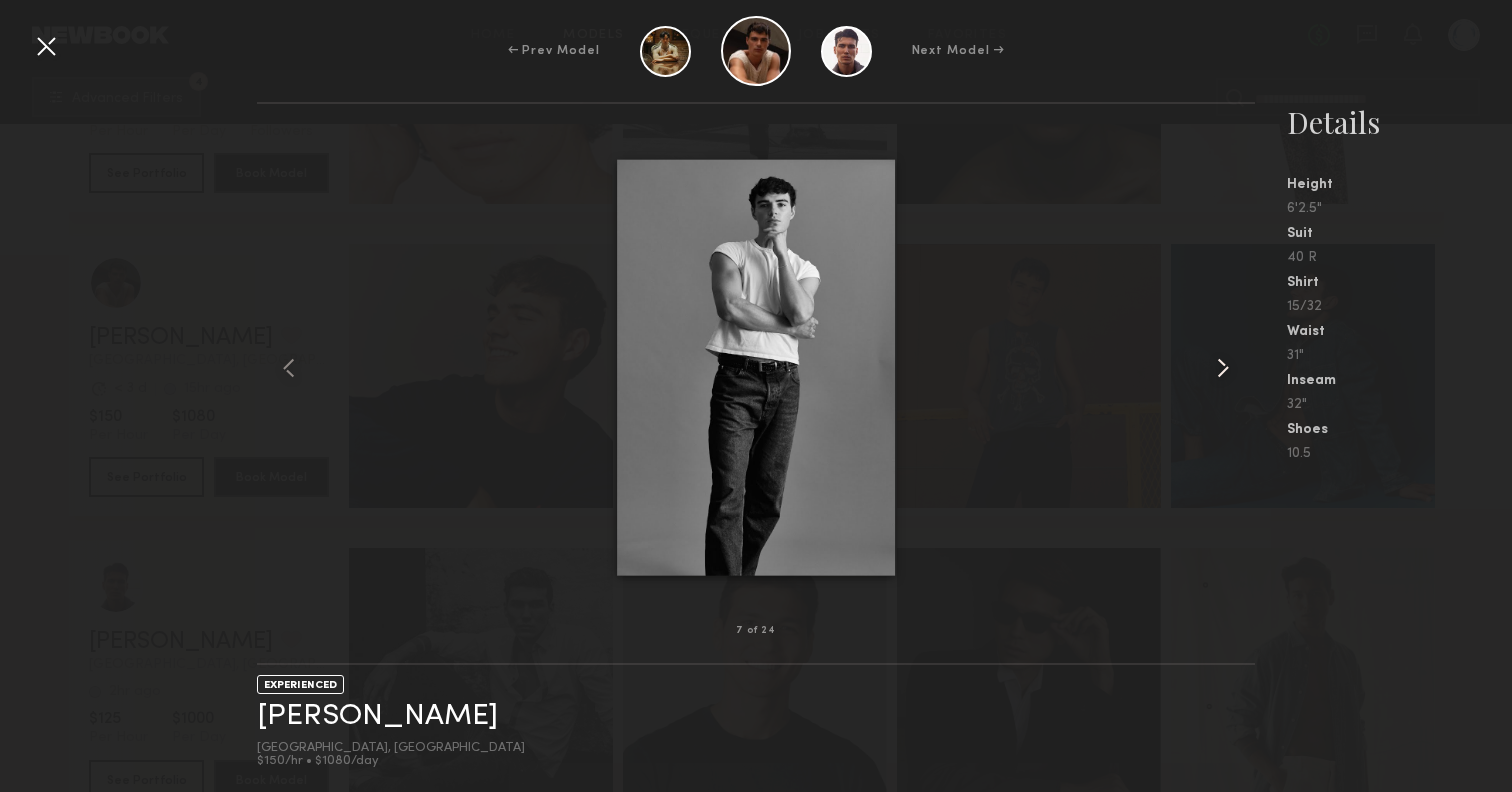 click at bounding box center (1223, 368) 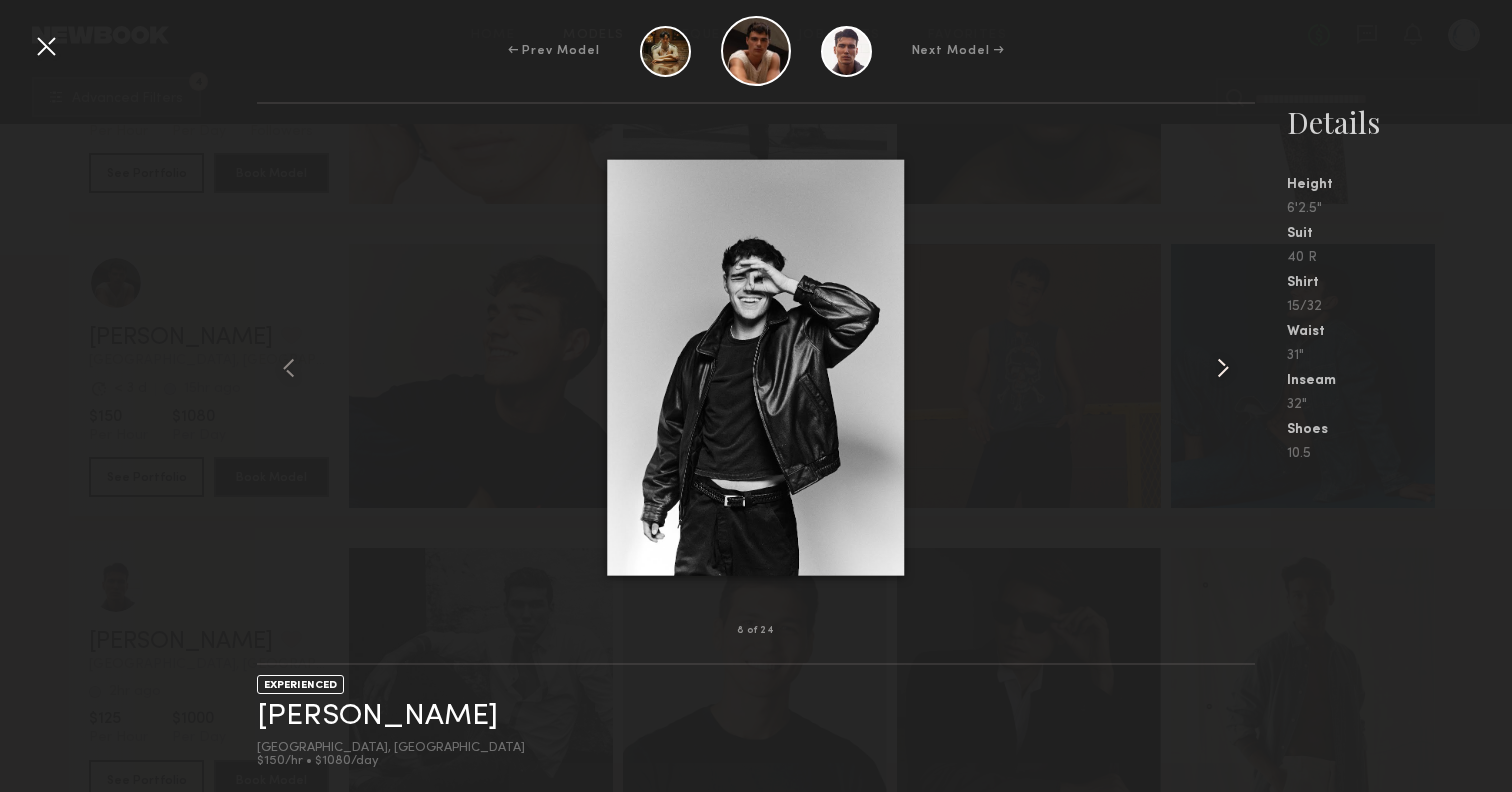 click at bounding box center (1223, 368) 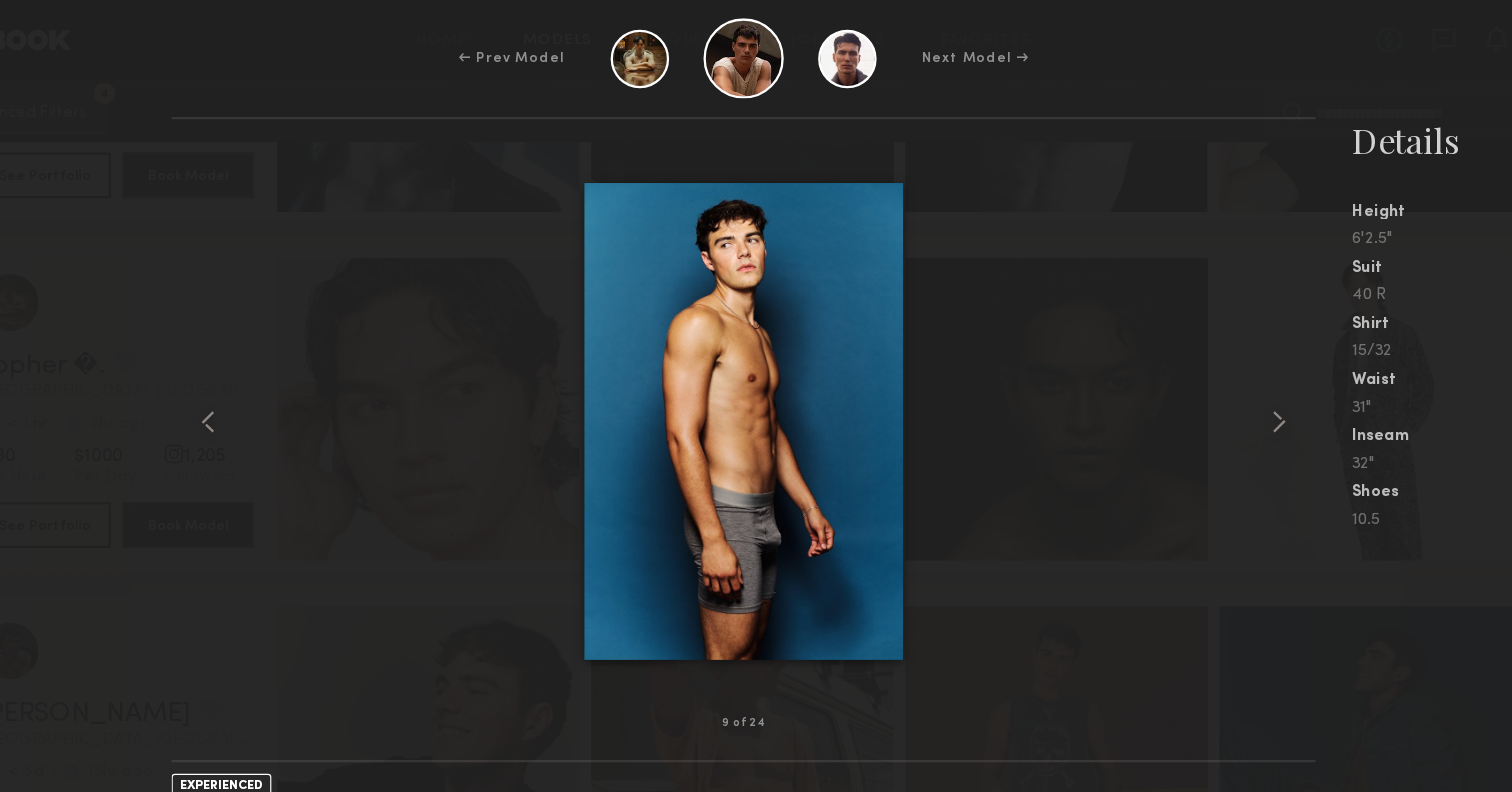 scroll, scrollTop: 2350, scrollLeft: 0, axis: vertical 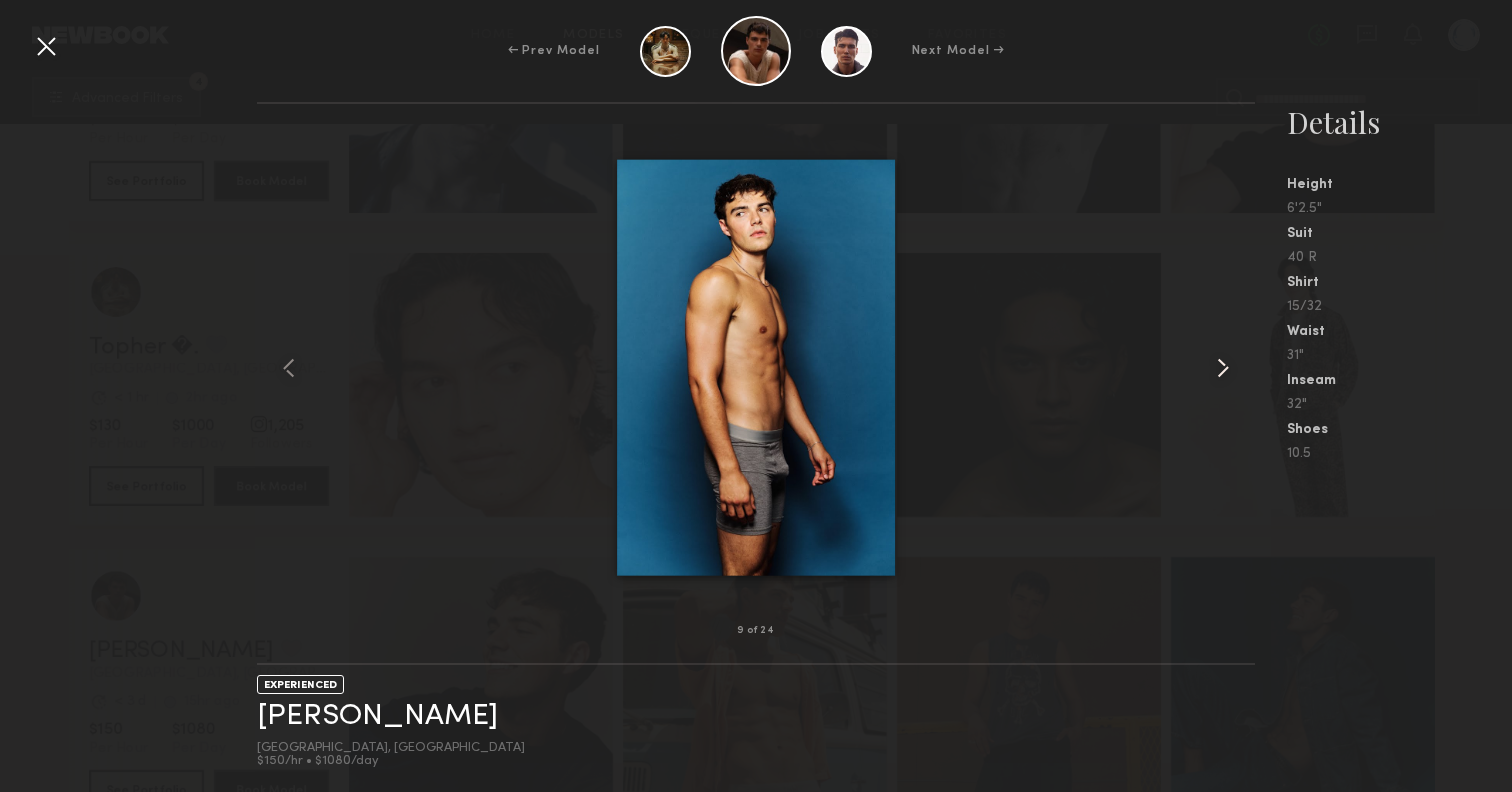 click at bounding box center [1223, 368] 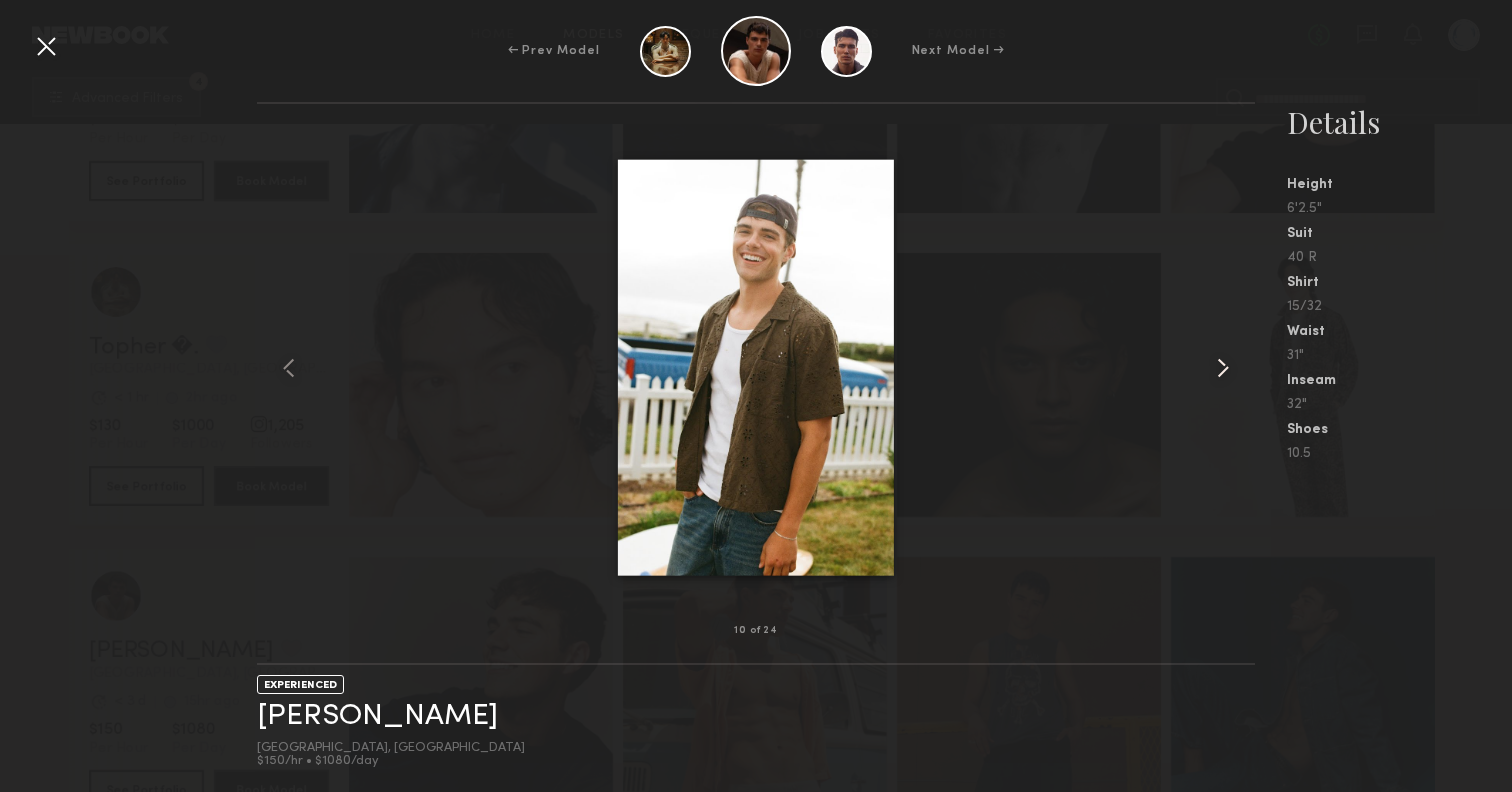 click at bounding box center (1223, 368) 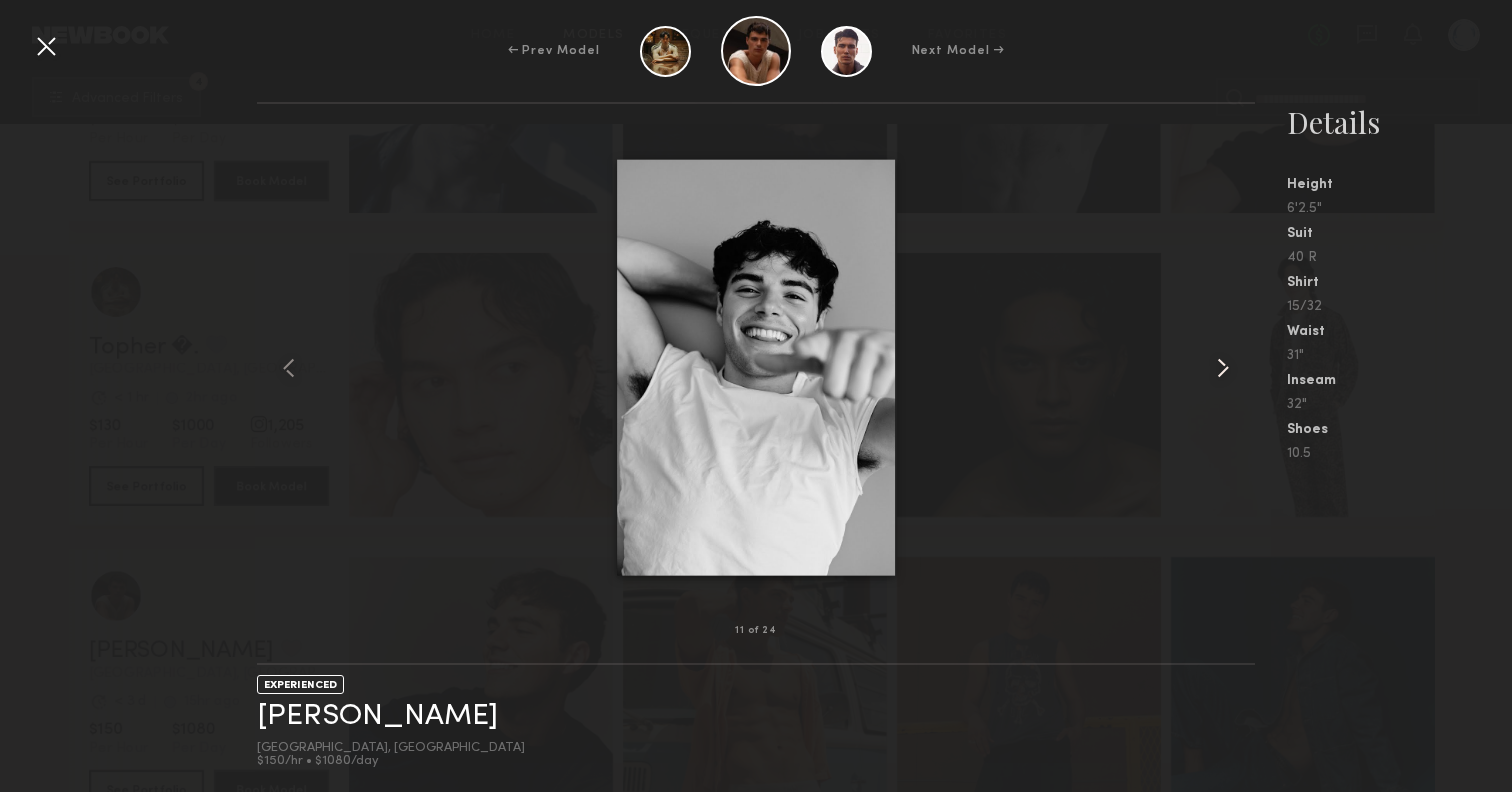 click at bounding box center [1223, 368] 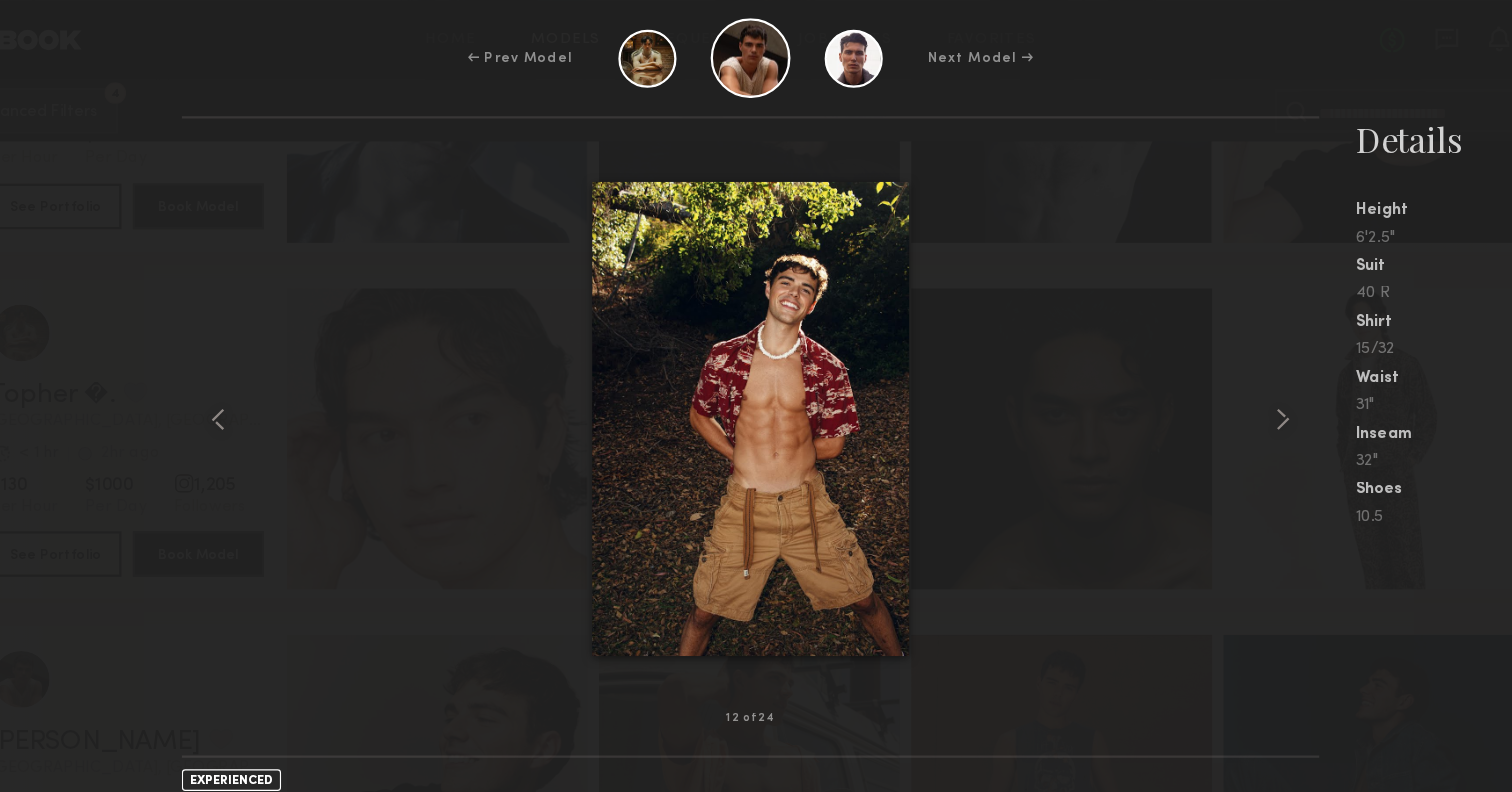 scroll, scrollTop: 2311, scrollLeft: 0, axis: vertical 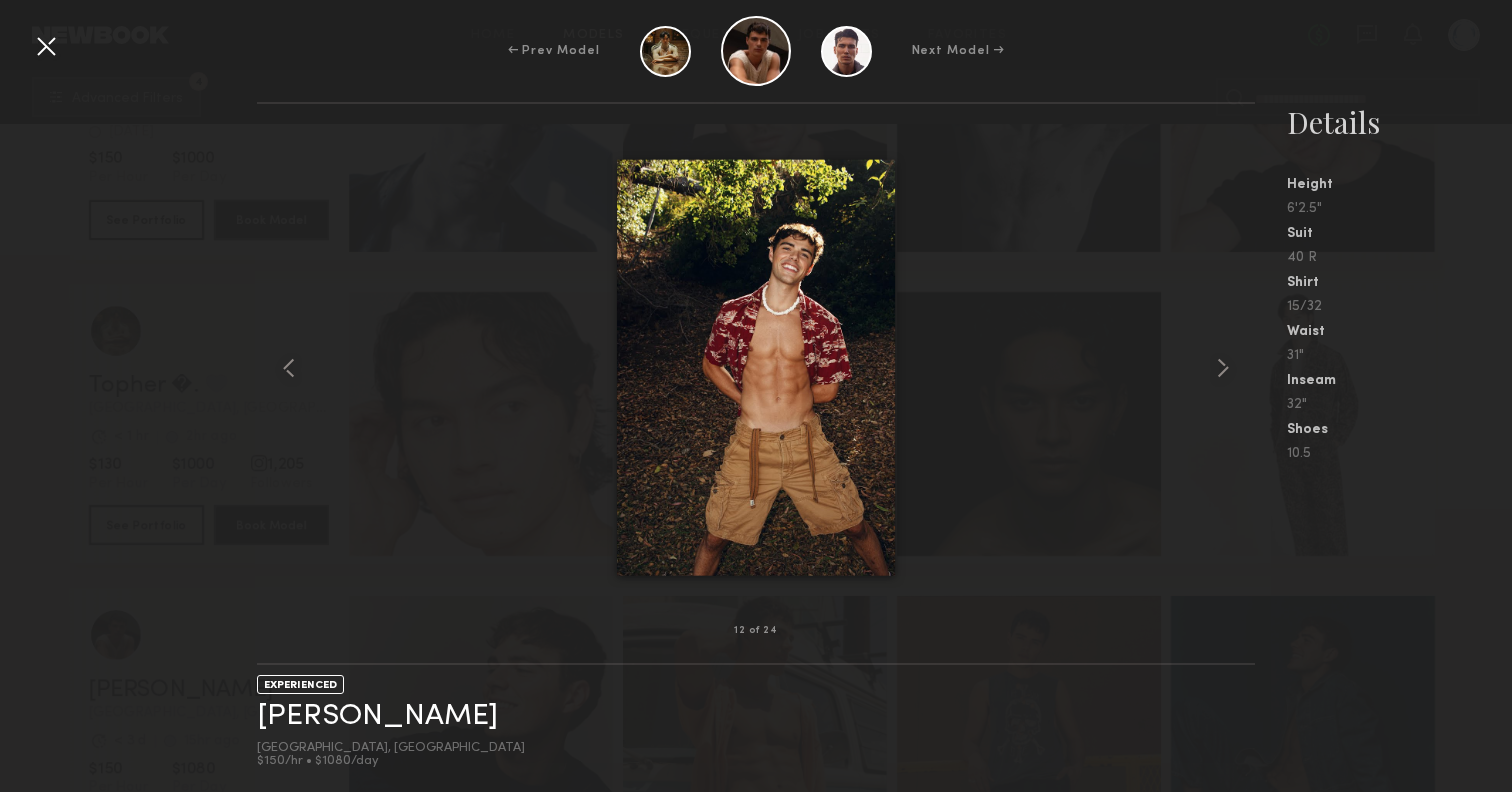 click at bounding box center (46, 46) 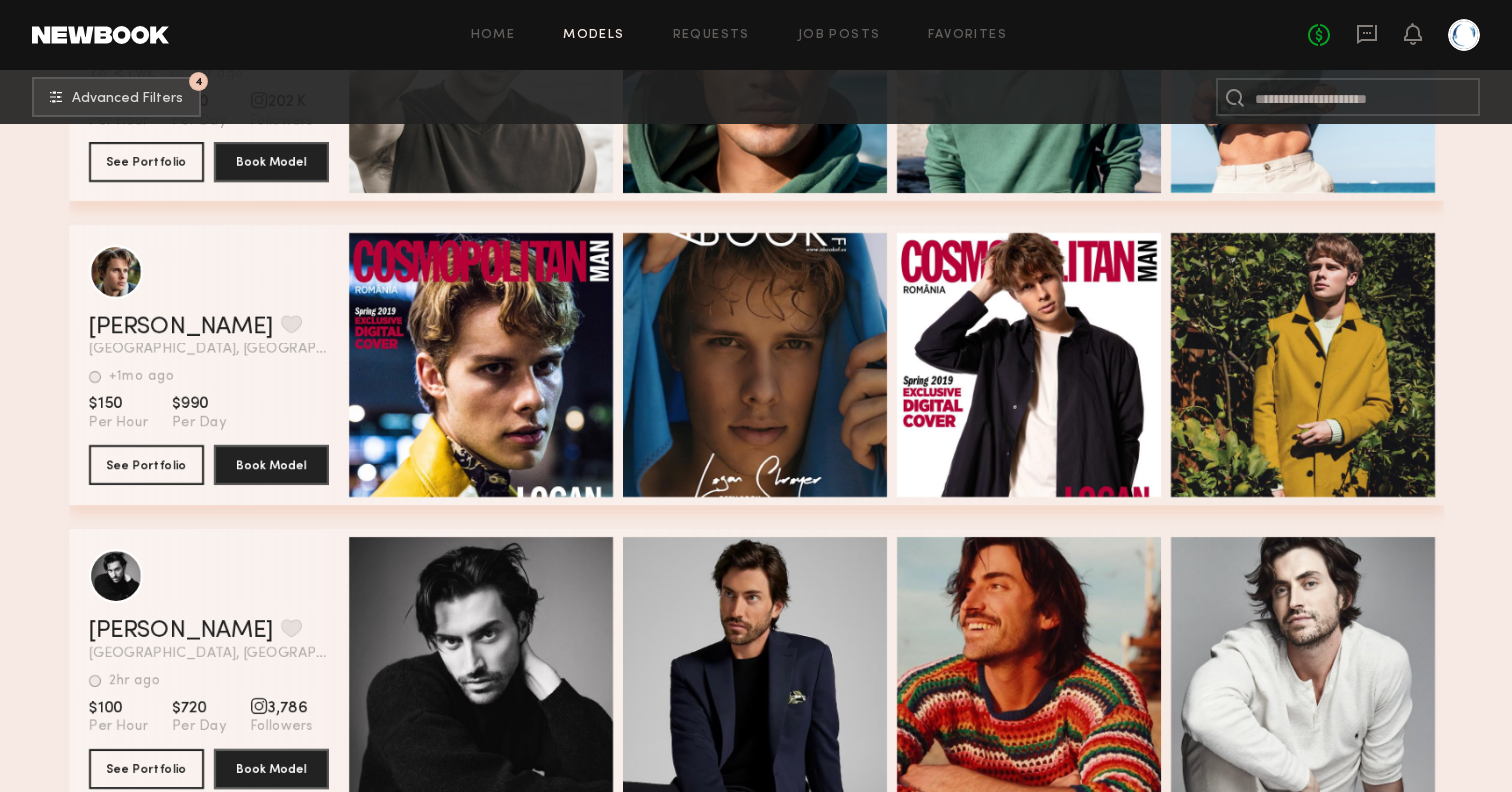 scroll, scrollTop: 3891, scrollLeft: 0, axis: vertical 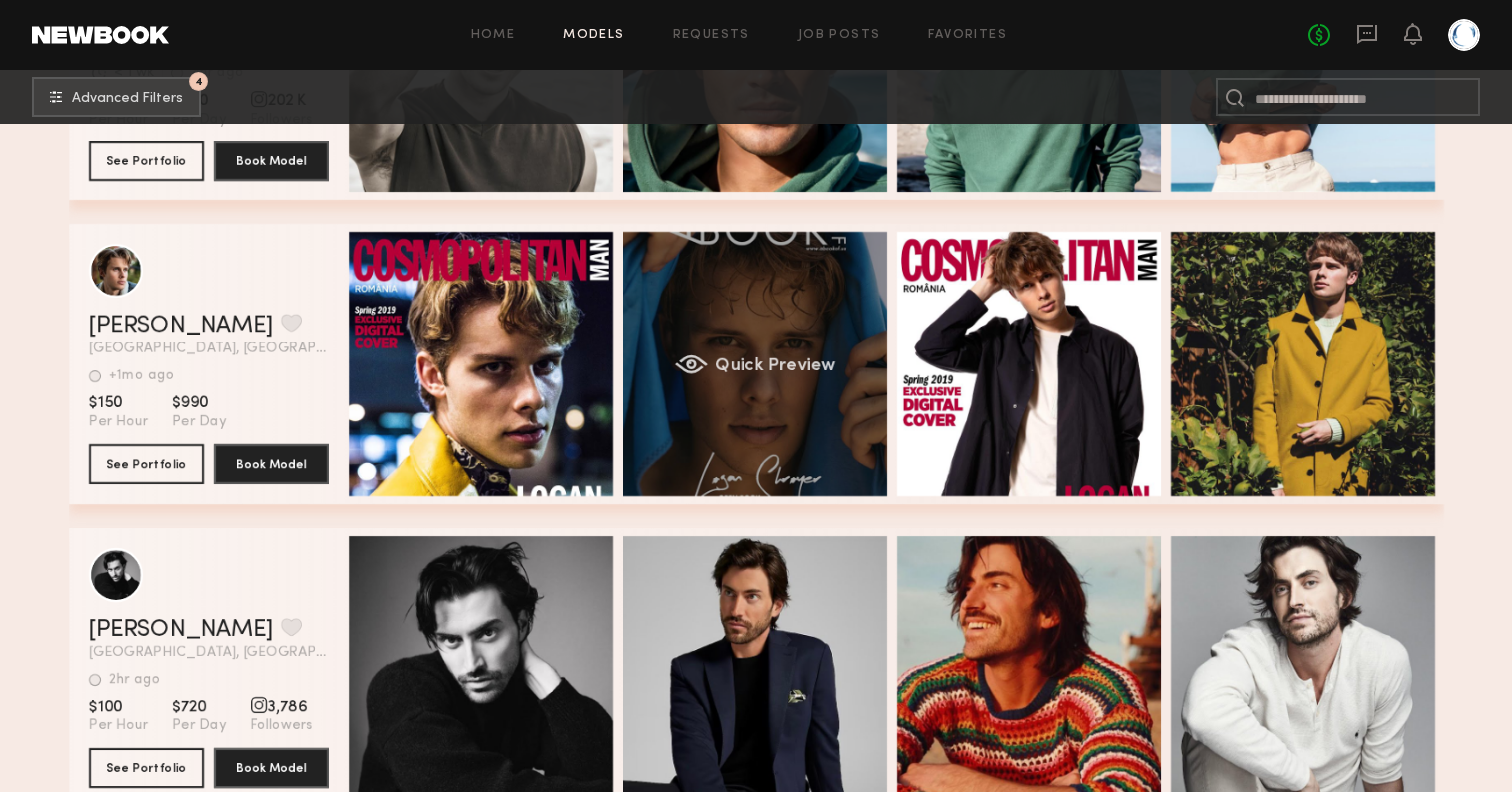 click on "Quick Preview" 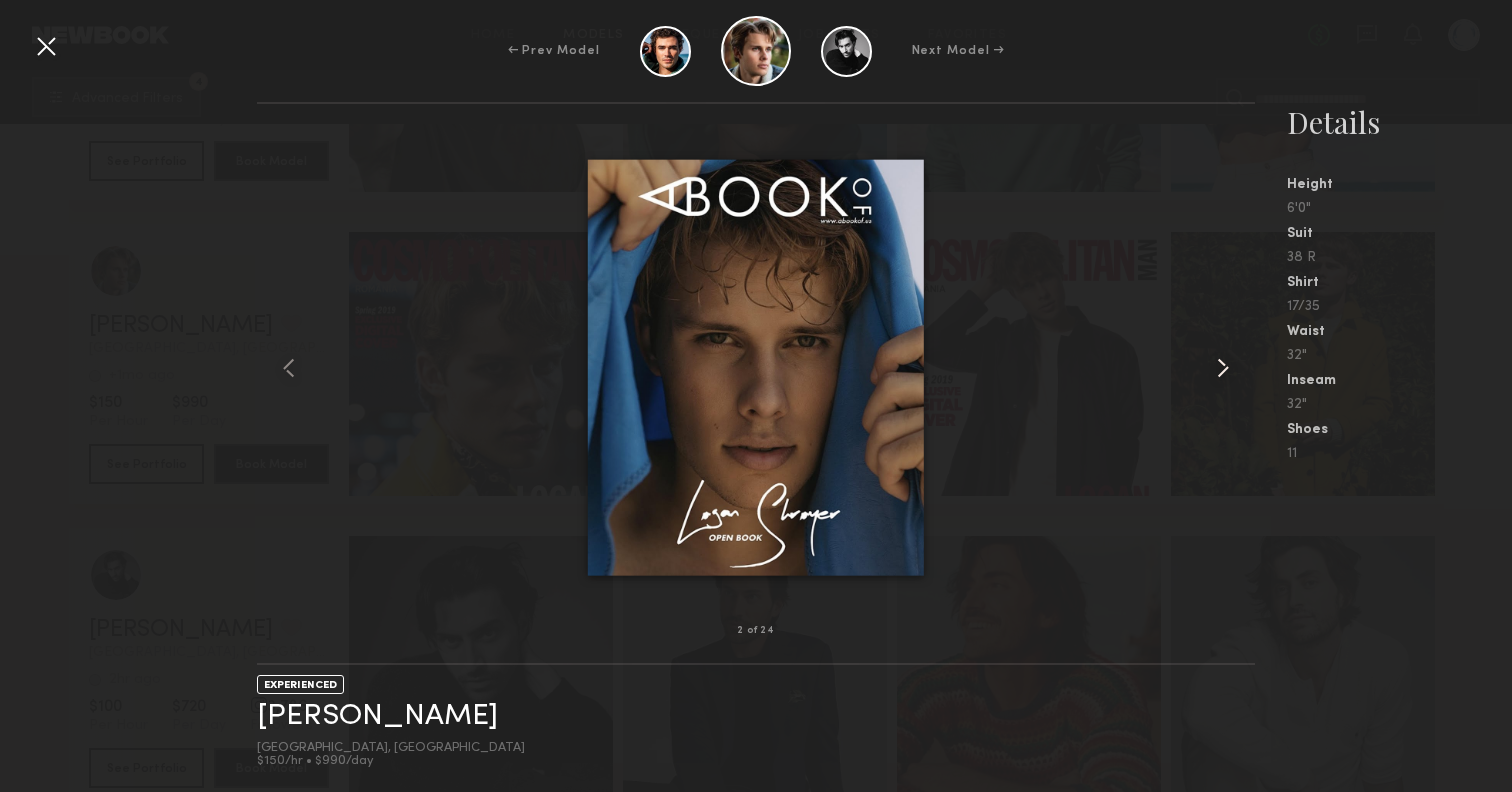 click at bounding box center [1223, 368] 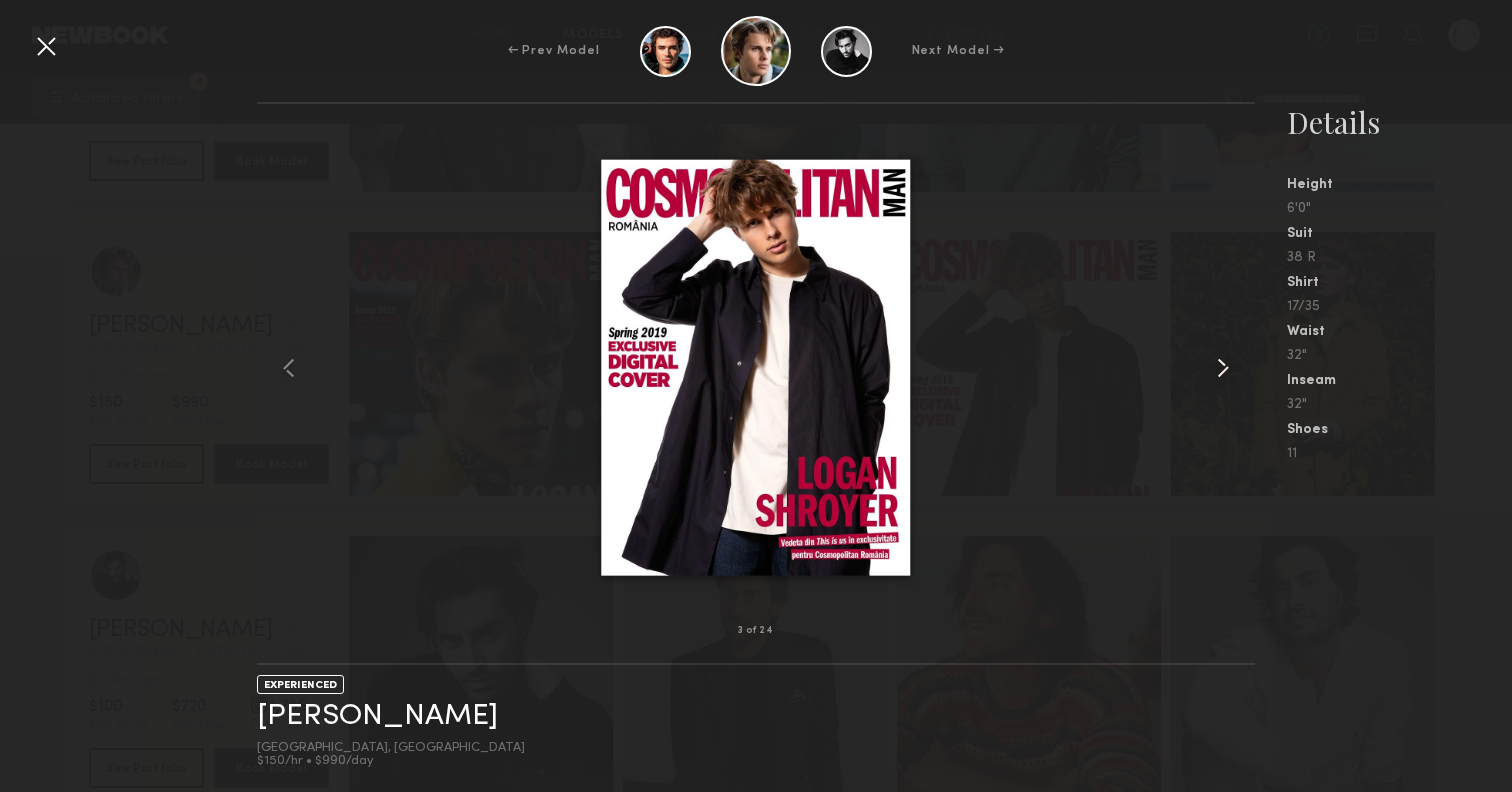 click at bounding box center (1223, 368) 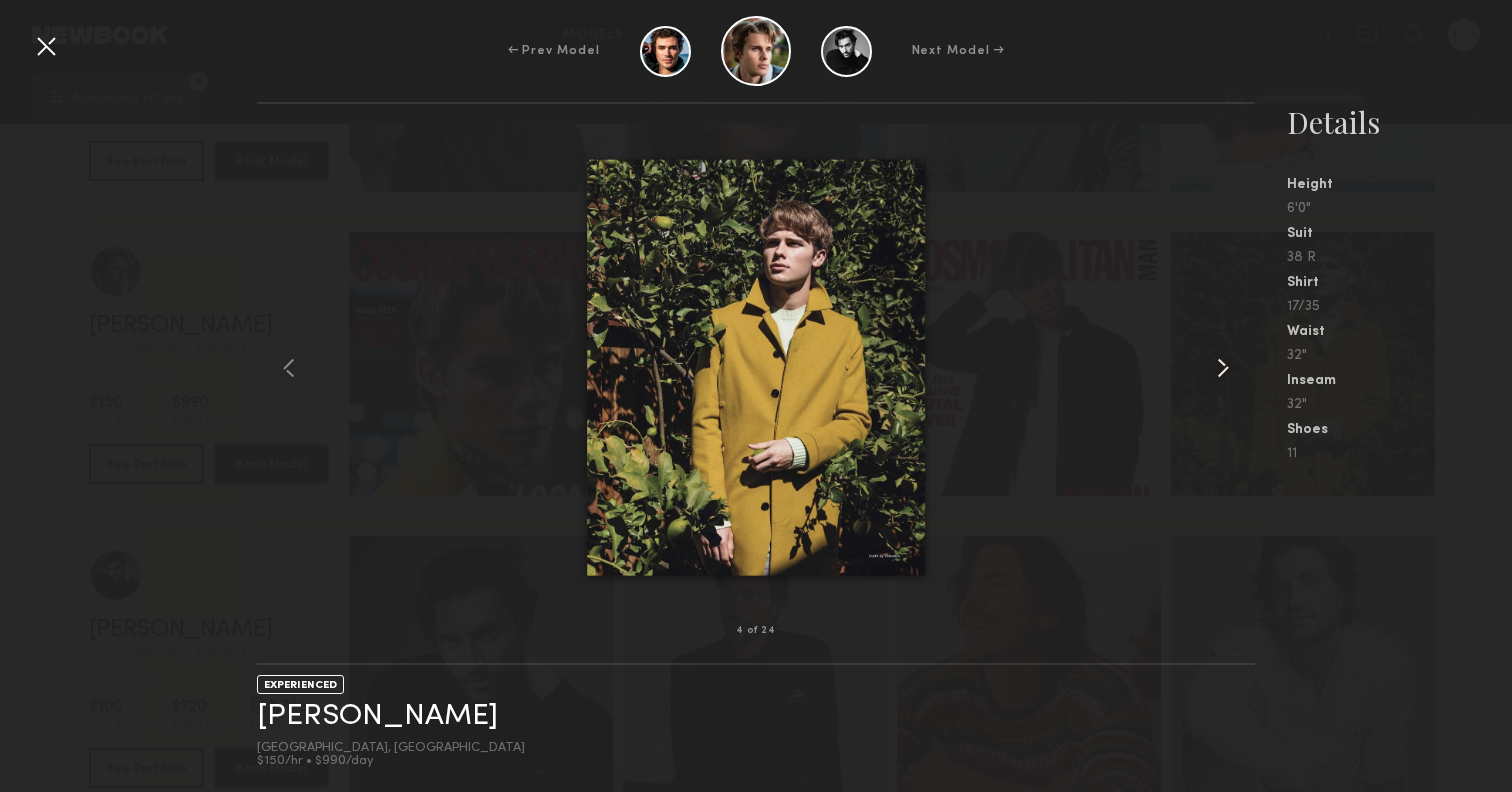click at bounding box center [1223, 368] 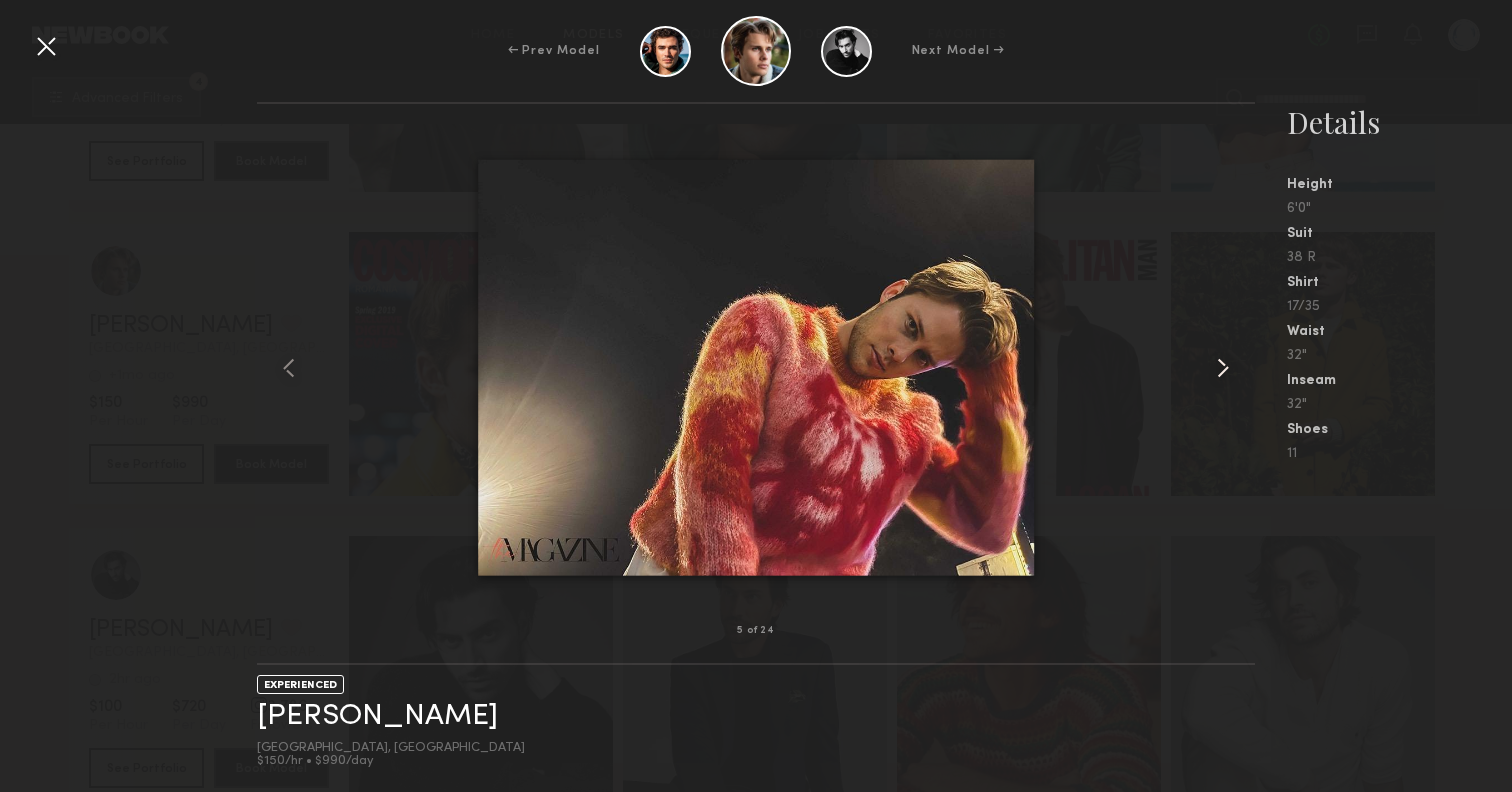 click at bounding box center [1223, 368] 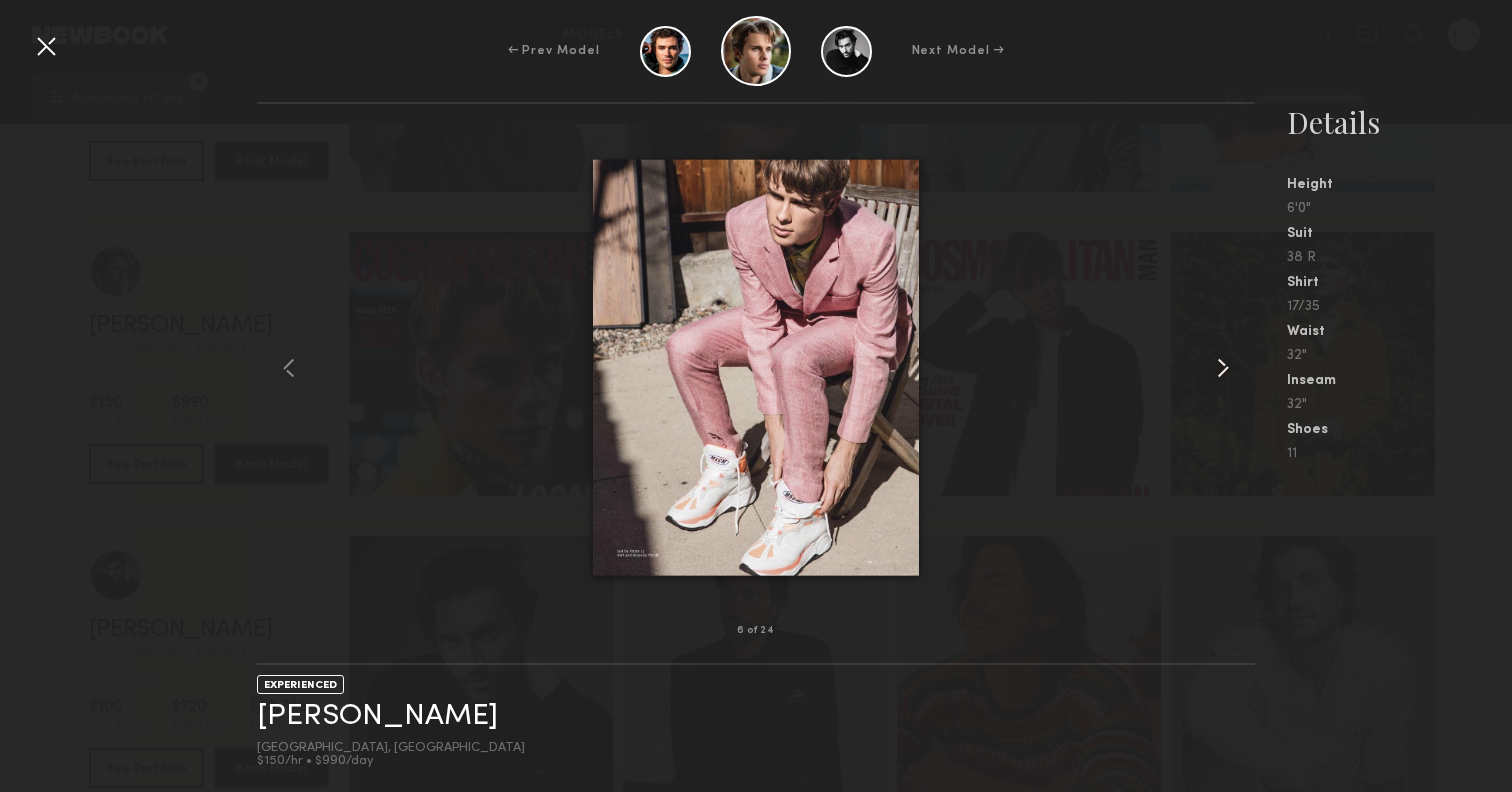 click at bounding box center (1223, 368) 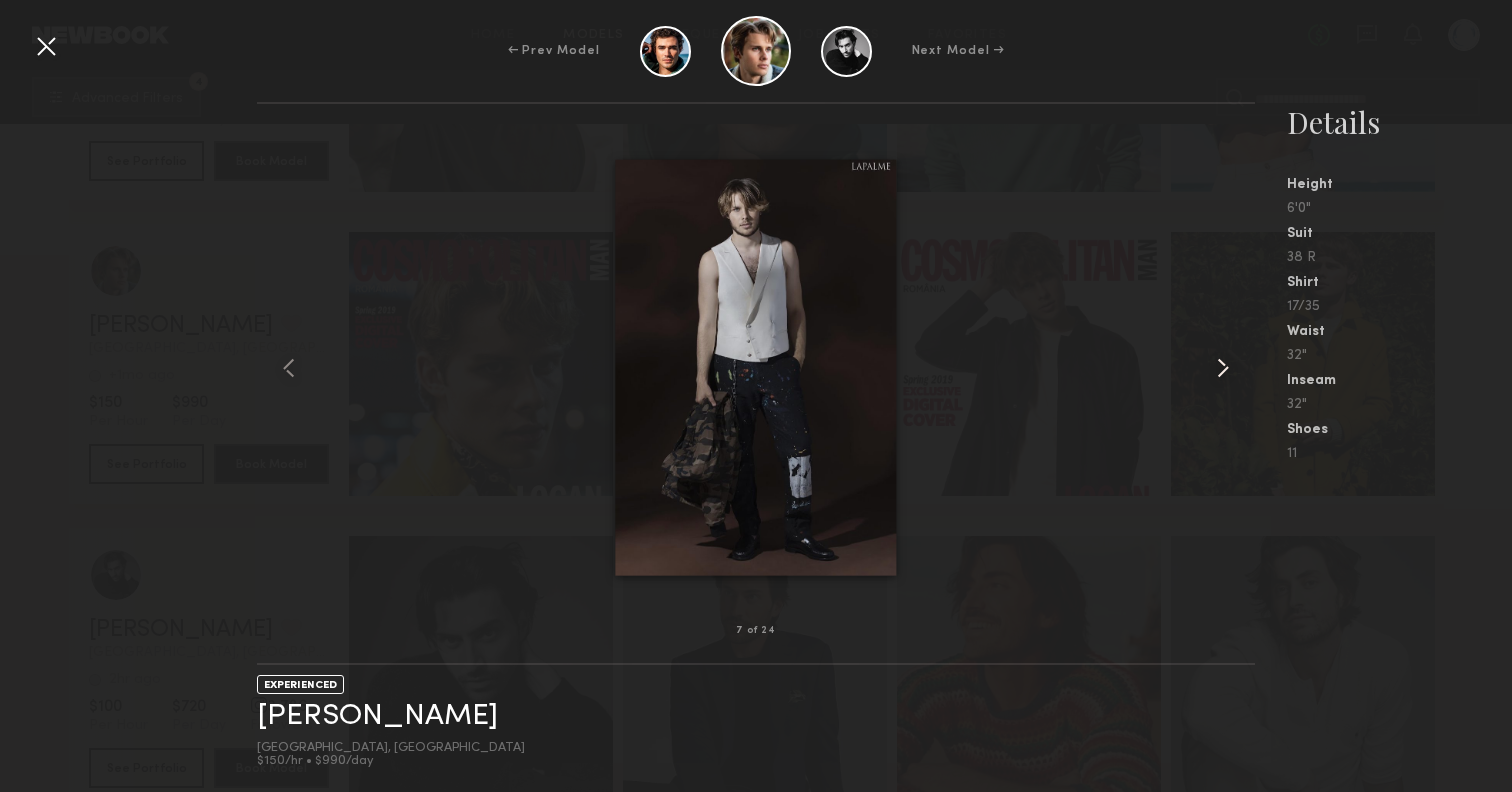 click at bounding box center [1223, 368] 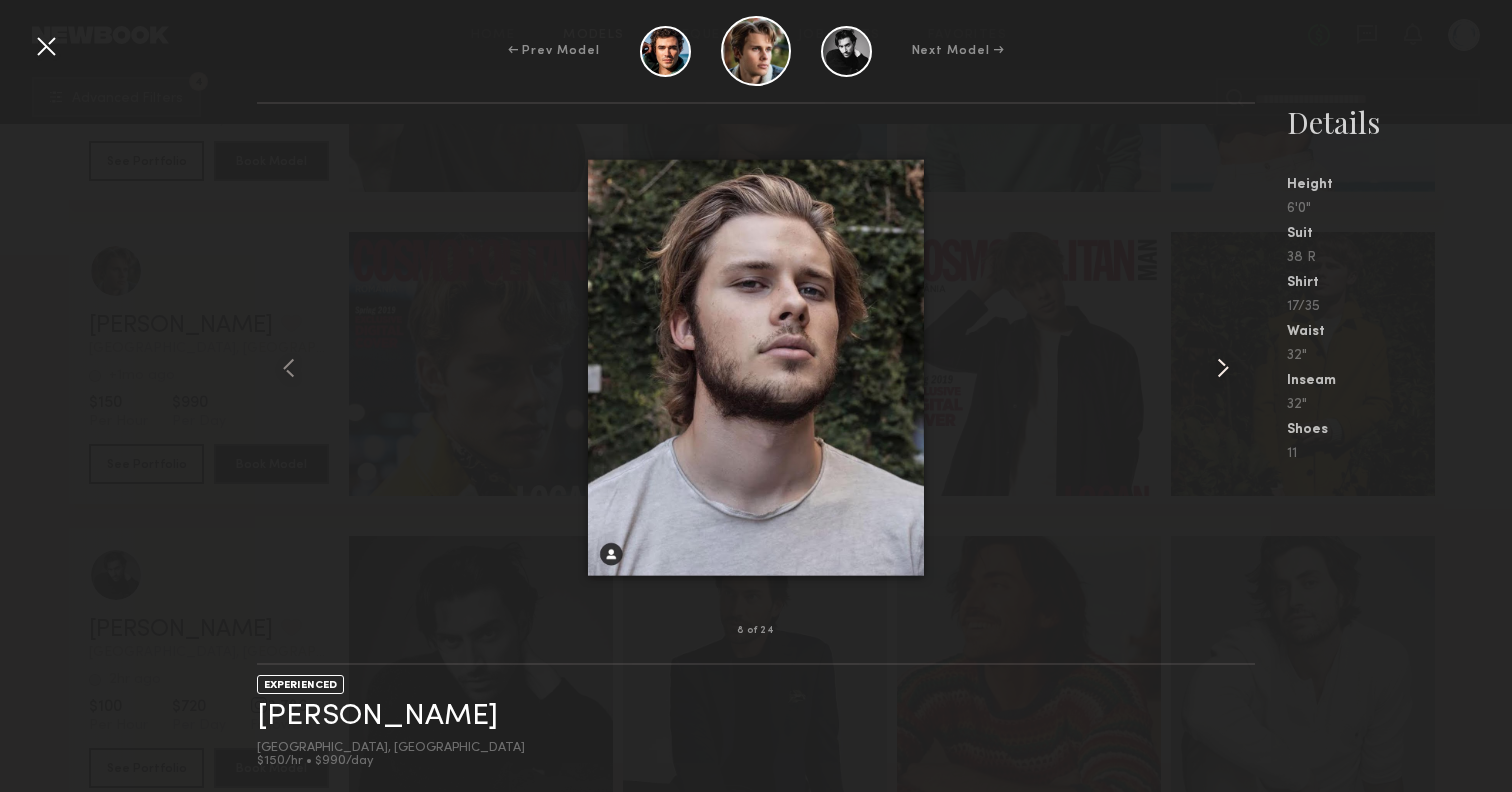 click at bounding box center [1223, 368] 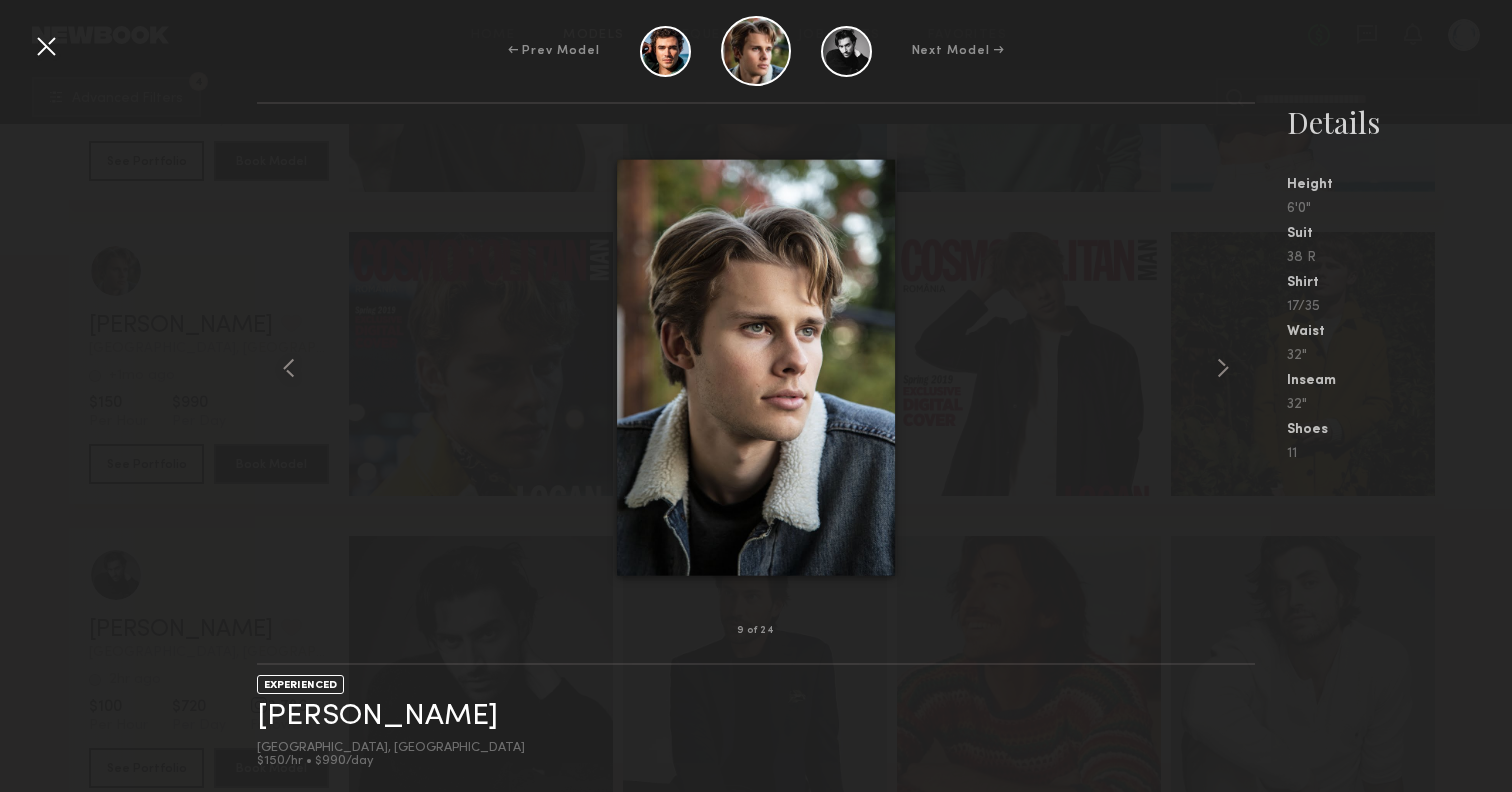 click at bounding box center (46, 46) 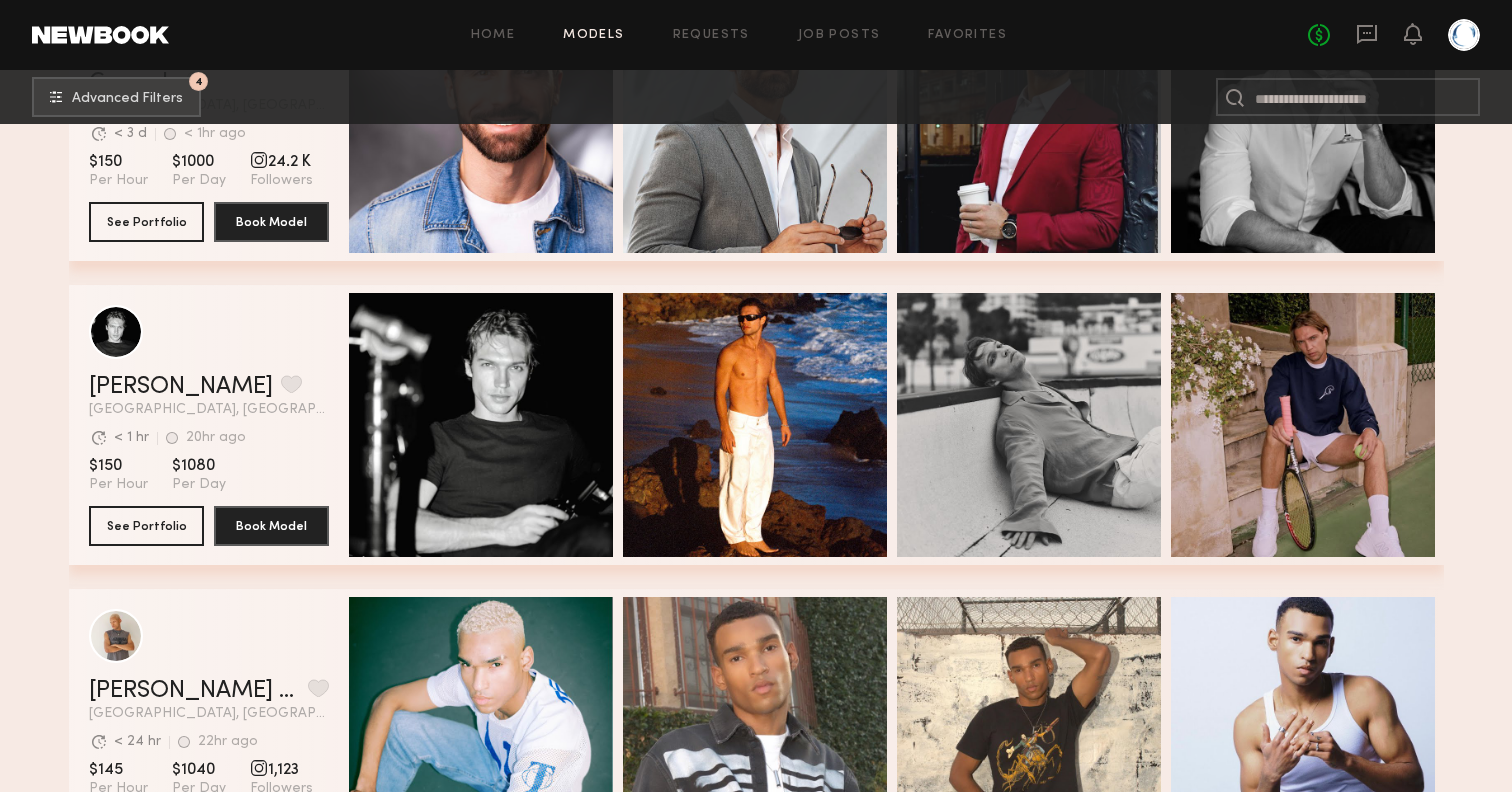 scroll, scrollTop: 4744, scrollLeft: 0, axis: vertical 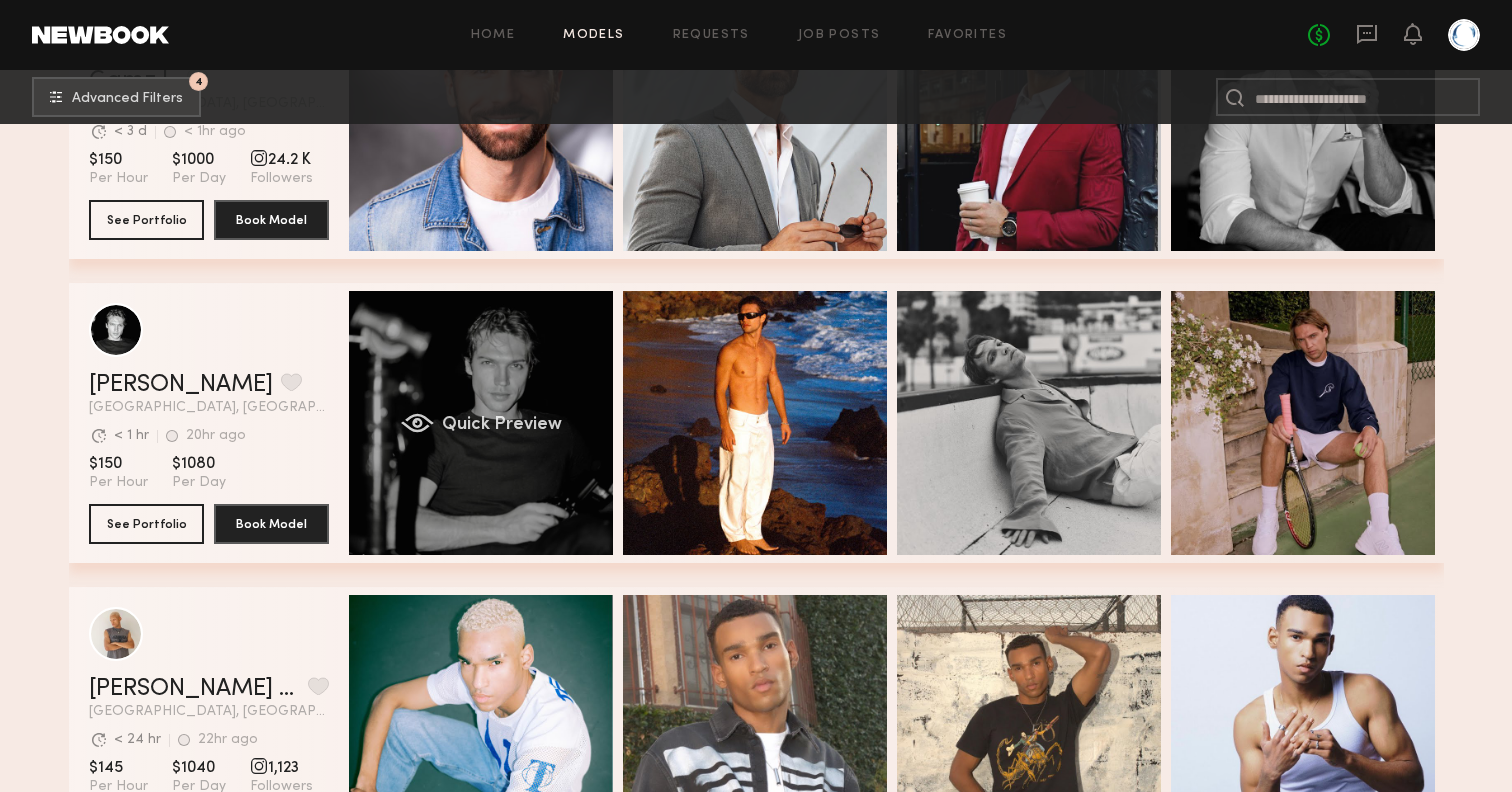 click on "Quick Preview" 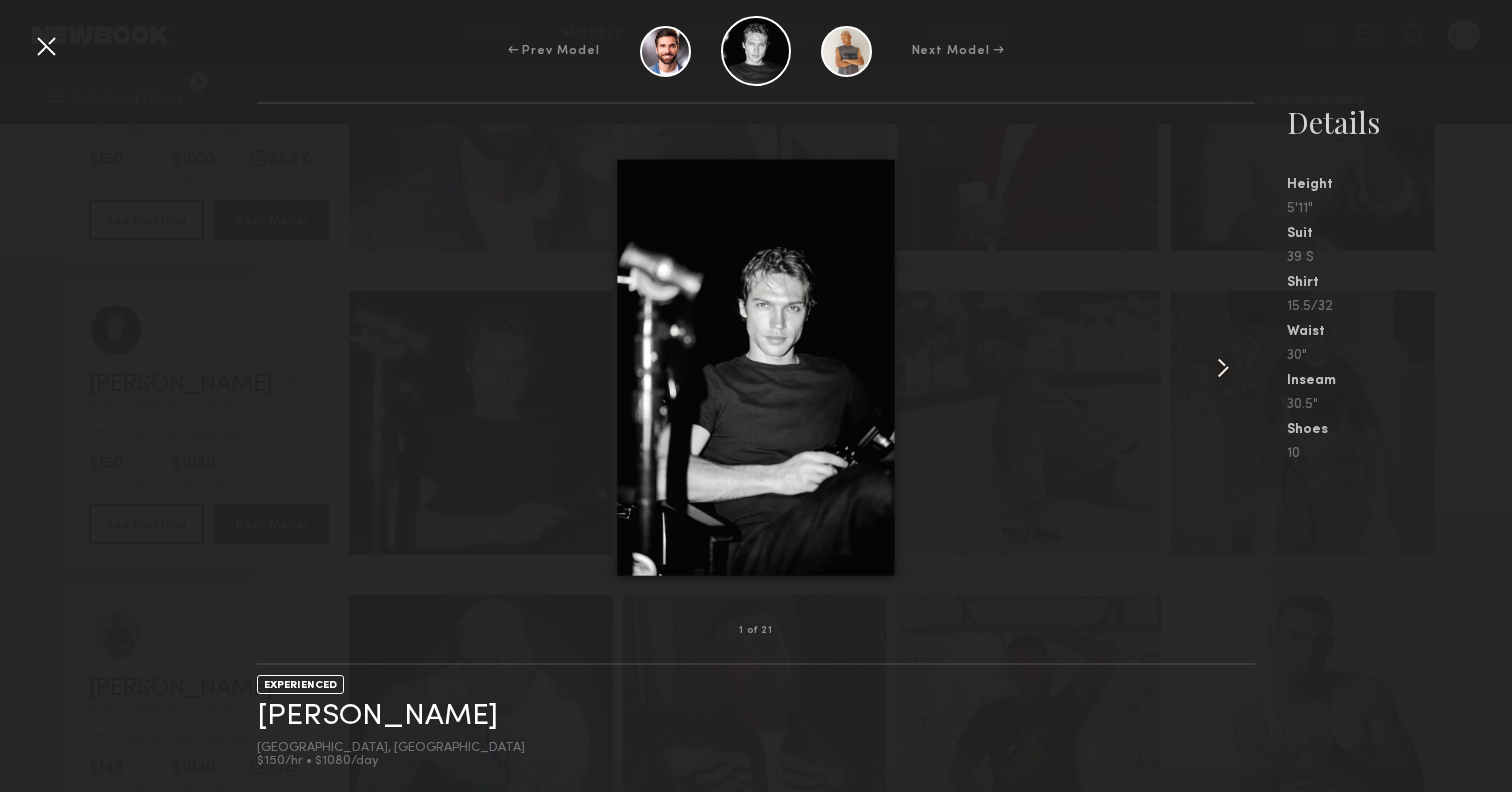 click at bounding box center (1235, 367) 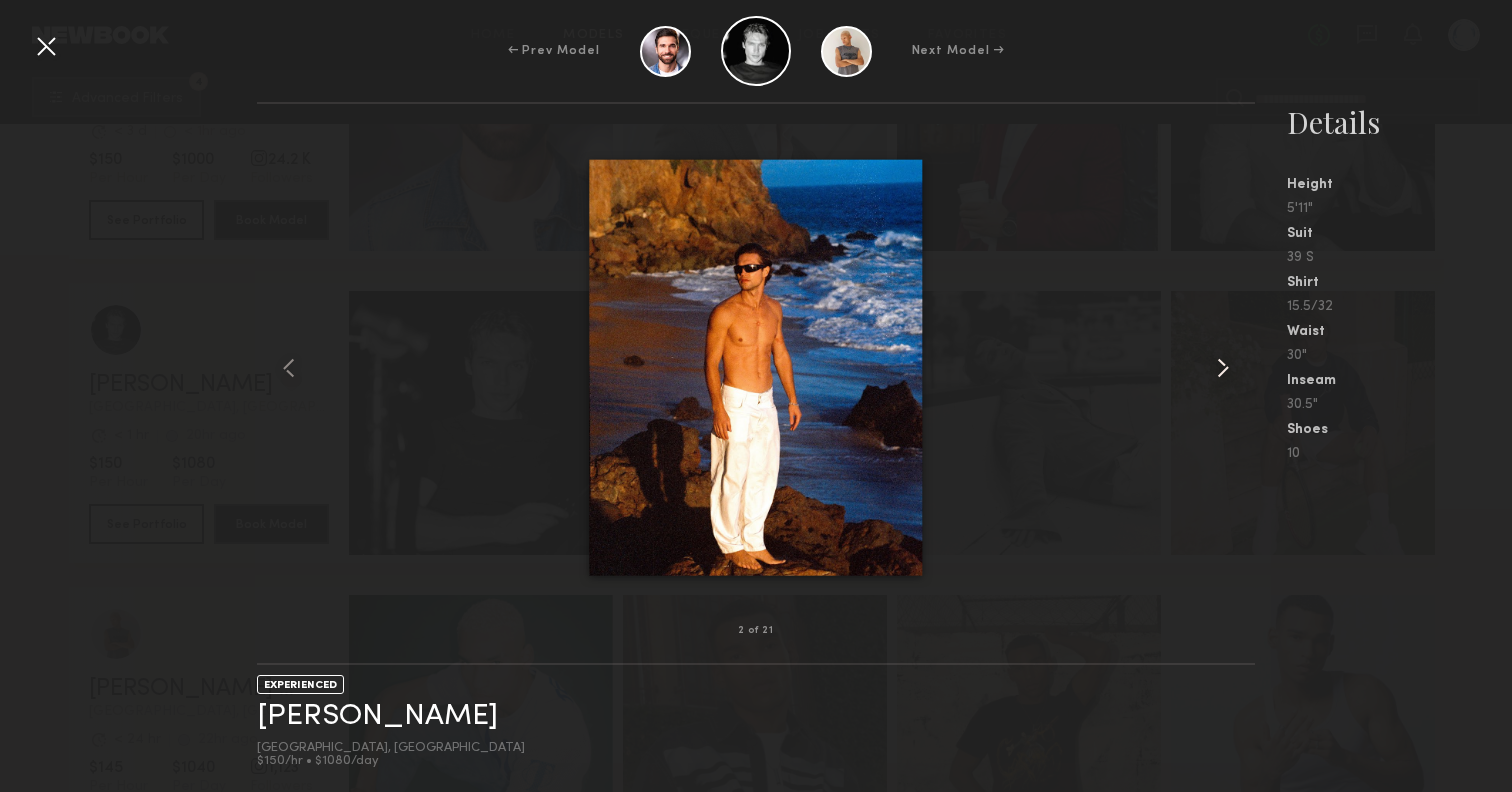 click at bounding box center (1223, 368) 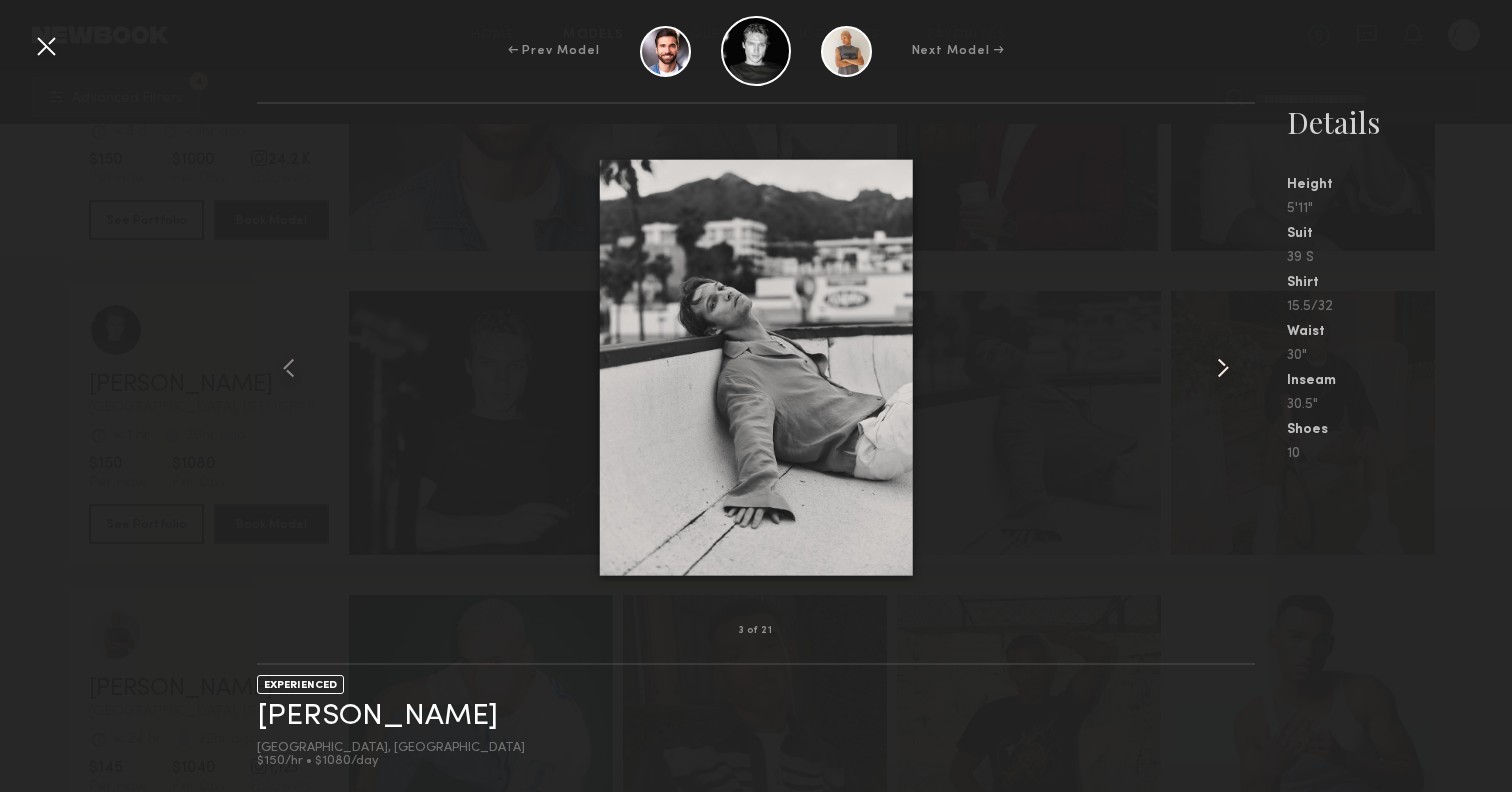 click at bounding box center [1223, 368] 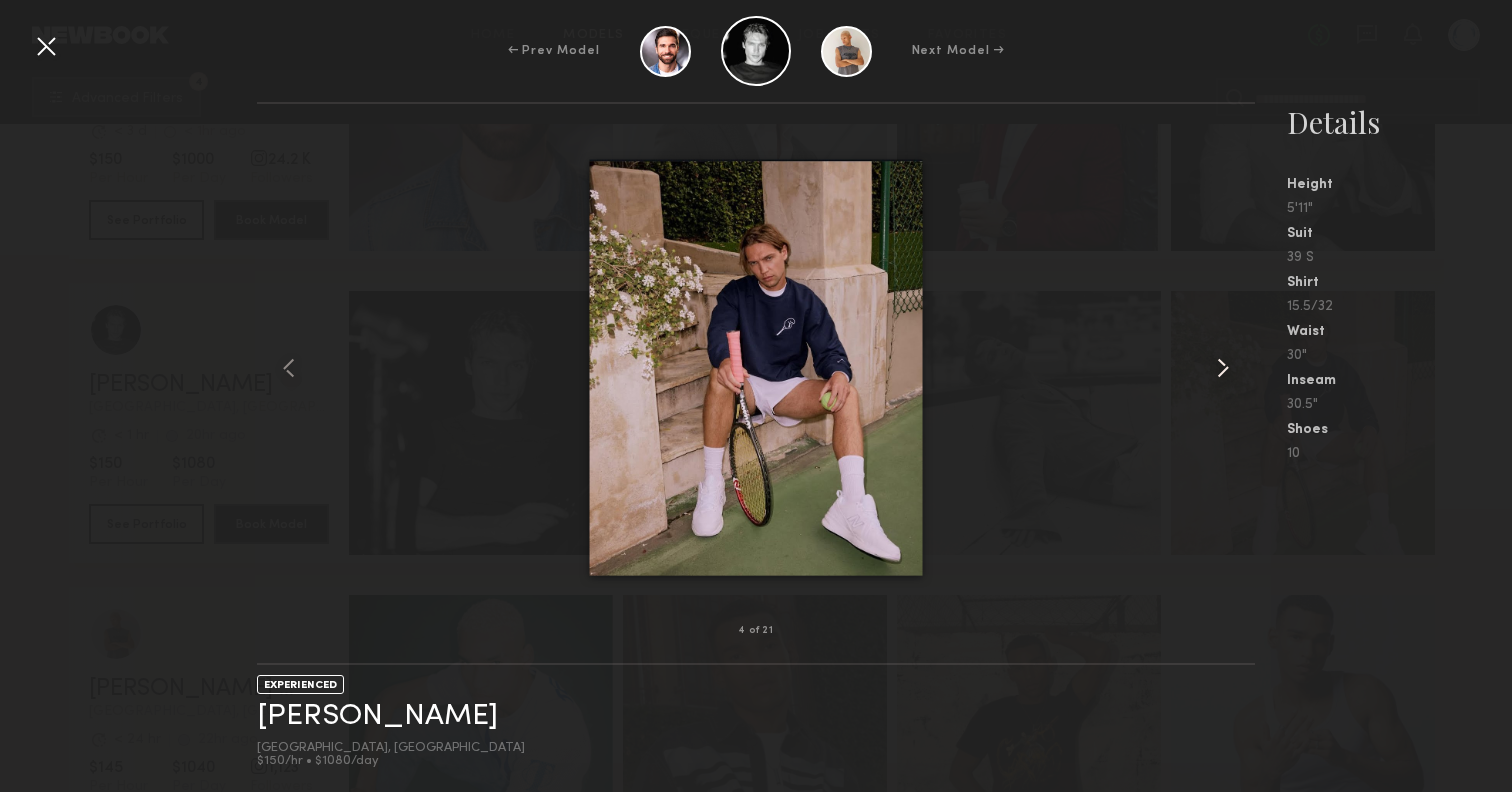 click at bounding box center (1223, 368) 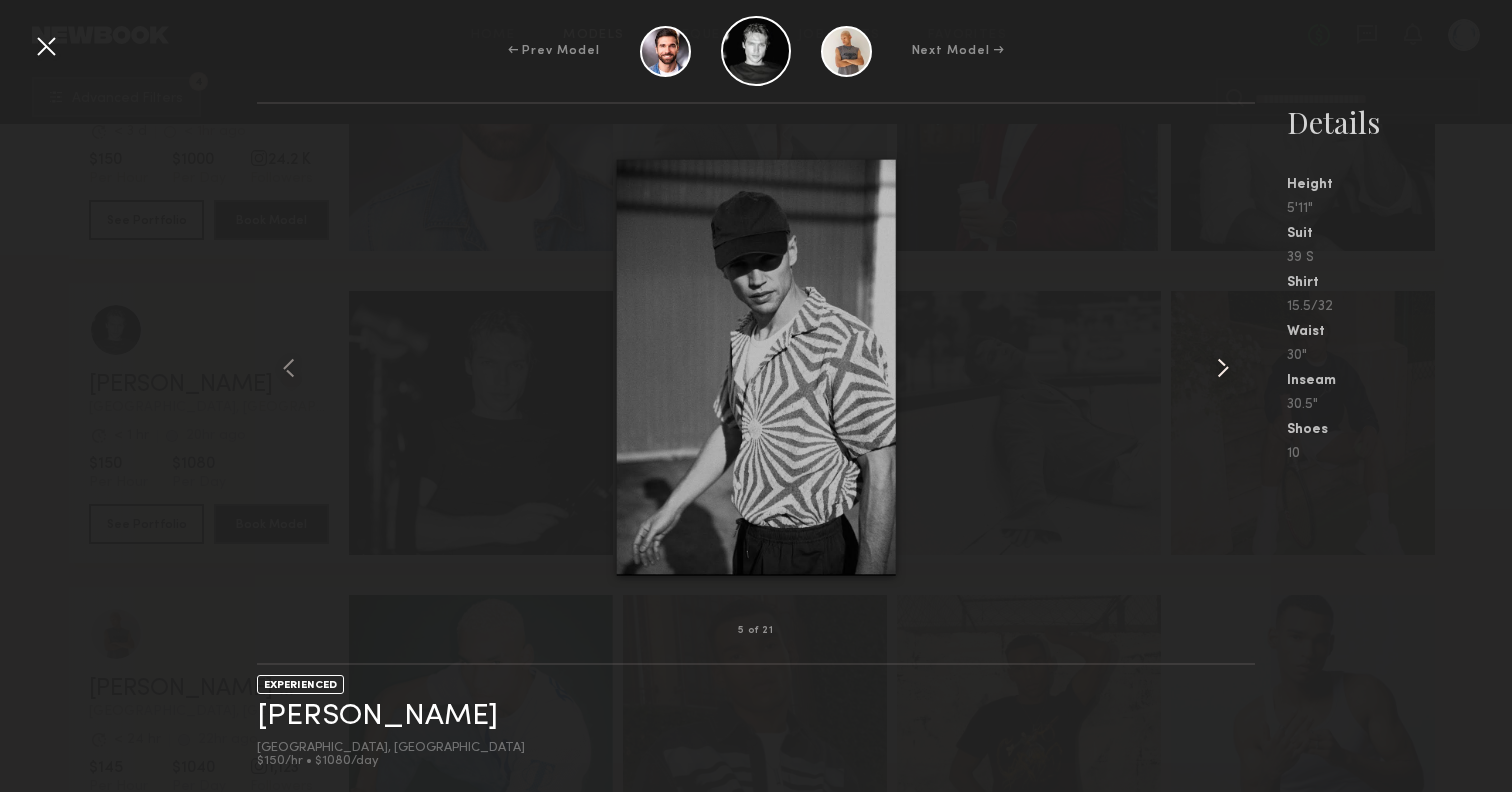click at bounding box center (1223, 368) 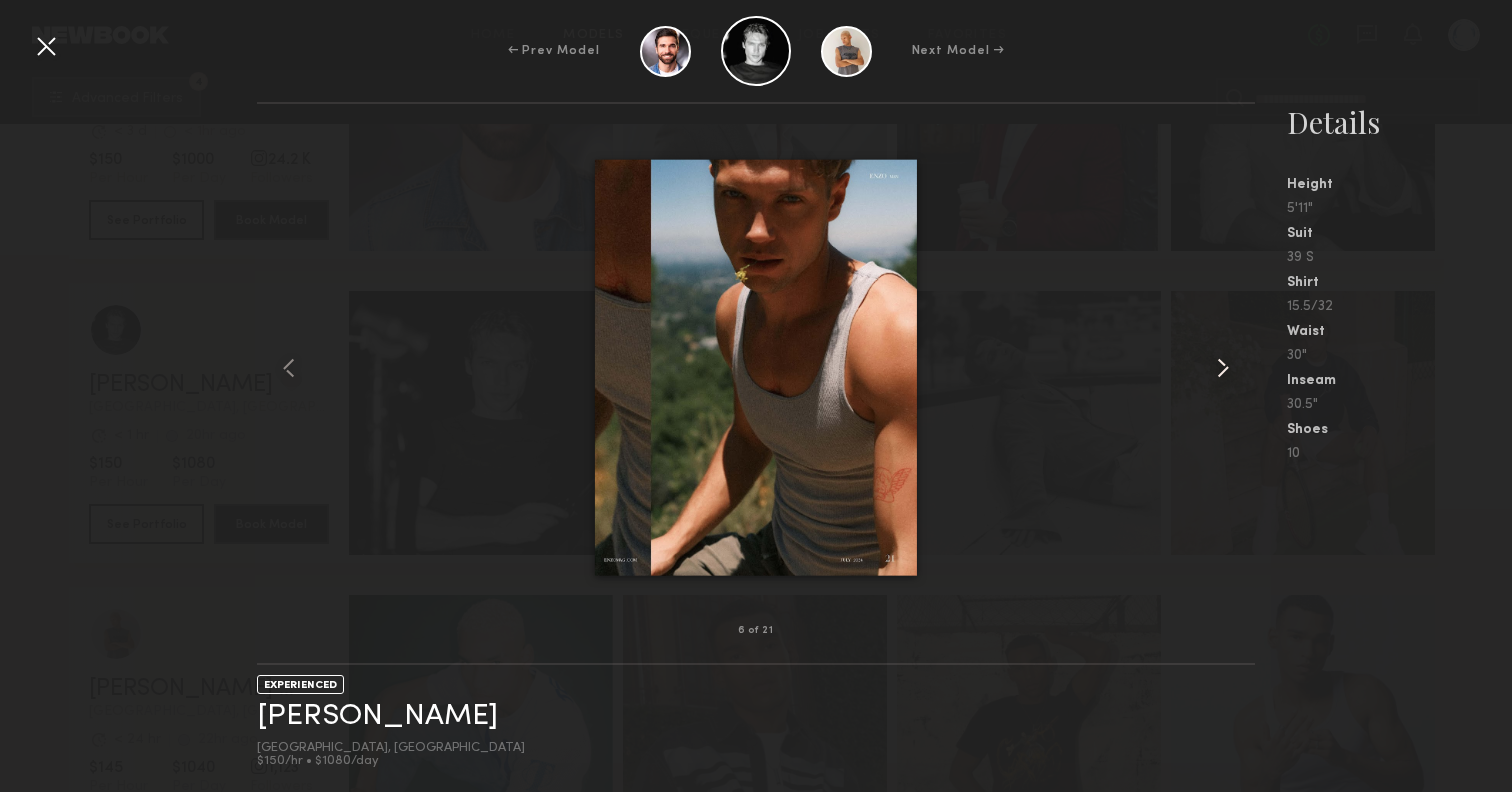 click at bounding box center (1223, 368) 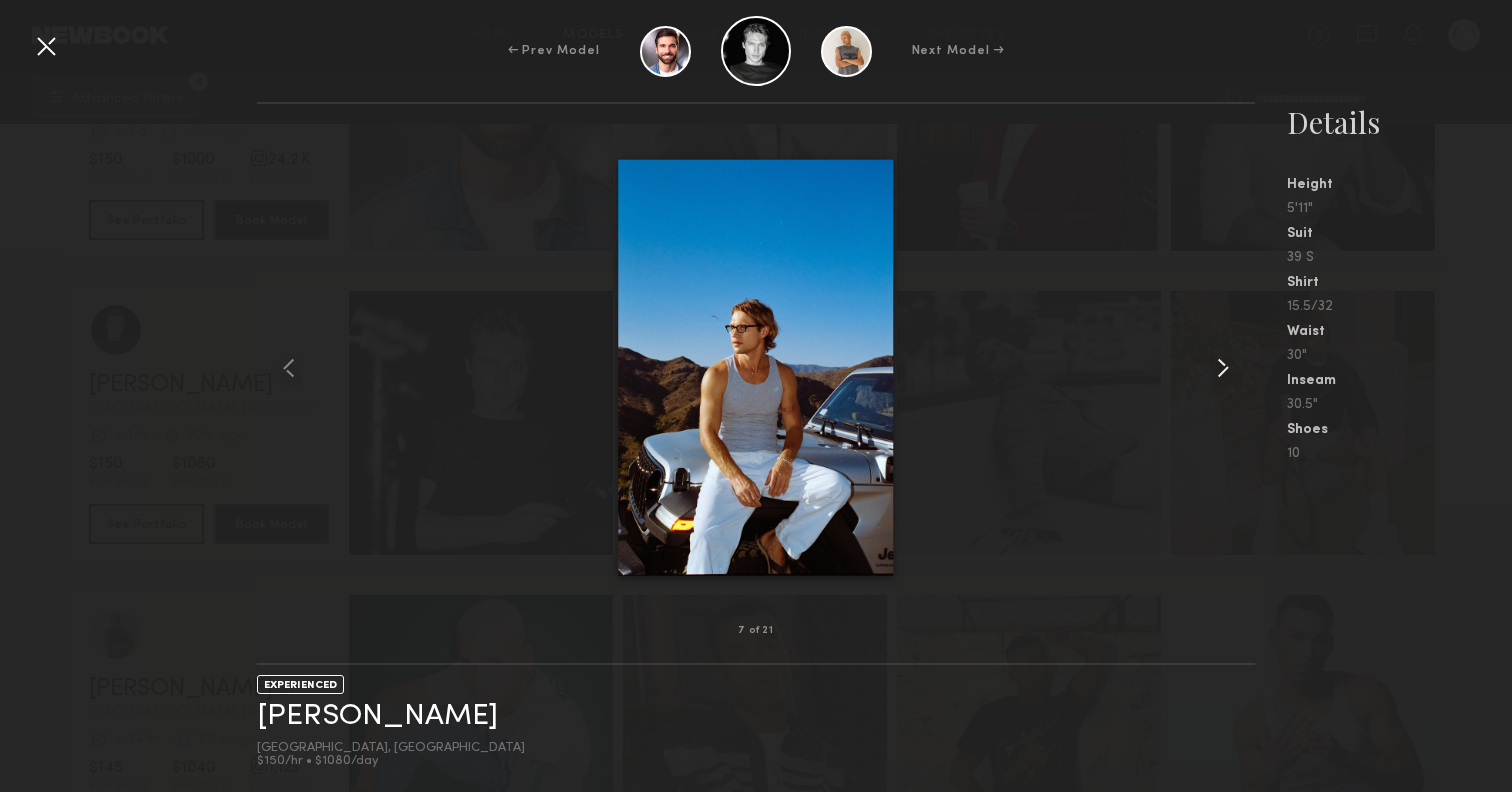 click at bounding box center (1223, 368) 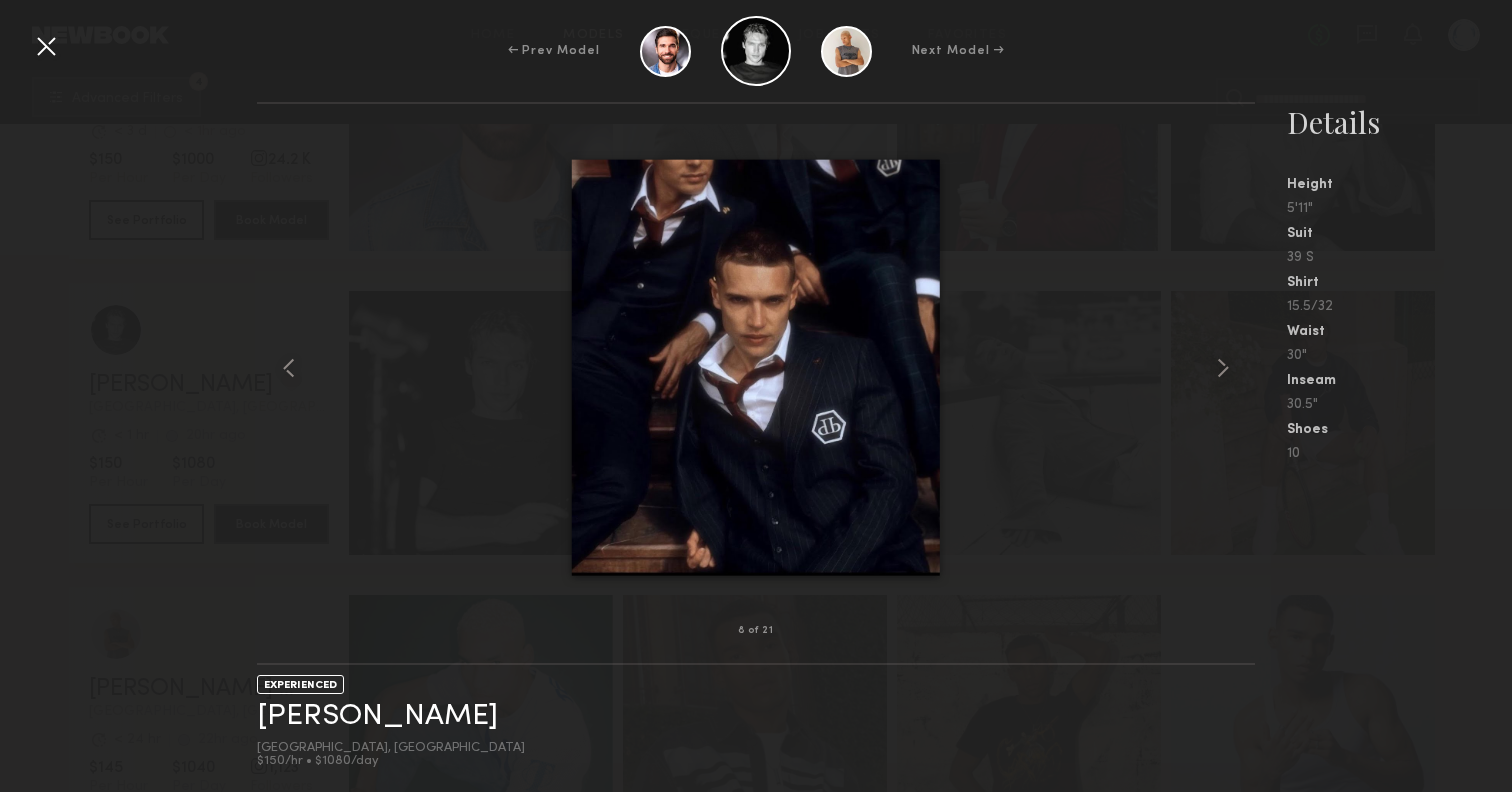click at bounding box center (46, 46) 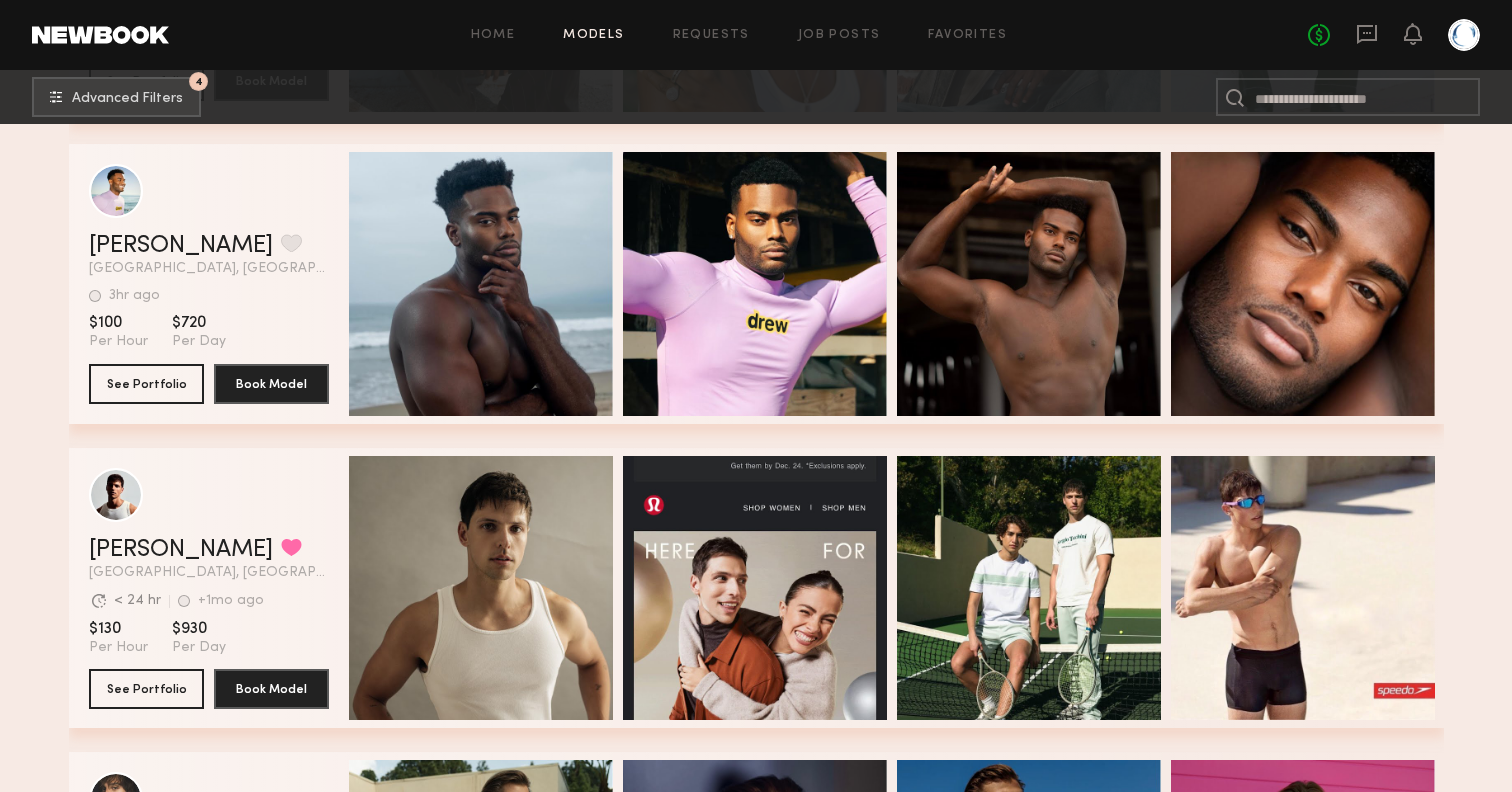 scroll, scrollTop: 6557, scrollLeft: 0, axis: vertical 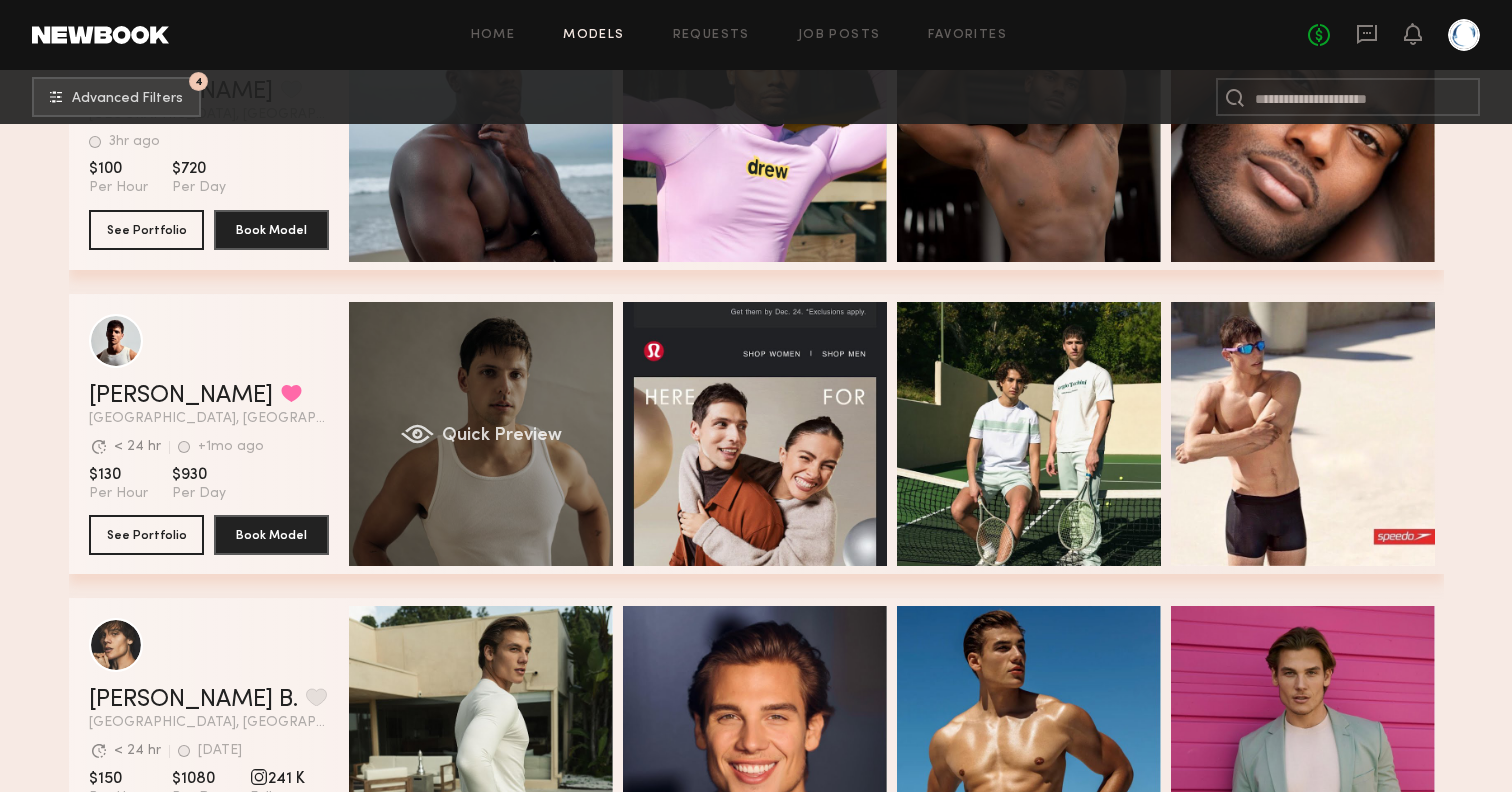 click on "Quick Preview" 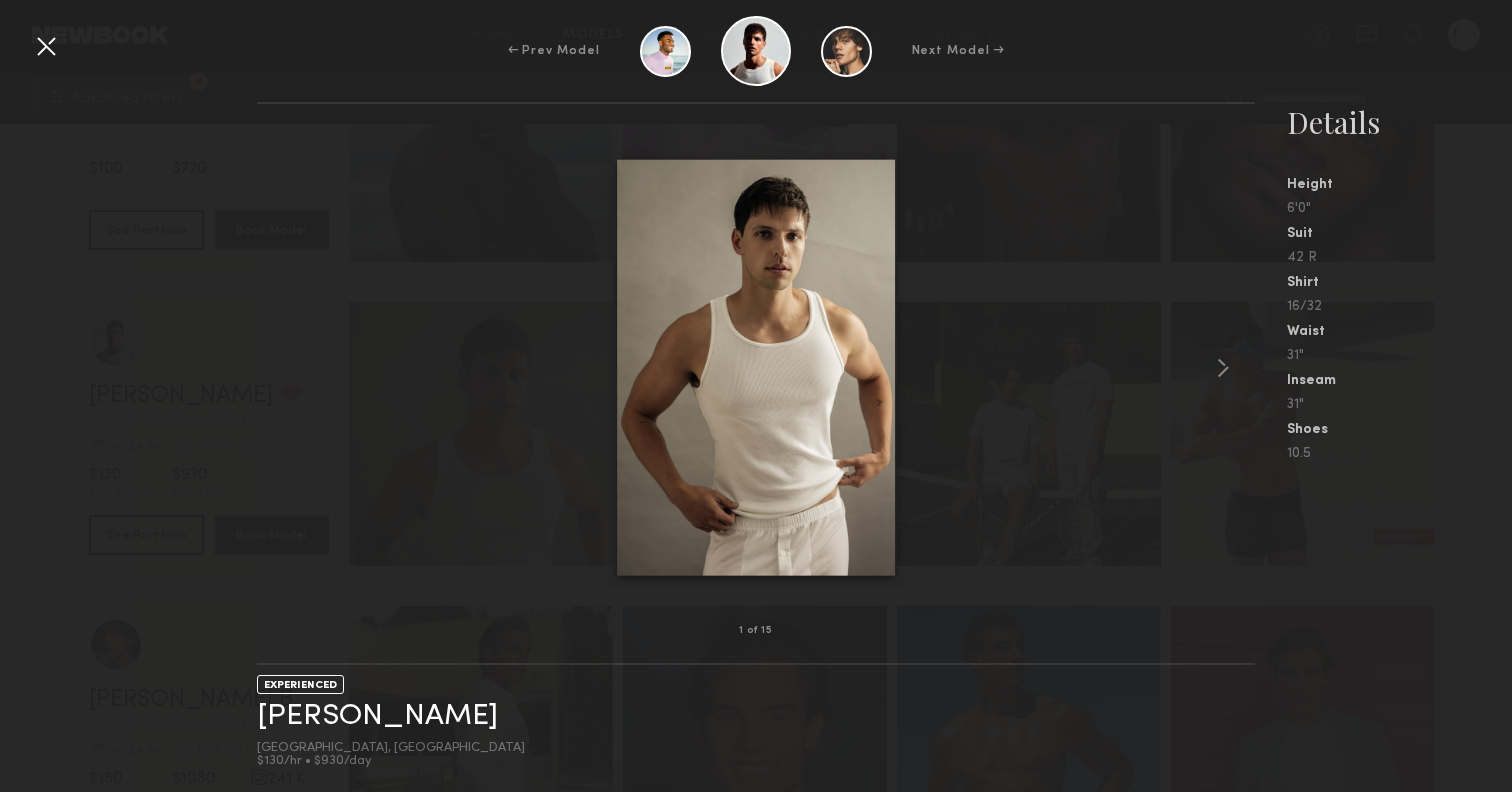 click on "← Prev Model   Next Model →" at bounding box center [756, 51] 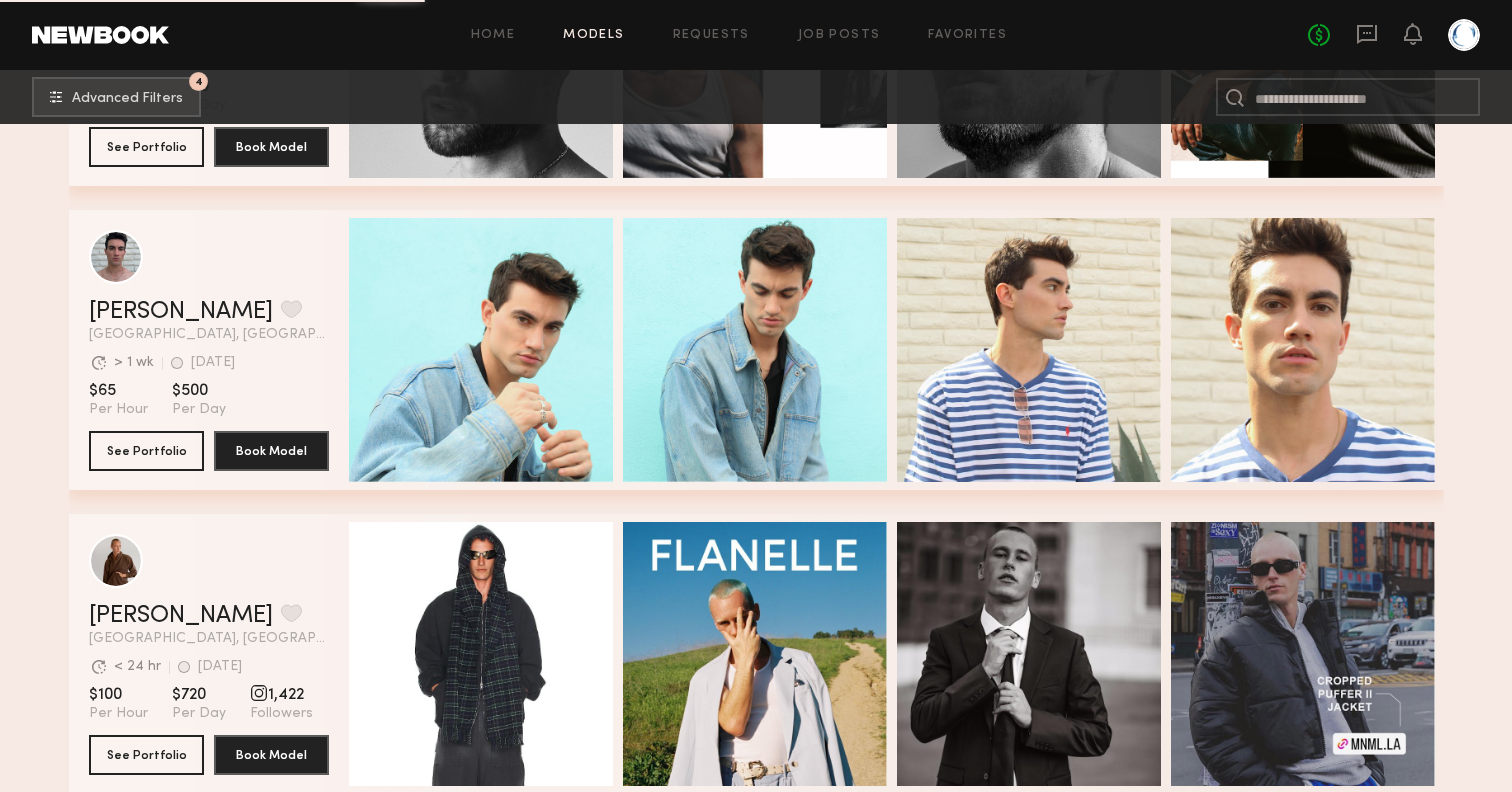 scroll, scrollTop: 21538, scrollLeft: 0, axis: vertical 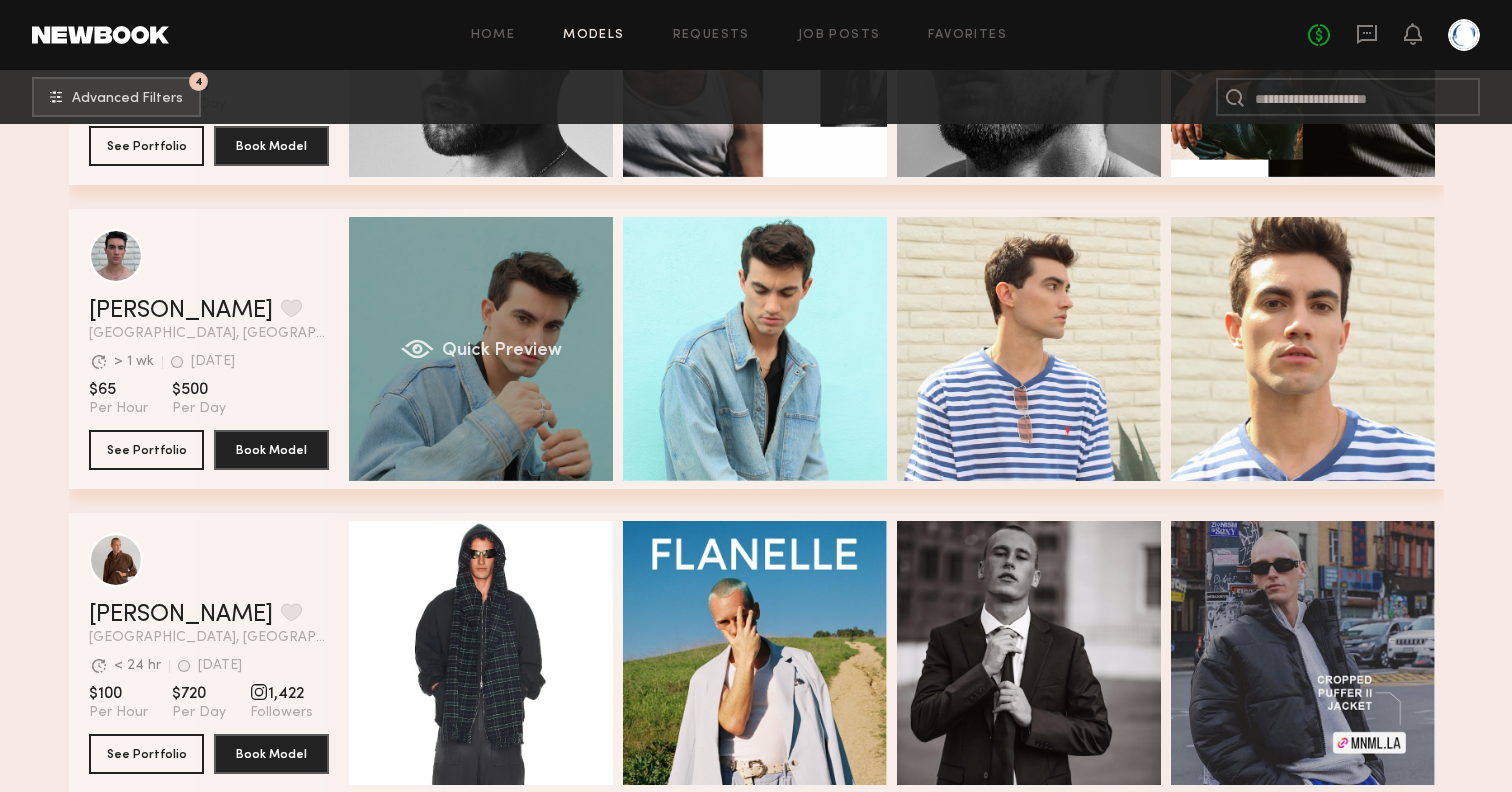 click on "Quick Preview" 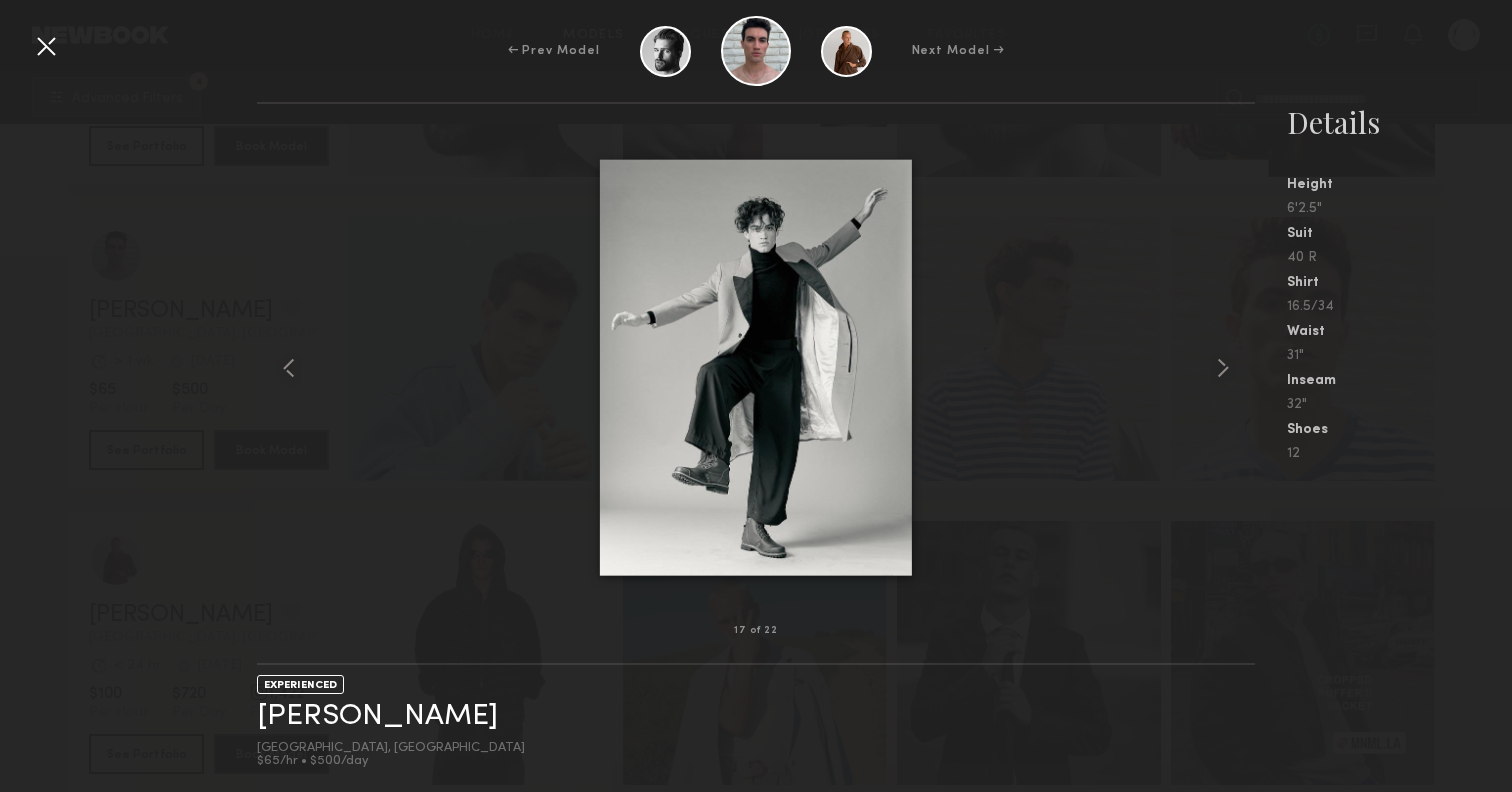 click at bounding box center (46, 46) 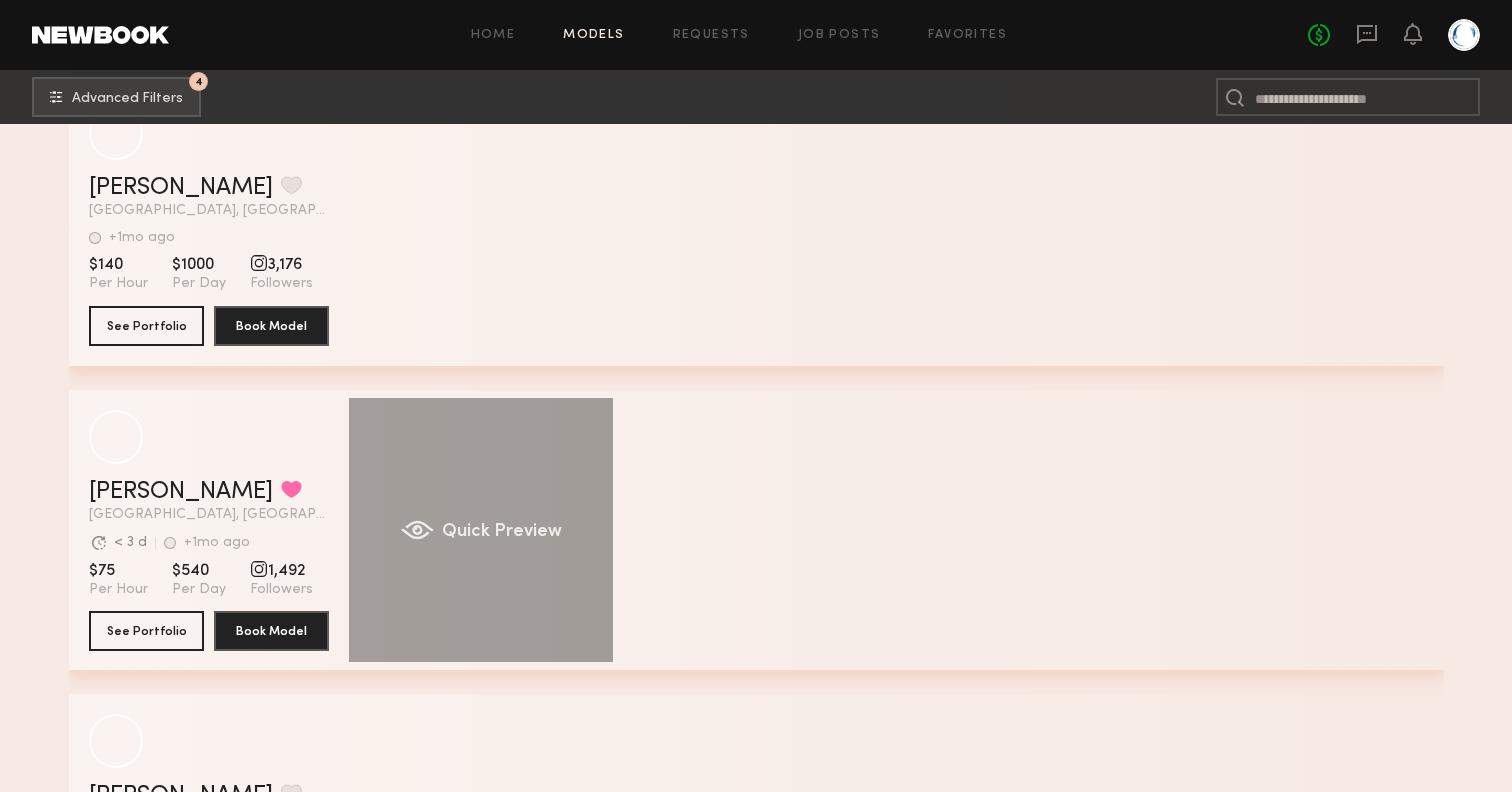 scroll, scrollTop: 28604, scrollLeft: 0, axis: vertical 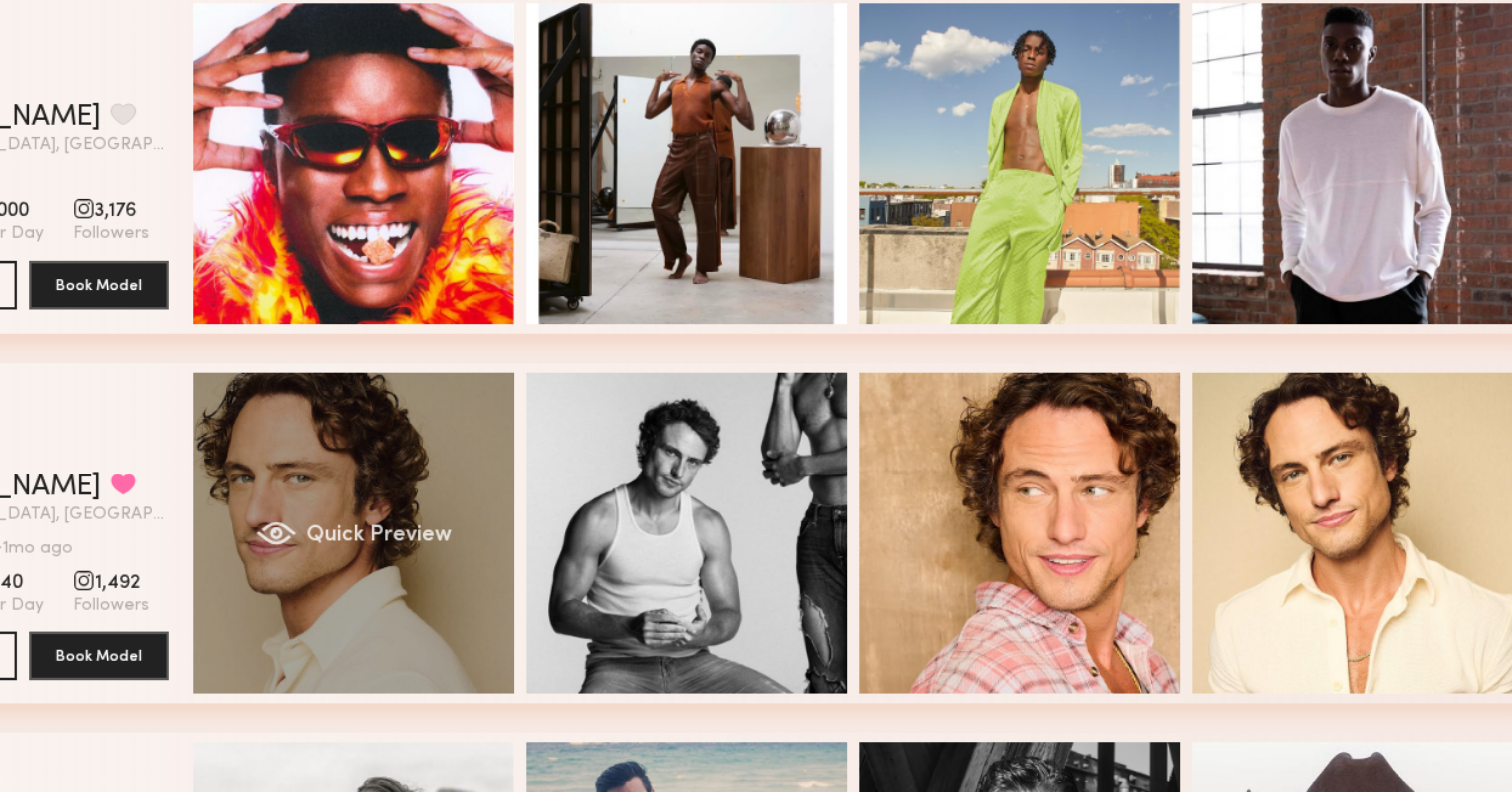 click on "Quick Preview" 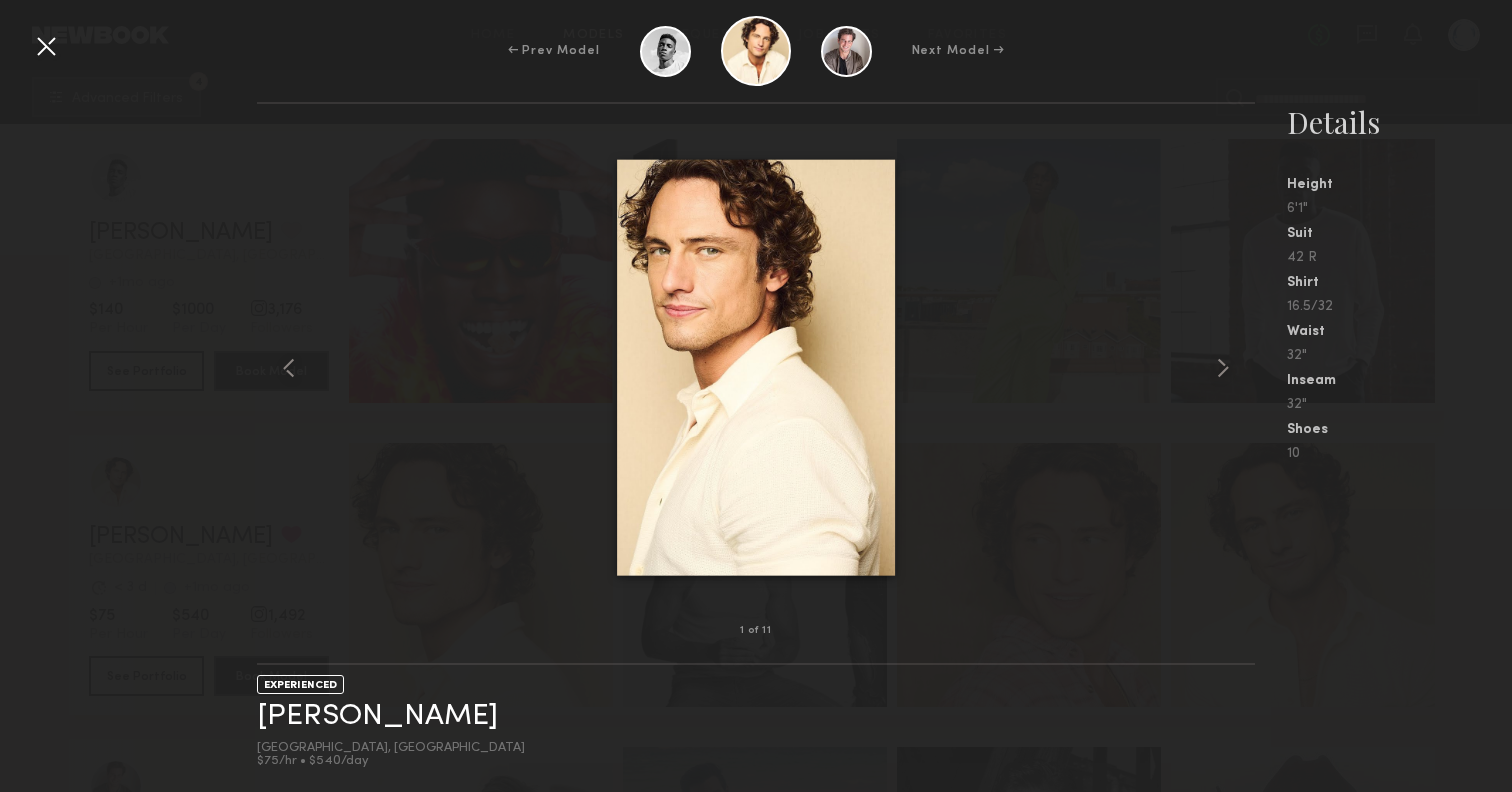 scroll, scrollTop: 28567, scrollLeft: 0, axis: vertical 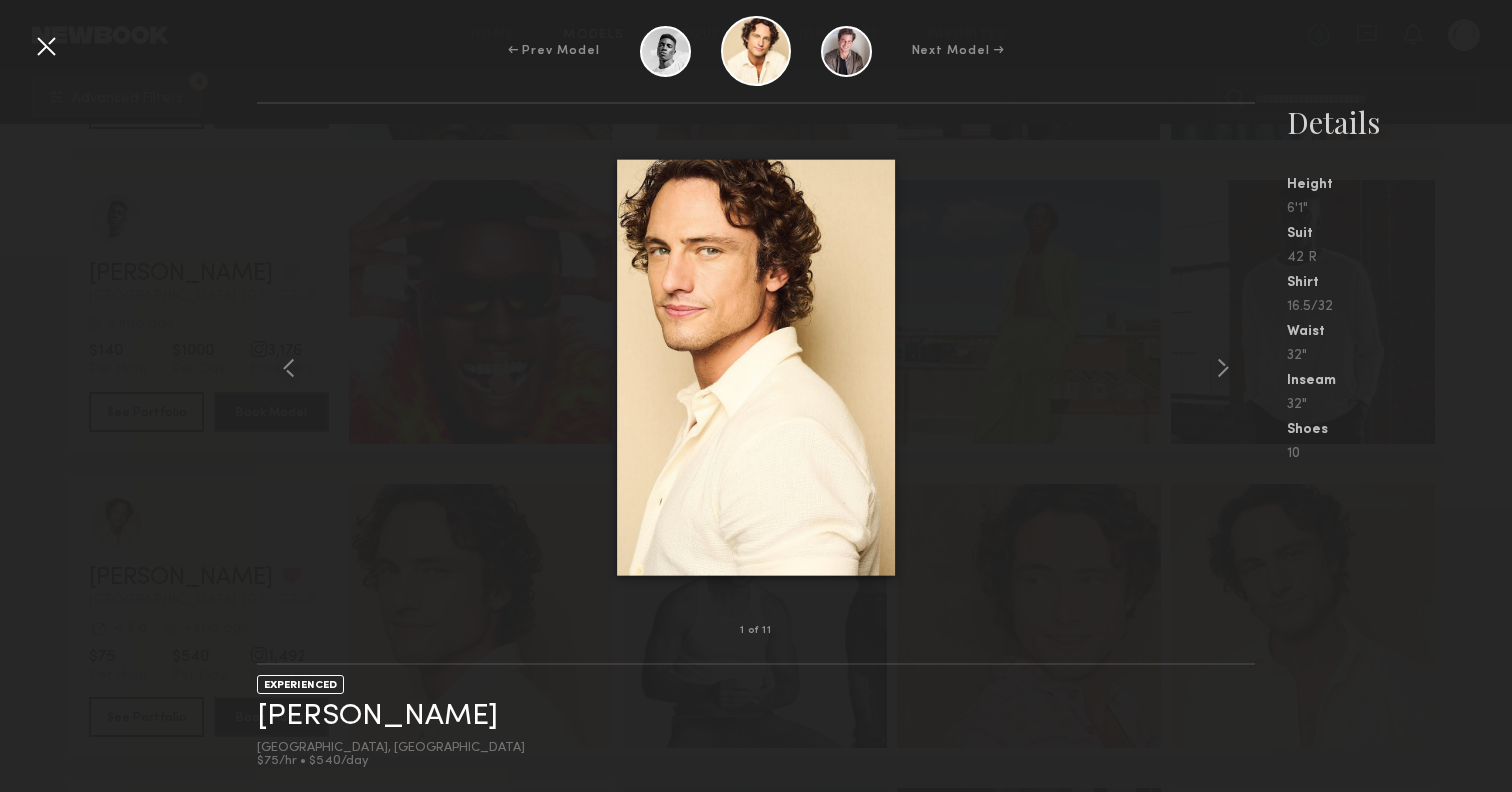 click at bounding box center (46, 46) 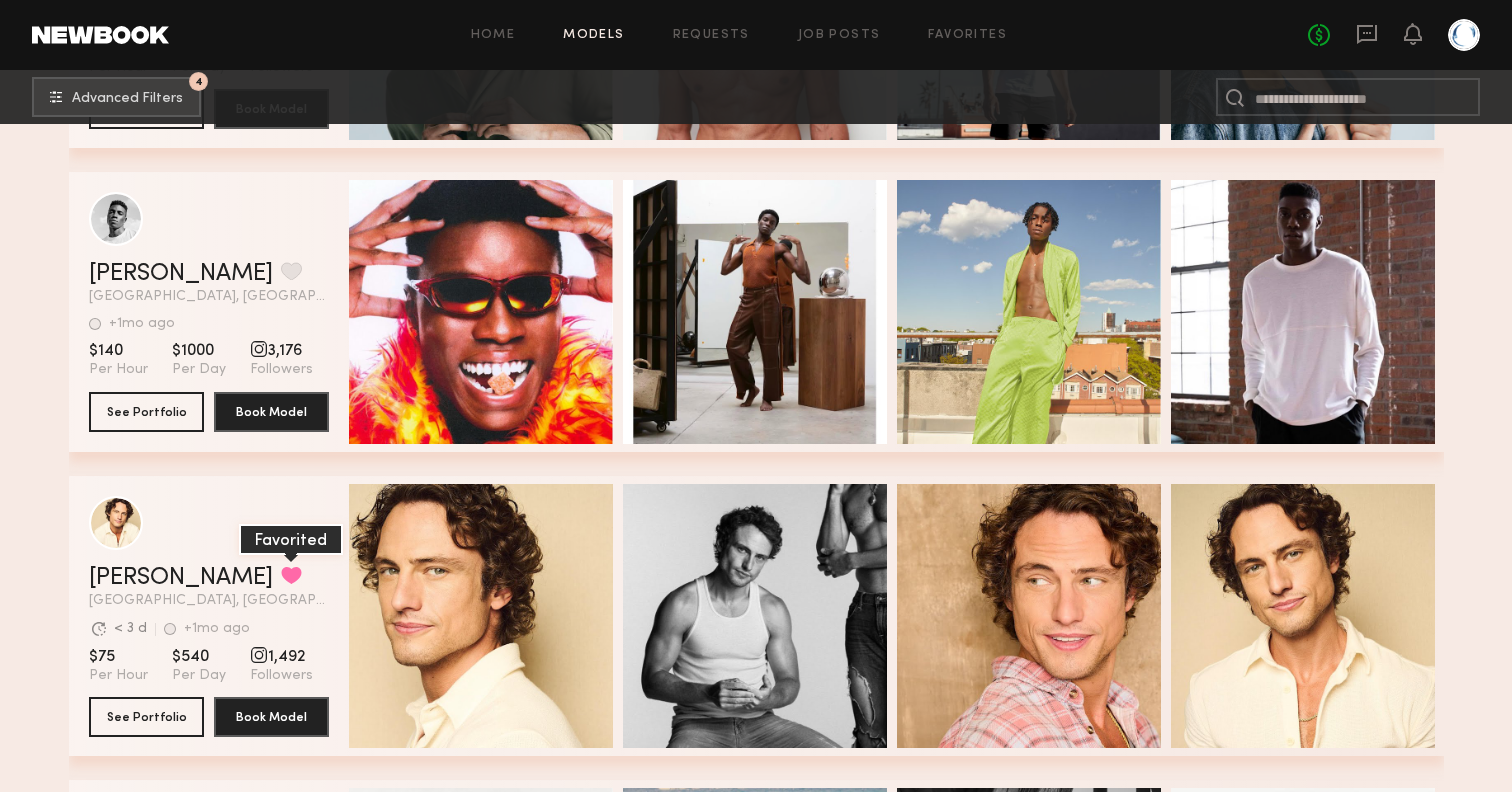 click 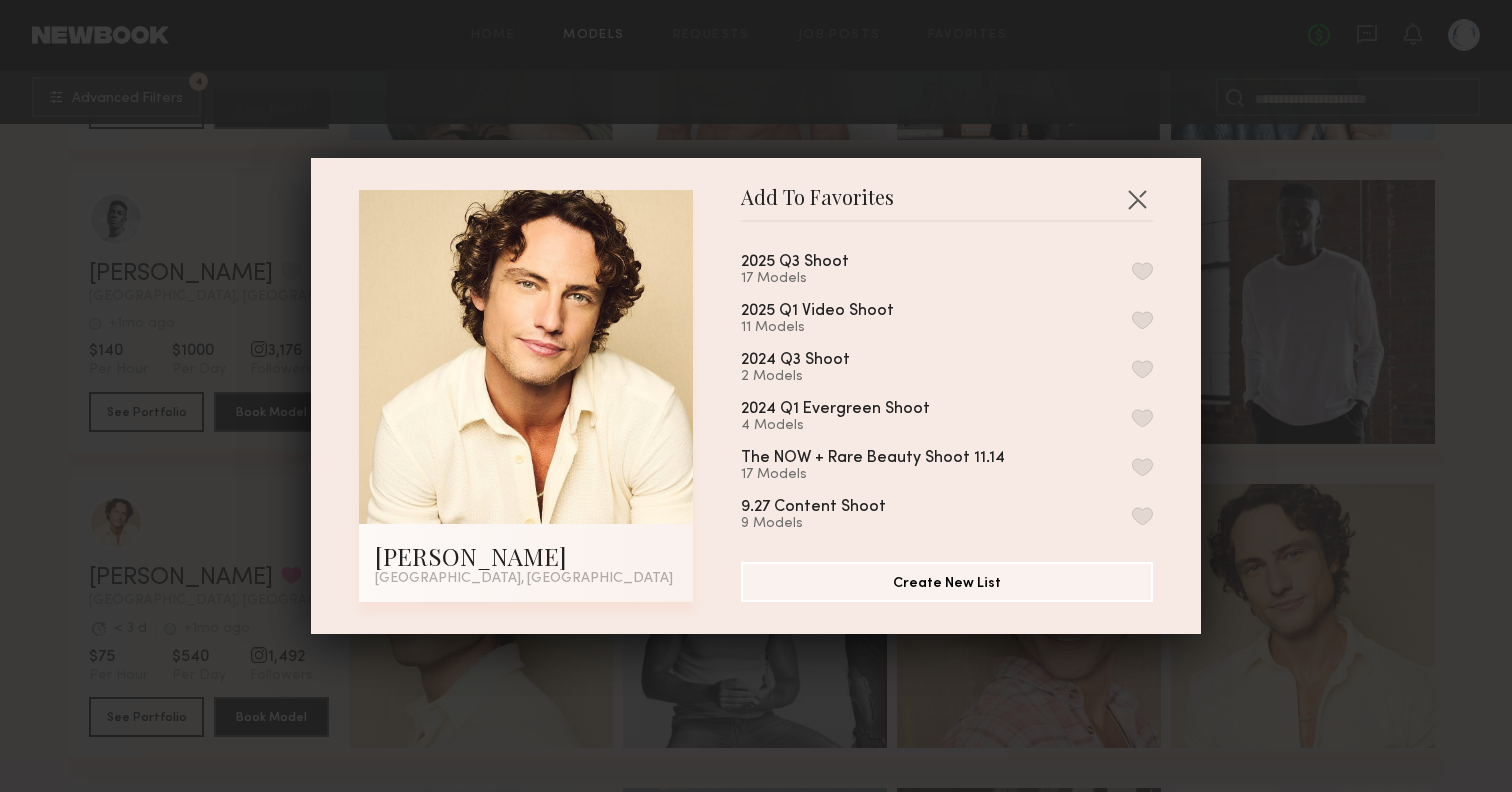 click at bounding box center [1142, 271] 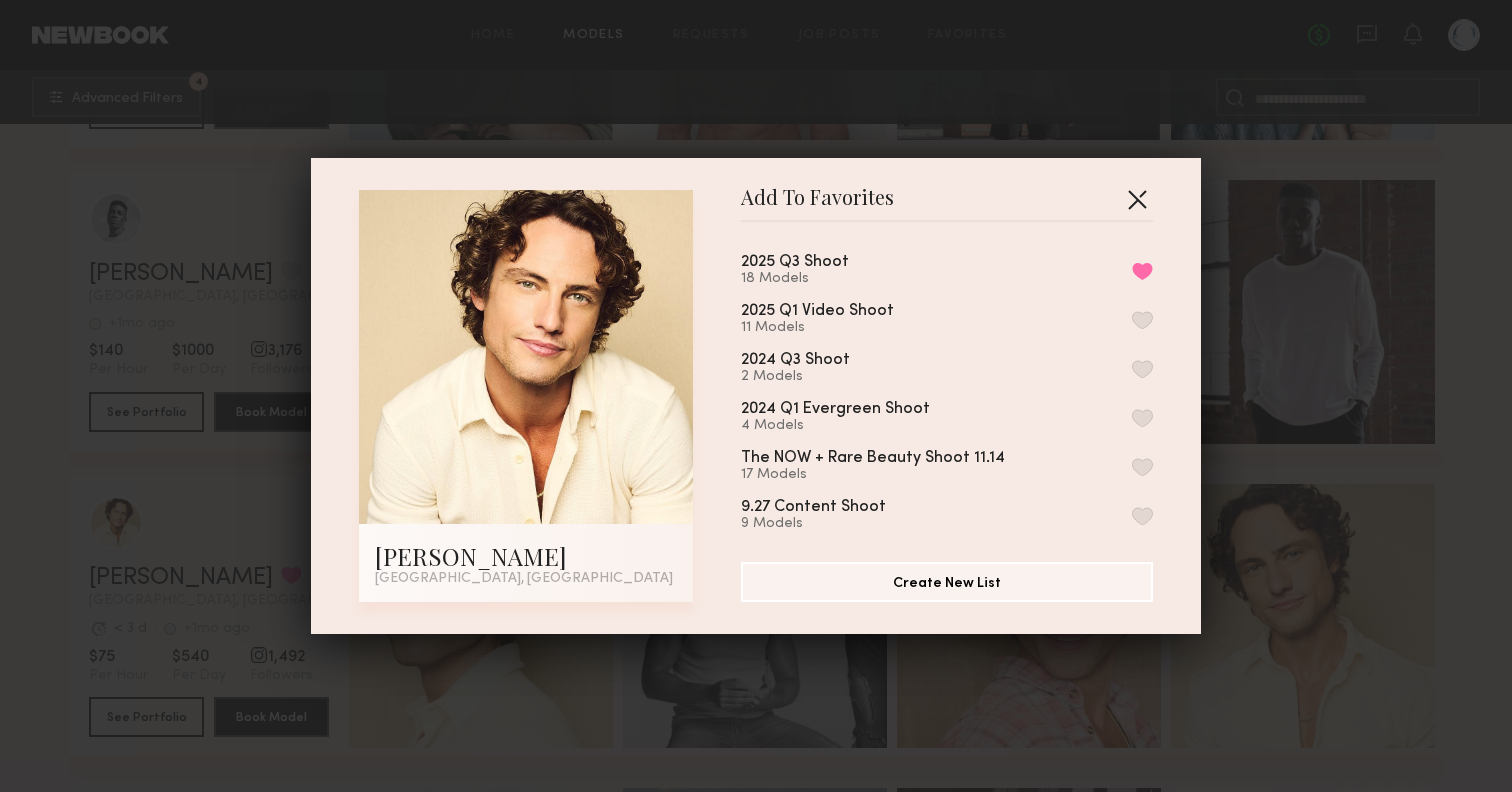 click at bounding box center (1137, 199) 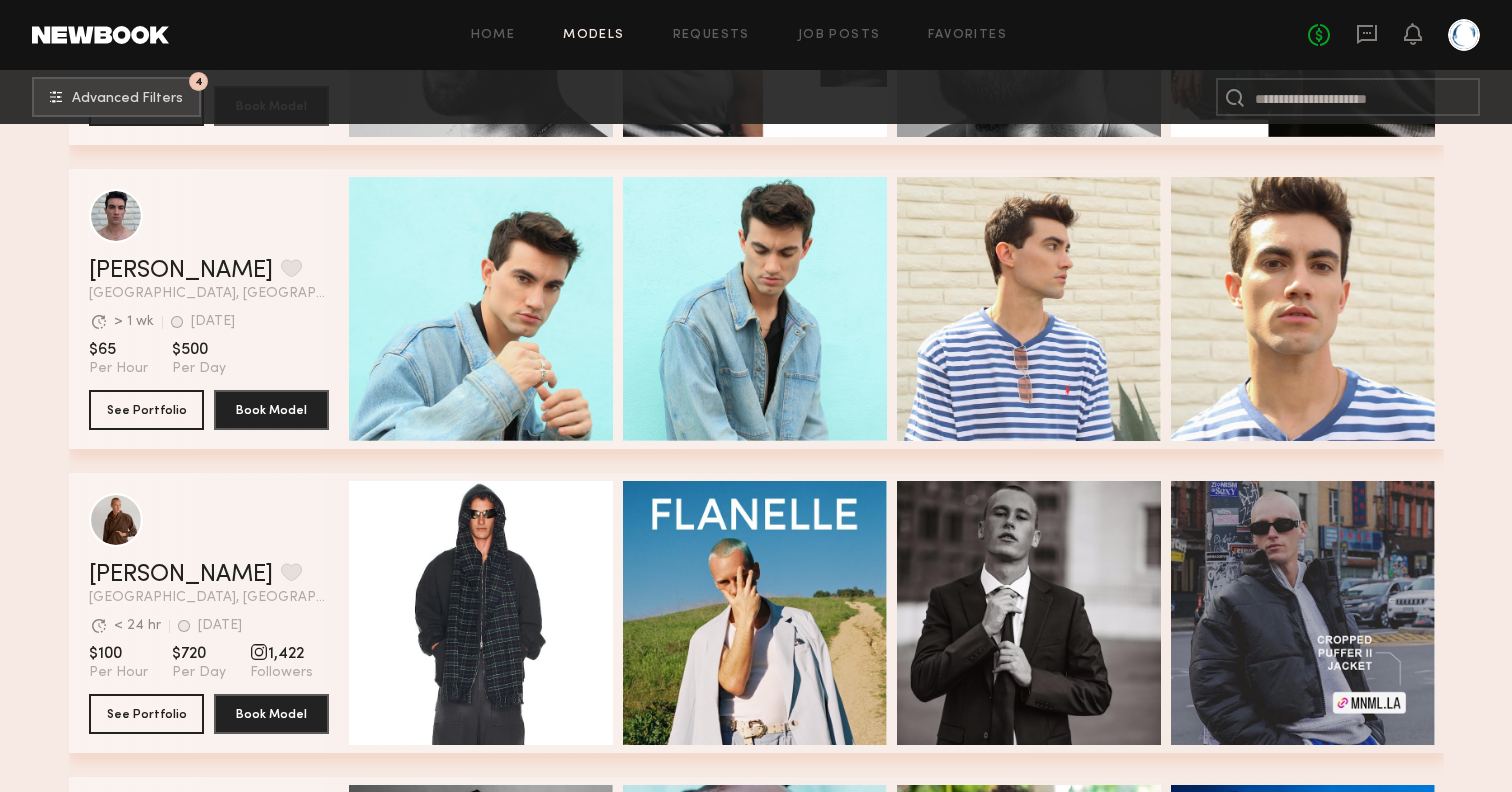 scroll, scrollTop: 21539, scrollLeft: 0, axis: vertical 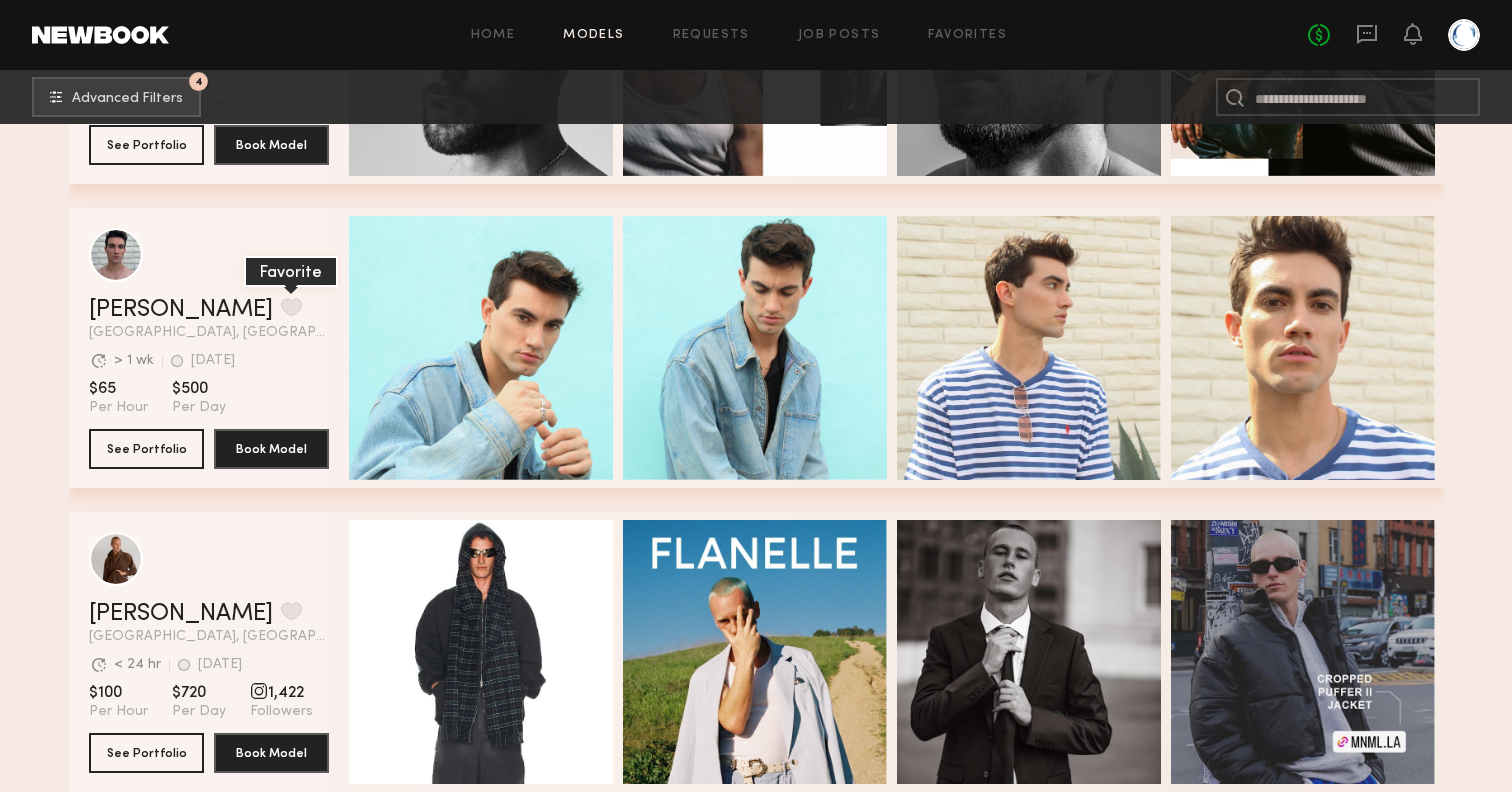 click 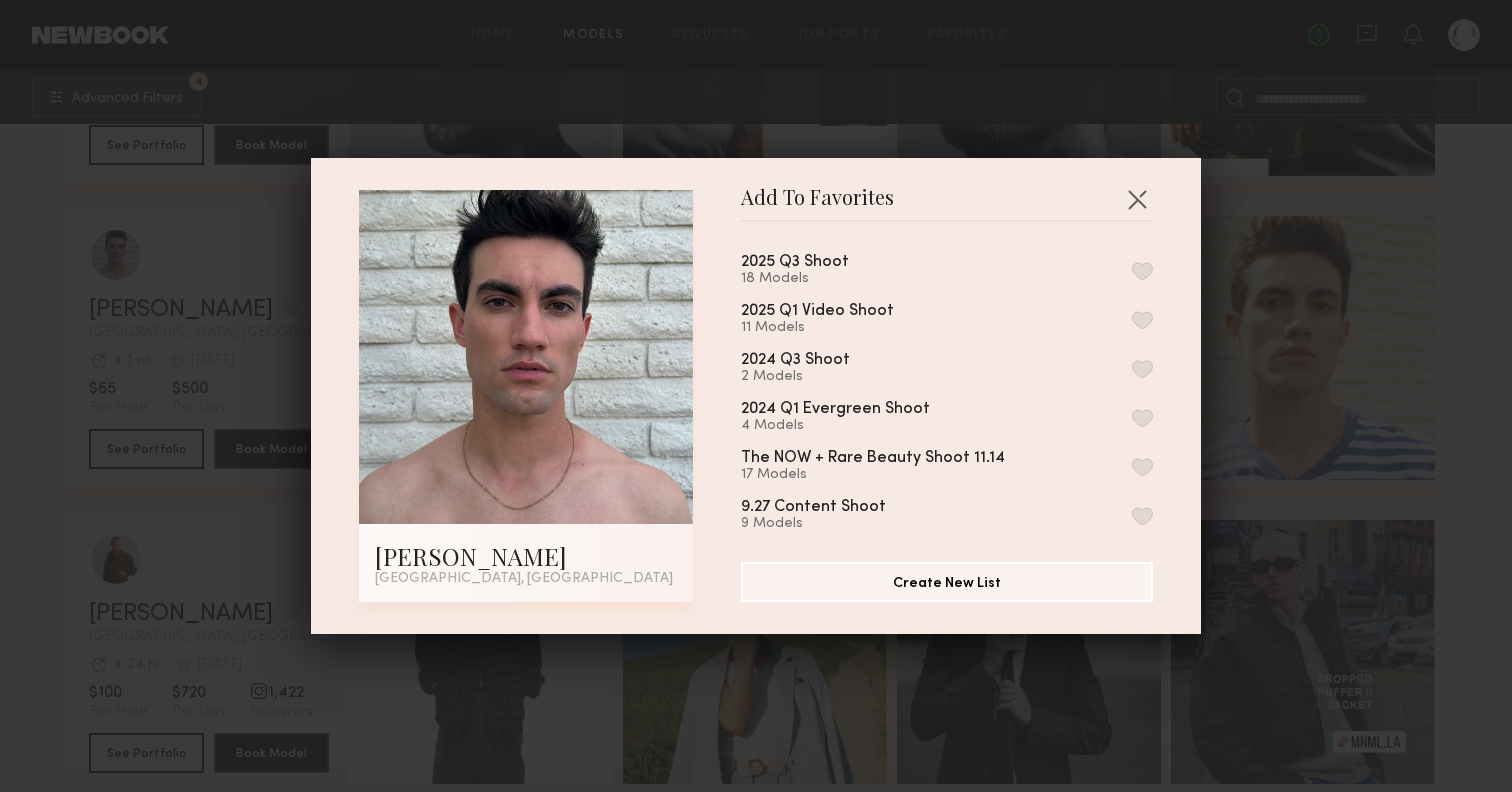 click on "Add To Favorites [PERSON_NAME] [GEOGRAPHIC_DATA], [GEOGRAPHIC_DATA] Add To Favorites 2025 Q3 Shoot 18   Models 2025 Q1 Video Shoot 11   Models 2024 Q3 Shoot 2   Models 2024 Q1 Evergreen Shoot 4   Models The NOW + Rare Beauty Shoot 11.14 17   Models 9.27 Content Shoot 9   Models 07.21 Shoot 10   Models 03.24 Photo Shoot 13   Models Create New List" at bounding box center [756, 396] 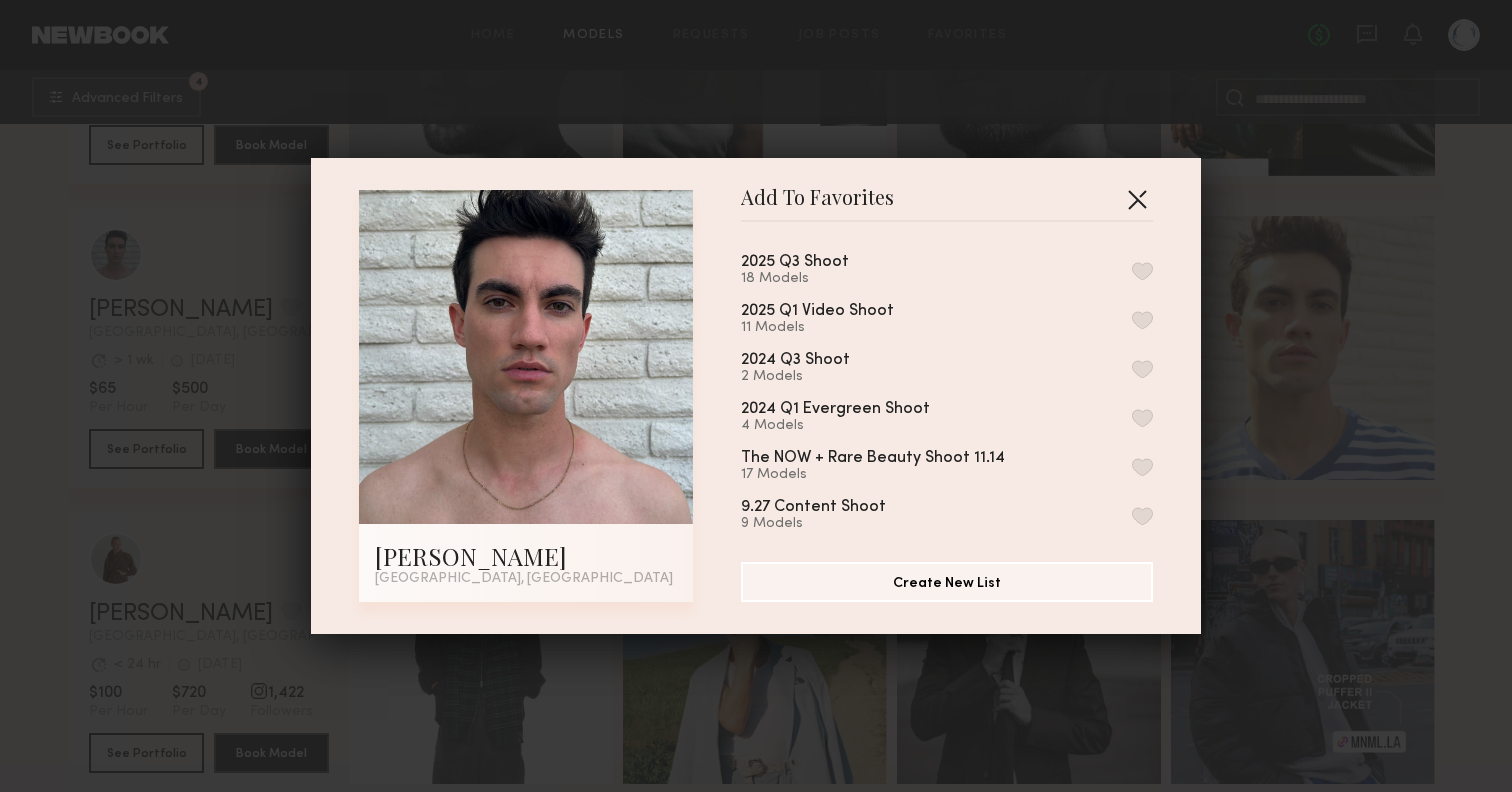 click at bounding box center [1137, 199] 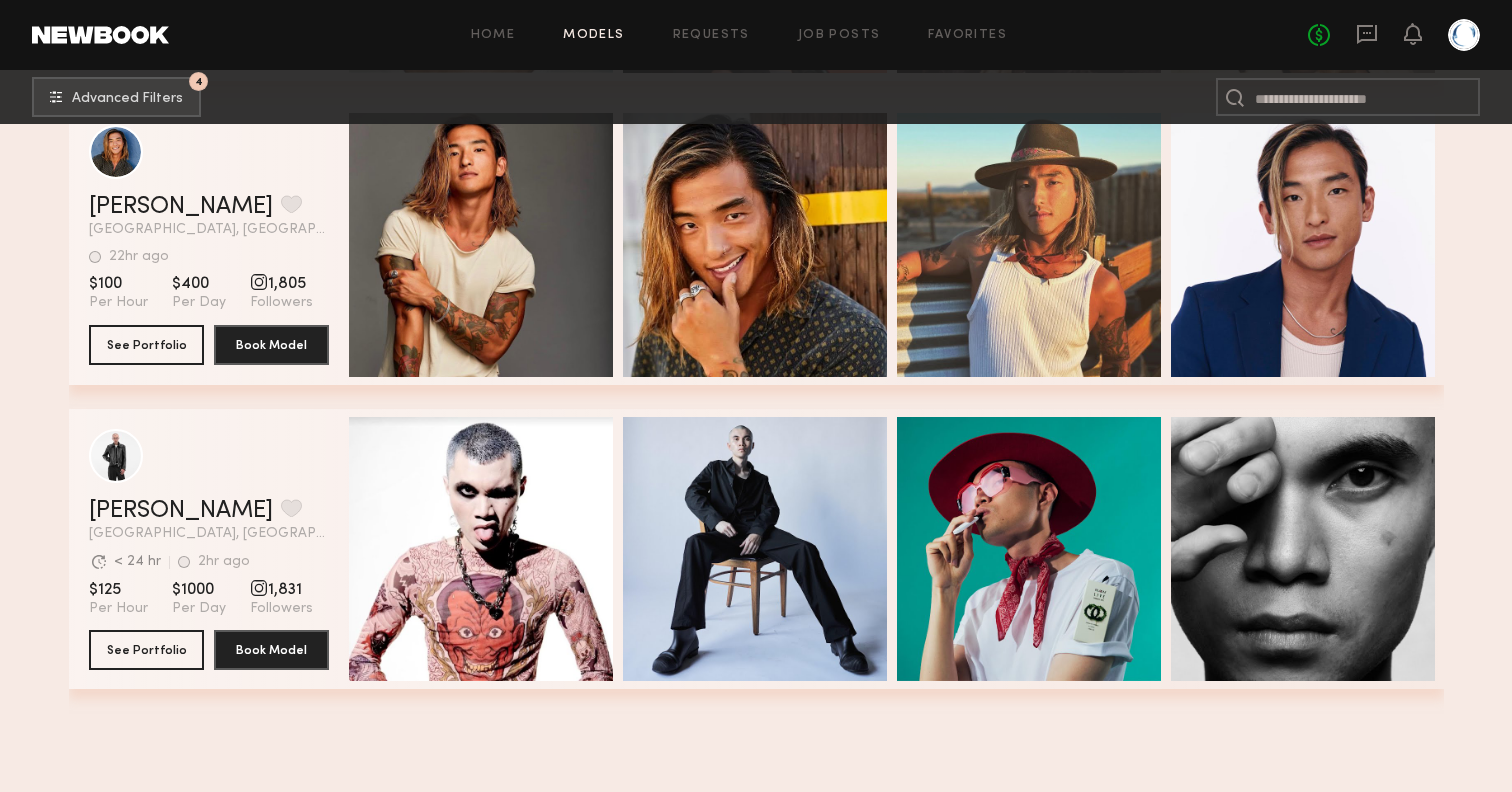scroll, scrollTop: 7952, scrollLeft: 0, axis: vertical 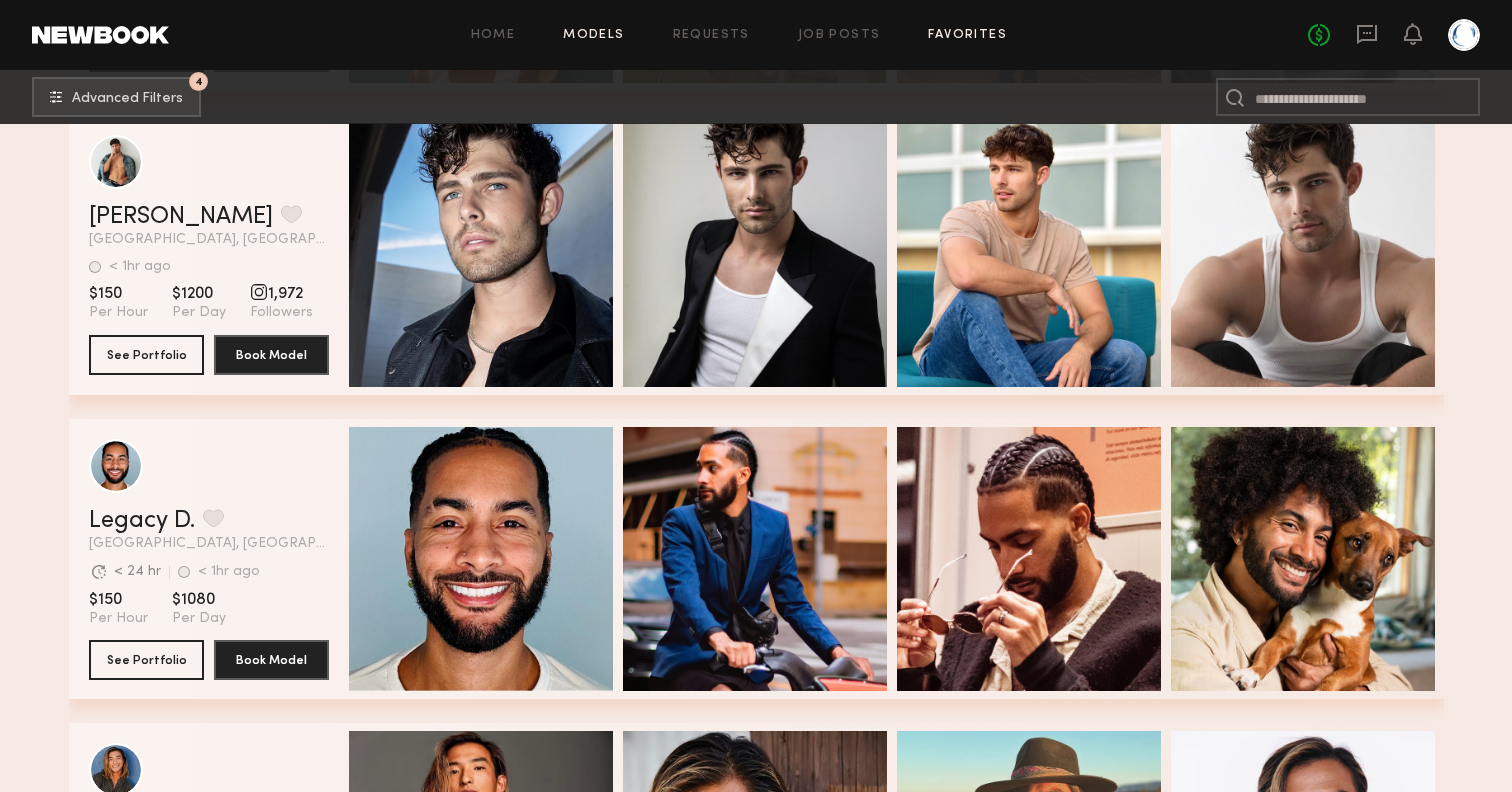 click on "Favorites" 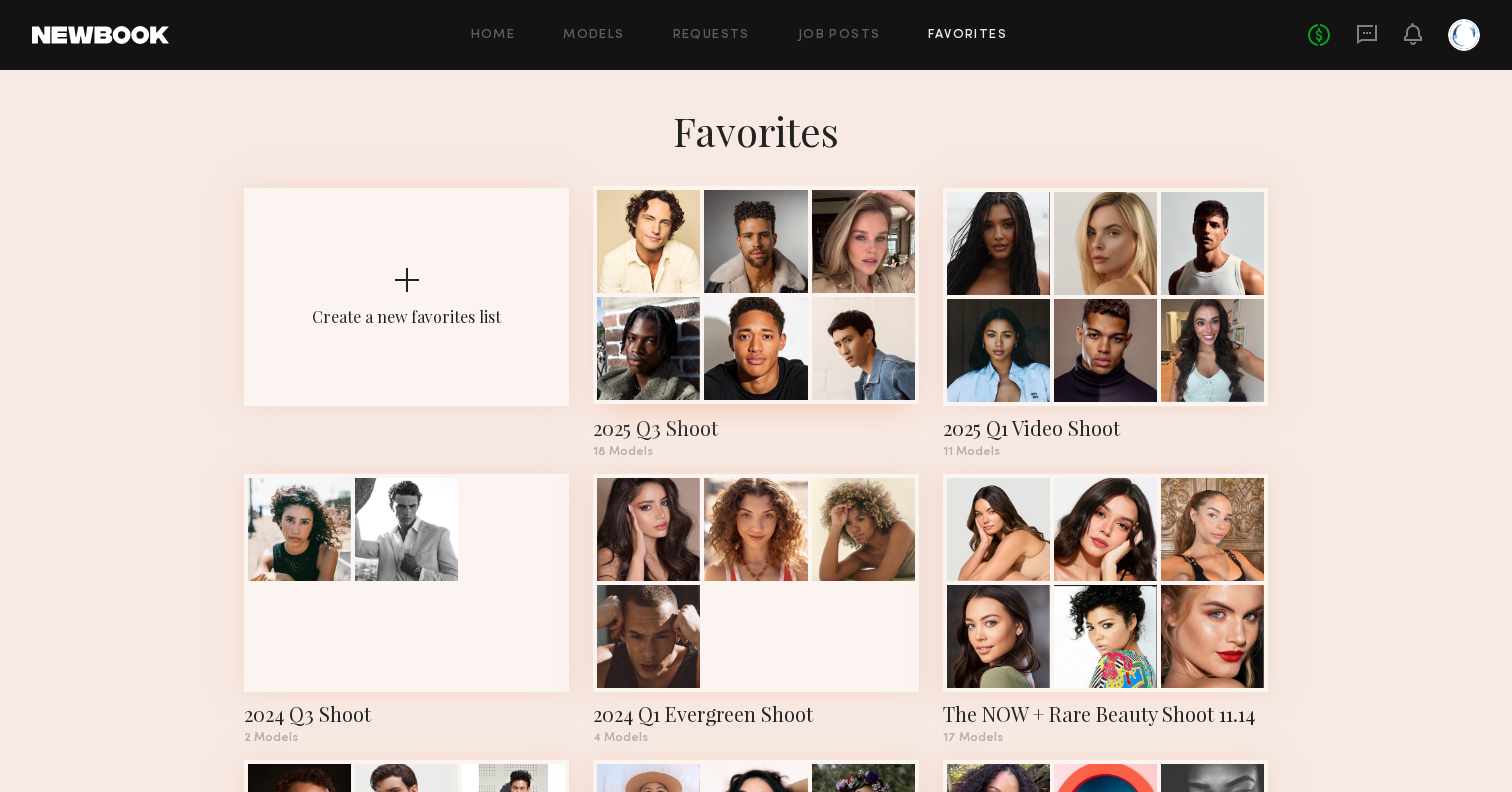 click 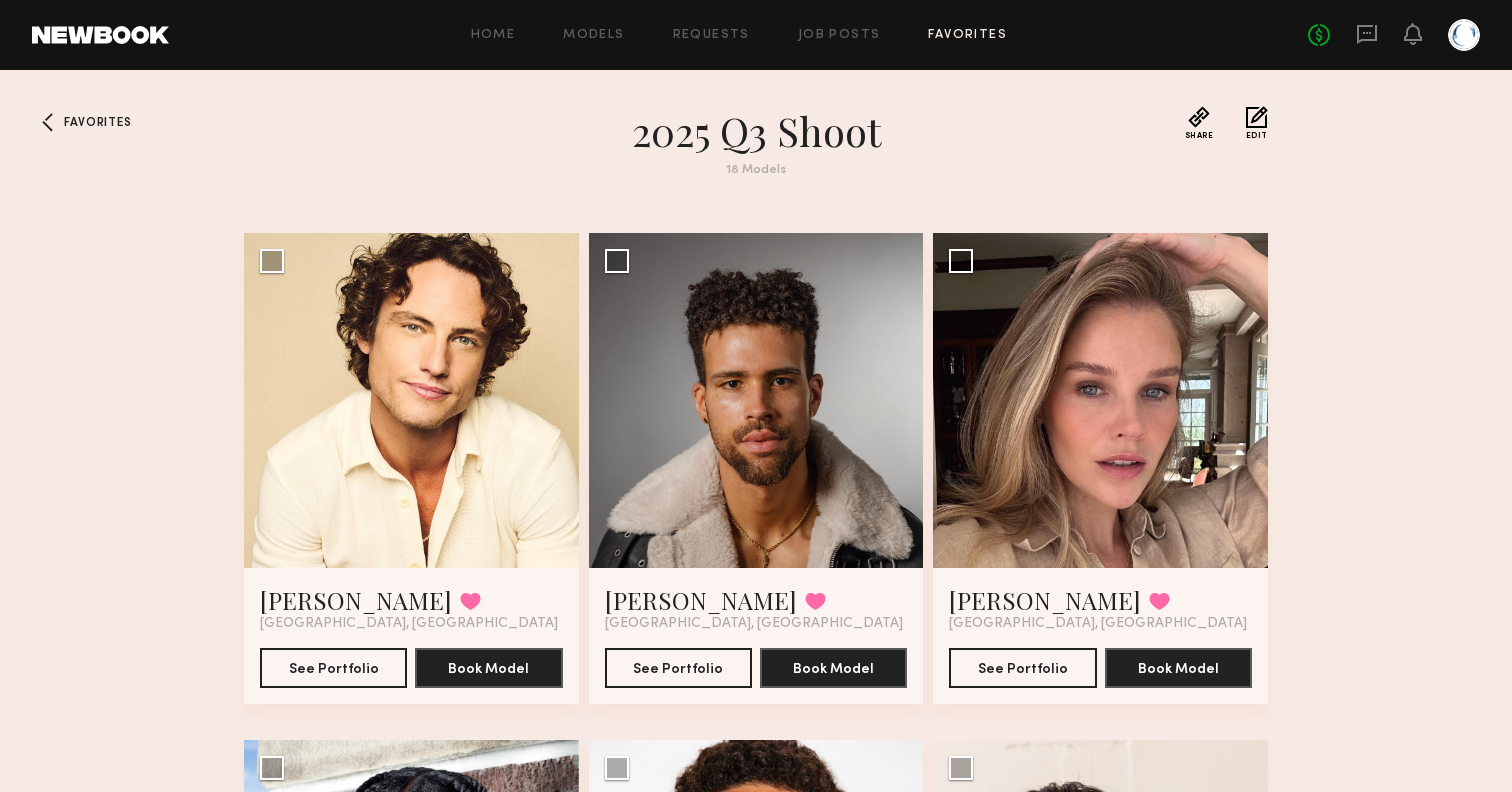 scroll, scrollTop: 0, scrollLeft: 0, axis: both 